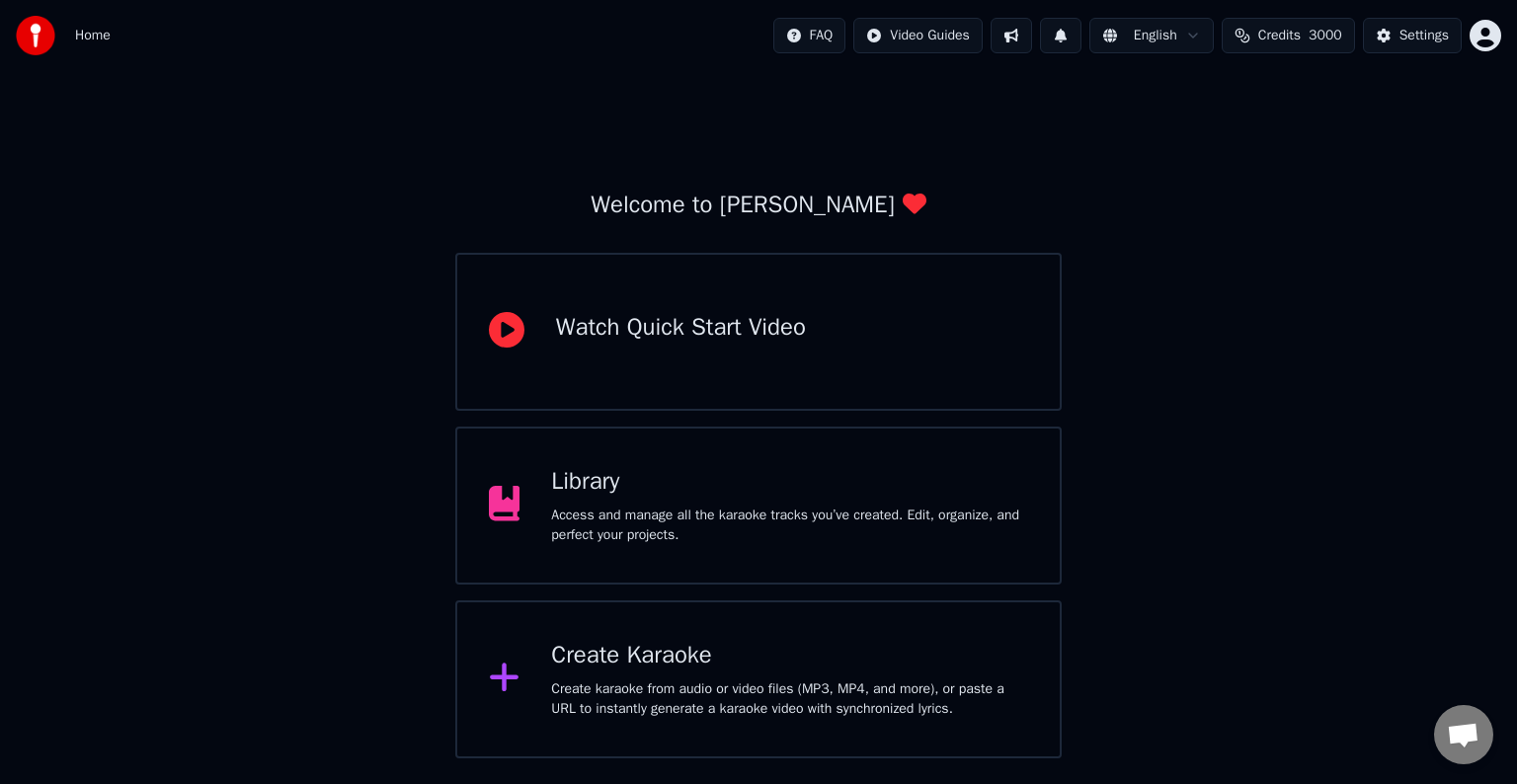 scroll, scrollTop: 0, scrollLeft: 0, axis: both 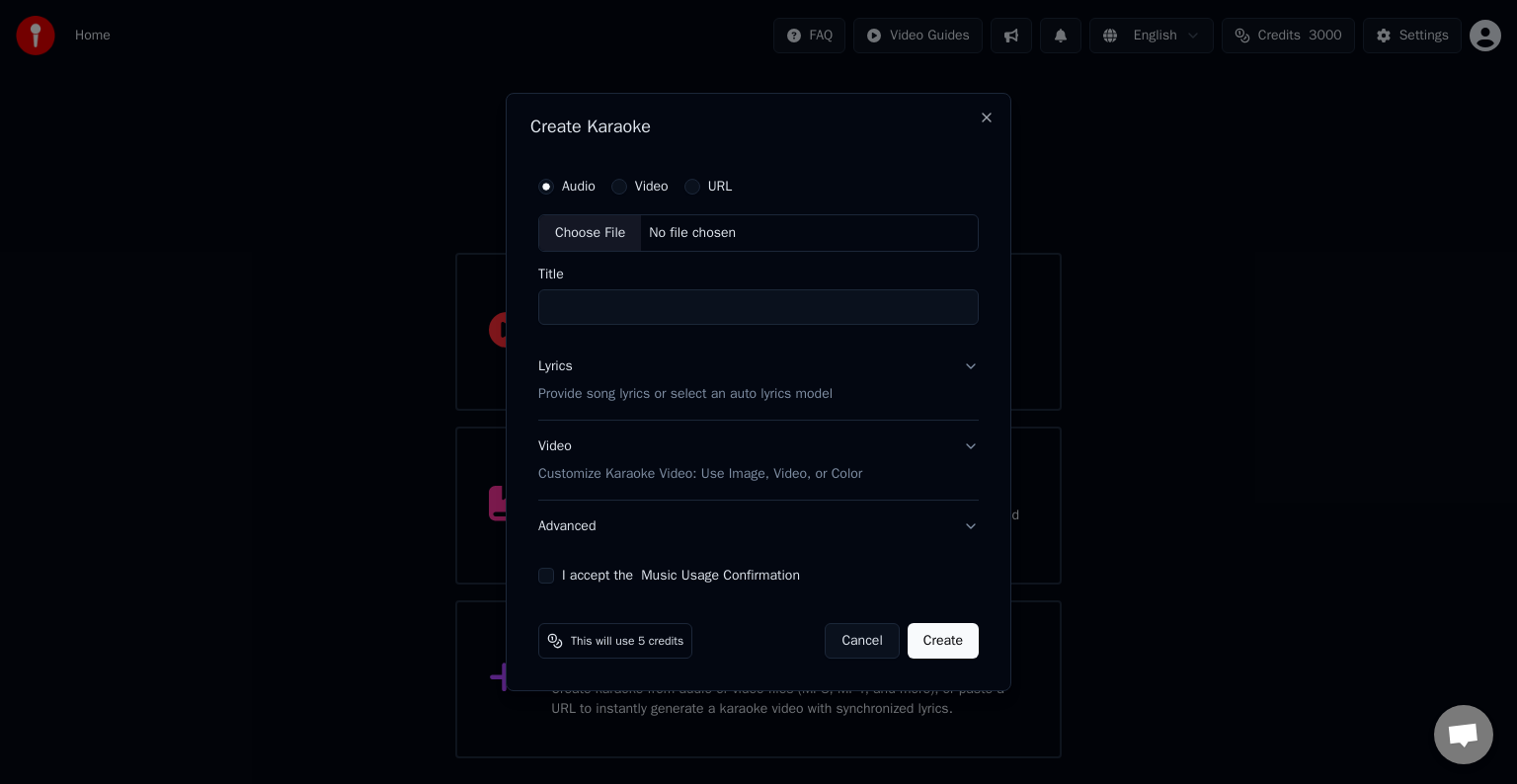 click on "Choose File" at bounding box center [590, 233] 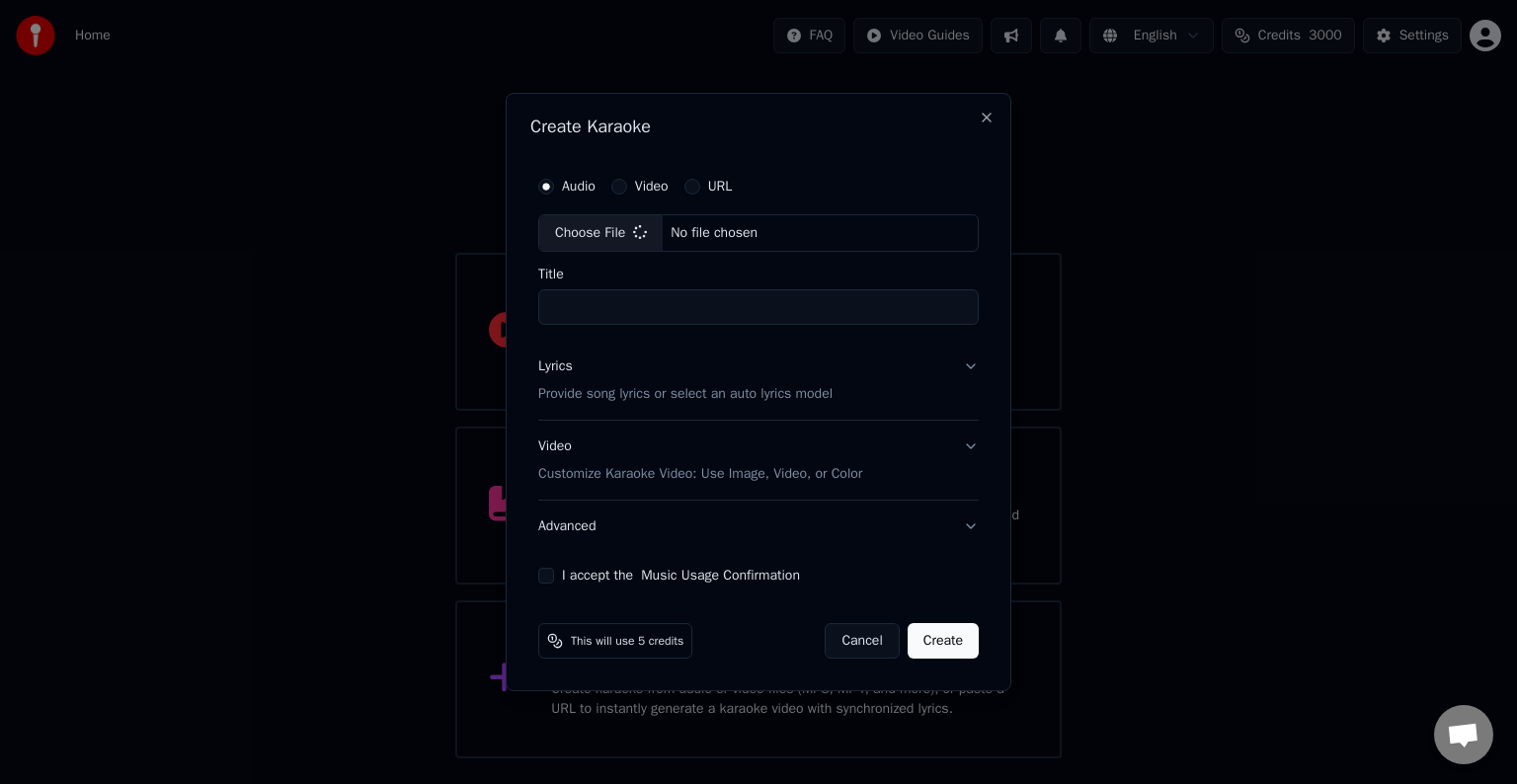 type on "**********" 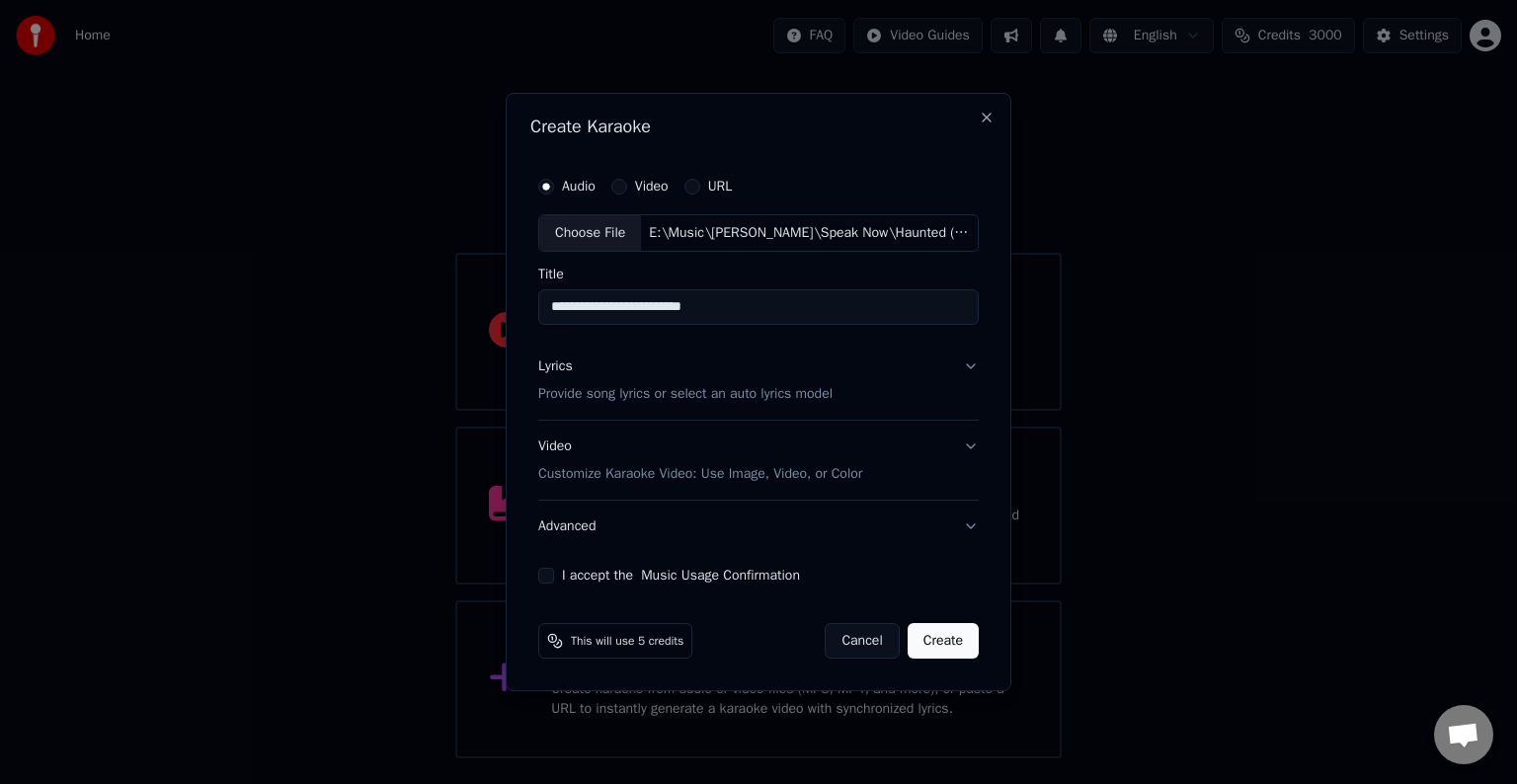 click on "Lyrics Provide song lyrics or select an auto lyrics model" at bounding box center (758, 380) 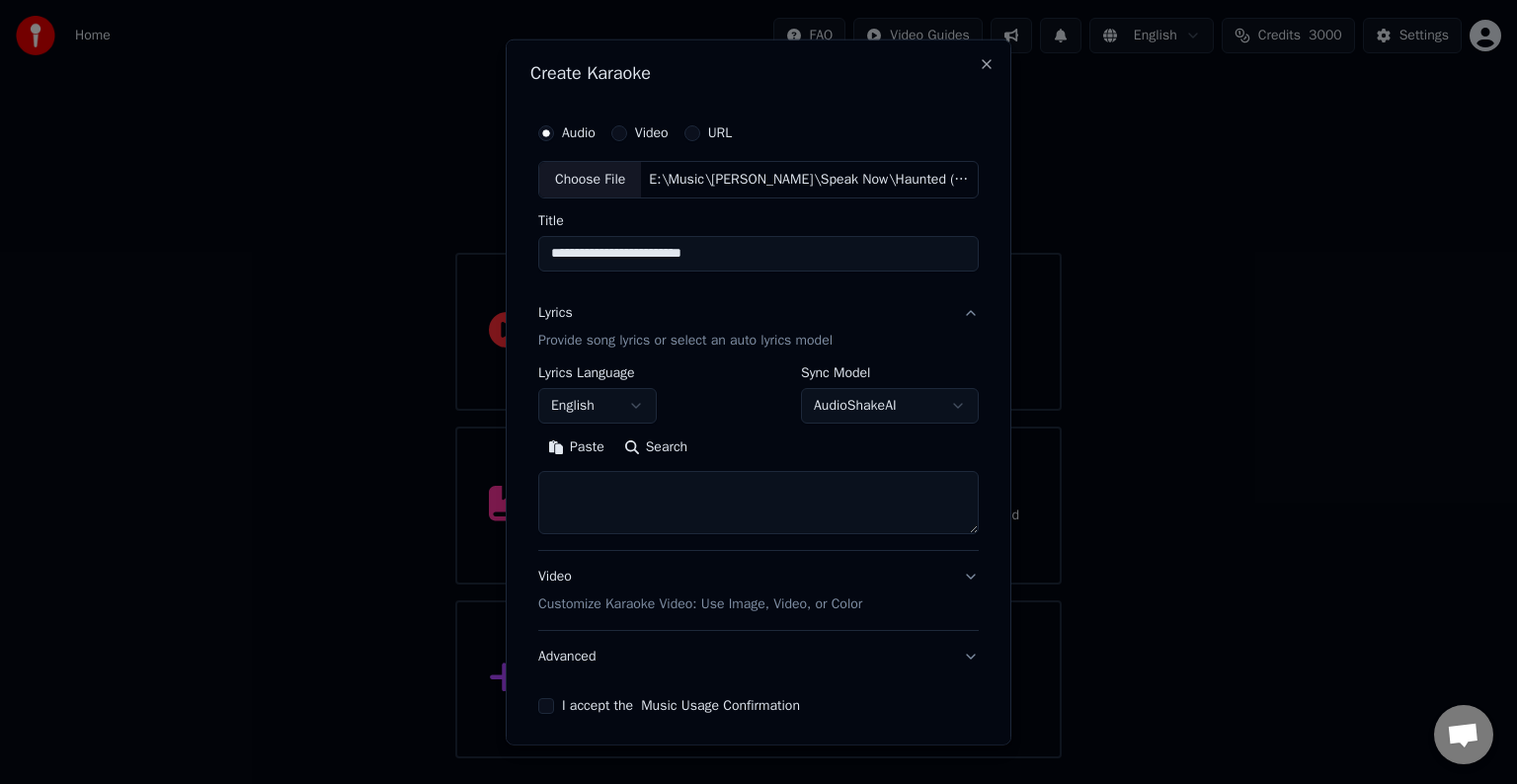 click at bounding box center [758, 503] 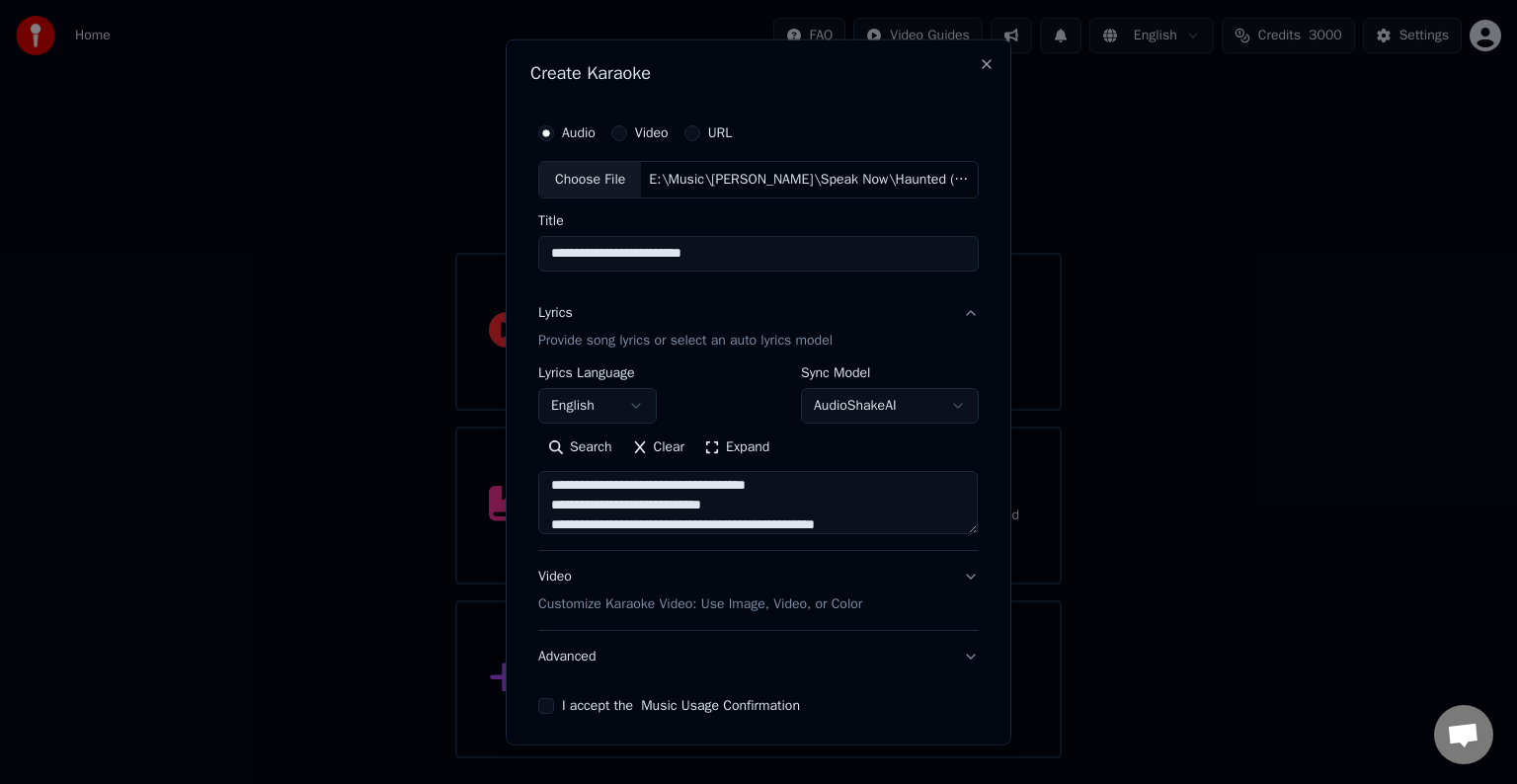 scroll, scrollTop: 83, scrollLeft: 0, axis: vertical 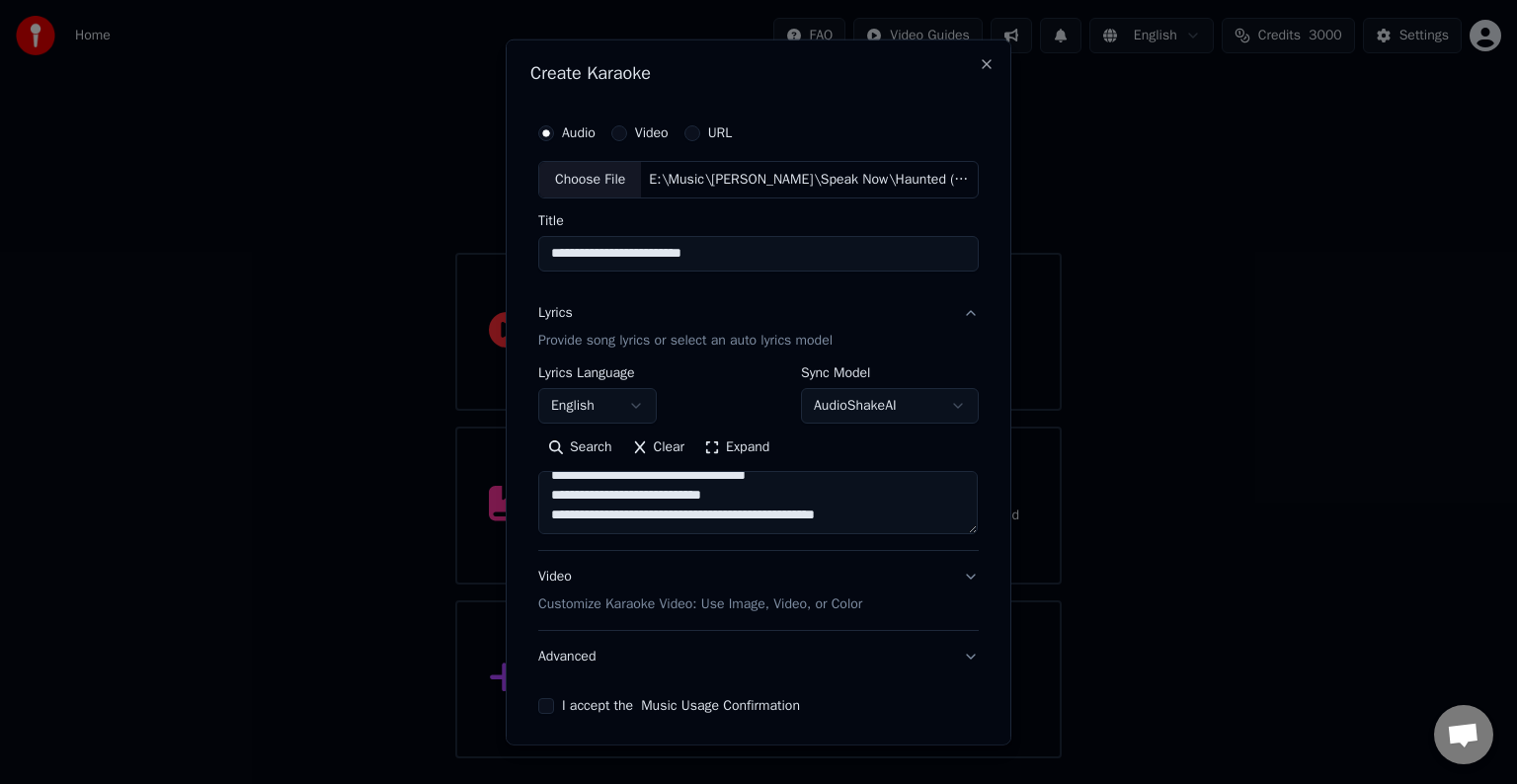 paste on "**********" 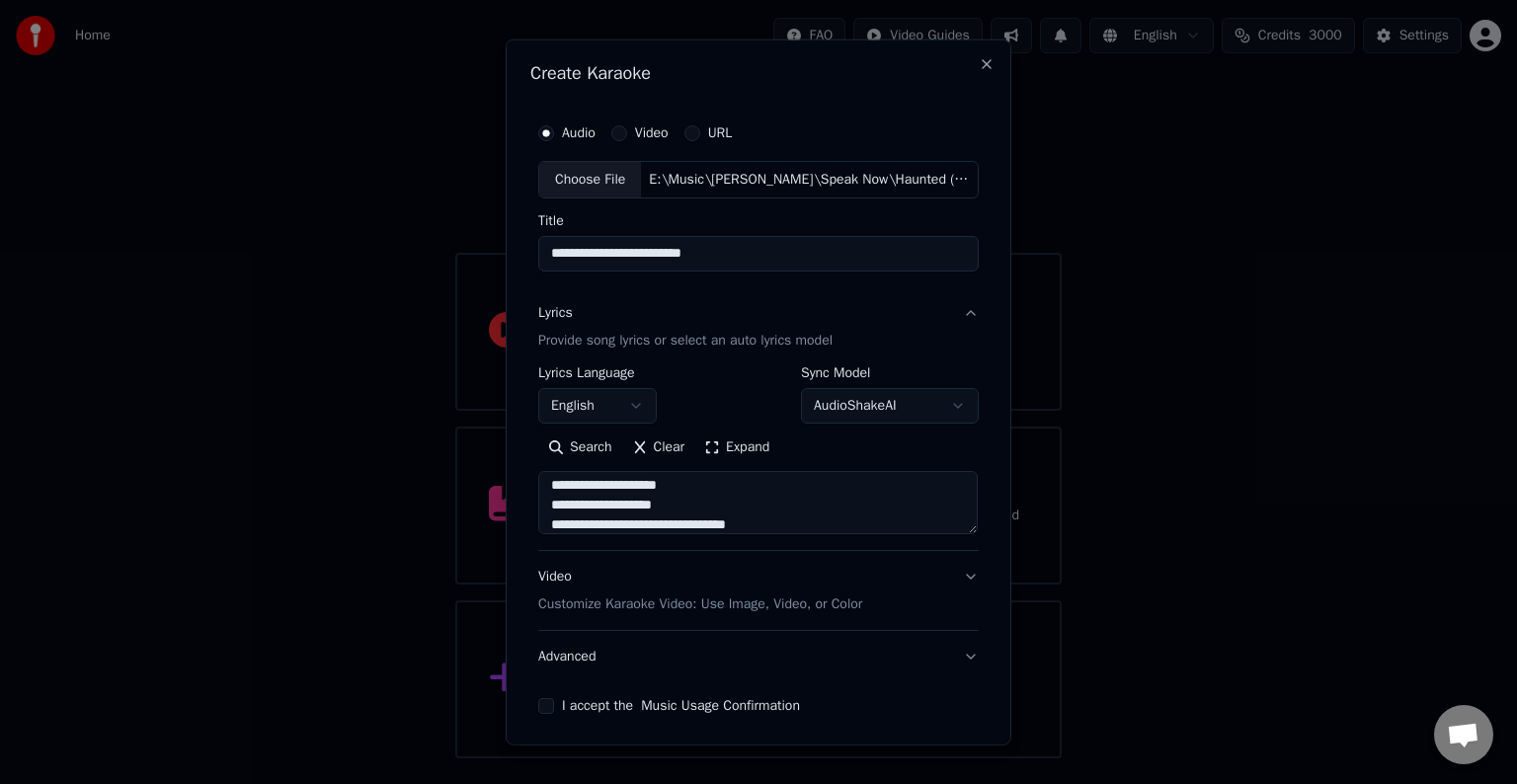 scroll, scrollTop: 142, scrollLeft: 0, axis: vertical 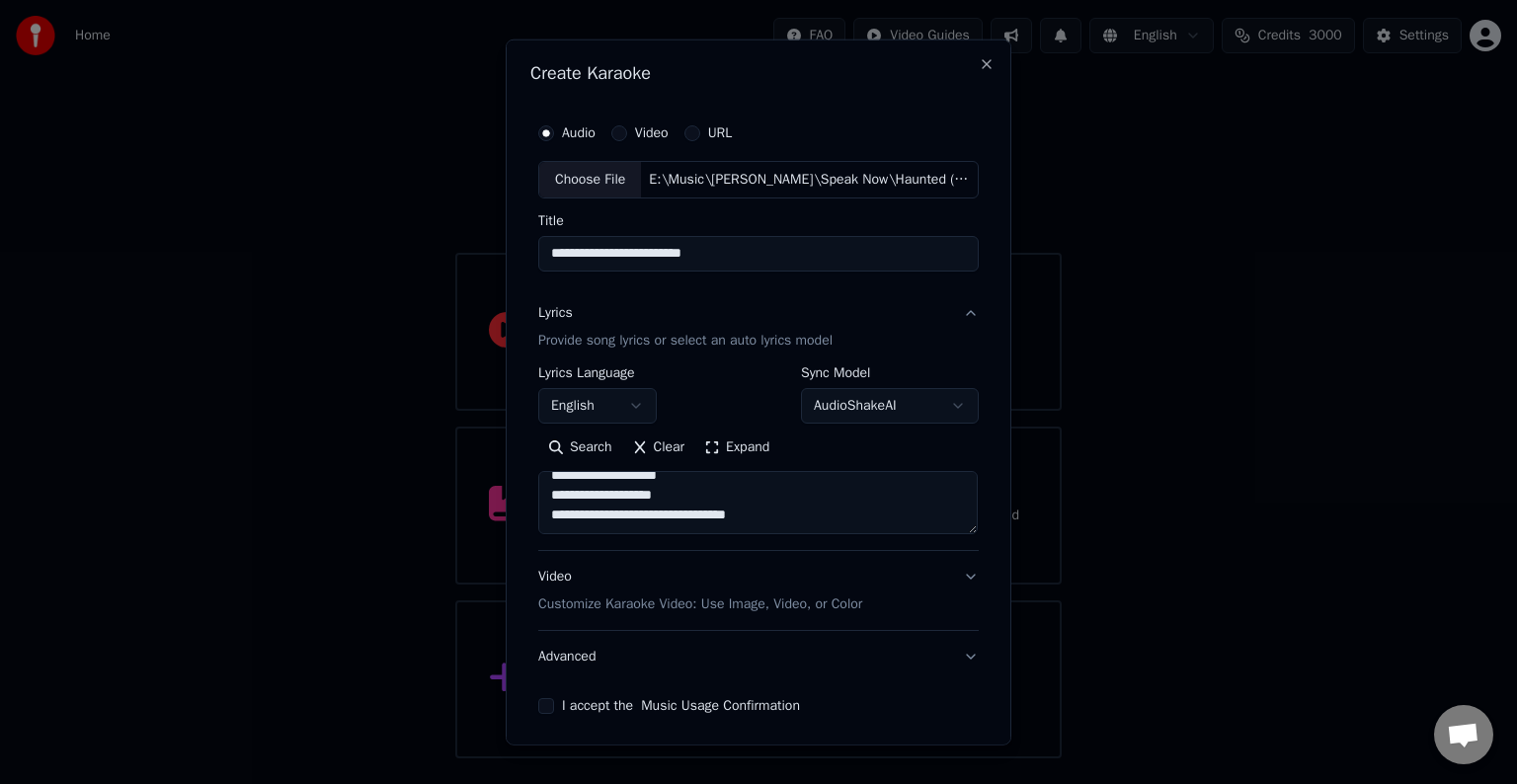 paste on "**********" 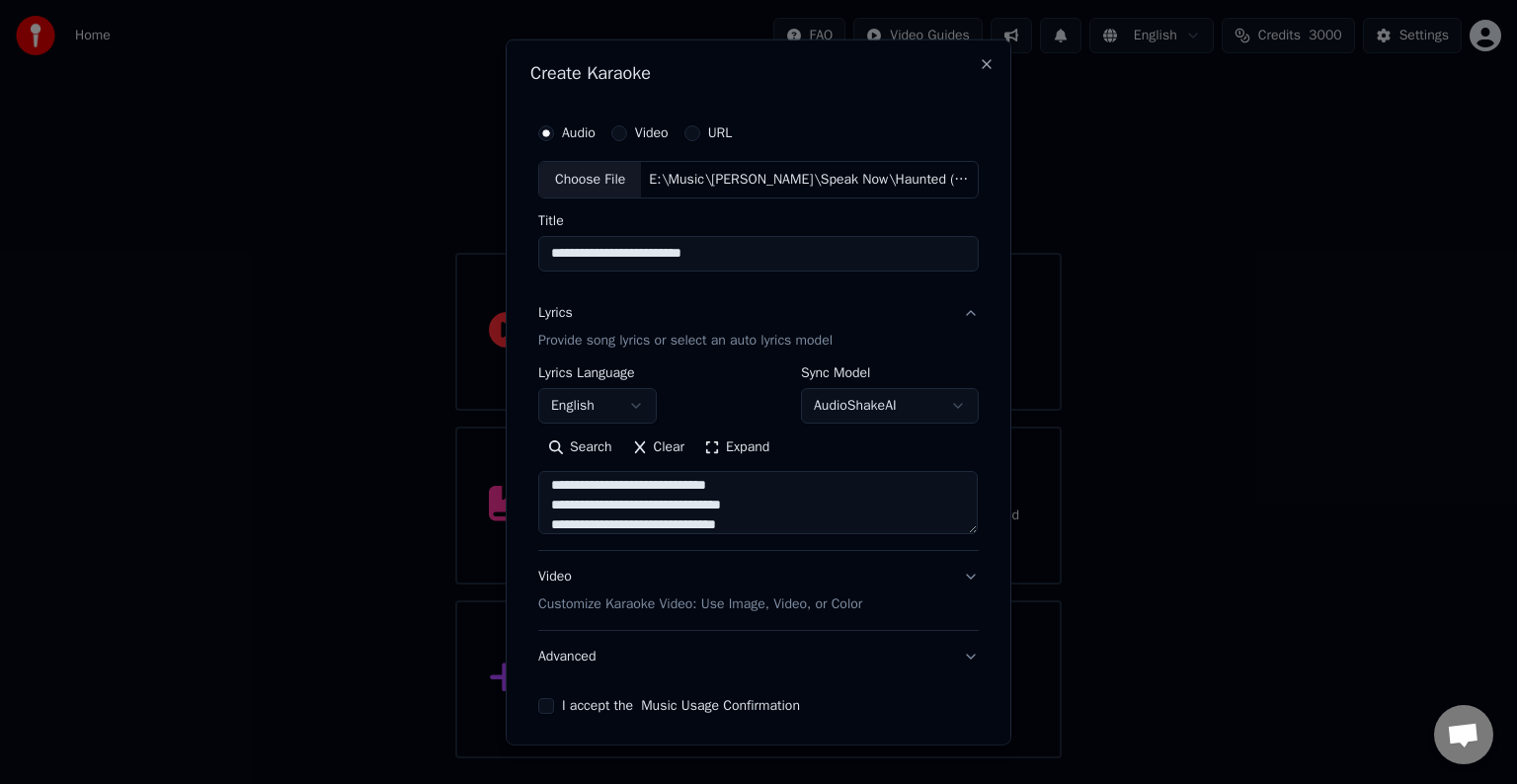 scroll, scrollTop: 300, scrollLeft: 0, axis: vertical 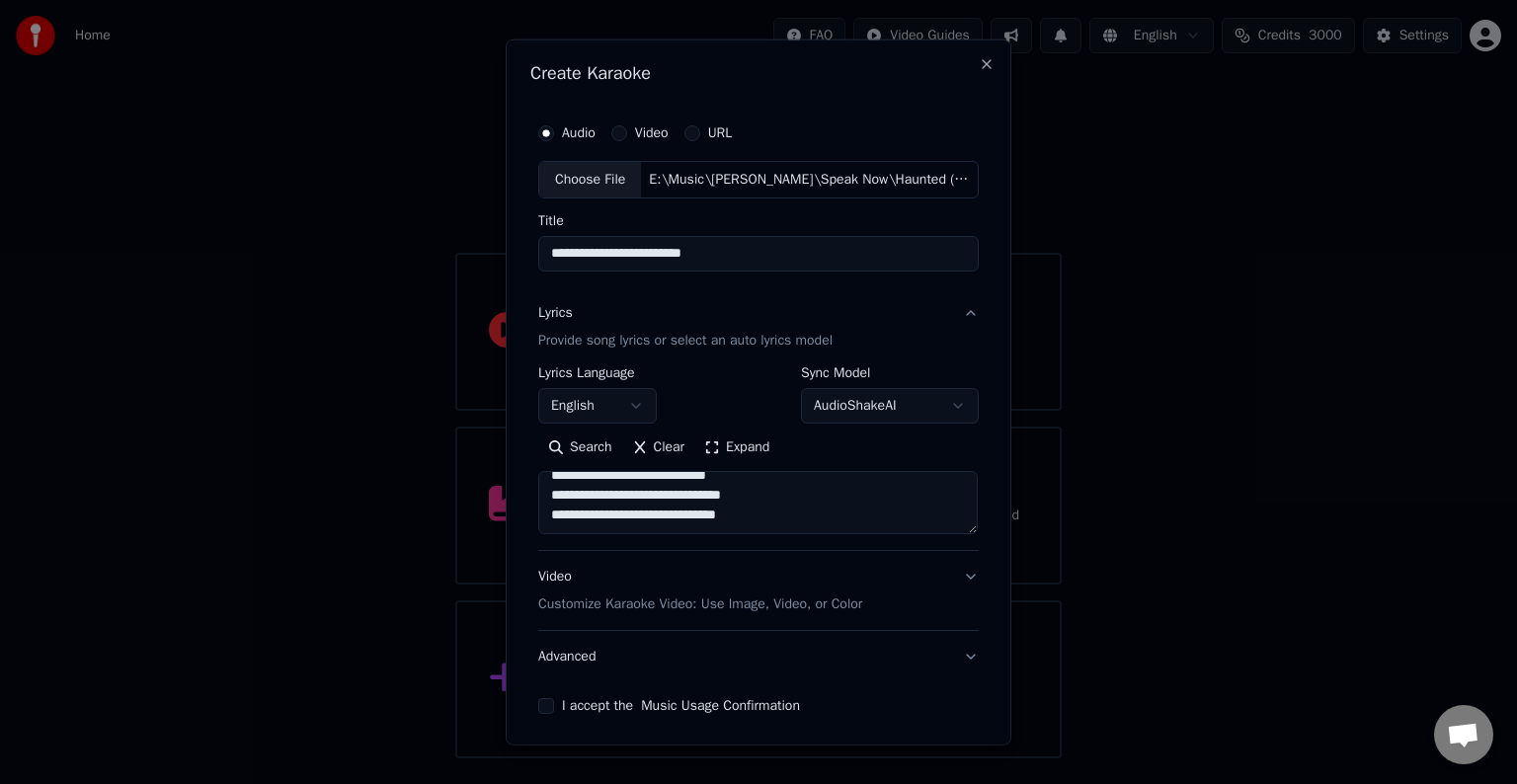 paste on "**********" 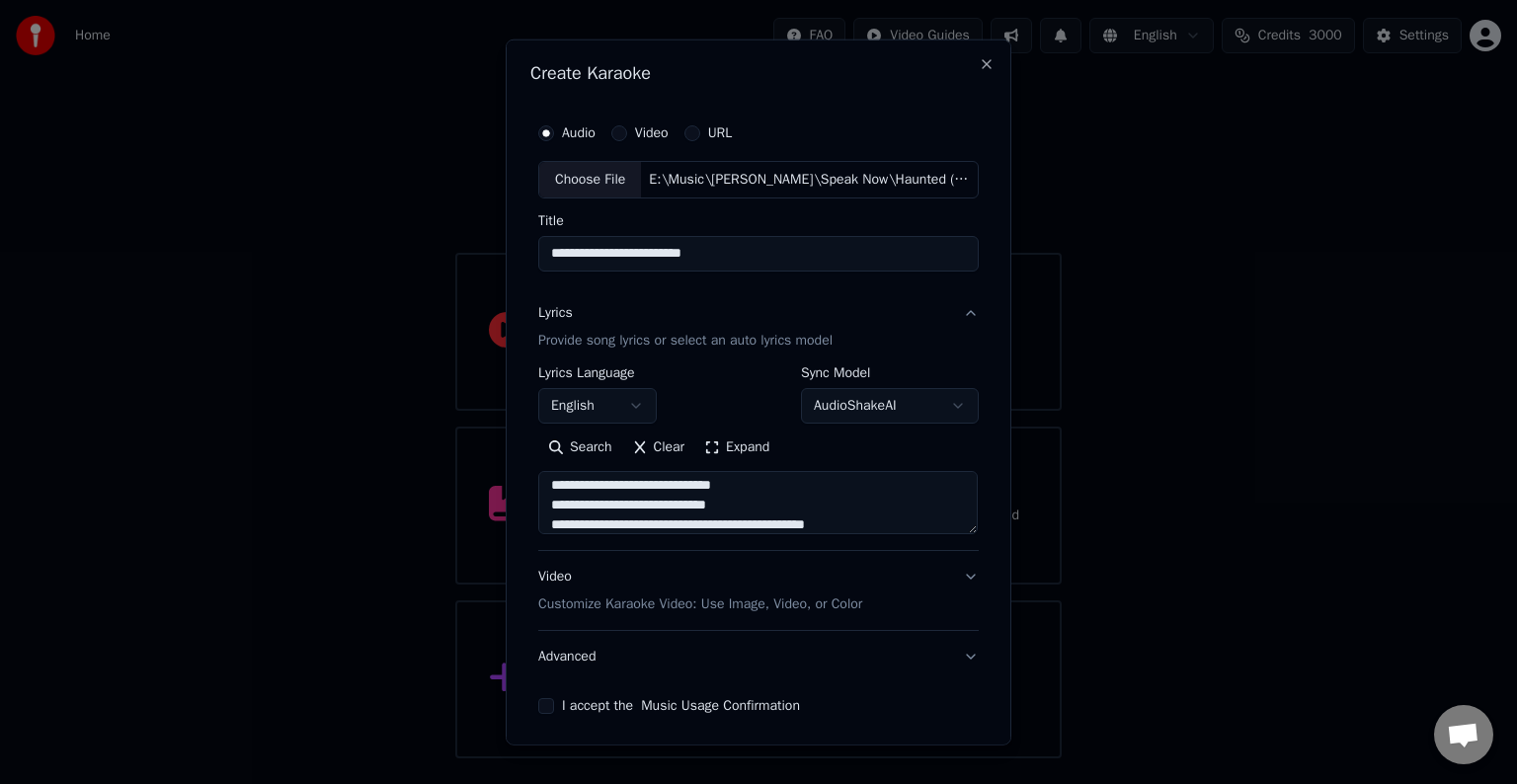 scroll, scrollTop: 419, scrollLeft: 0, axis: vertical 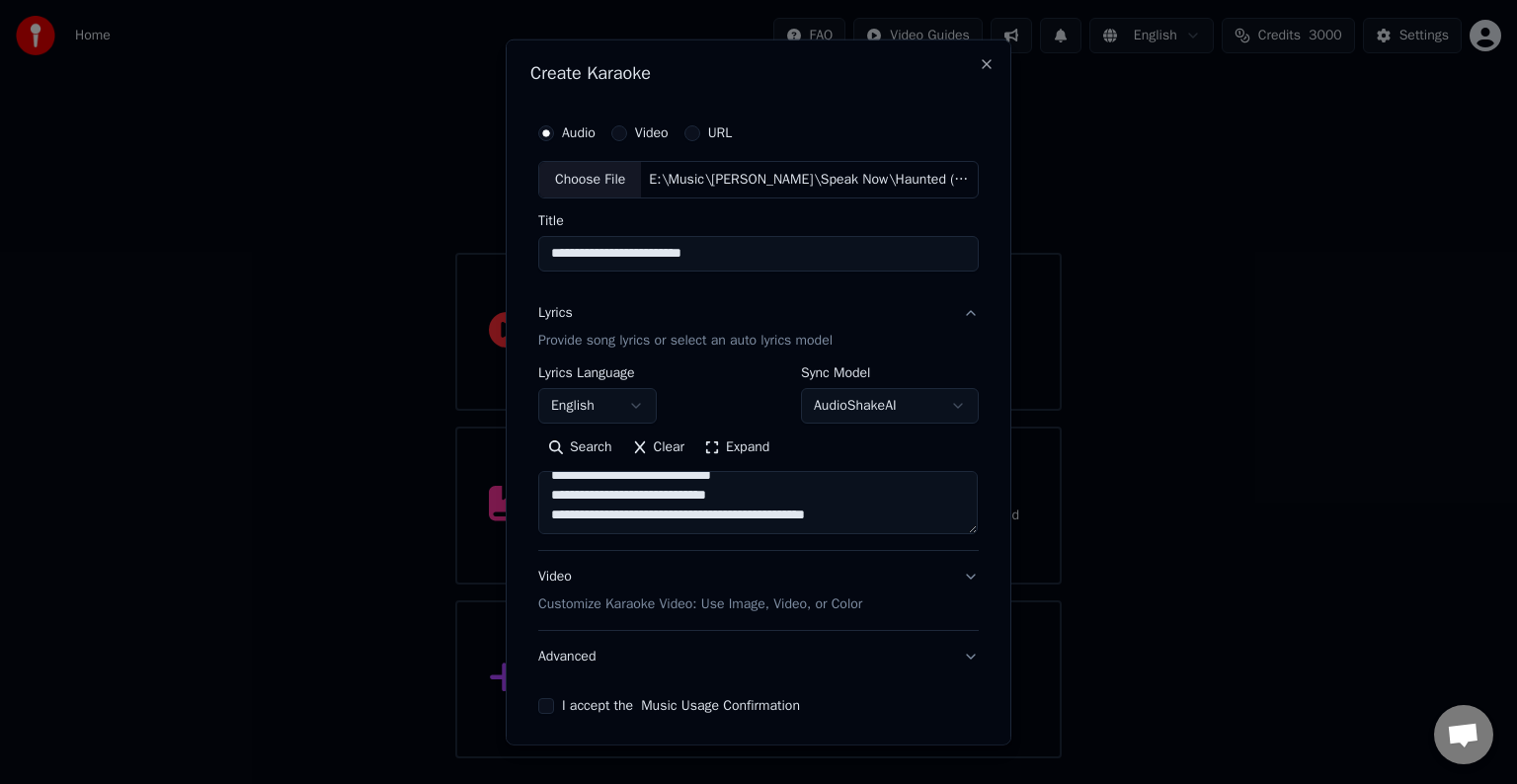 paste on "**********" 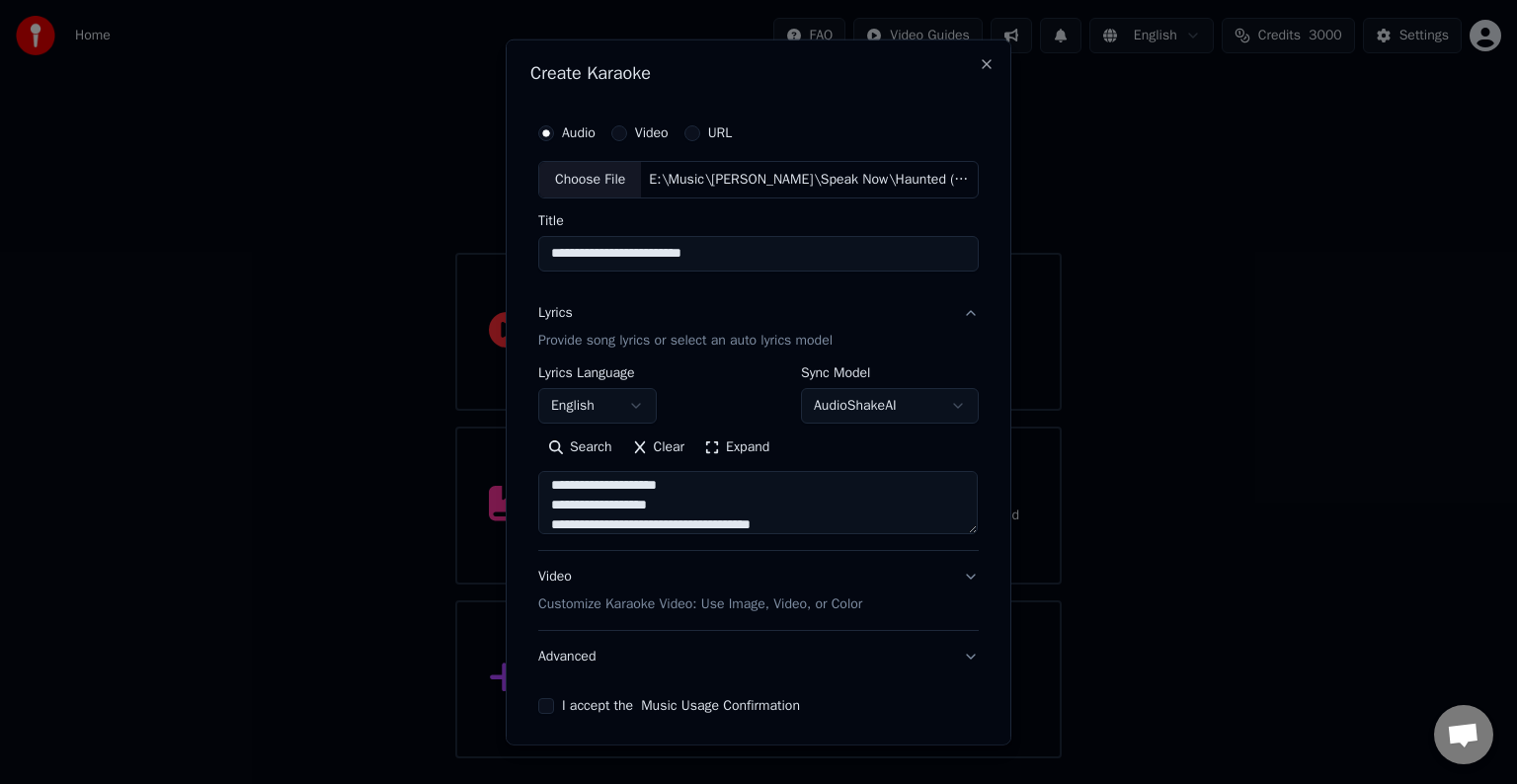 scroll, scrollTop: 478, scrollLeft: 0, axis: vertical 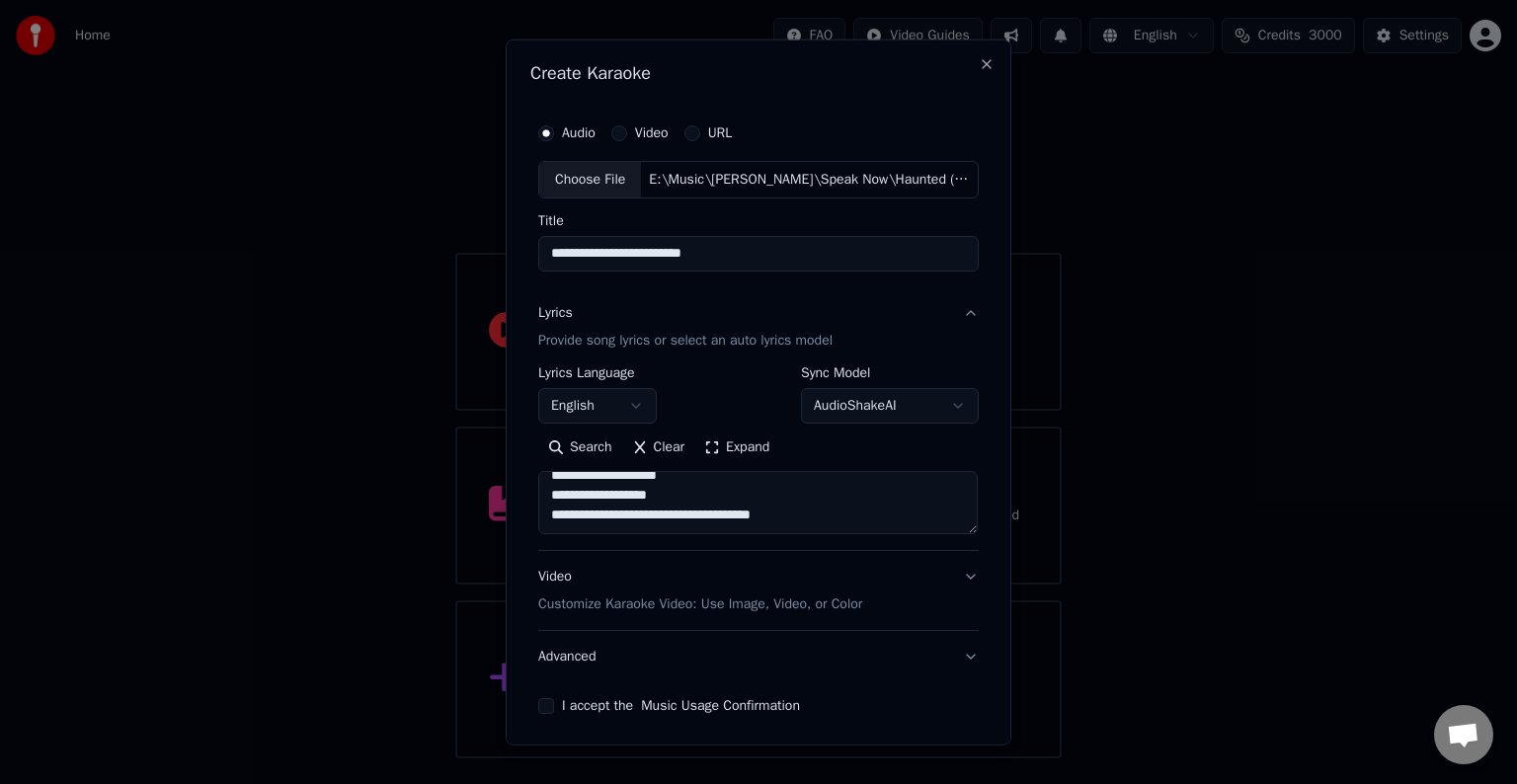 paste on "**********" 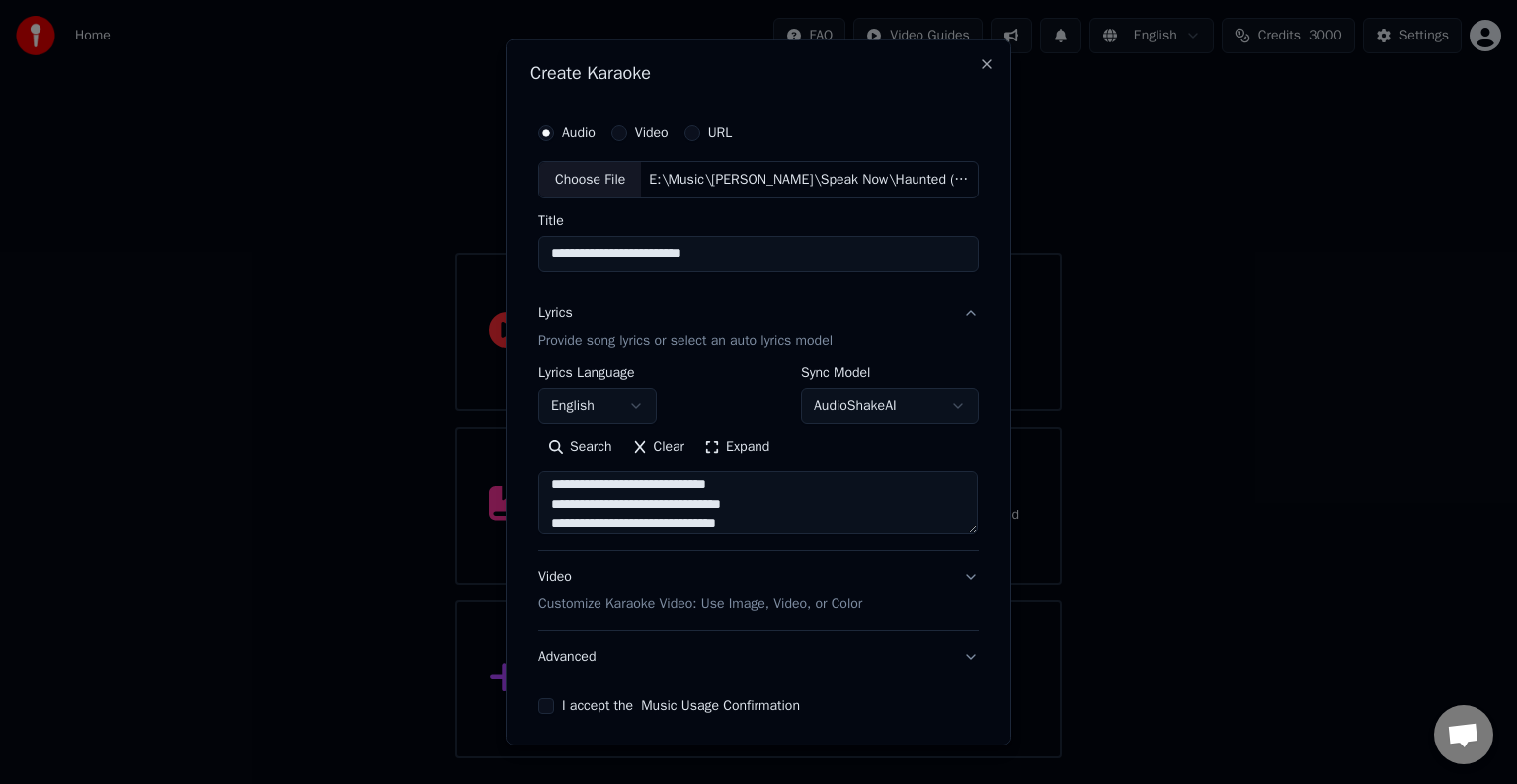 scroll, scrollTop: 636, scrollLeft: 0, axis: vertical 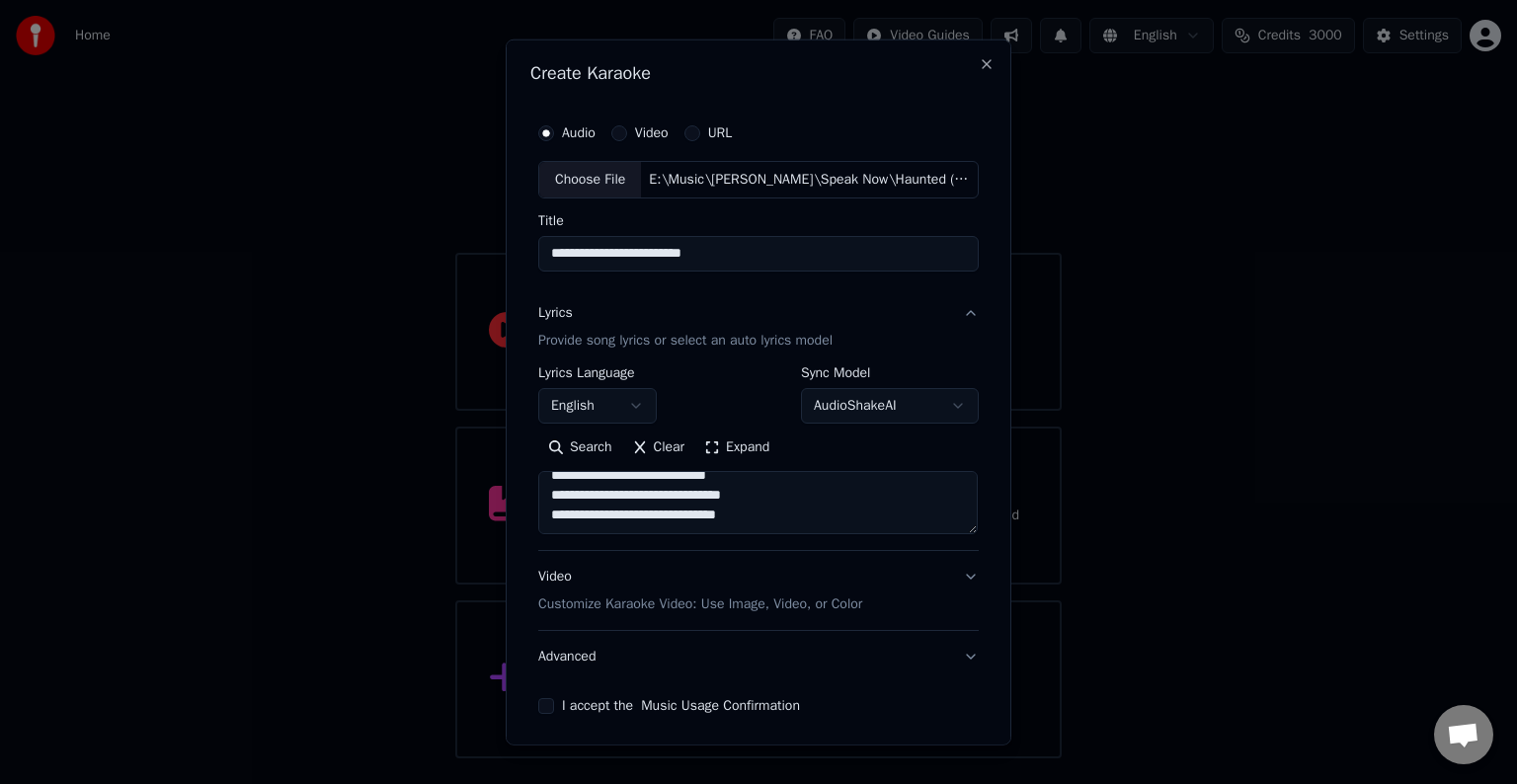 paste on "**********" 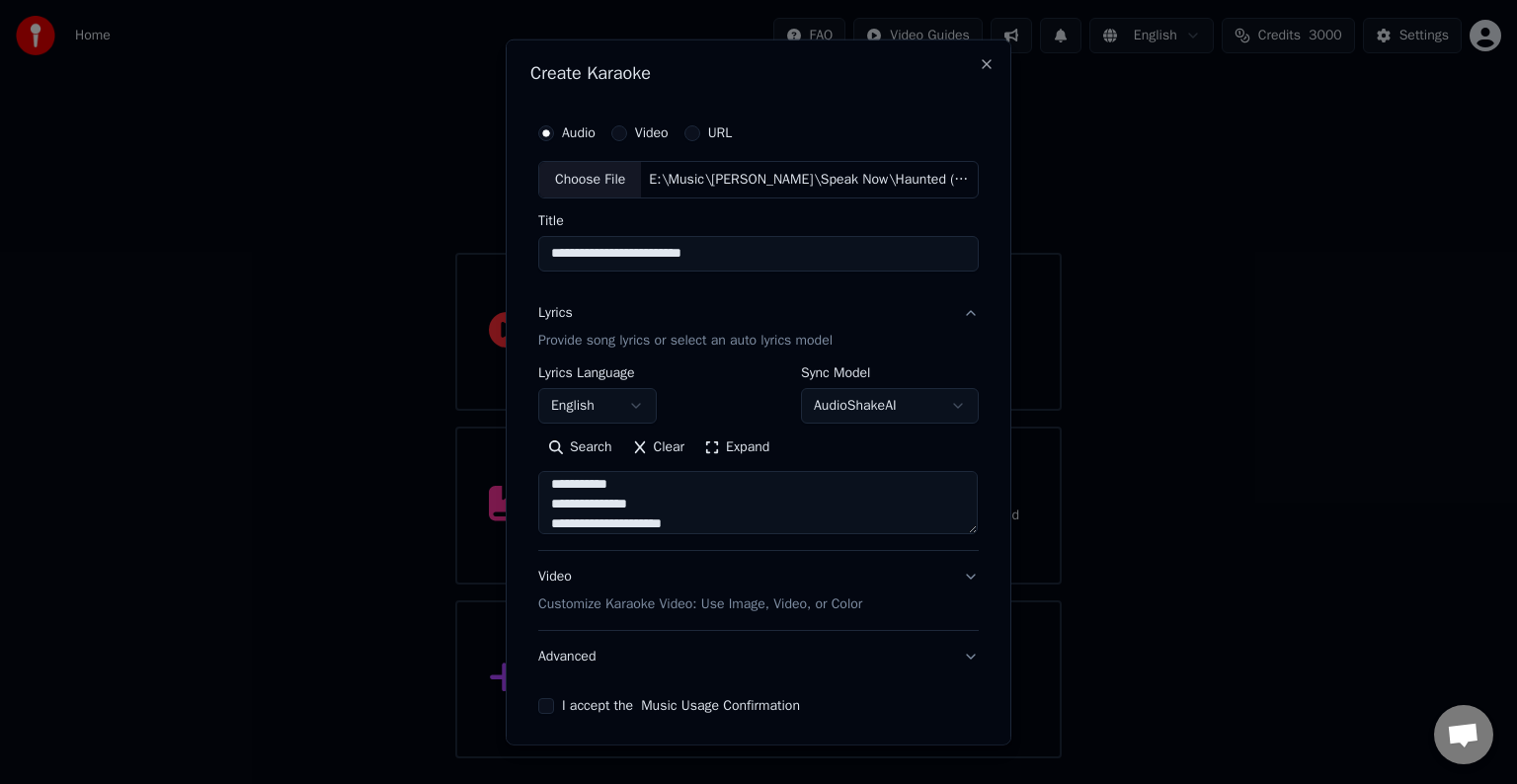 scroll, scrollTop: 715, scrollLeft: 0, axis: vertical 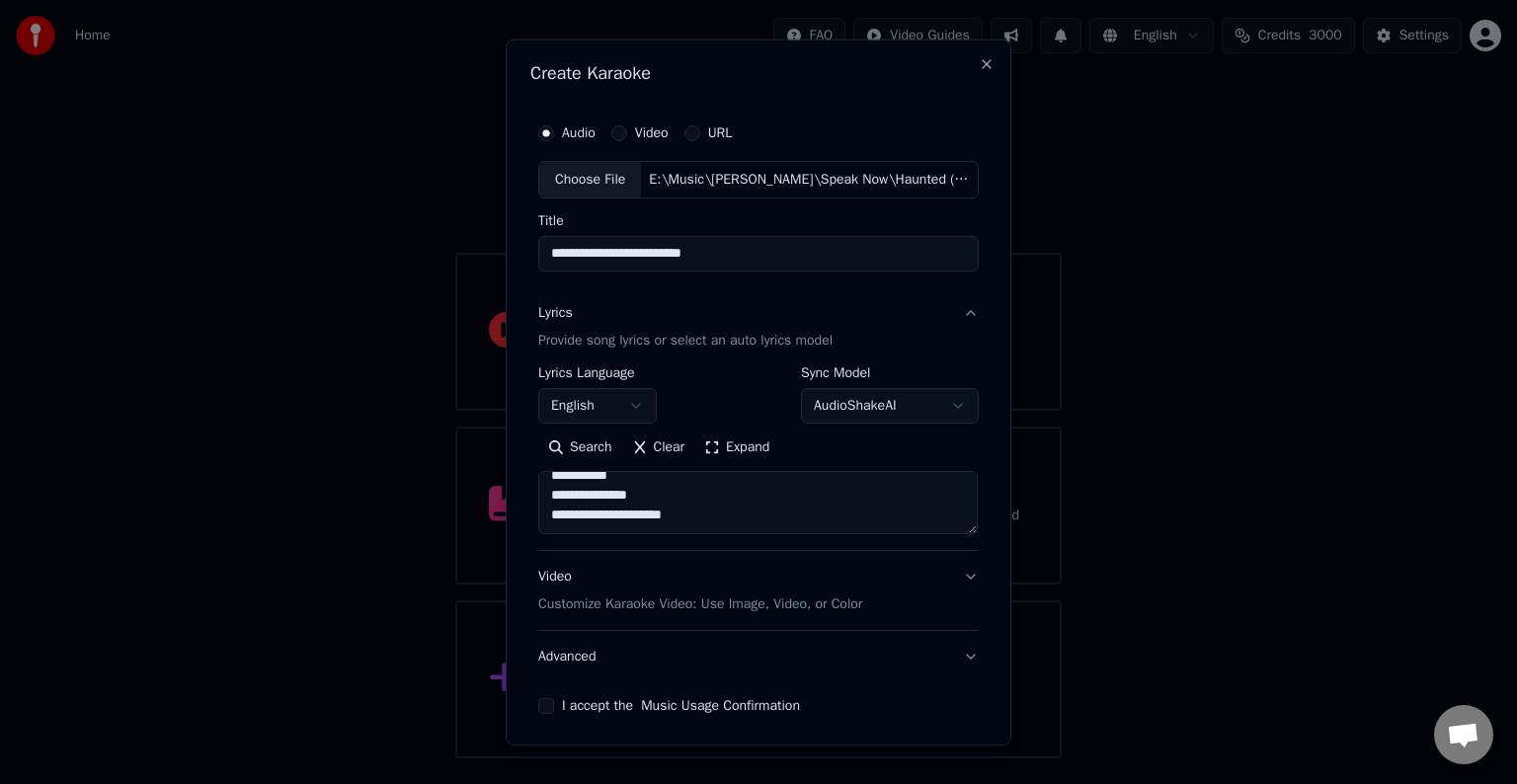 paste on "**********" 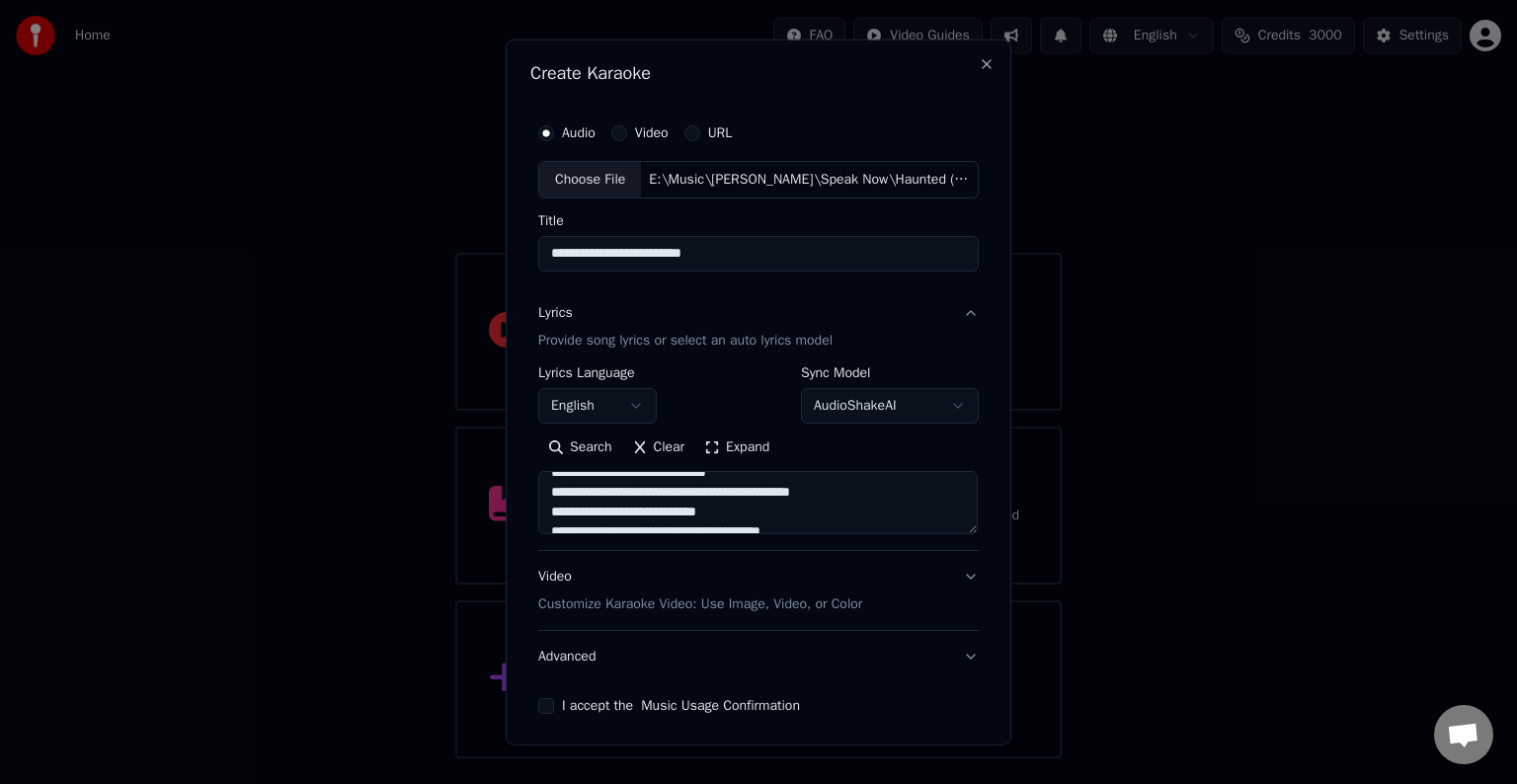 scroll, scrollTop: 785, scrollLeft: 0, axis: vertical 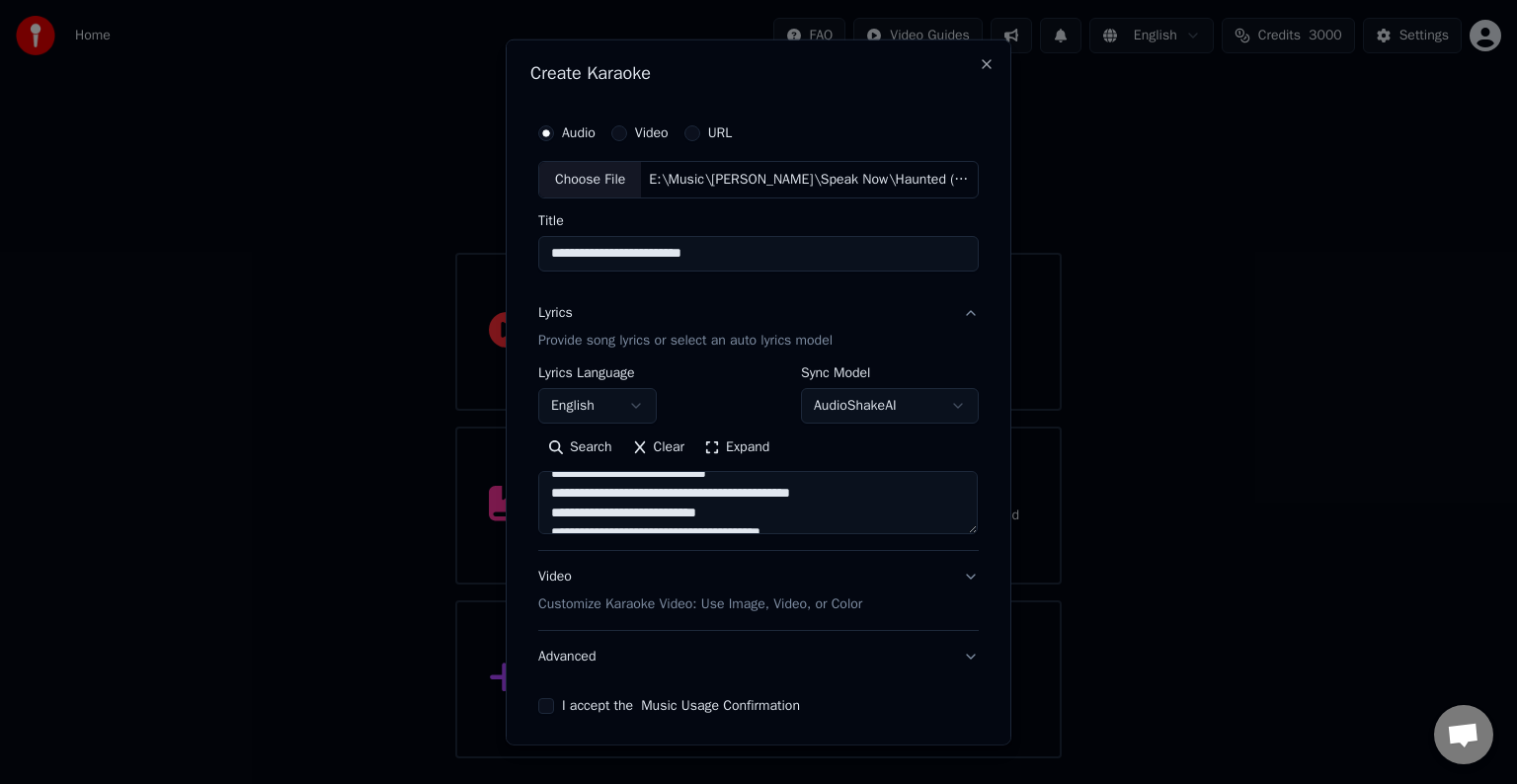 drag, startPoint x: 746, startPoint y: 494, endPoint x: 847, endPoint y: 499, distance: 101.123687 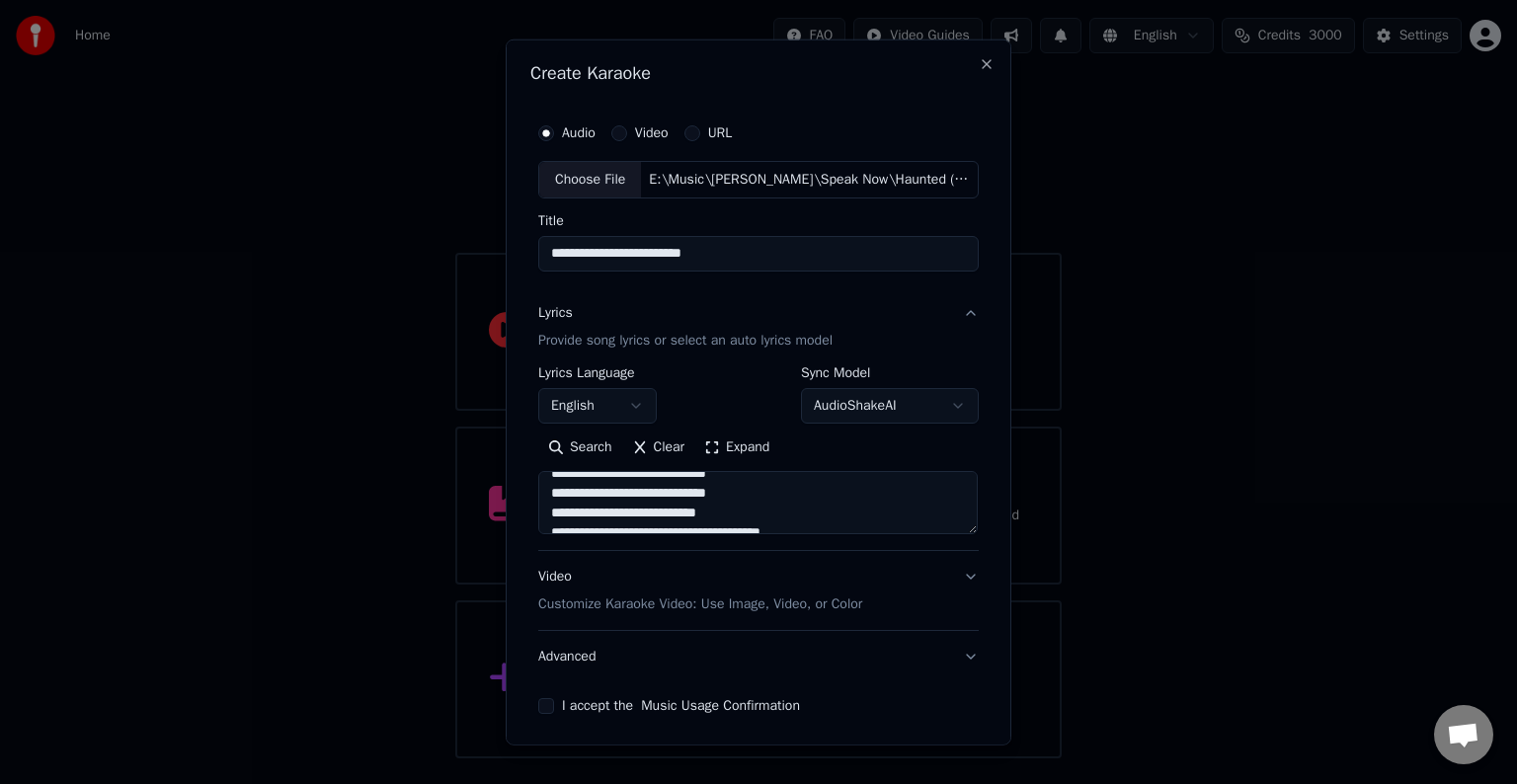 scroll, scrollTop: 861, scrollLeft: 0, axis: vertical 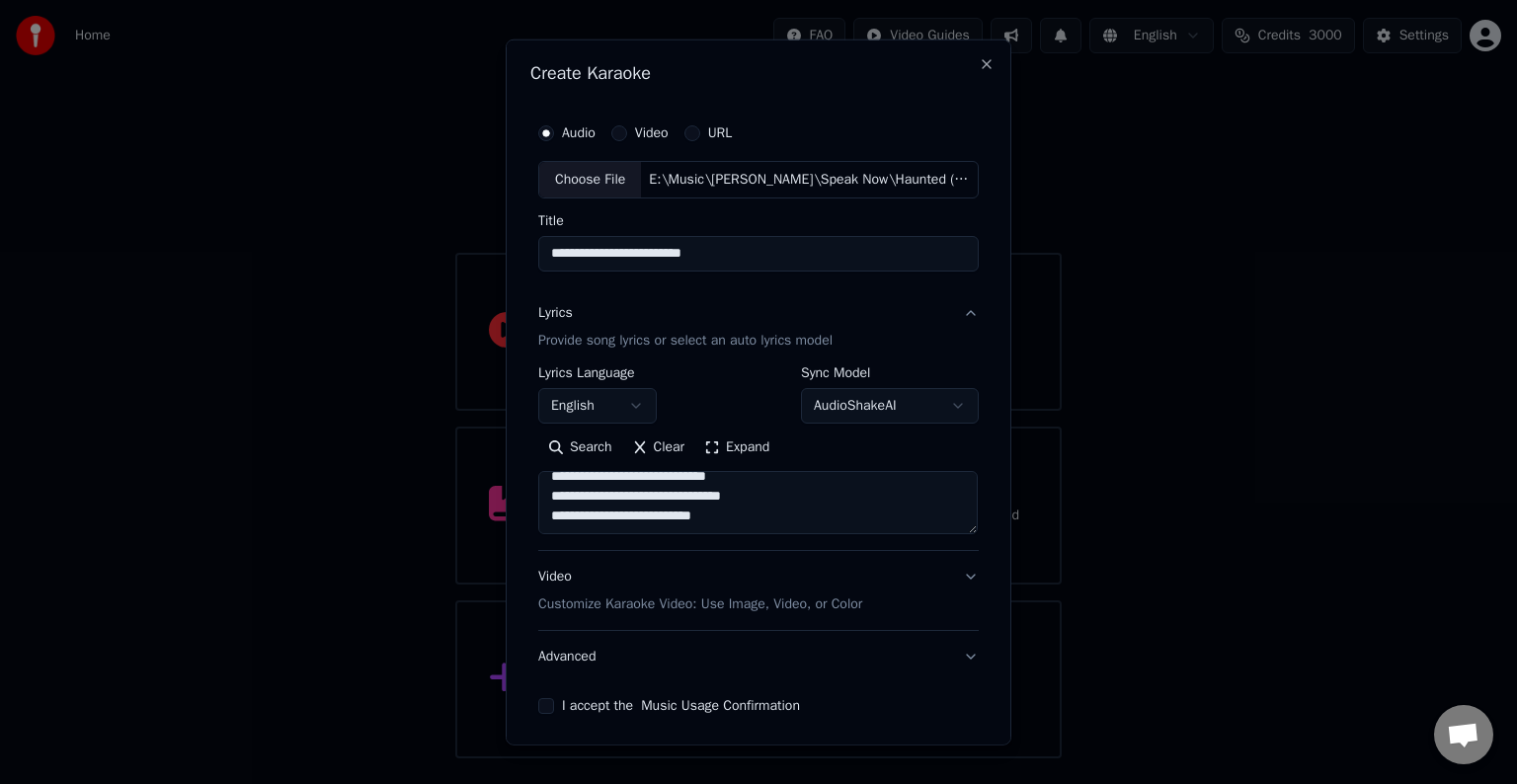 click at bounding box center (758, 503) 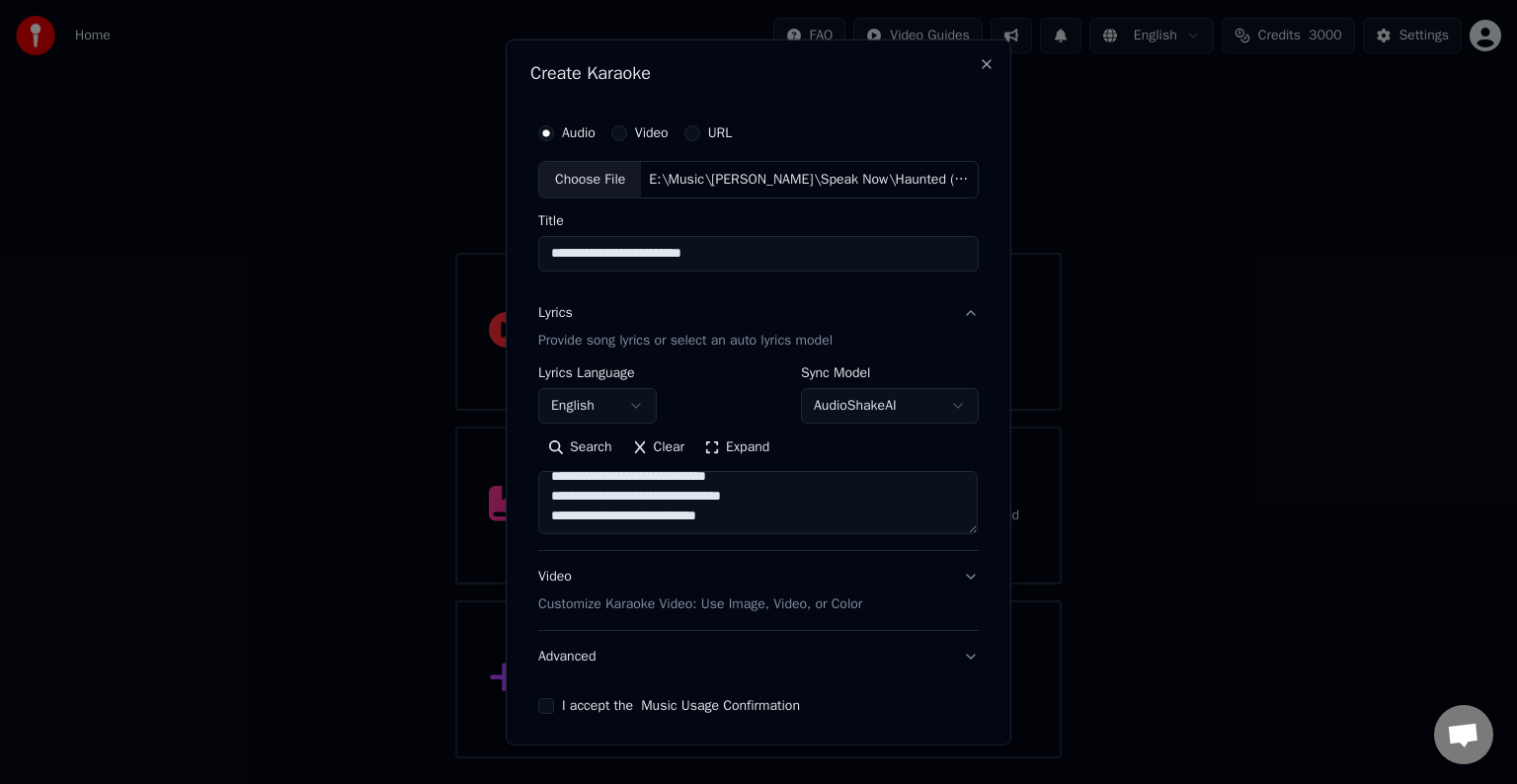scroll, scrollTop: 873, scrollLeft: 0, axis: vertical 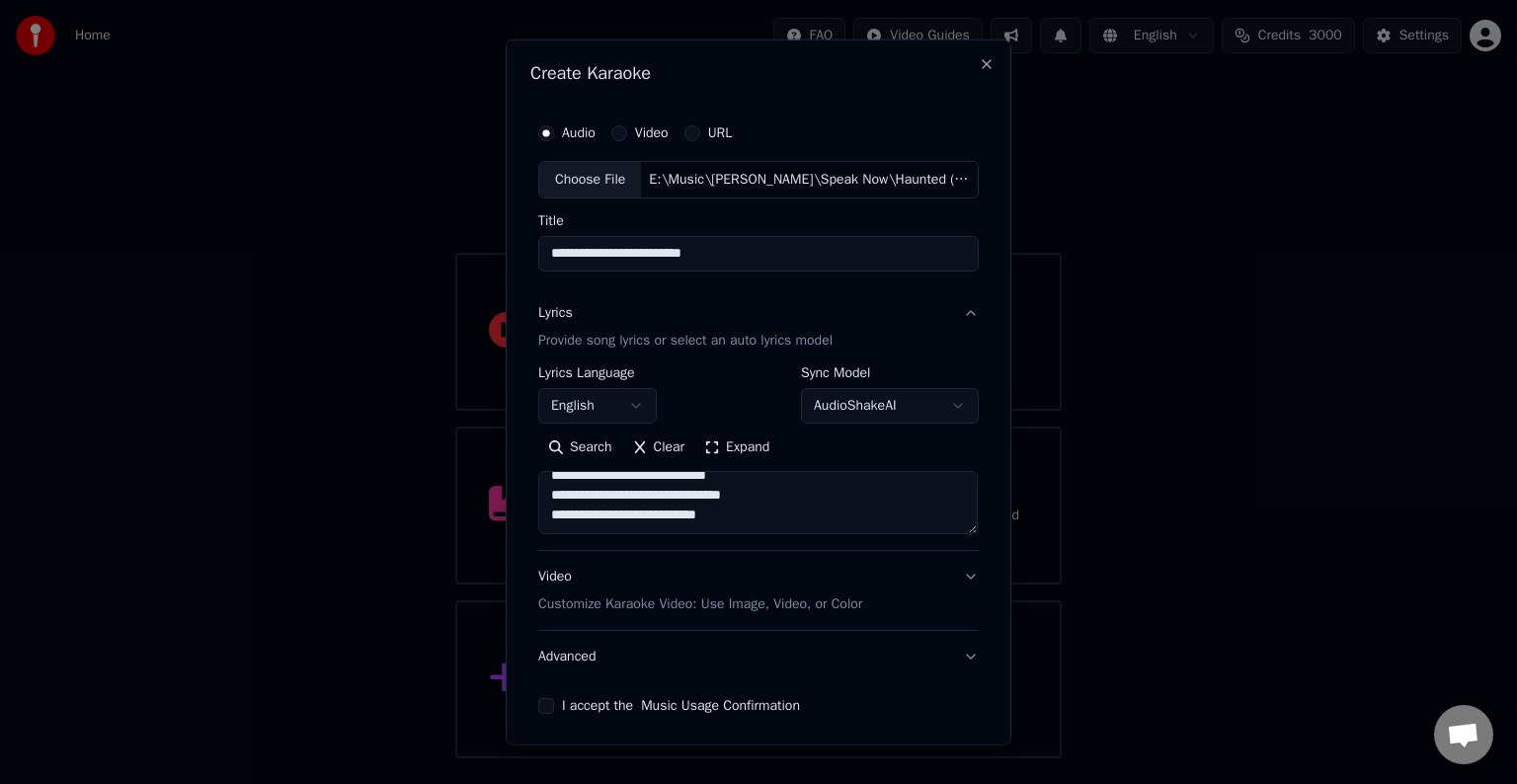 paste on "**********" 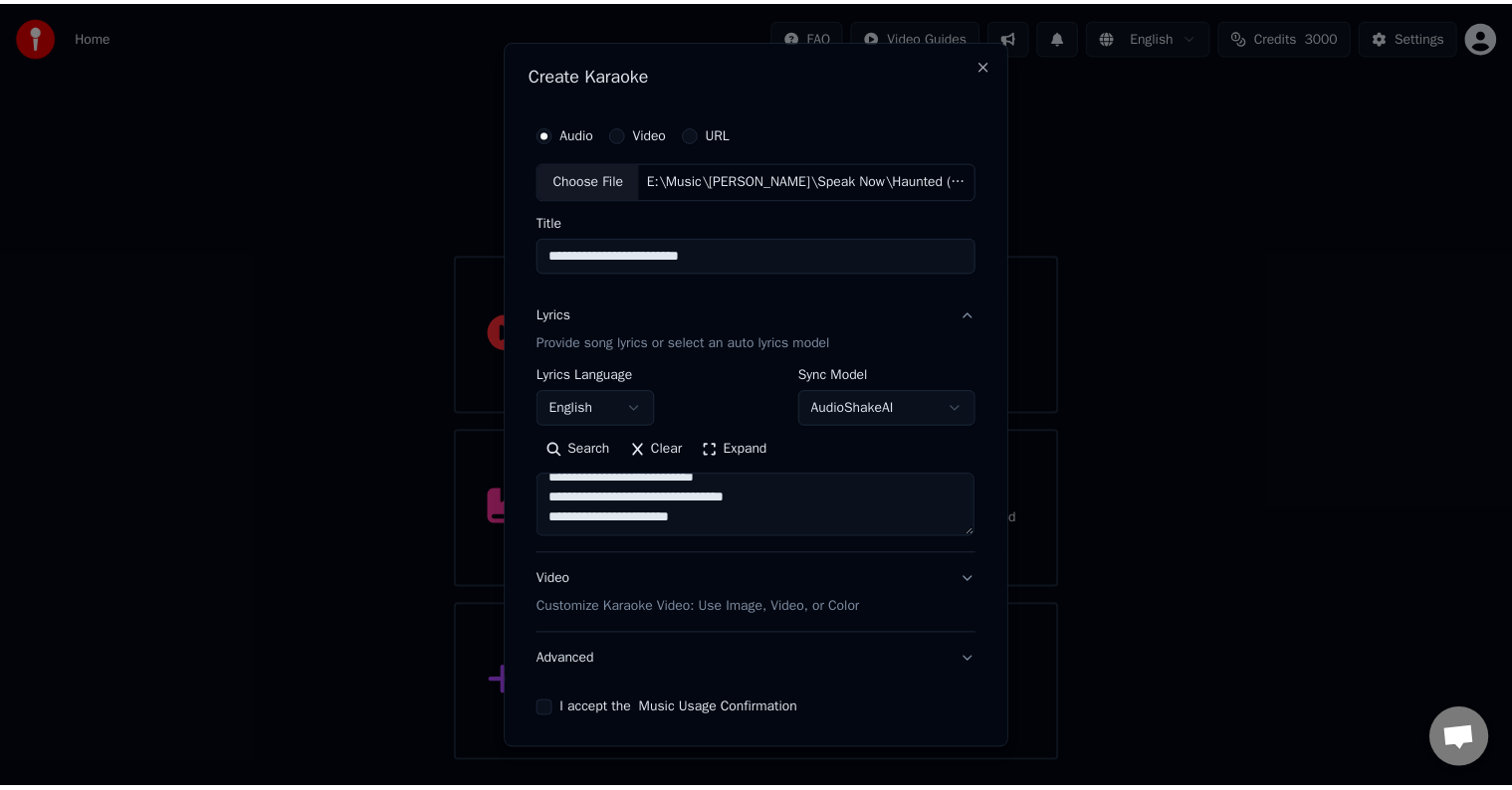 scroll, scrollTop: 967, scrollLeft: 0, axis: vertical 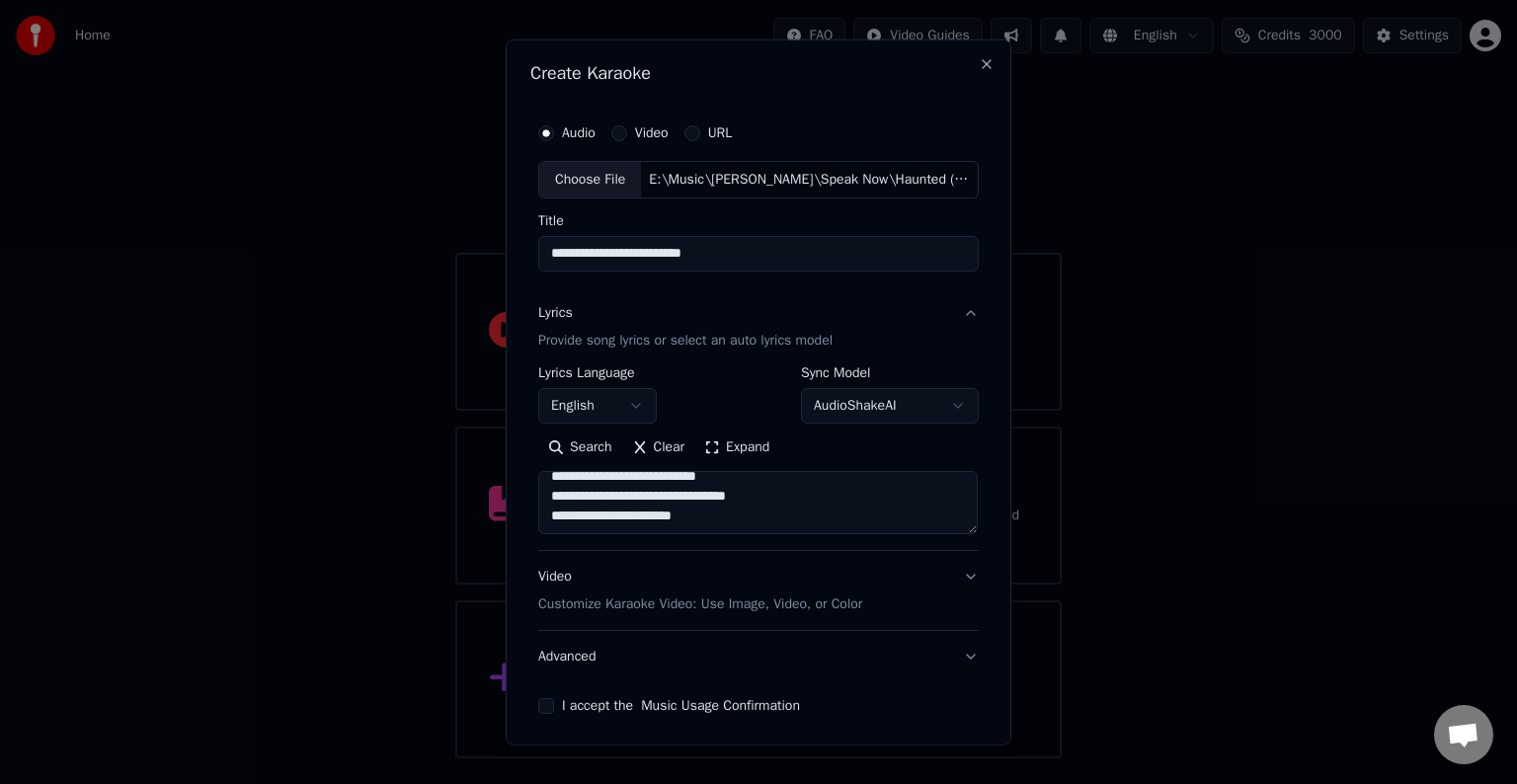 type on "**********" 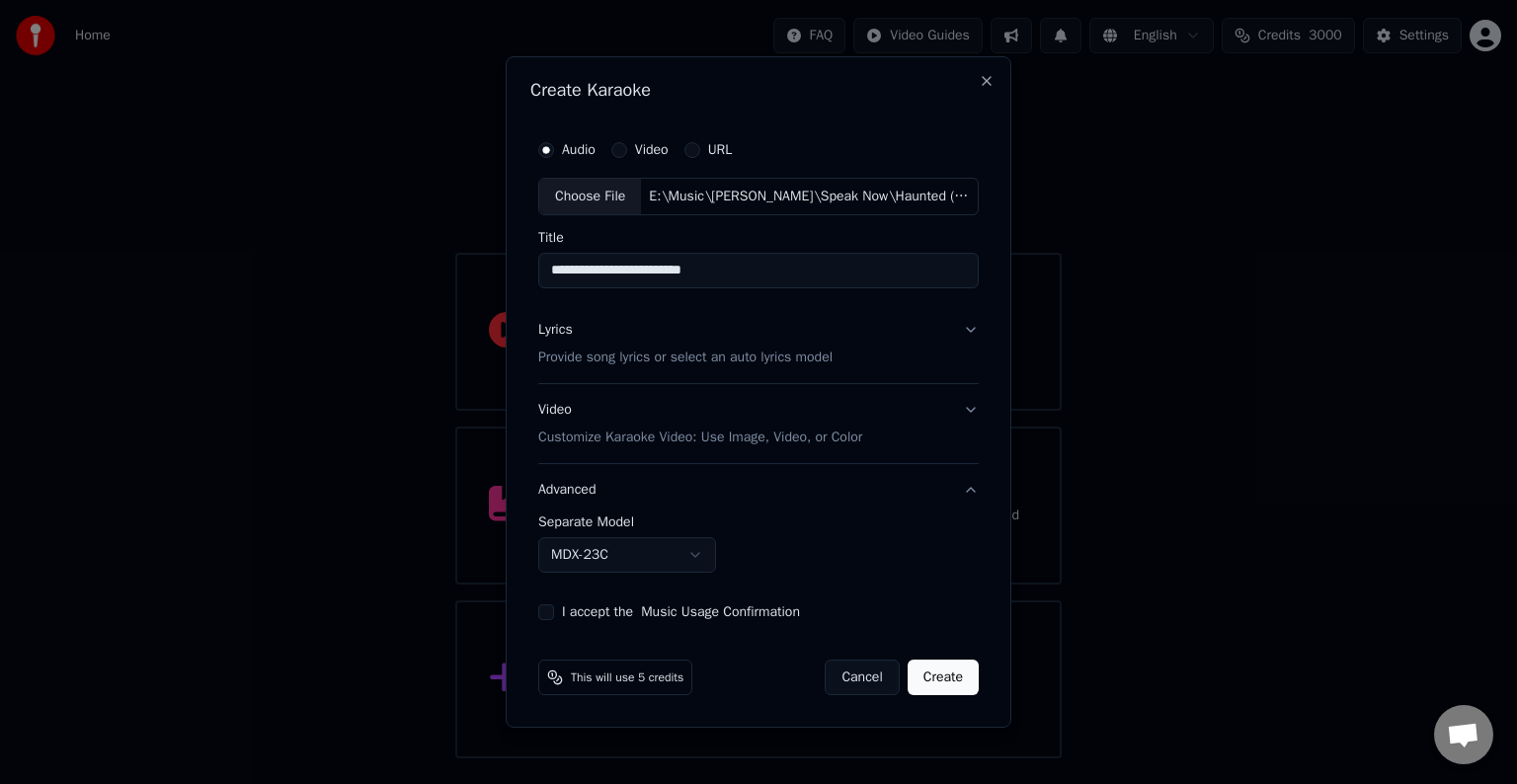 click on "**********" at bounding box center [758, 379] 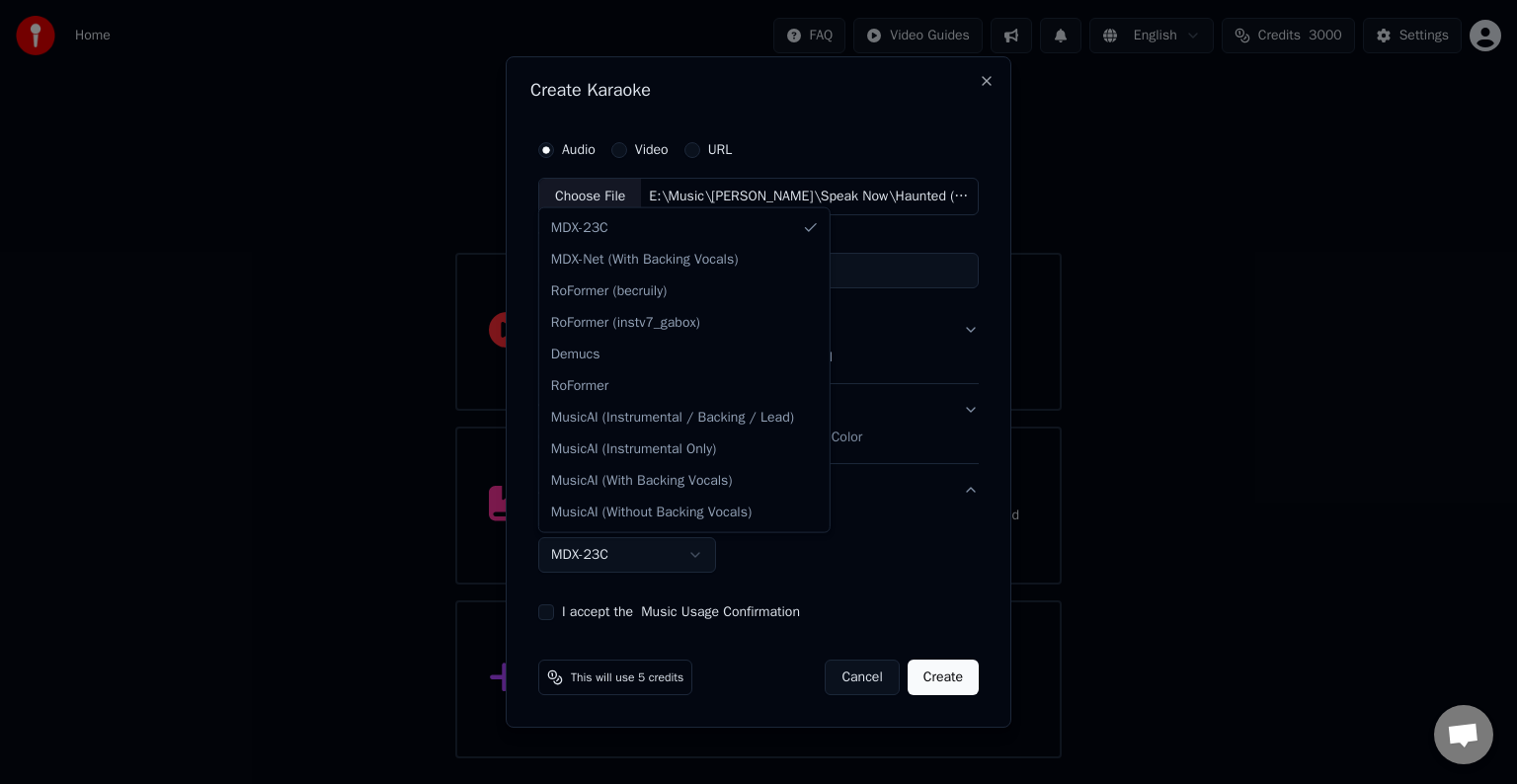 select on "**********" 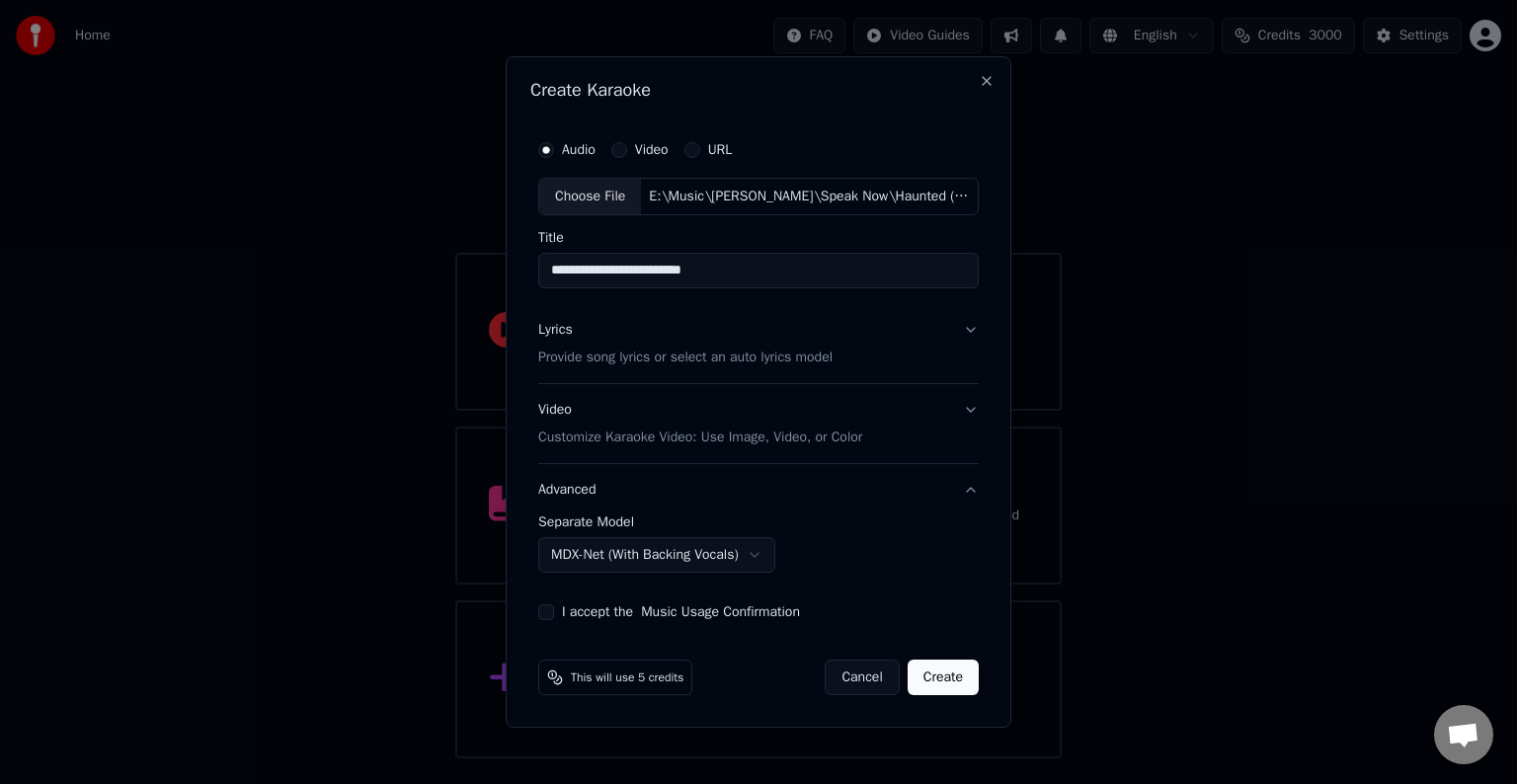 click on "I accept the   Music Usage Confirmation" at bounding box center (546, 612) 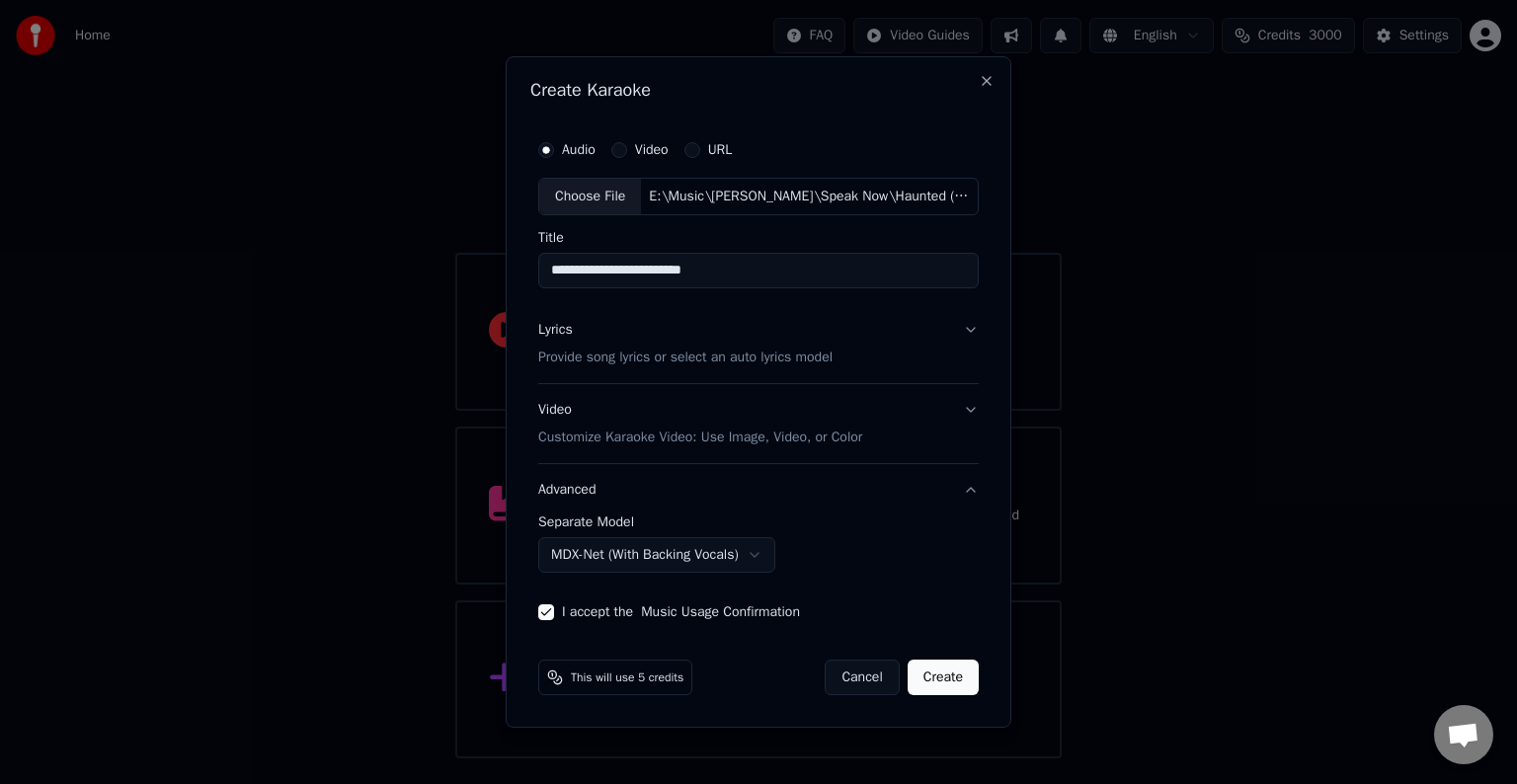 click on "Create" at bounding box center (943, 677) 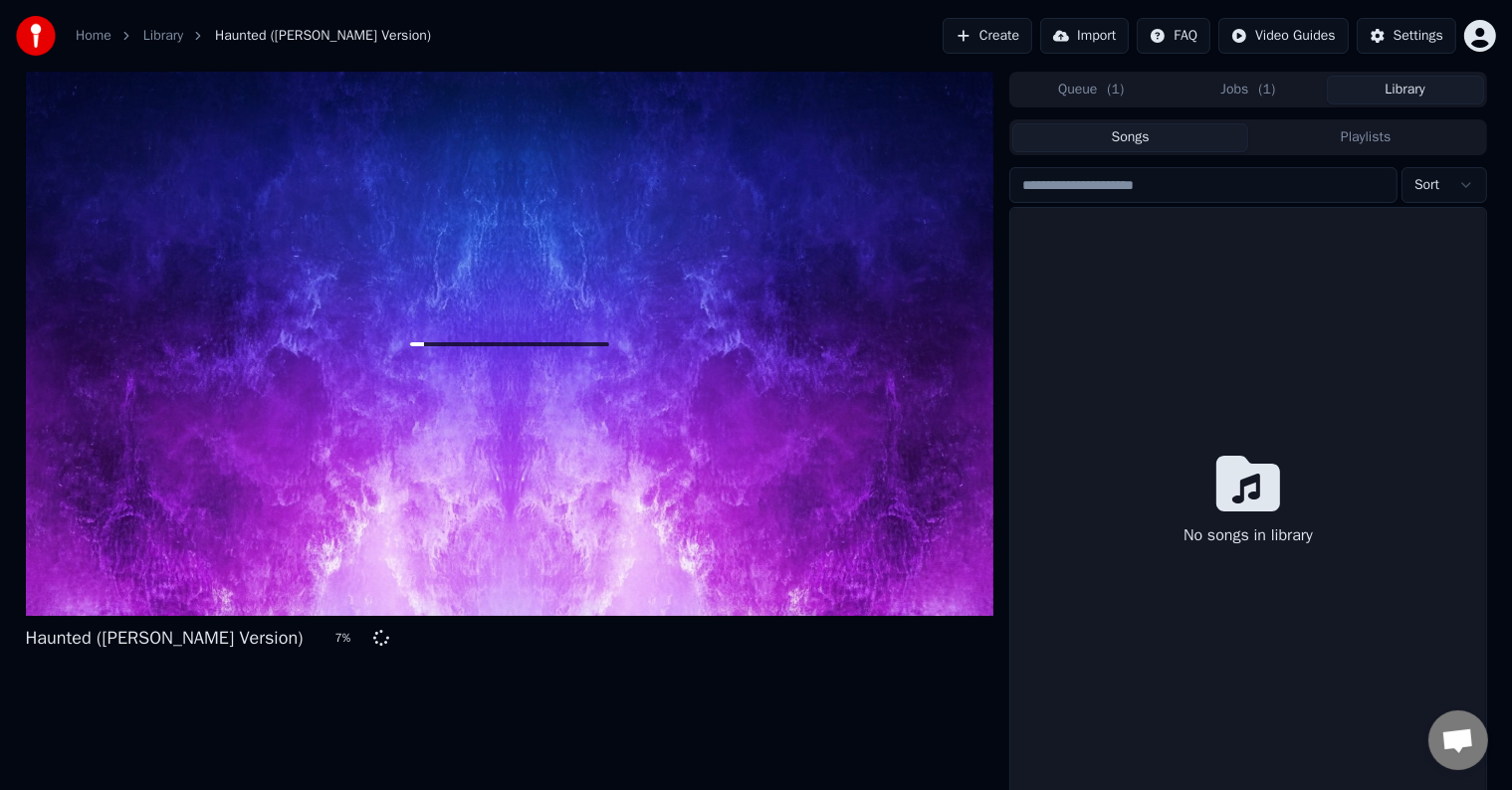 click on "Library" at bounding box center (1405, 90) 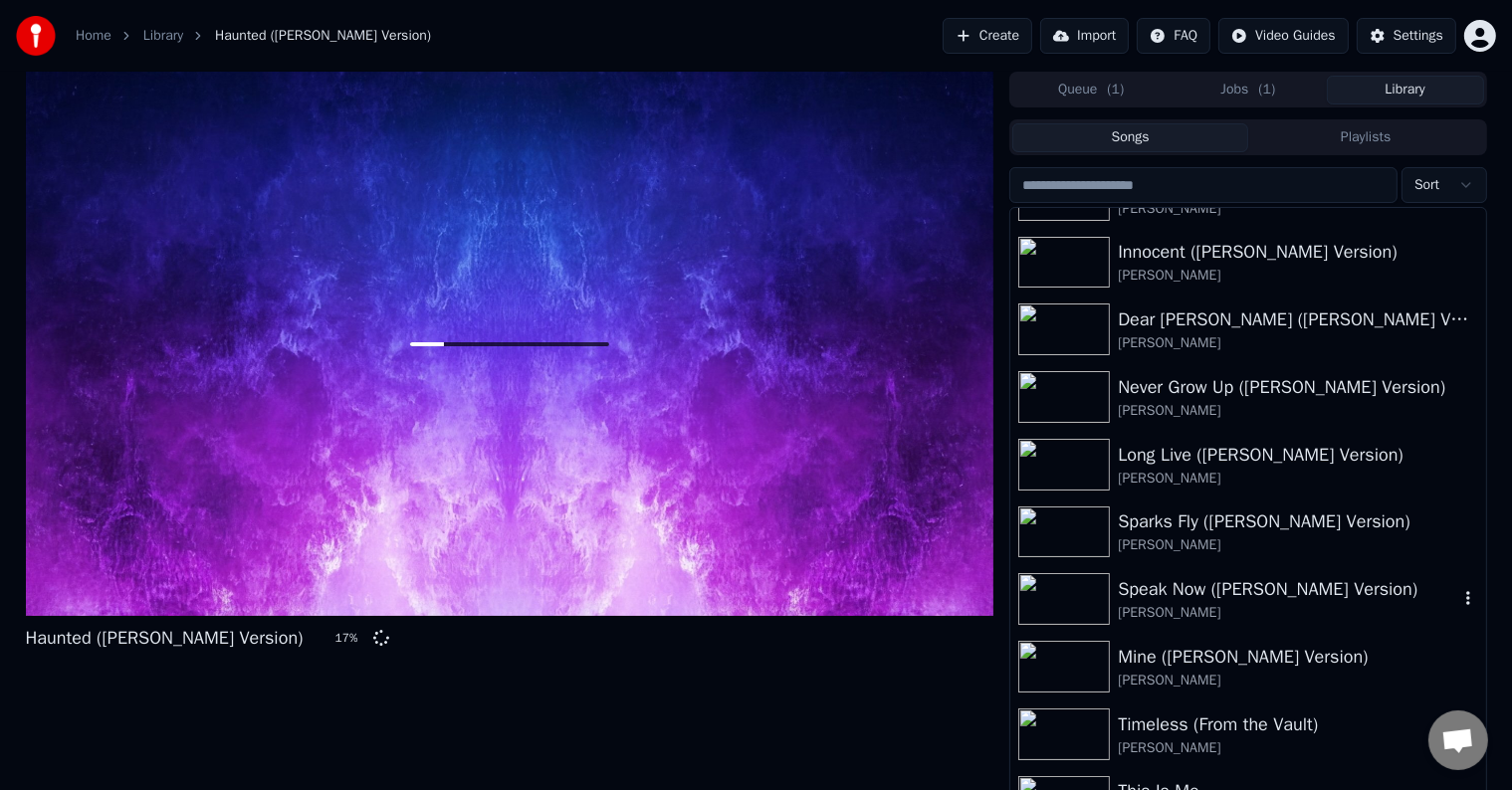 scroll, scrollTop: 8744, scrollLeft: 0, axis: vertical 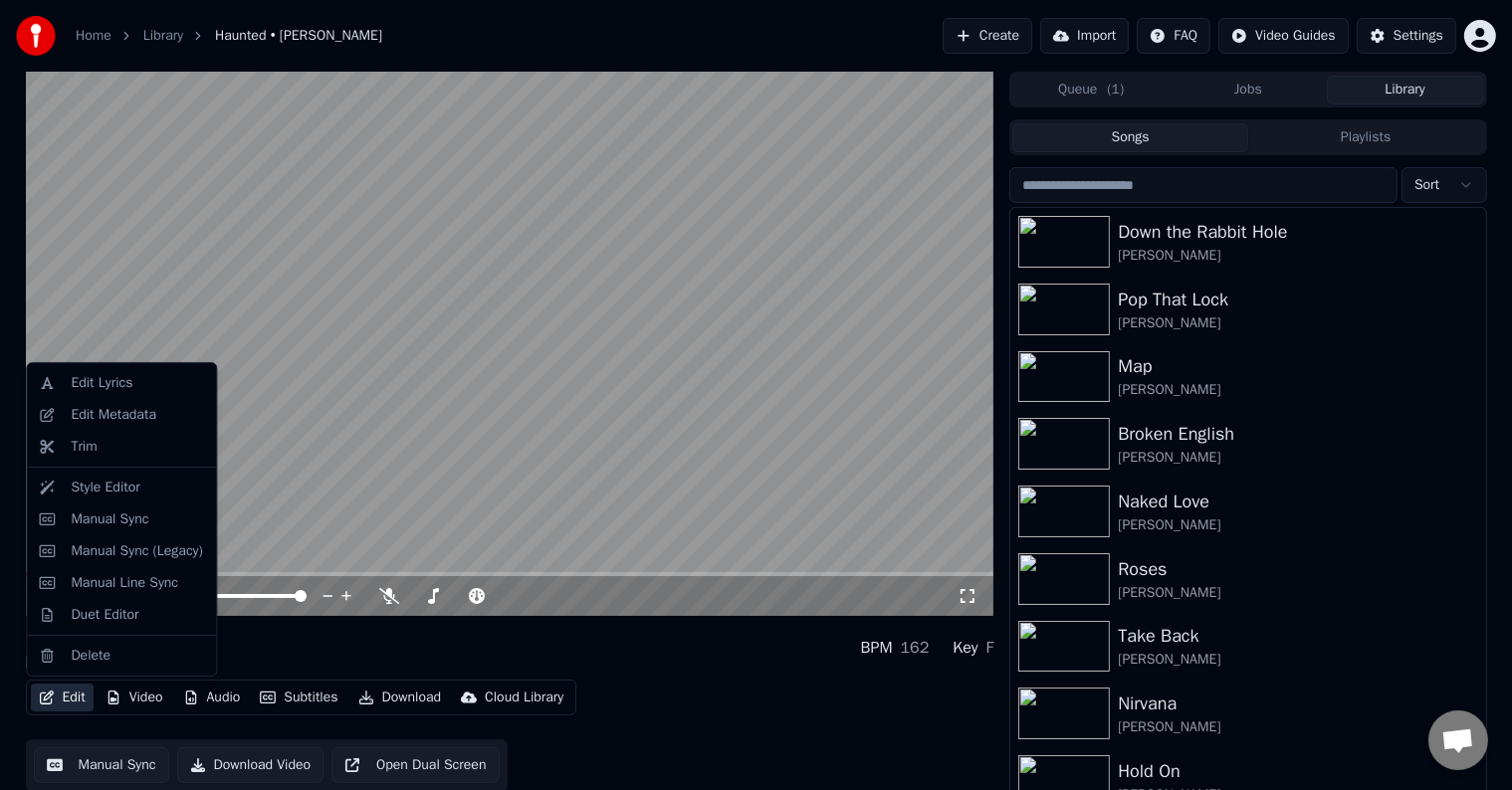 click on "Edit" at bounding box center [62, 697] 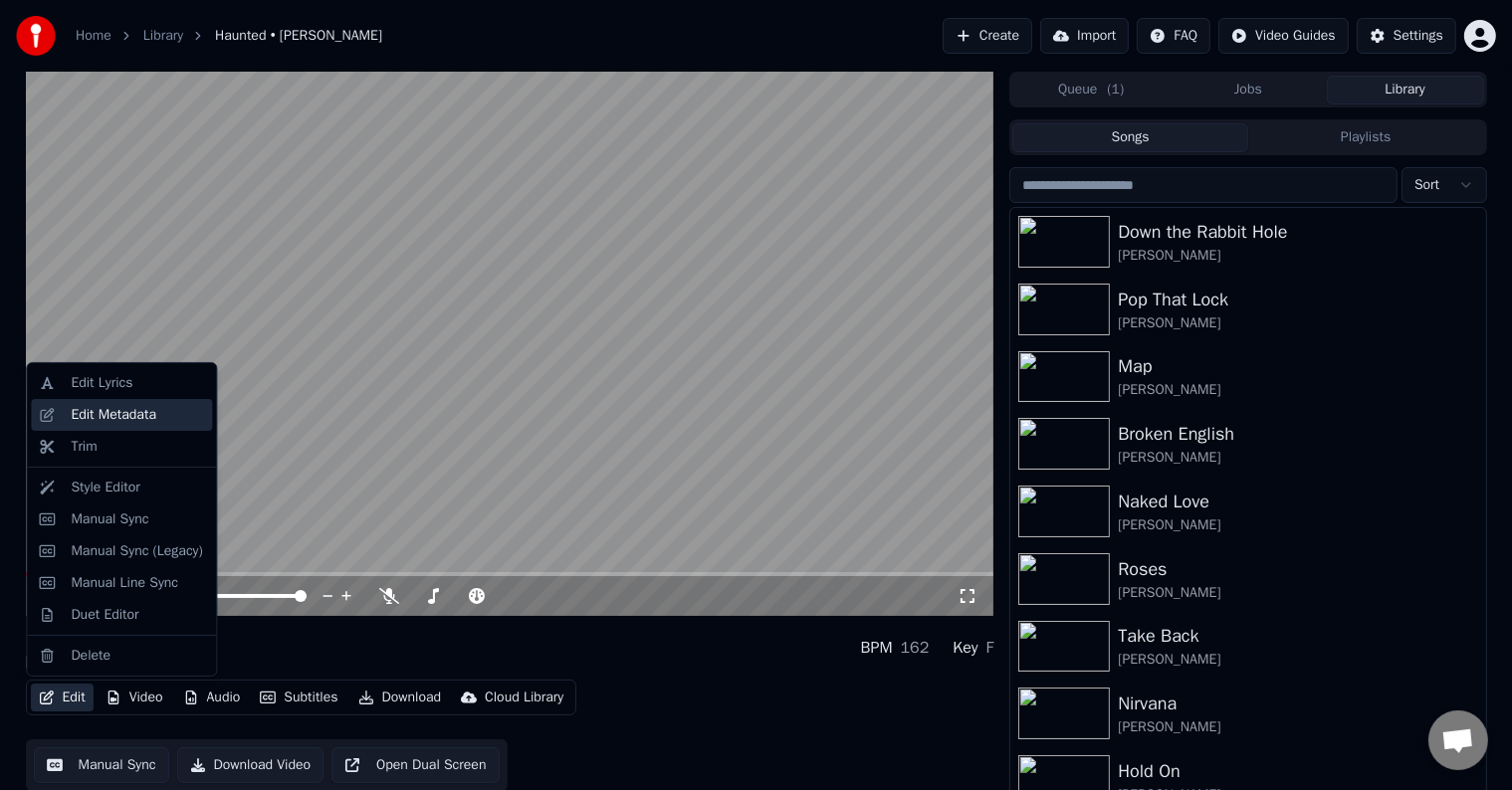 click on "Edit Metadata" at bounding box center (113, 415) 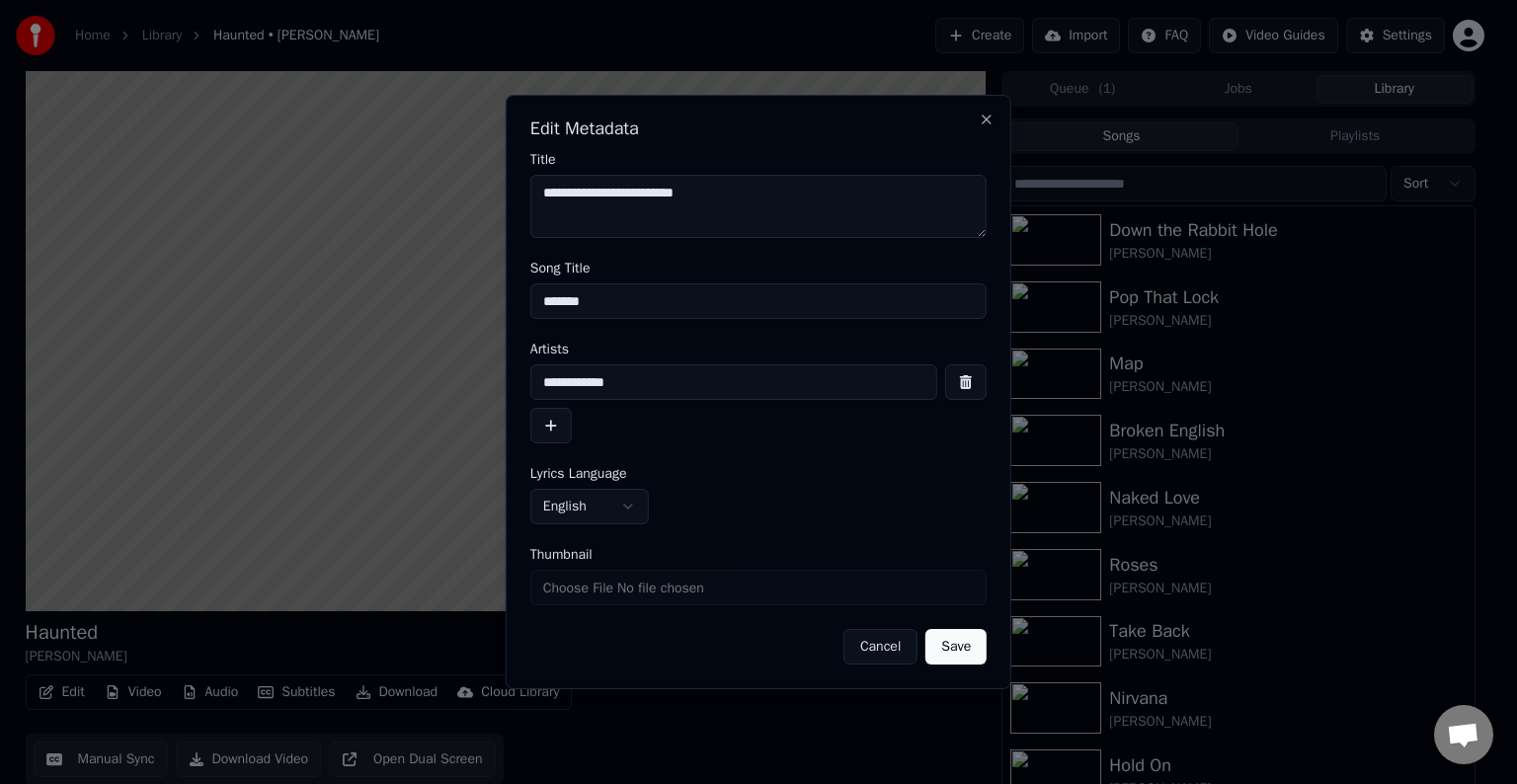 click on "*******" at bounding box center (758, 301) 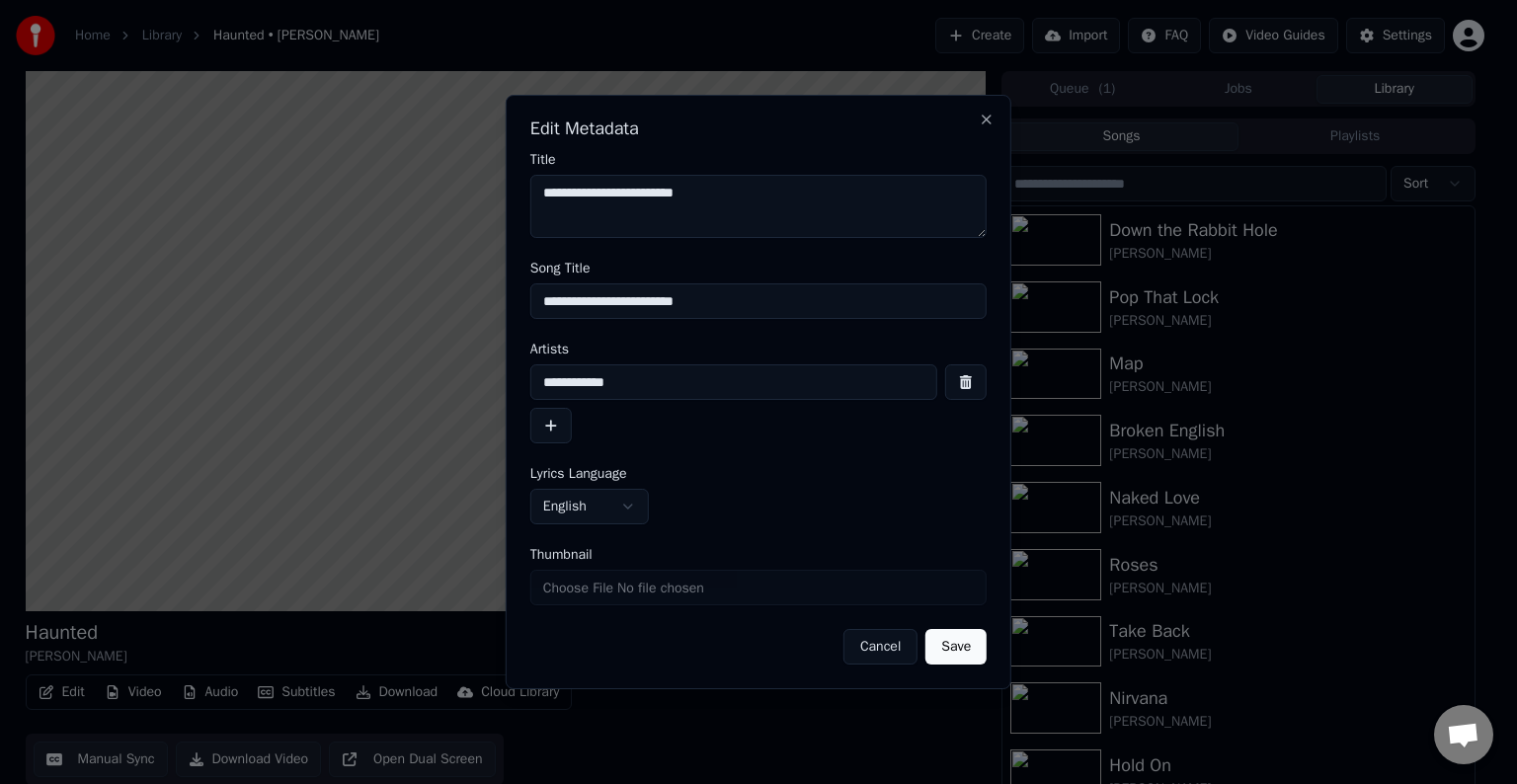 type on "**********" 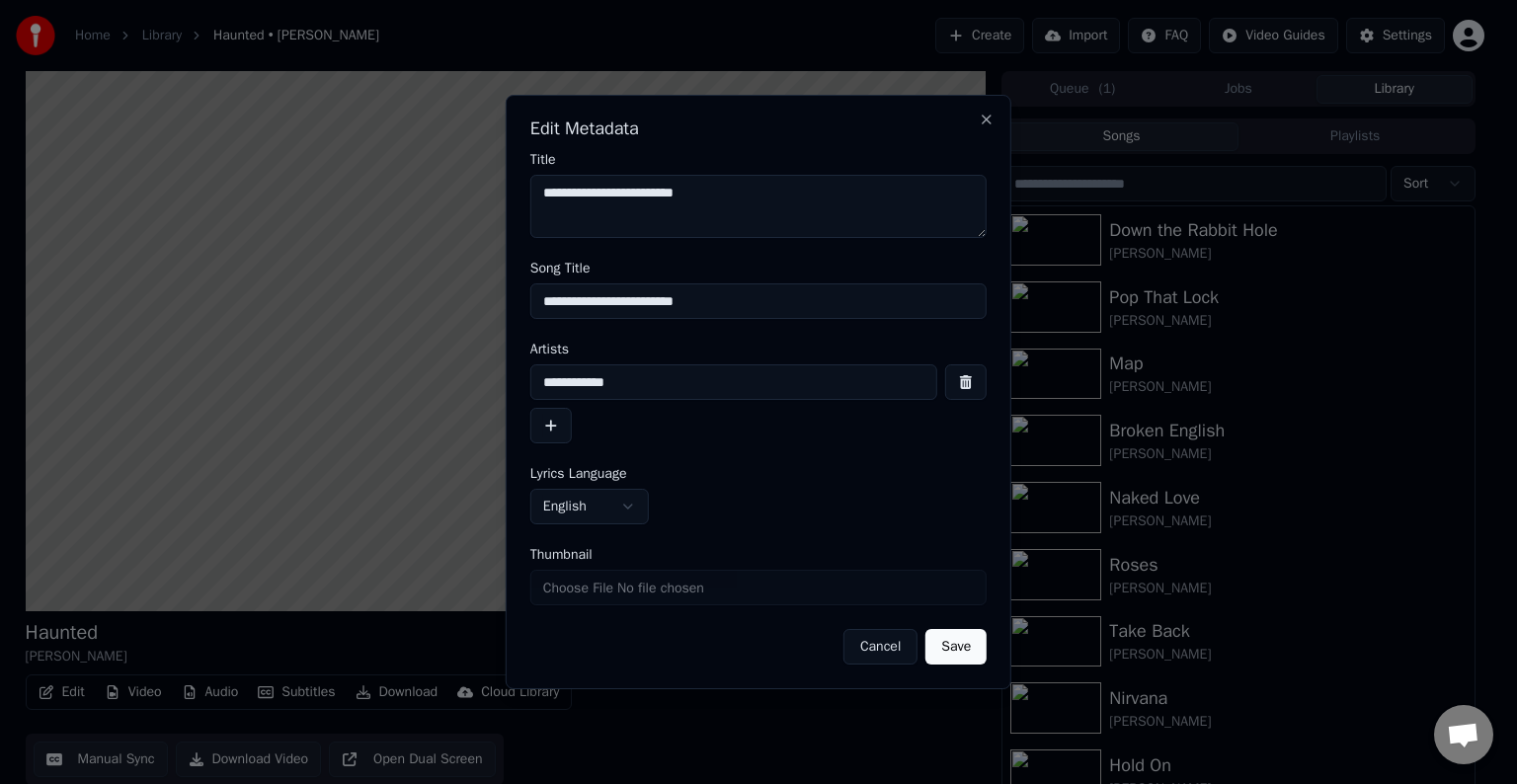 click on "Save" at bounding box center [956, 647] 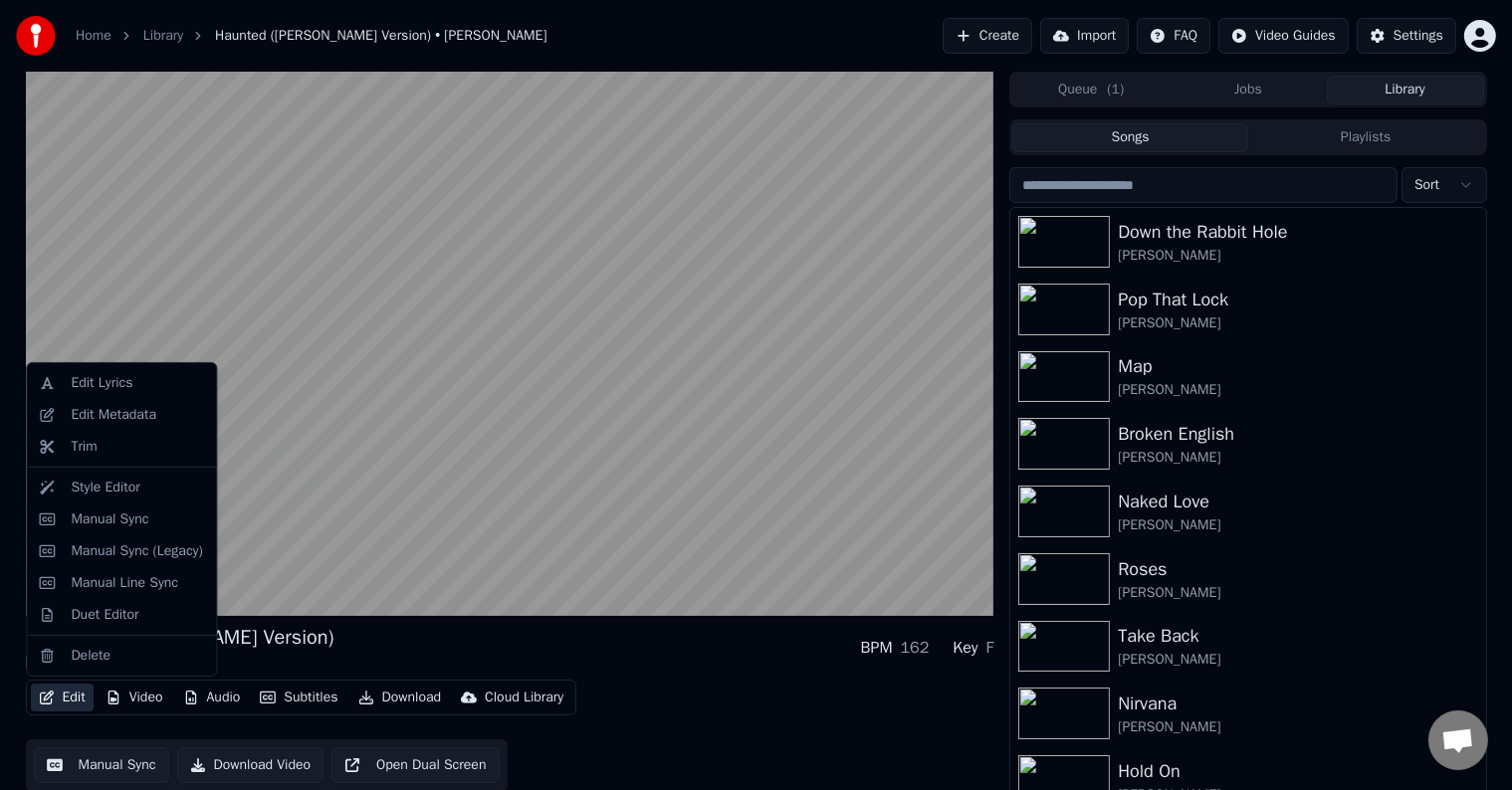 click on "Edit" at bounding box center (62, 697) 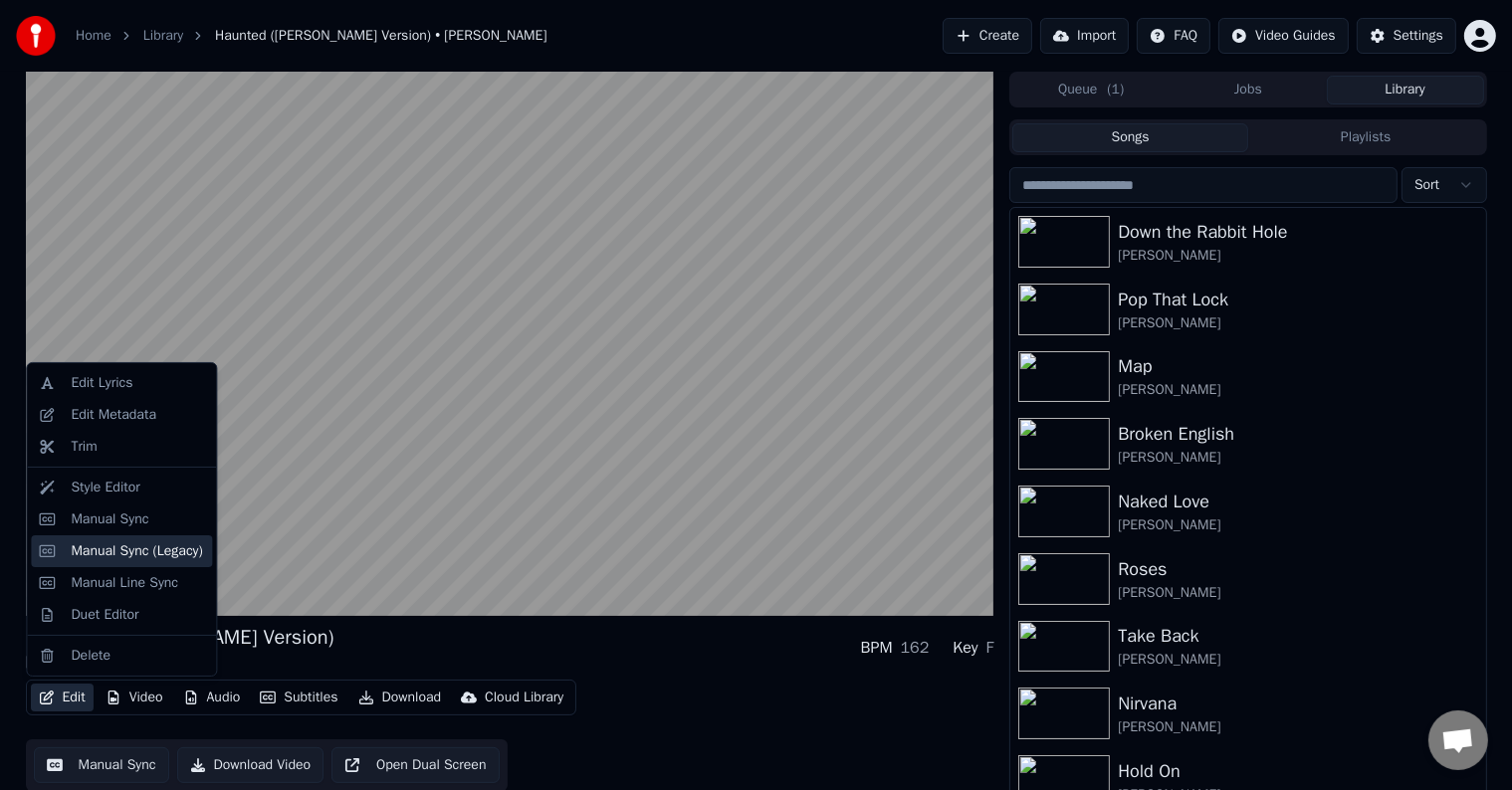 click on "Manual Sync (Legacy)" at bounding box center [136, 551] 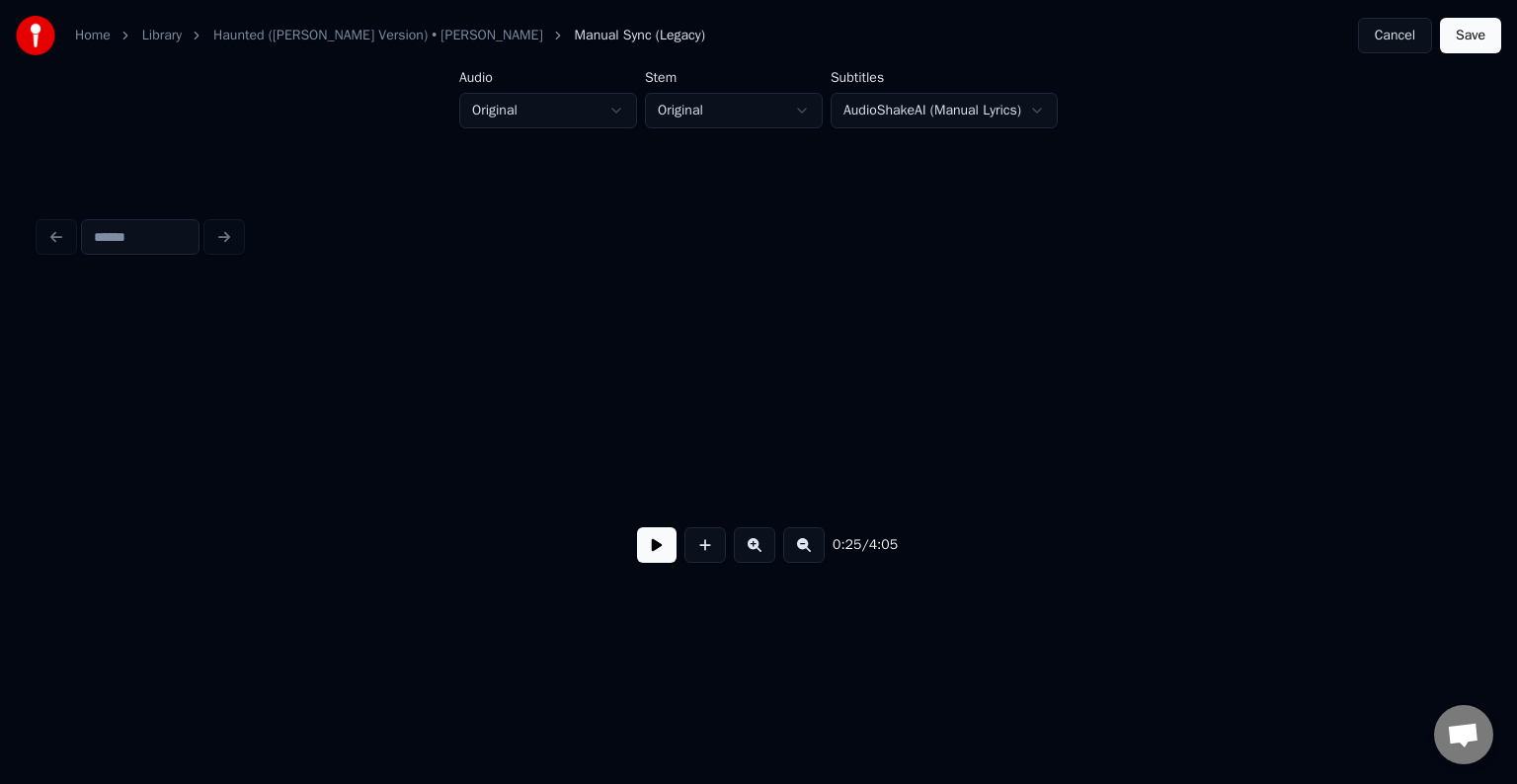 scroll, scrollTop: 0, scrollLeft: 3745, axis: horizontal 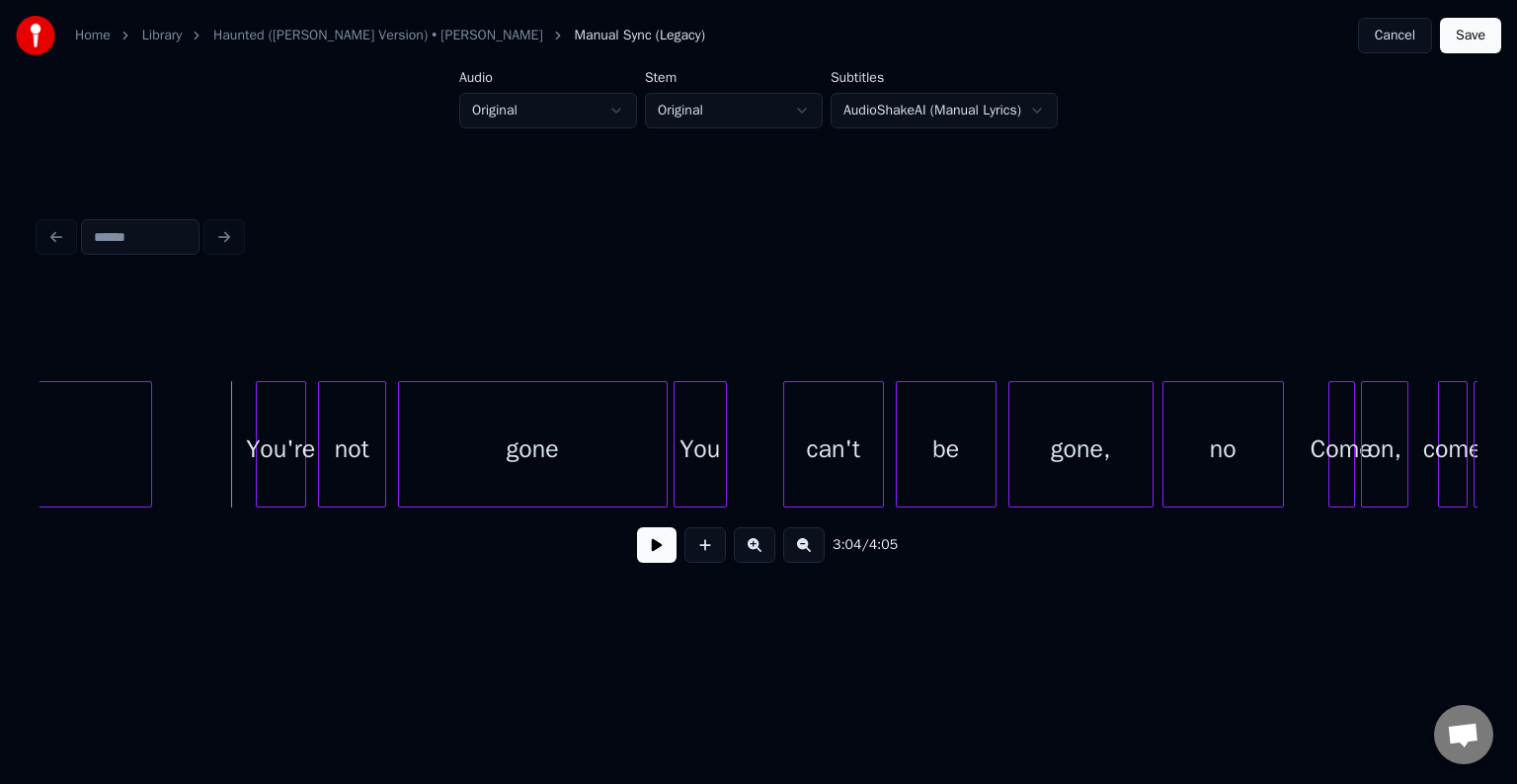 click on "3:04  /  4:05" at bounding box center [758, 545] 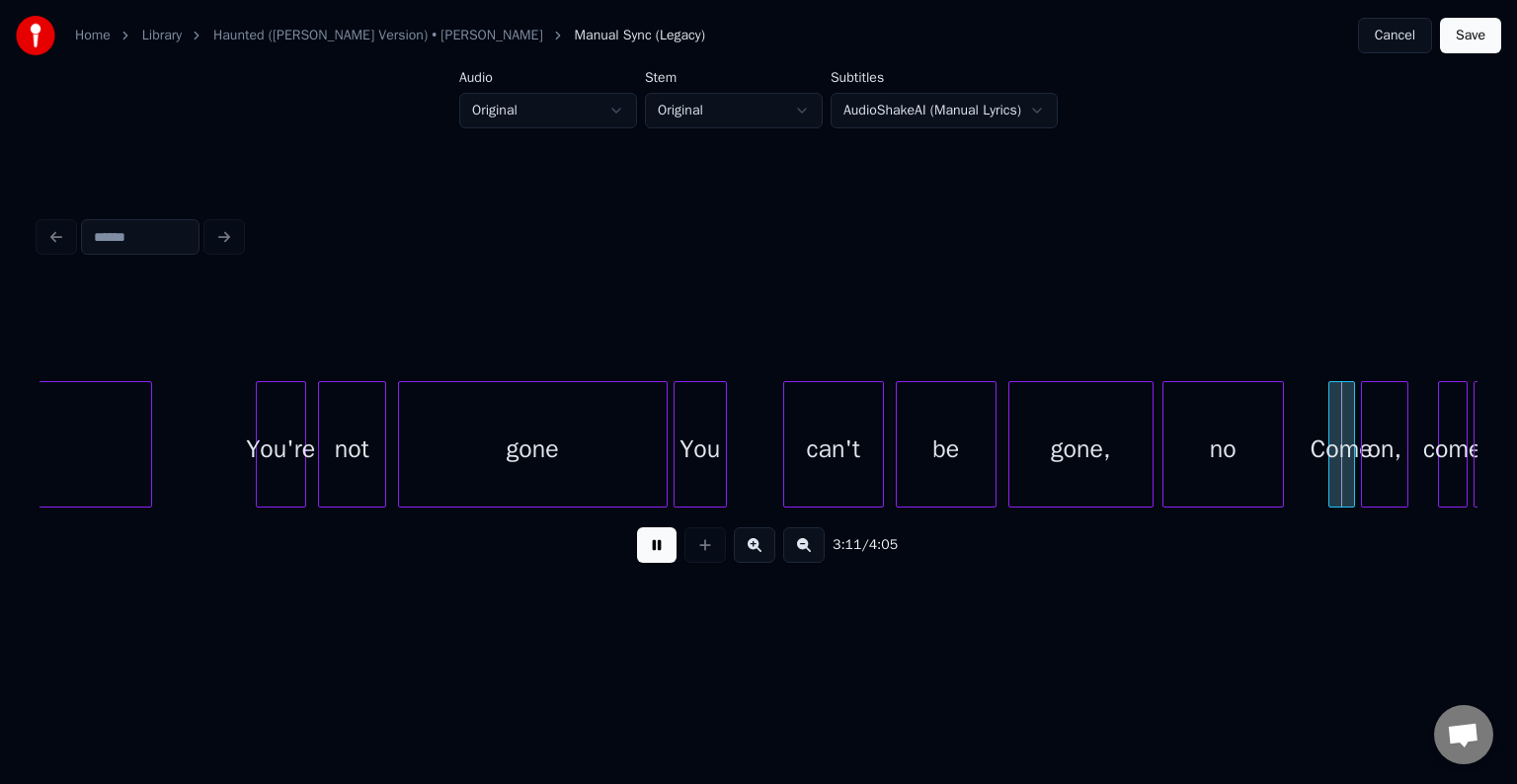 click at bounding box center [657, 545] 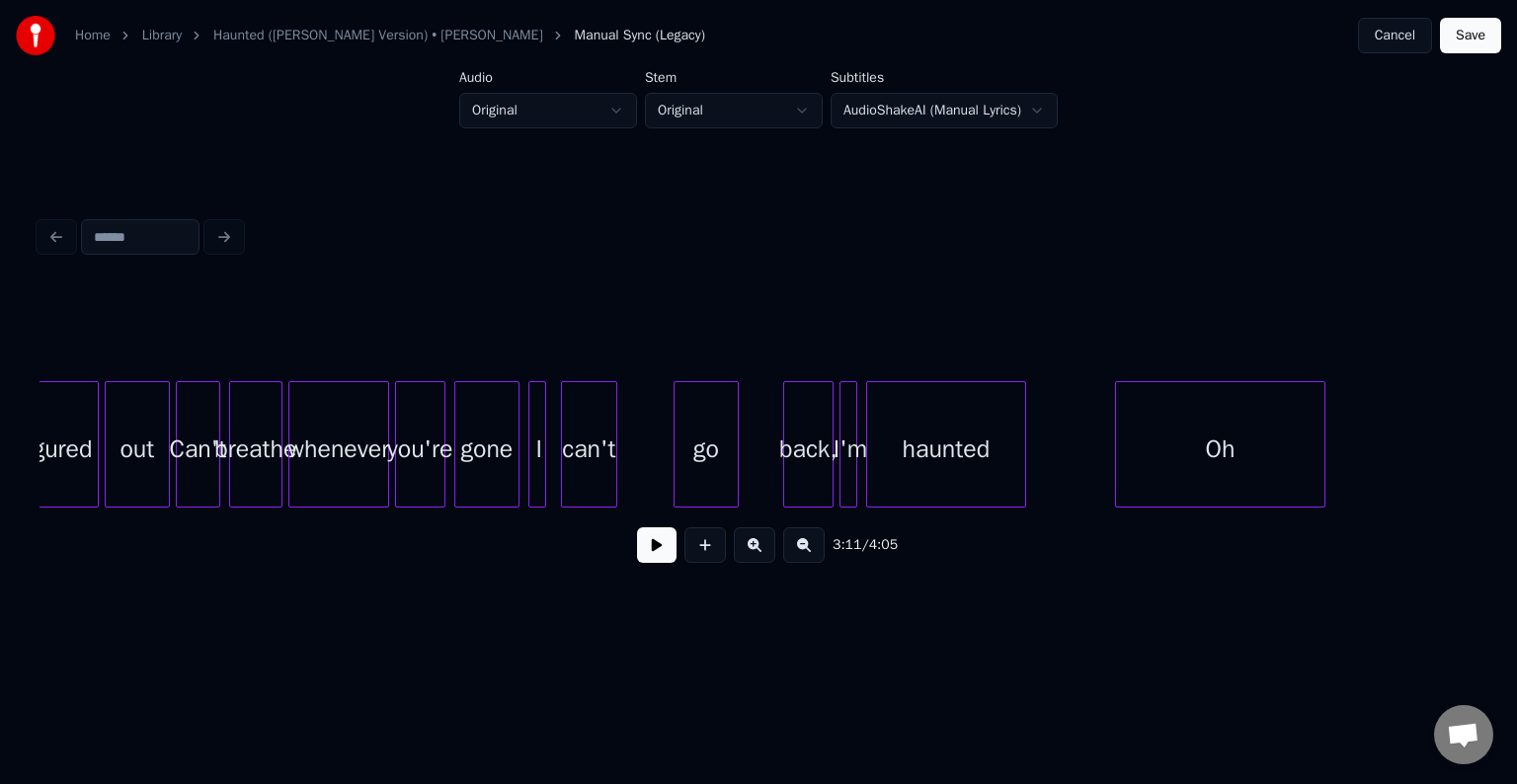 scroll, scrollTop: 0, scrollLeft: 31391, axis: horizontal 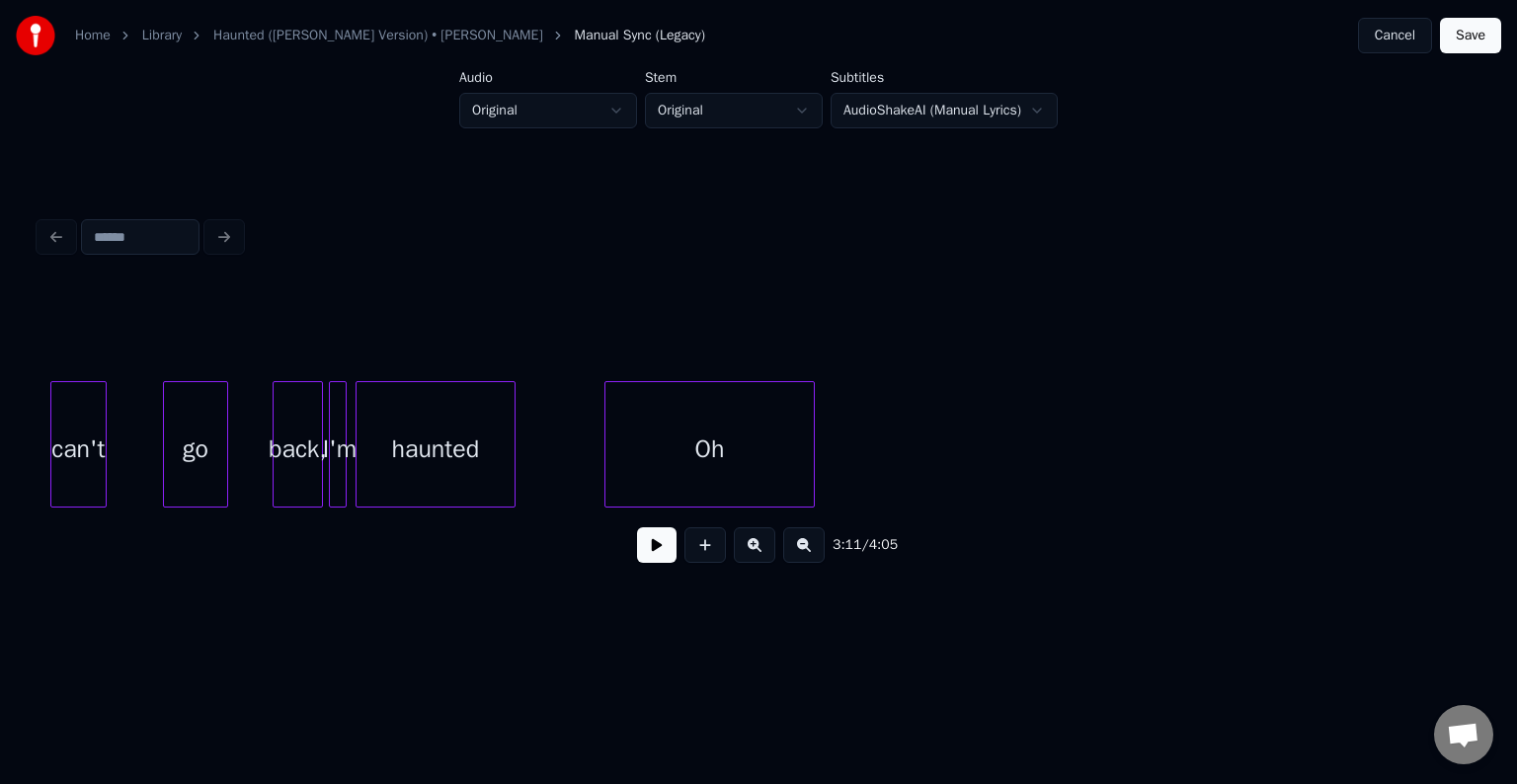 click on "haunted" at bounding box center [436, 449] 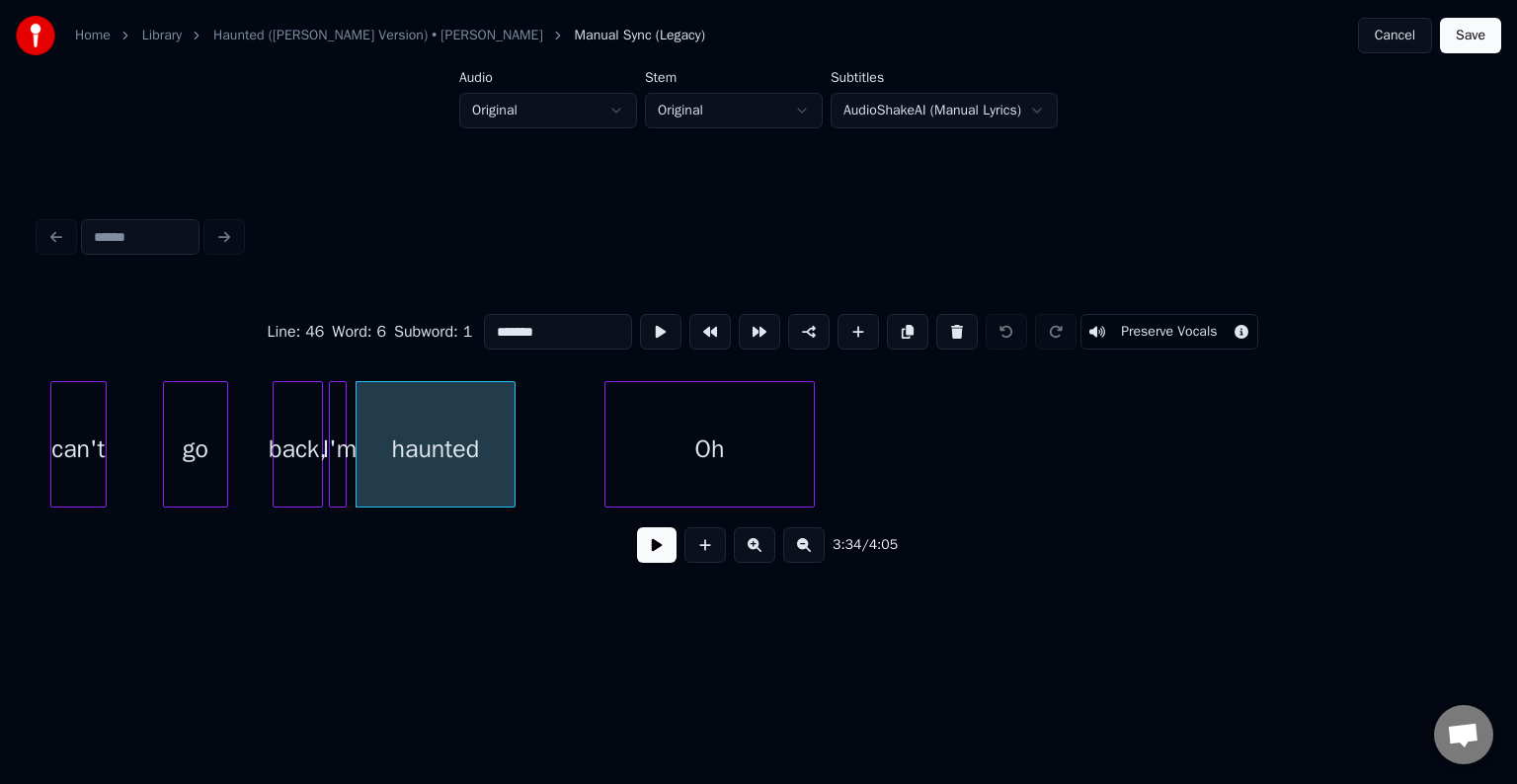 click at bounding box center (657, 545) 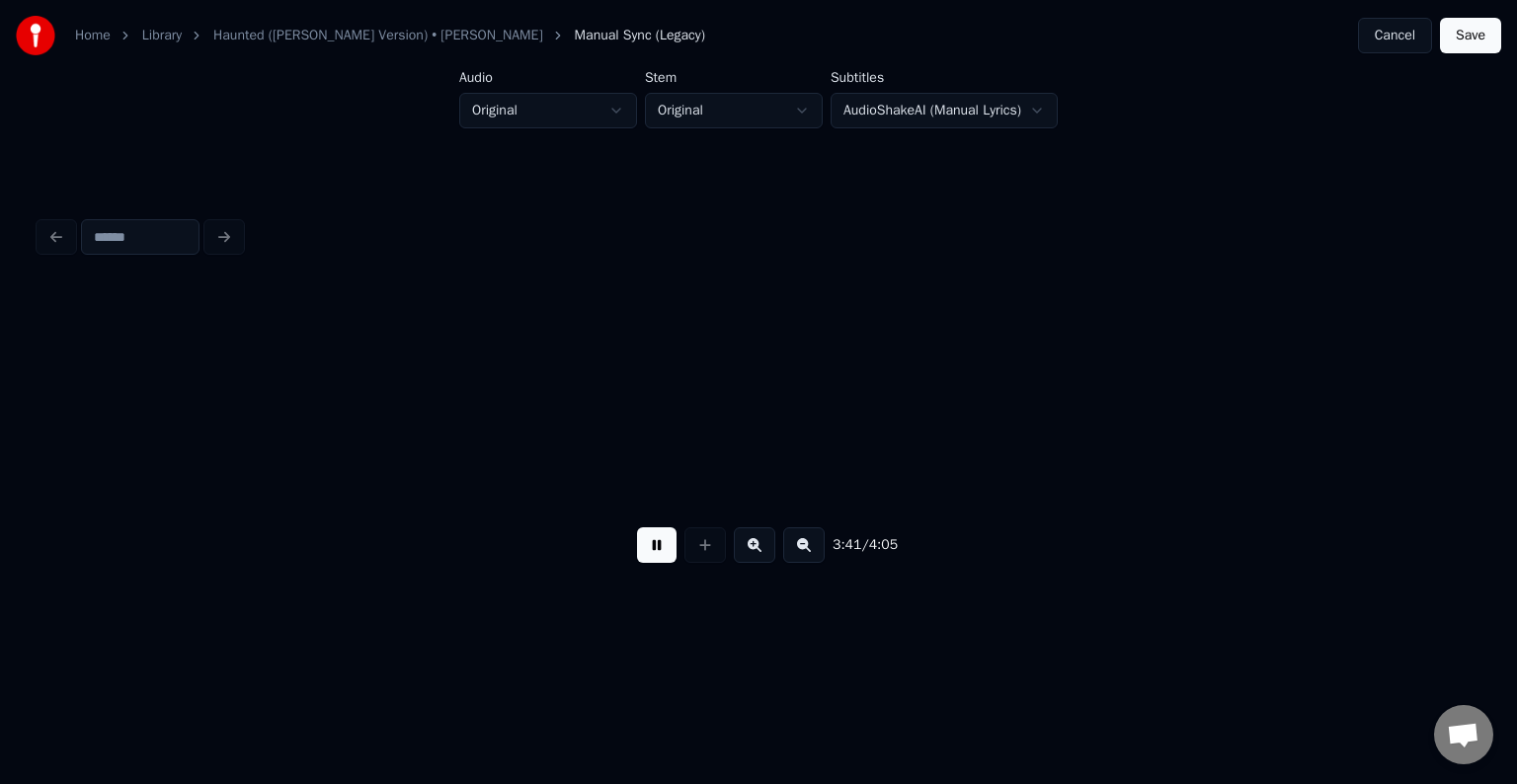 scroll, scrollTop: 0, scrollLeft: 32830, axis: horizontal 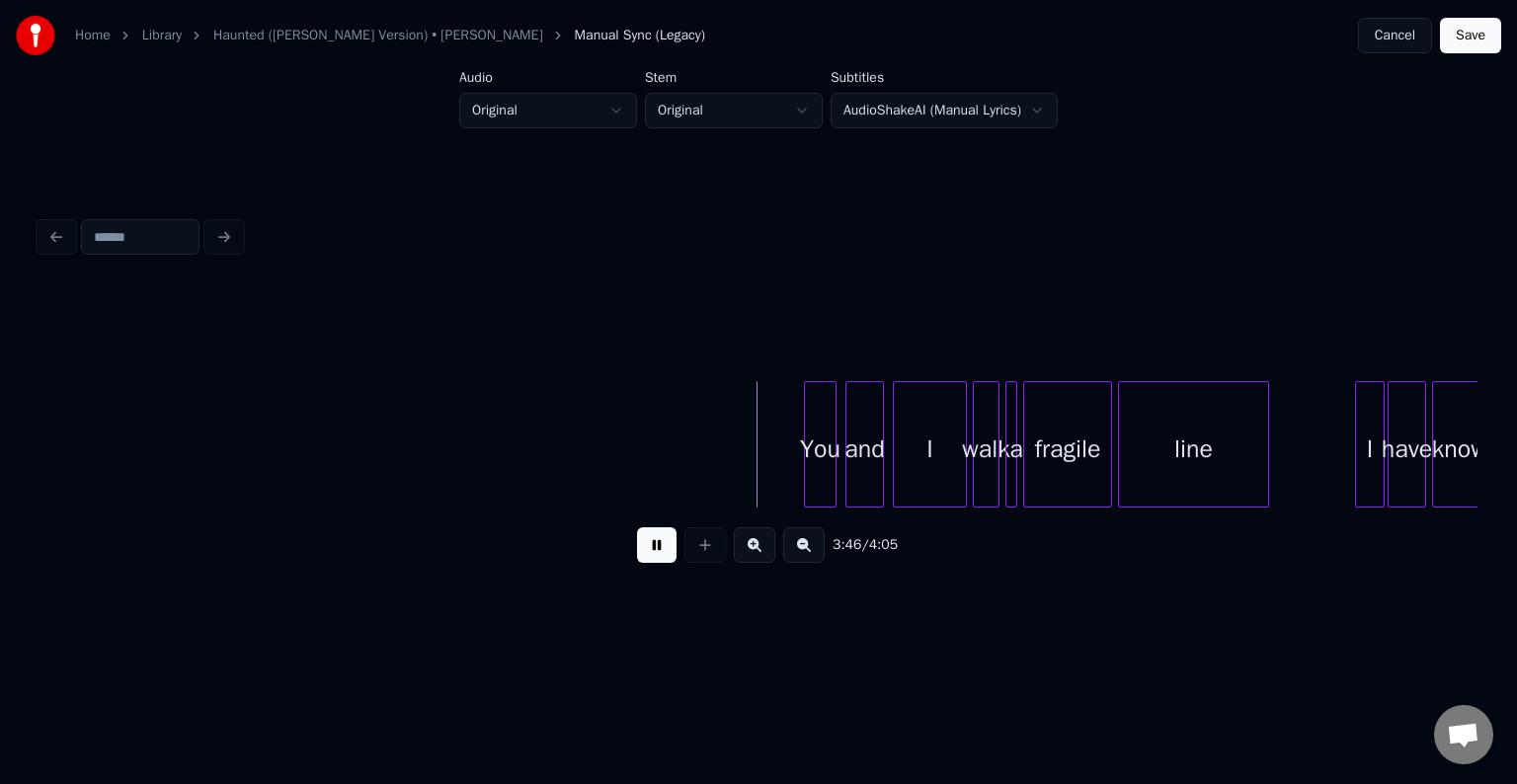 click at bounding box center (657, 545) 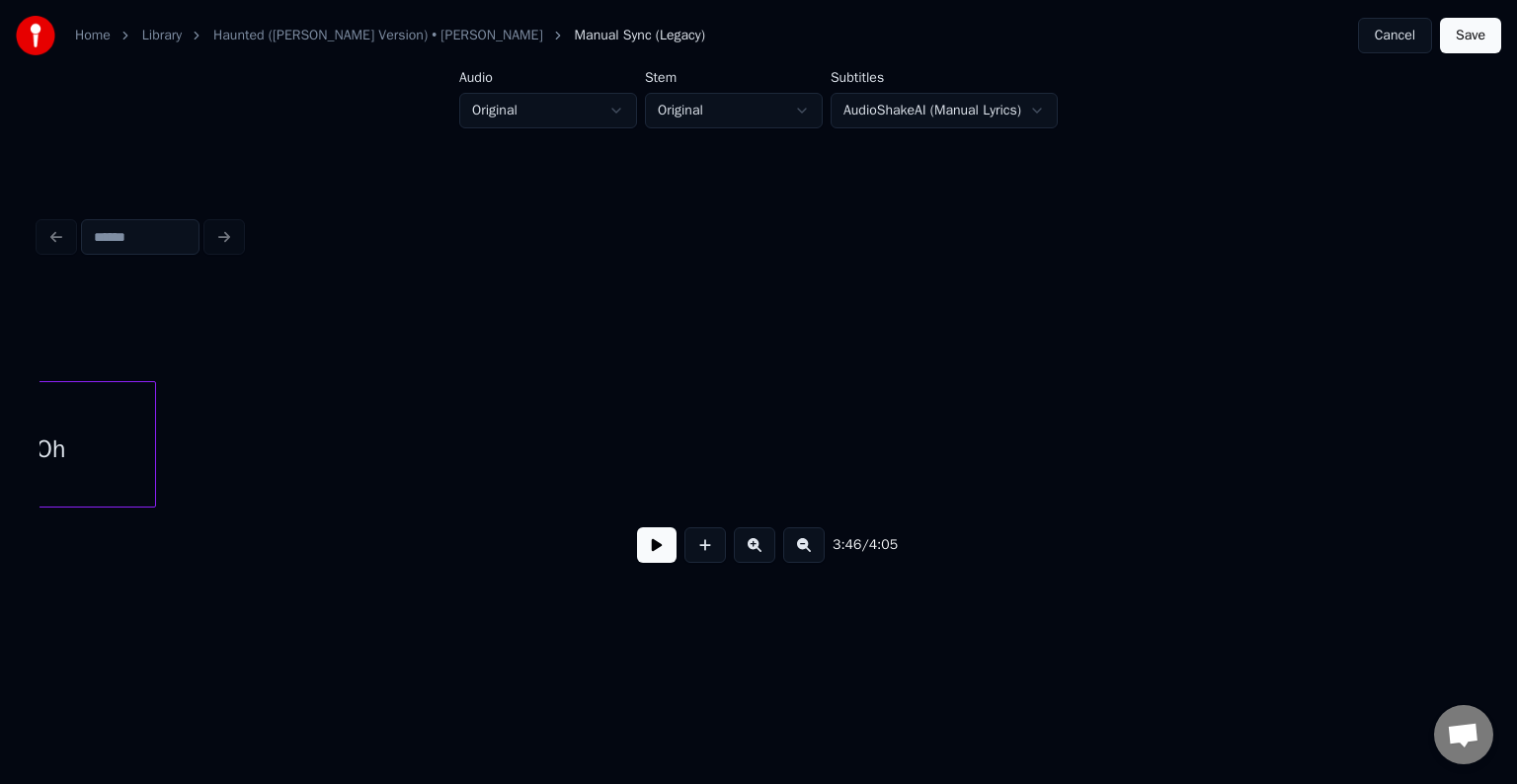 scroll, scrollTop: 0, scrollLeft: 32040, axis: horizontal 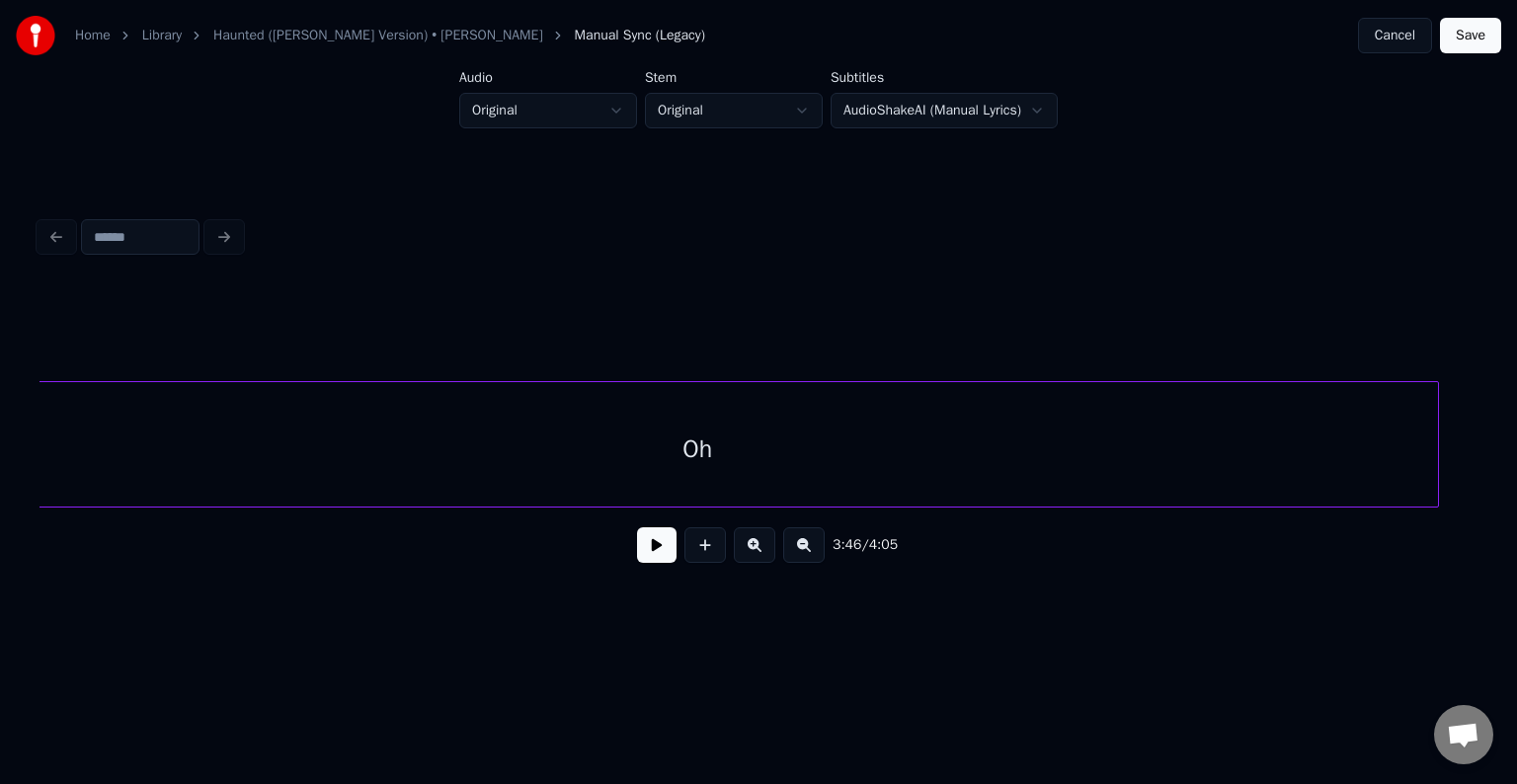 click at bounding box center [1435, 444] 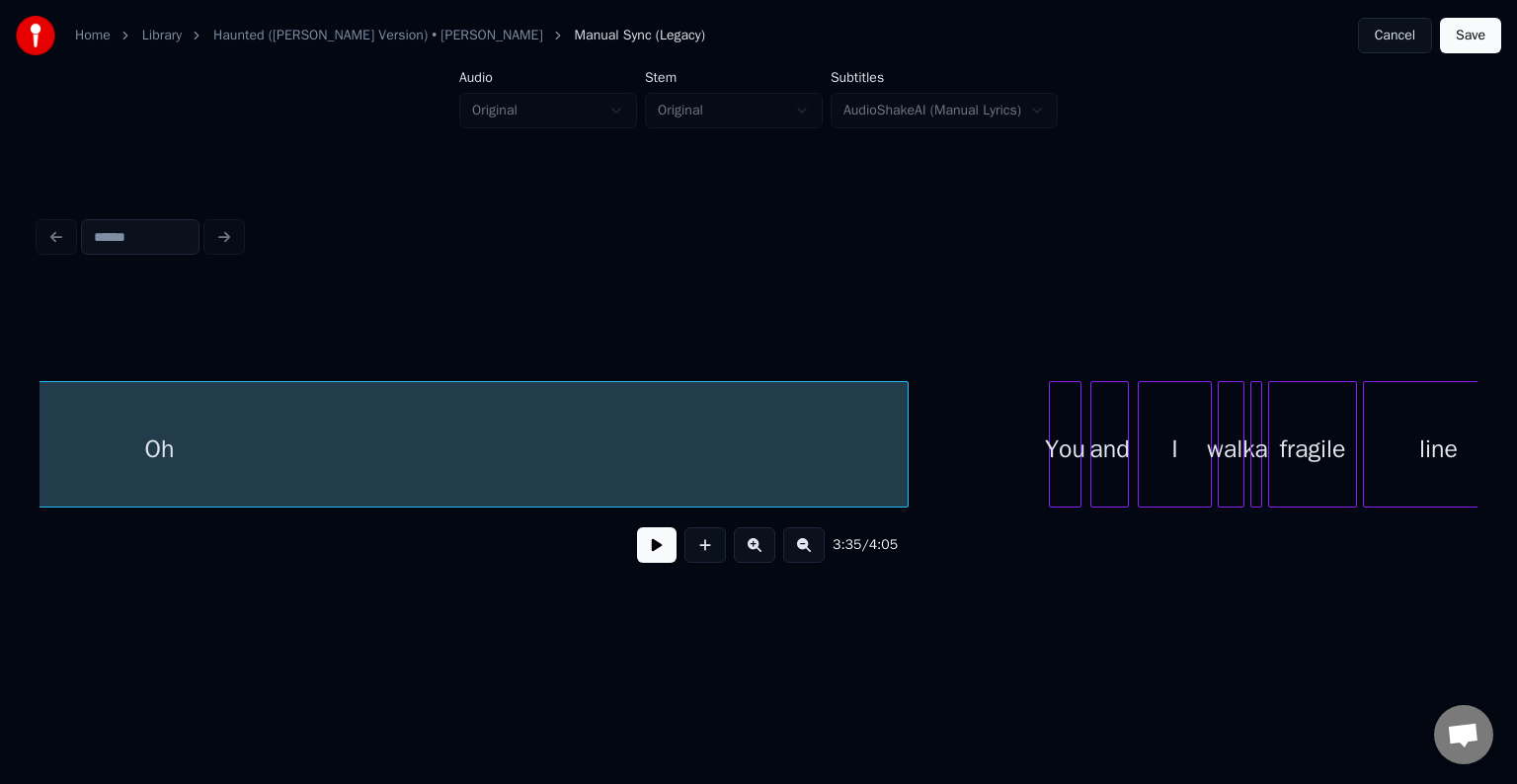 scroll, scrollTop: 0, scrollLeft: 32588, axis: horizontal 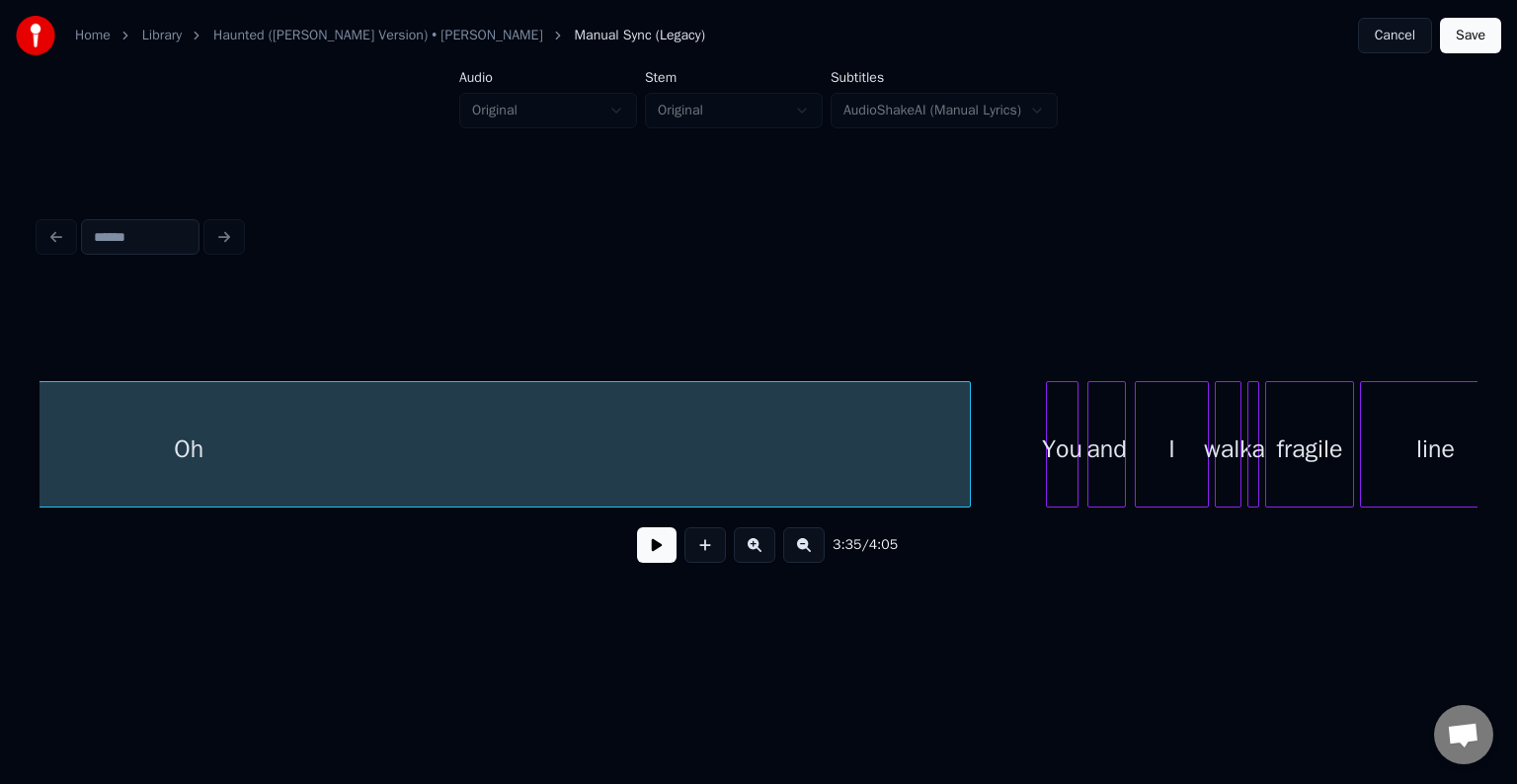 click at bounding box center (967, 444) 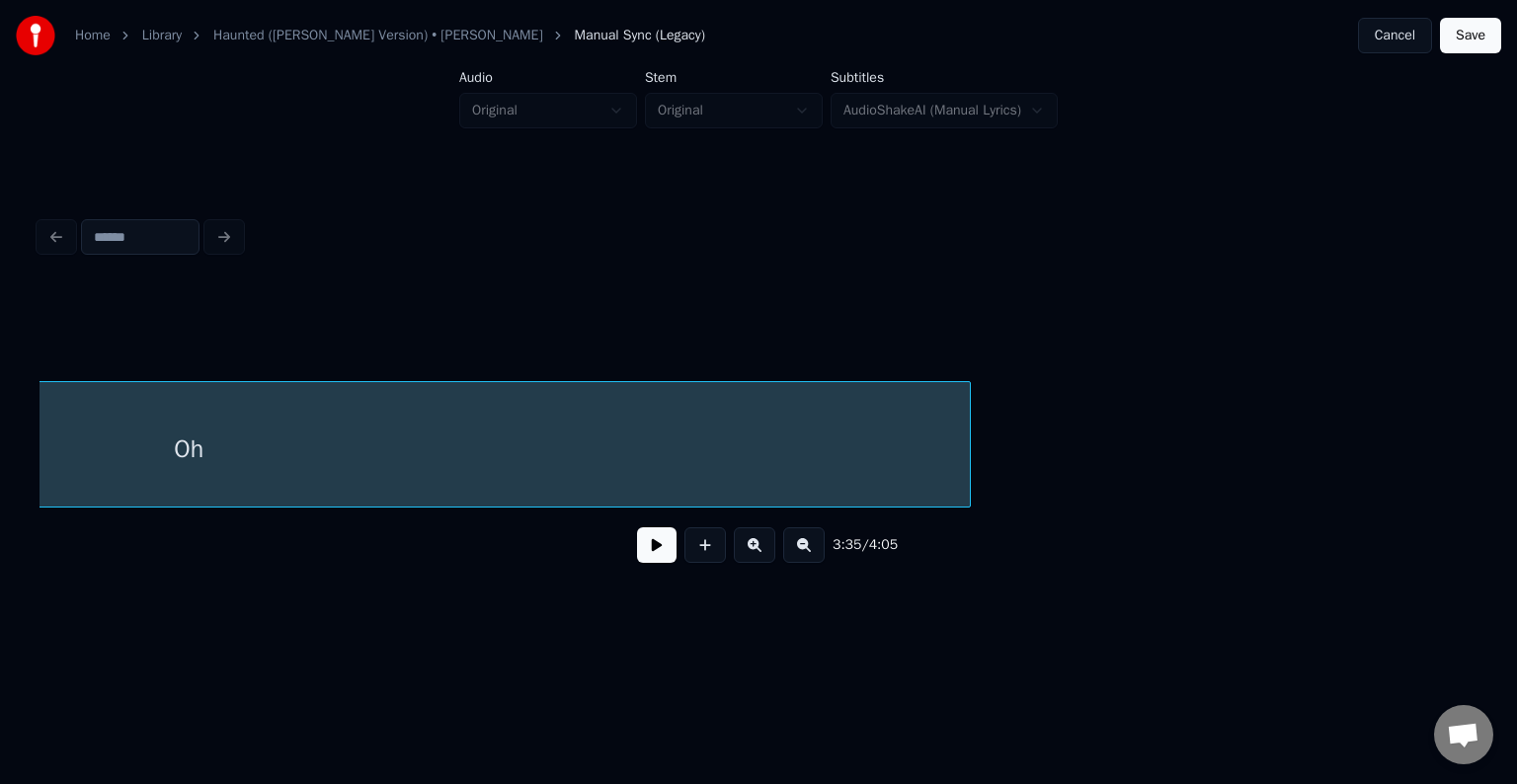 scroll, scrollTop: 0, scrollLeft: 31956, axis: horizontal 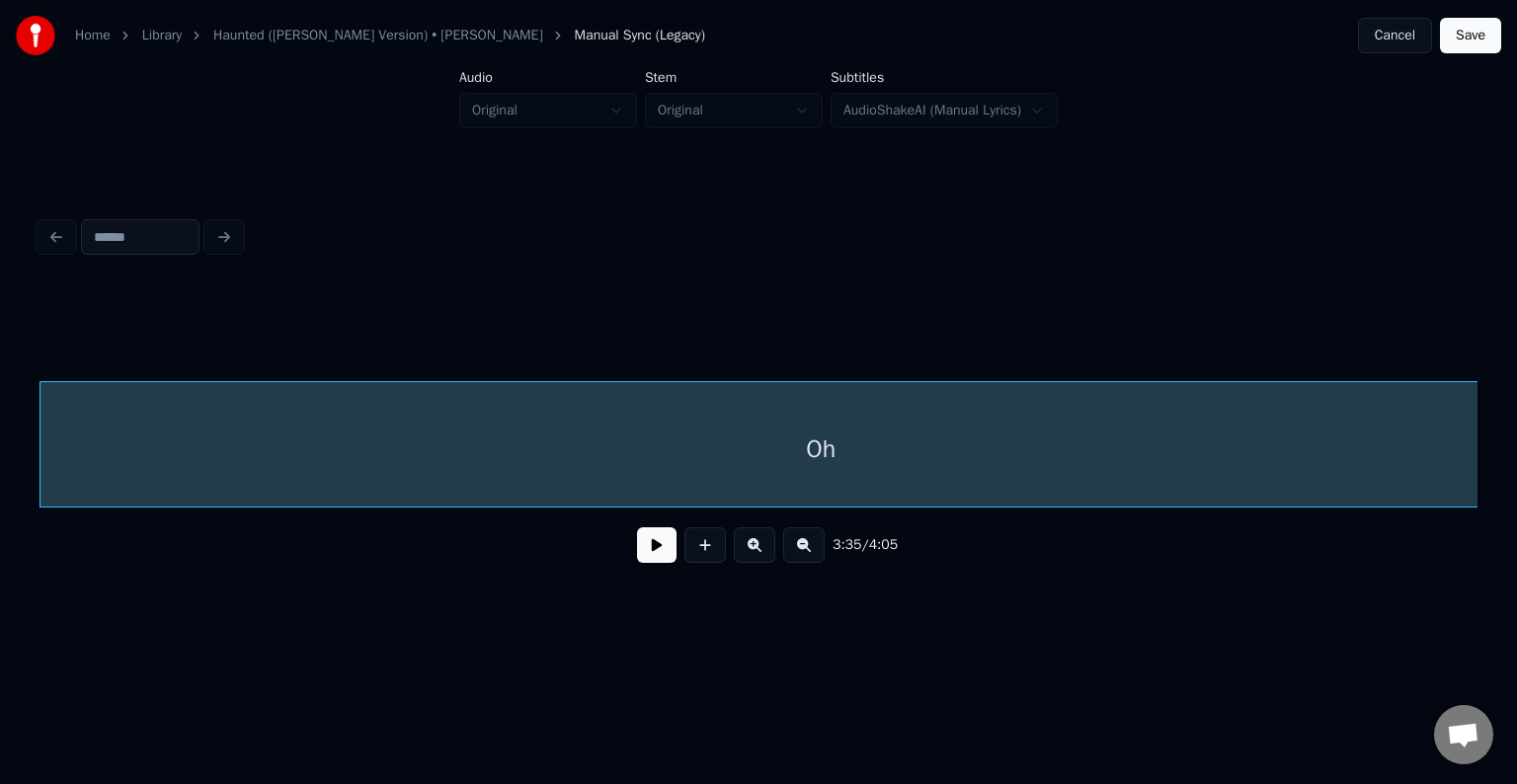 click on "3:35  /  4:05" at bounding box center (758, 545) 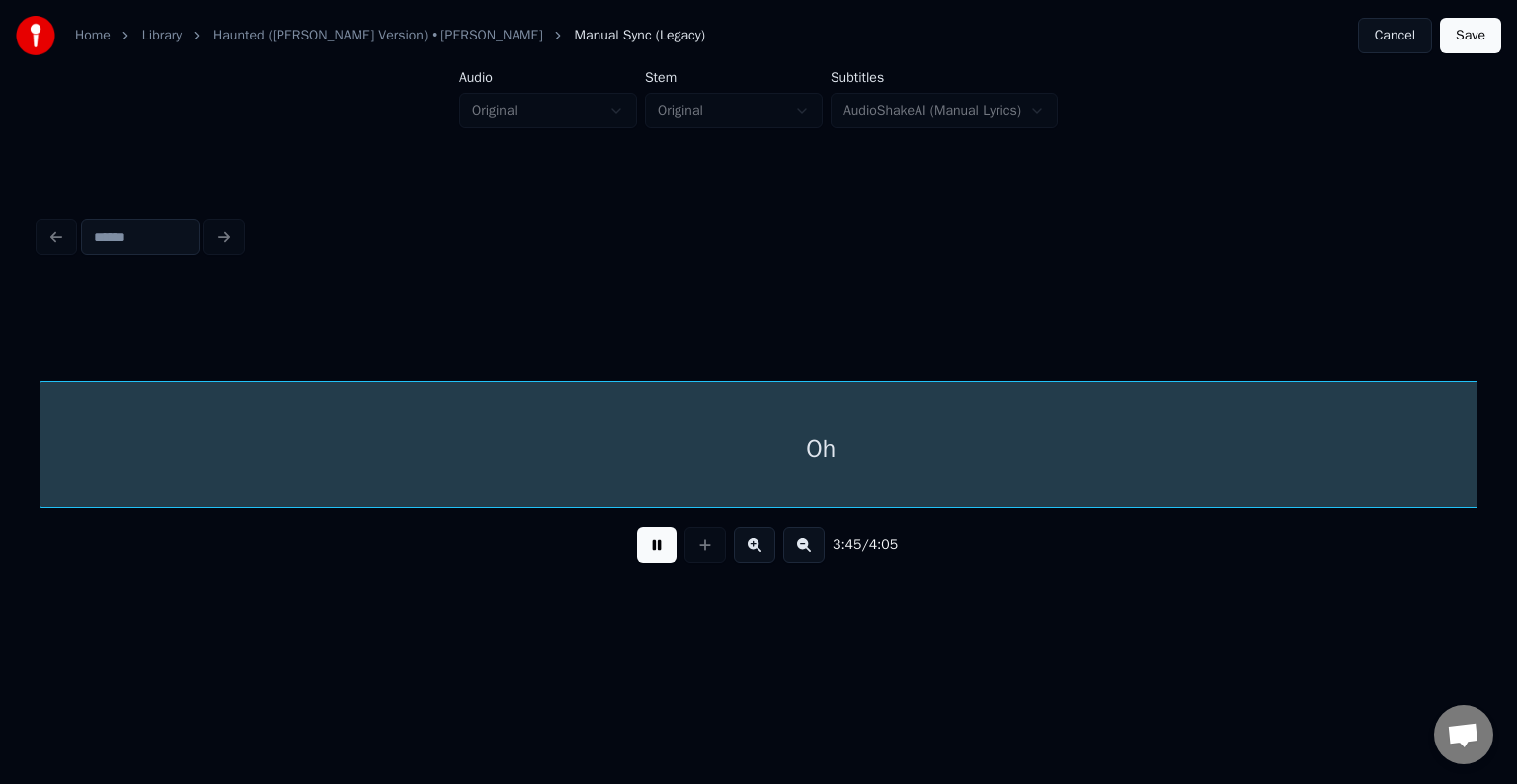 scroll, scrollTop: 0, scrollLeft: 33394, axis: horizontal 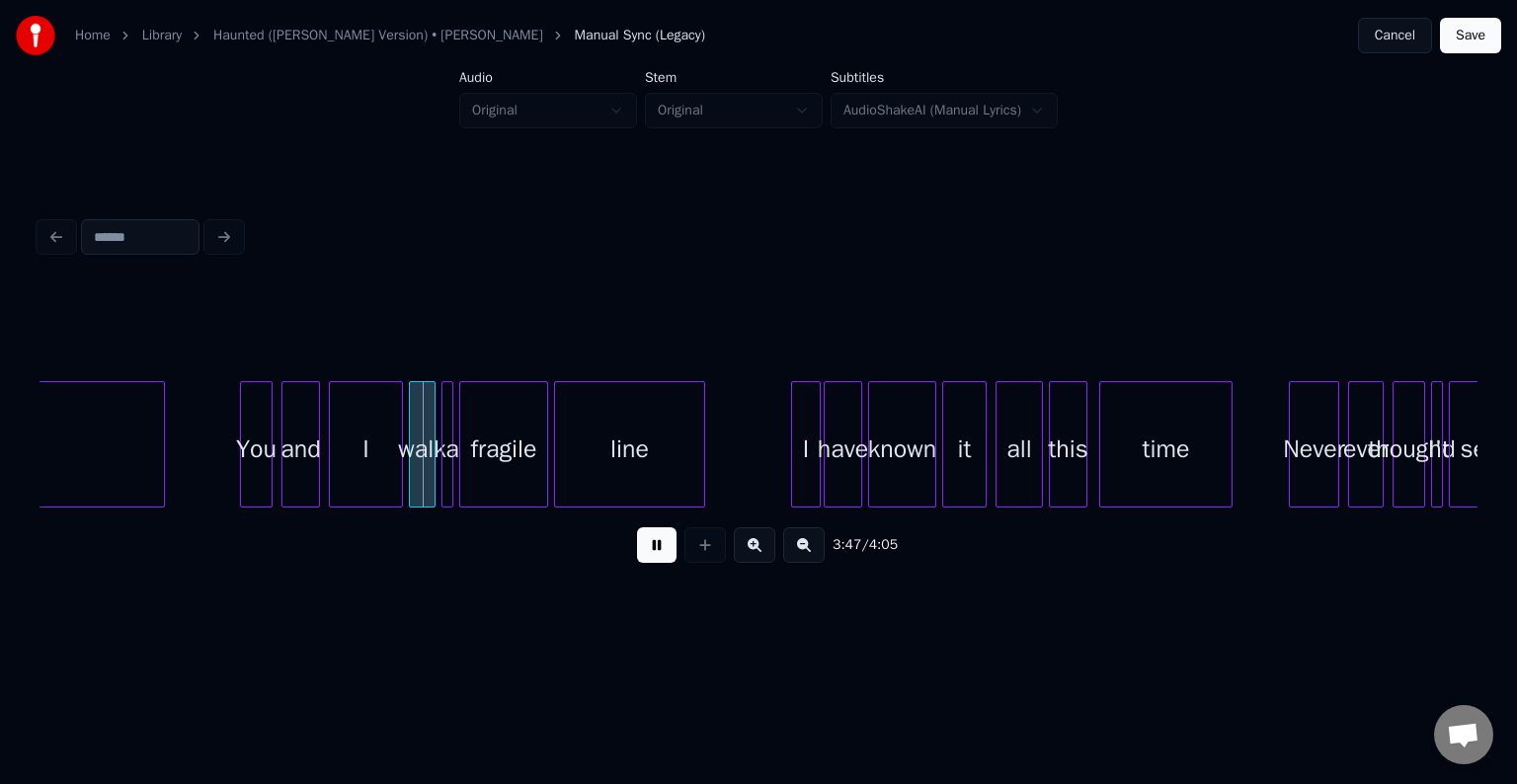 click at bounding box center [657, 545] 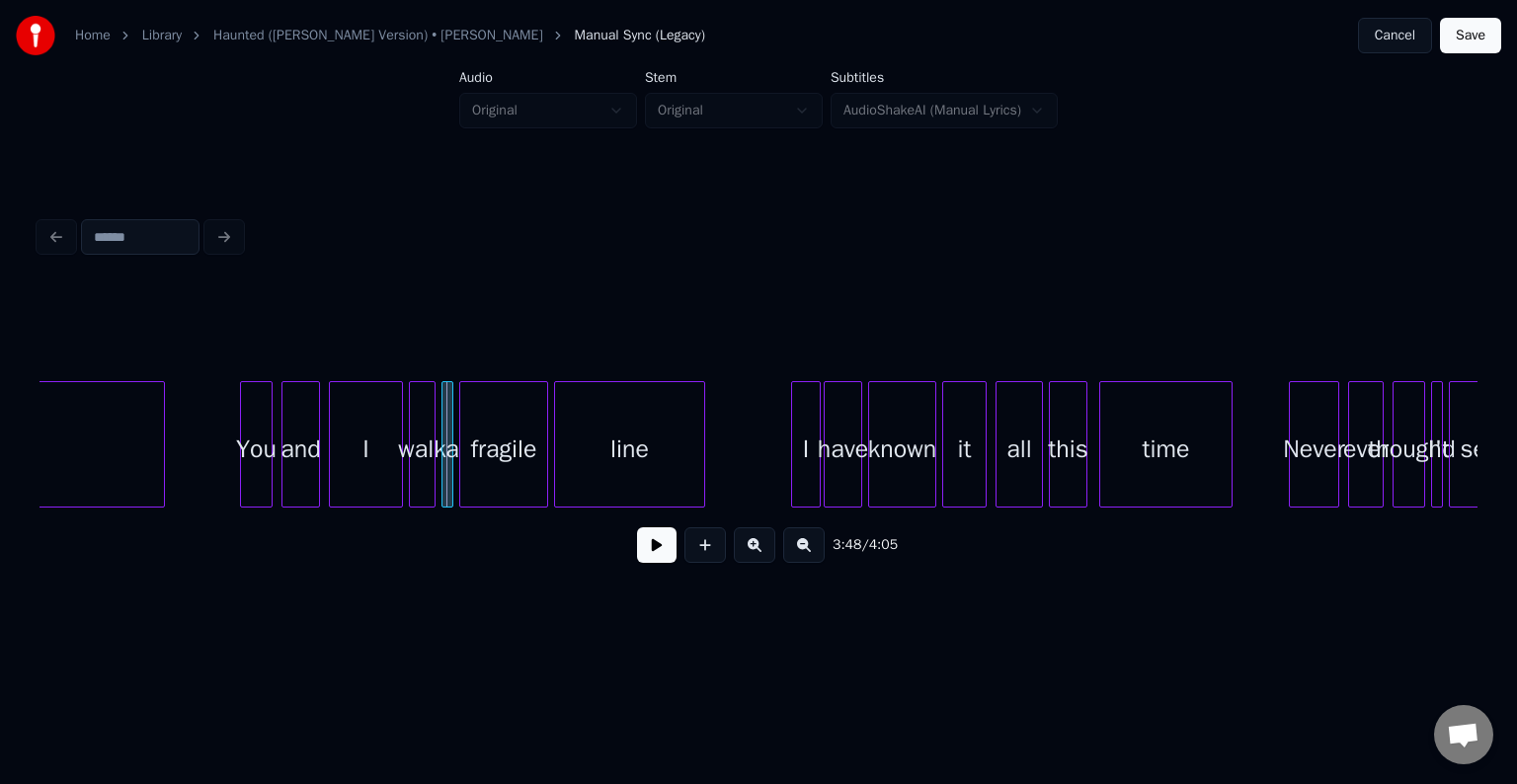 click on "Save" at bounding box center (1471, 36) 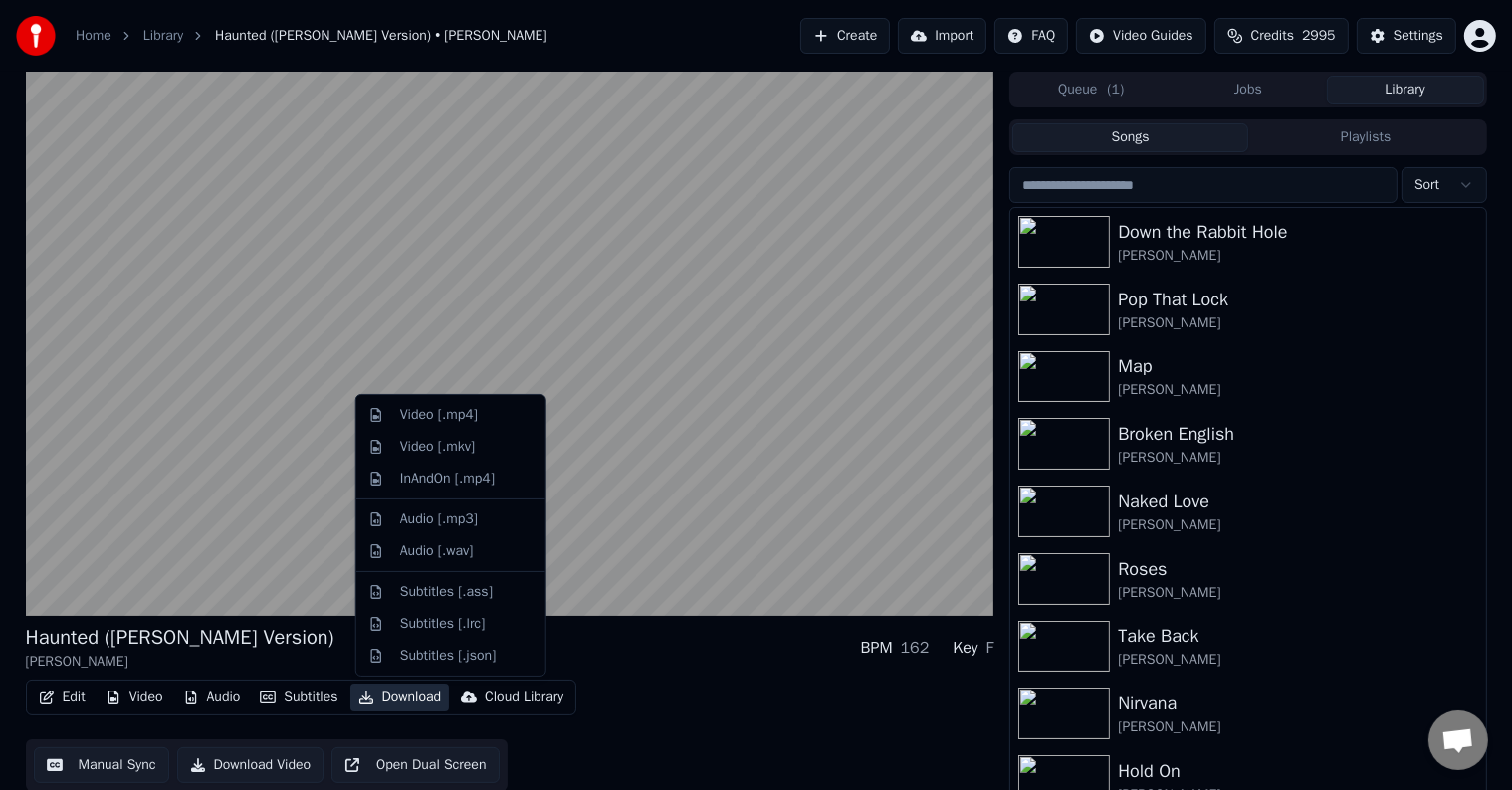 click on "Download" at bounding box center (400, 697) 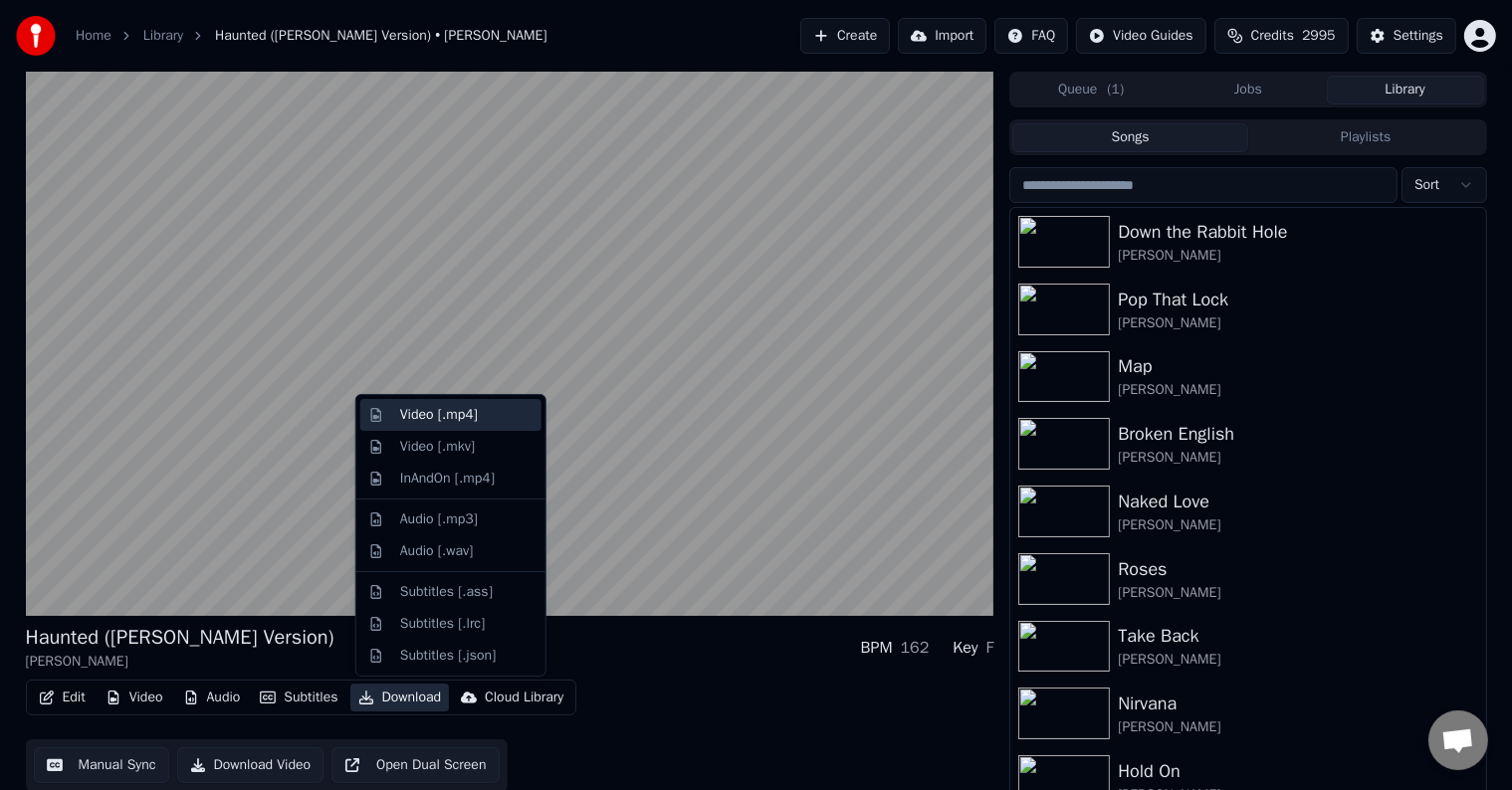 click on "Video [.mp4]" at bounding box center [439, 415] 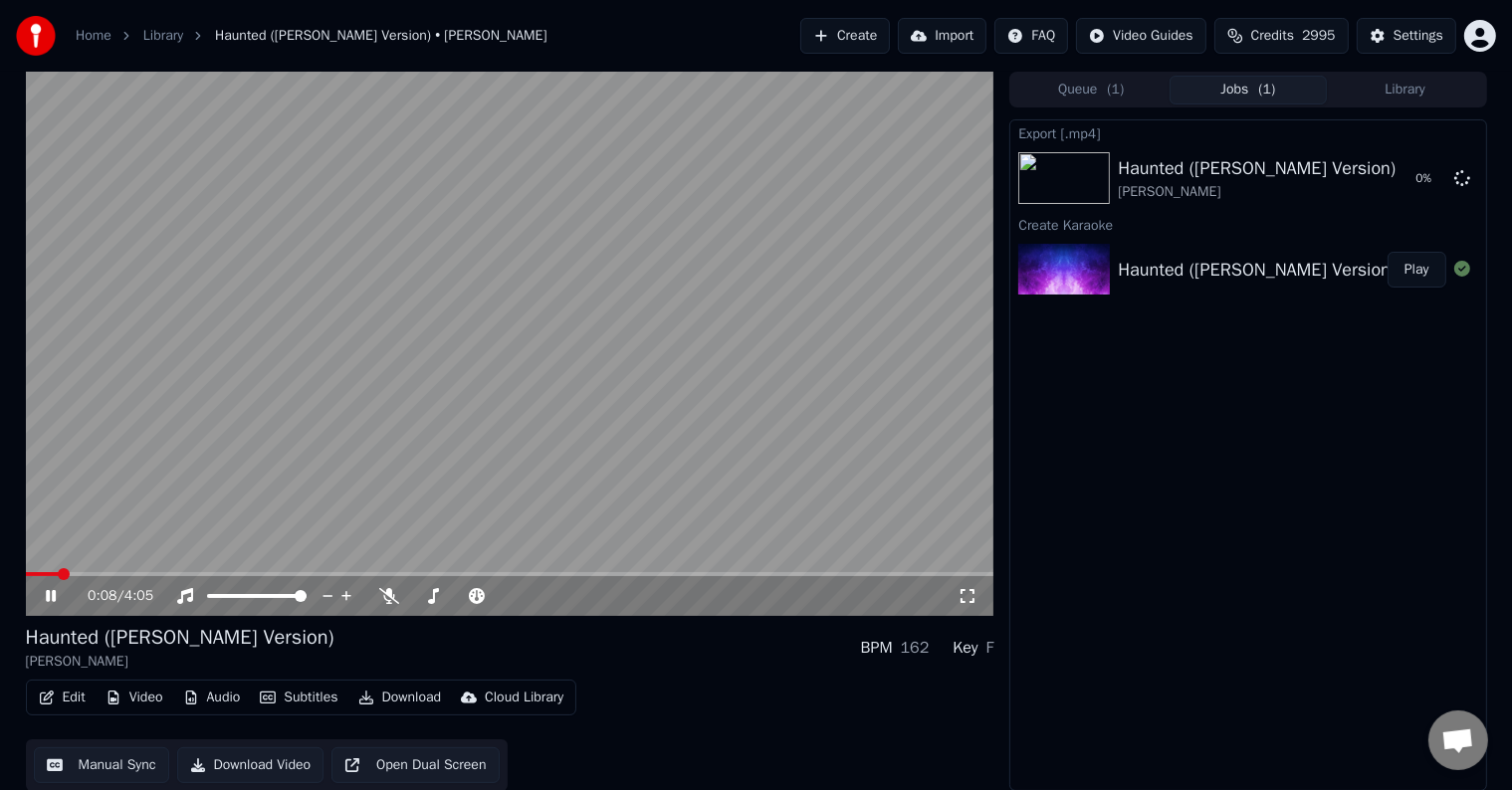 click 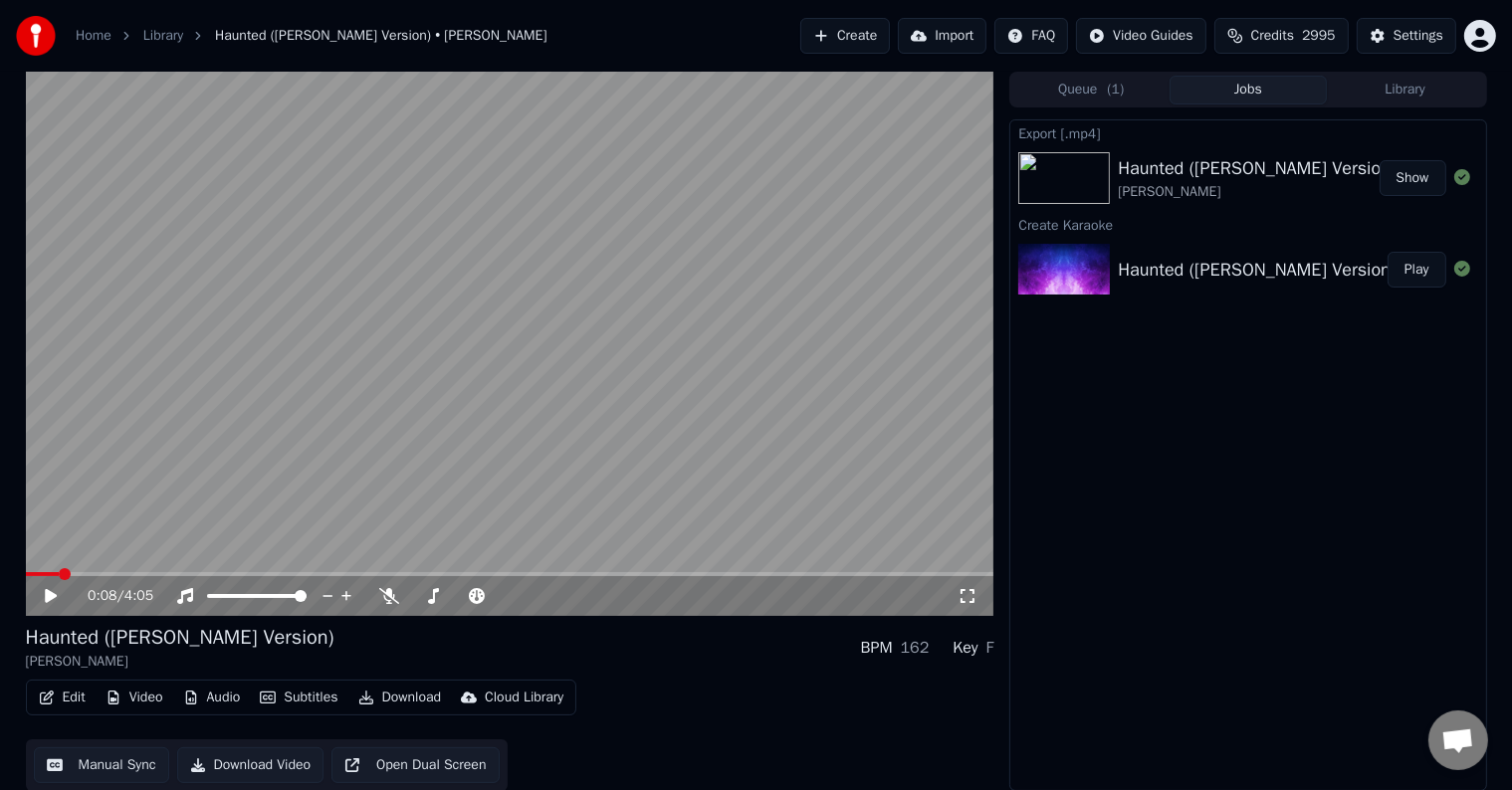 click on "Create" at bounding box center (845, 36) 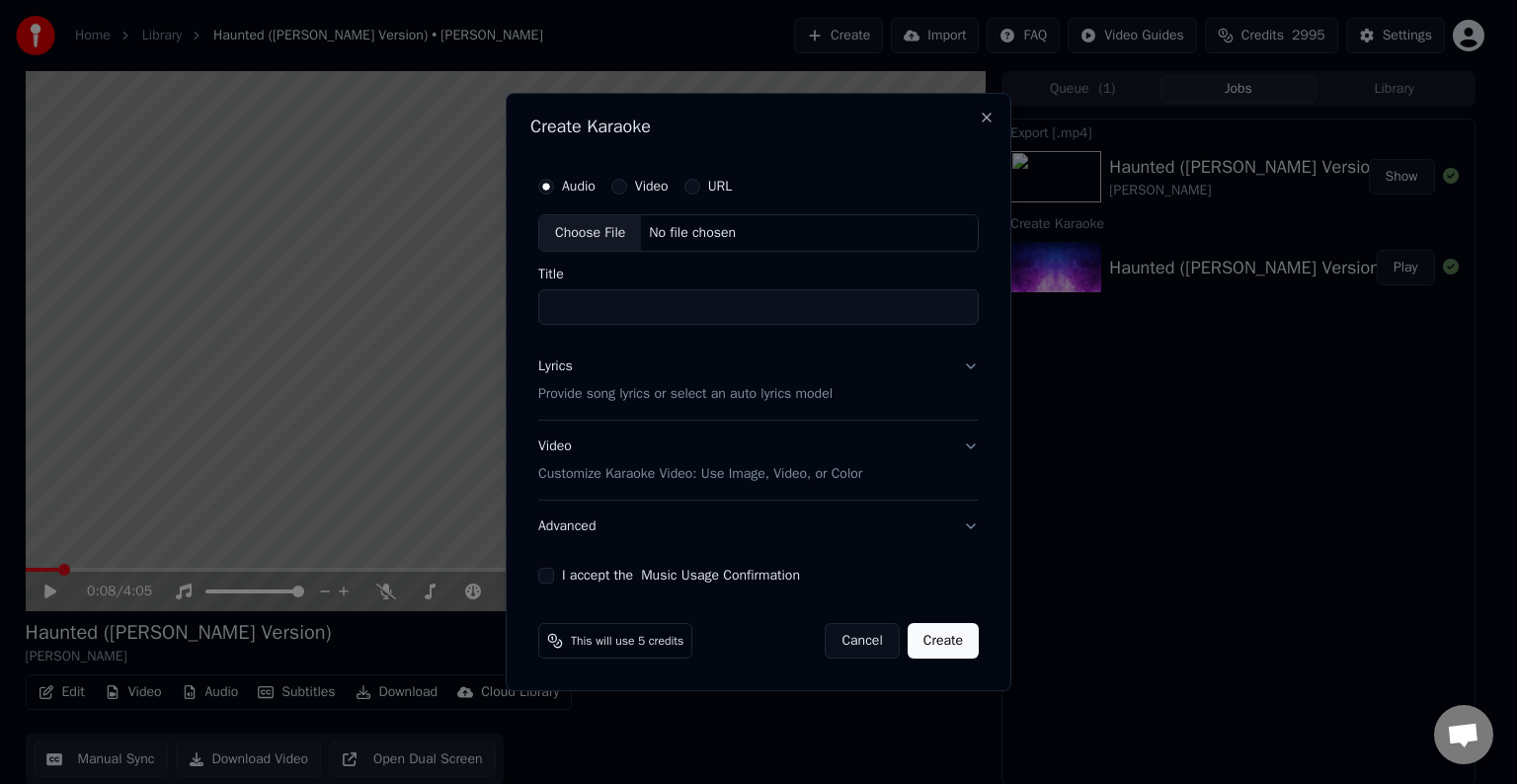 click on "Choose File" at bounding box center [590, 233] 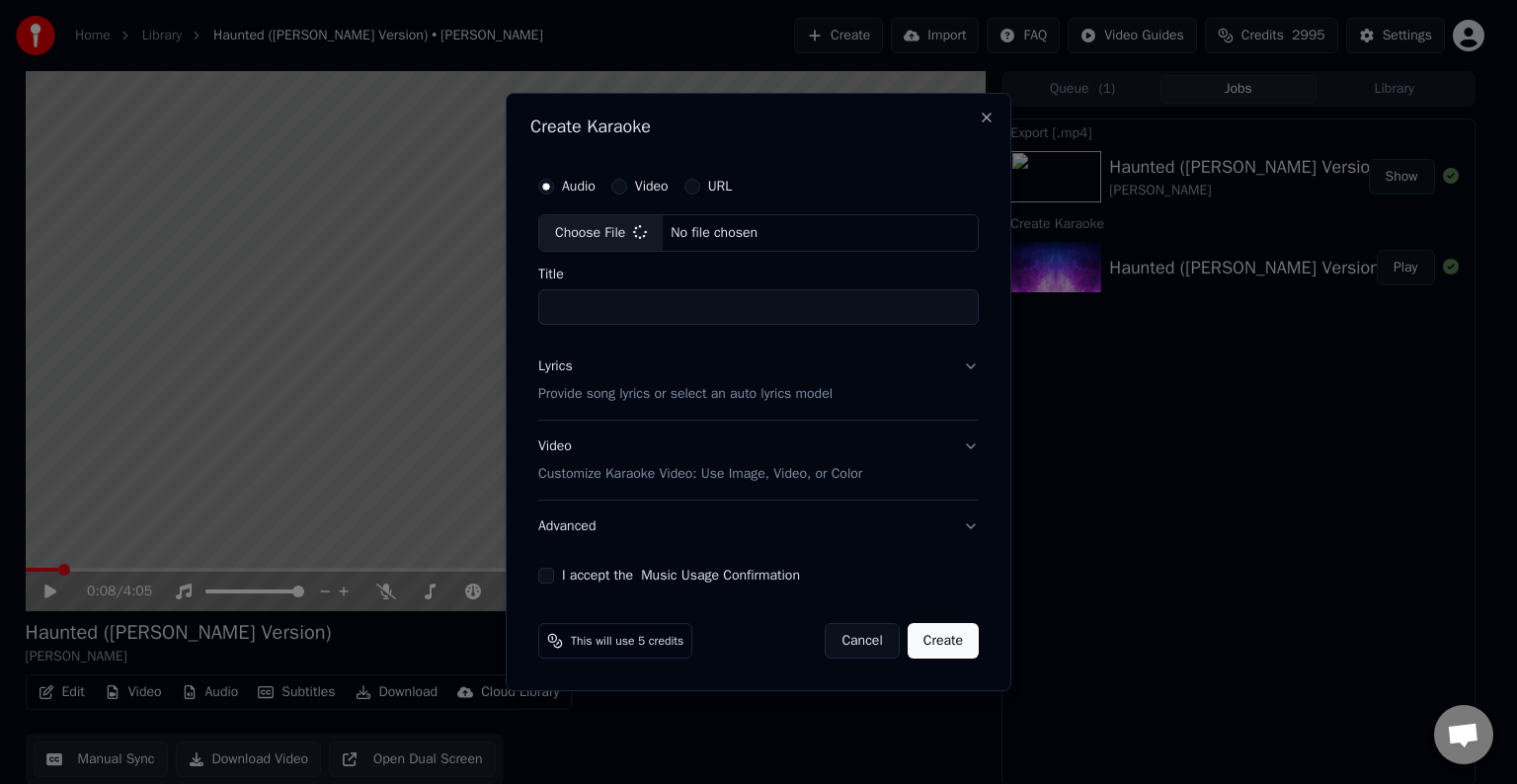 type on "**********" 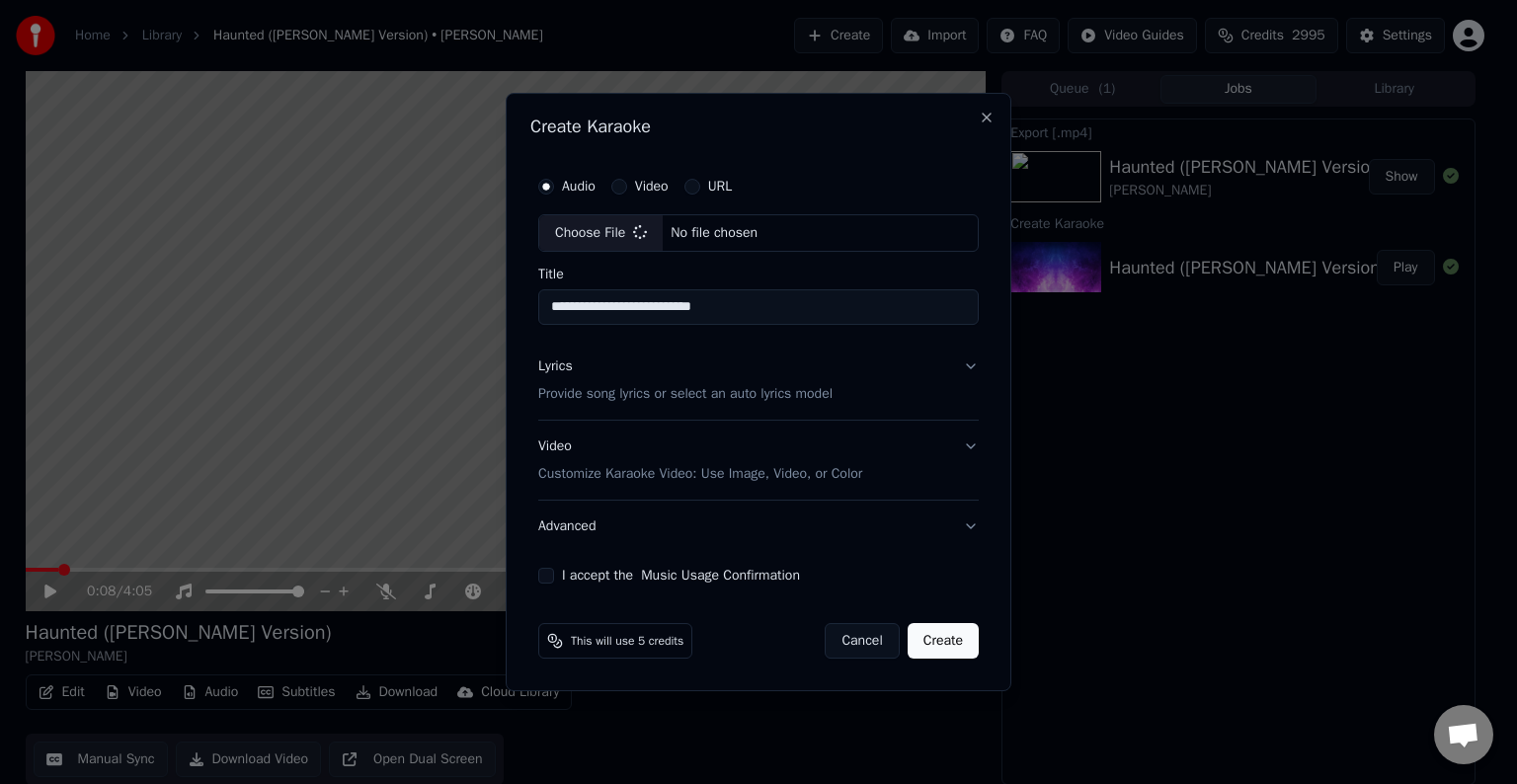 click on "Lyrics Provide song lyrics or select an auto lyrics model" at bounding box center [758, 380] 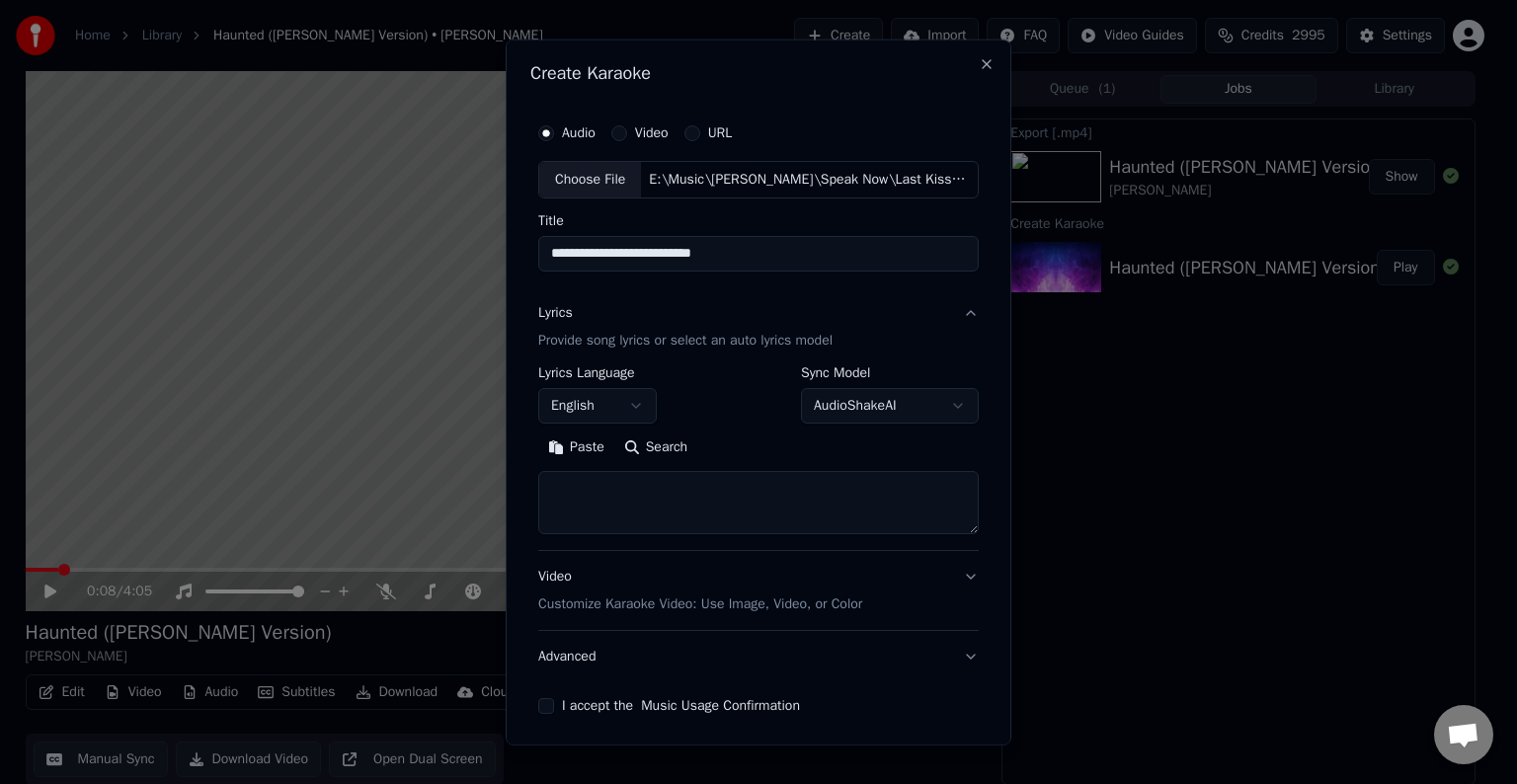 click at bounding box center (758, 503) 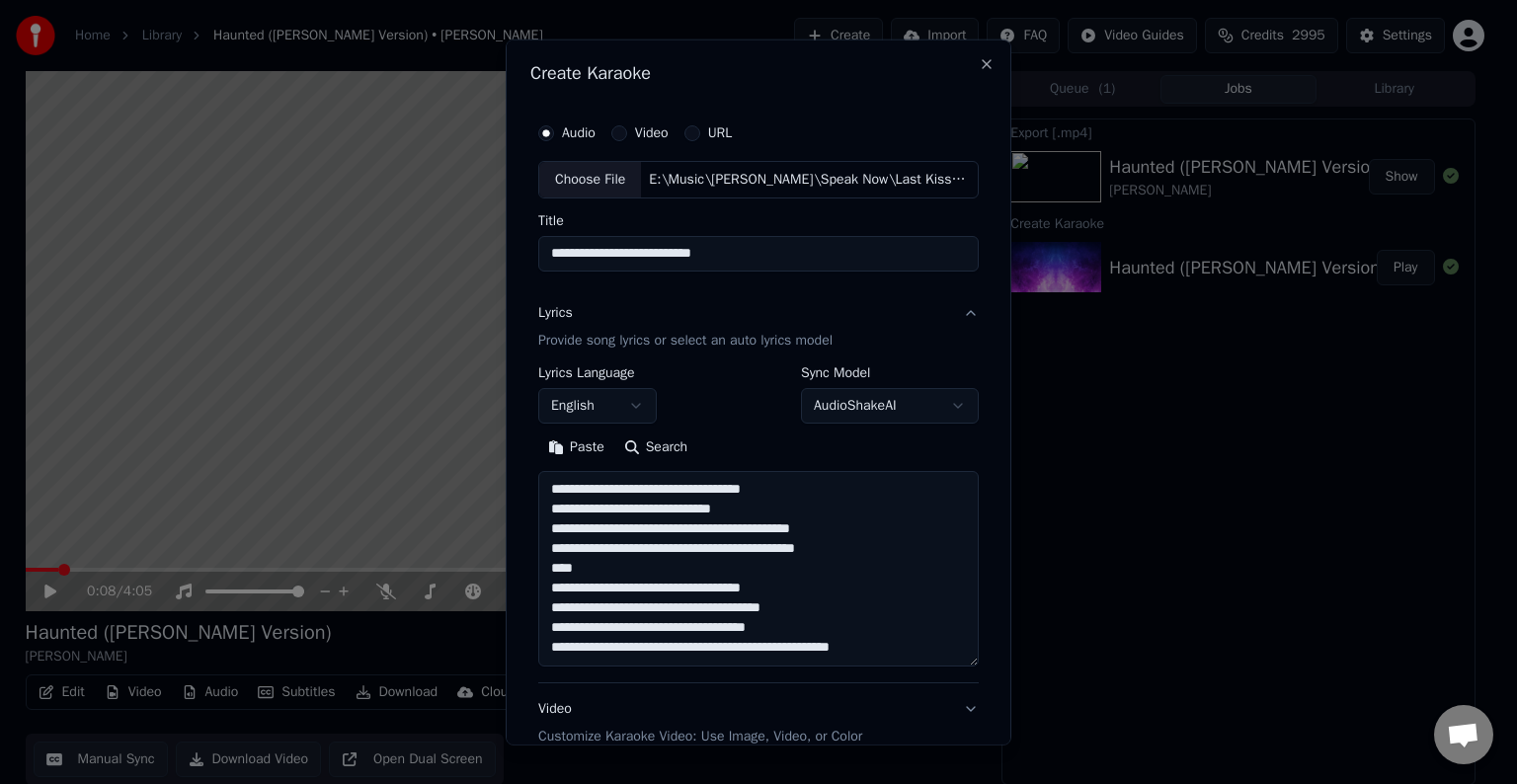 scroll, scrollTop: 142, scrollLeft: 0, axis: vertical 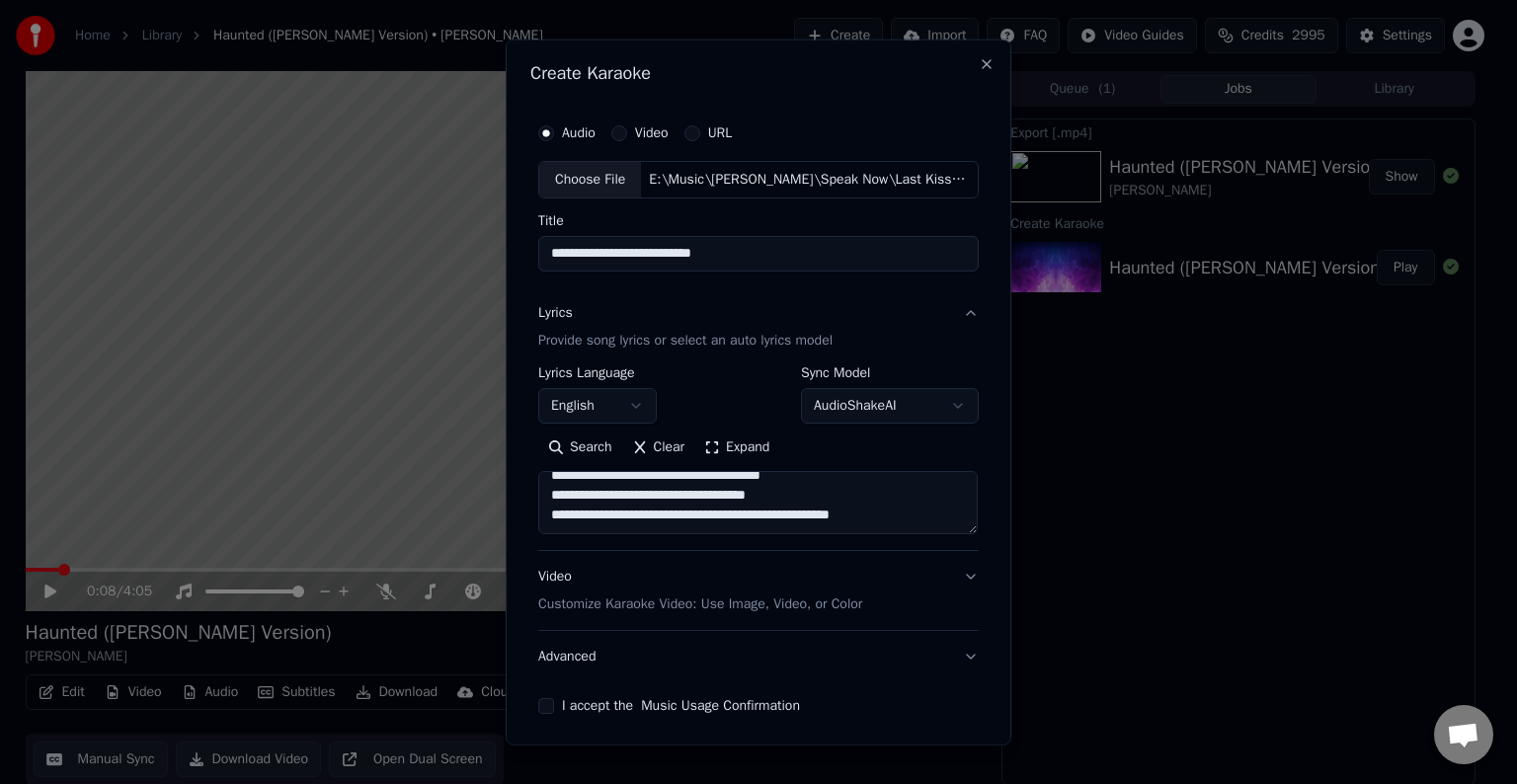 paste on "**********" 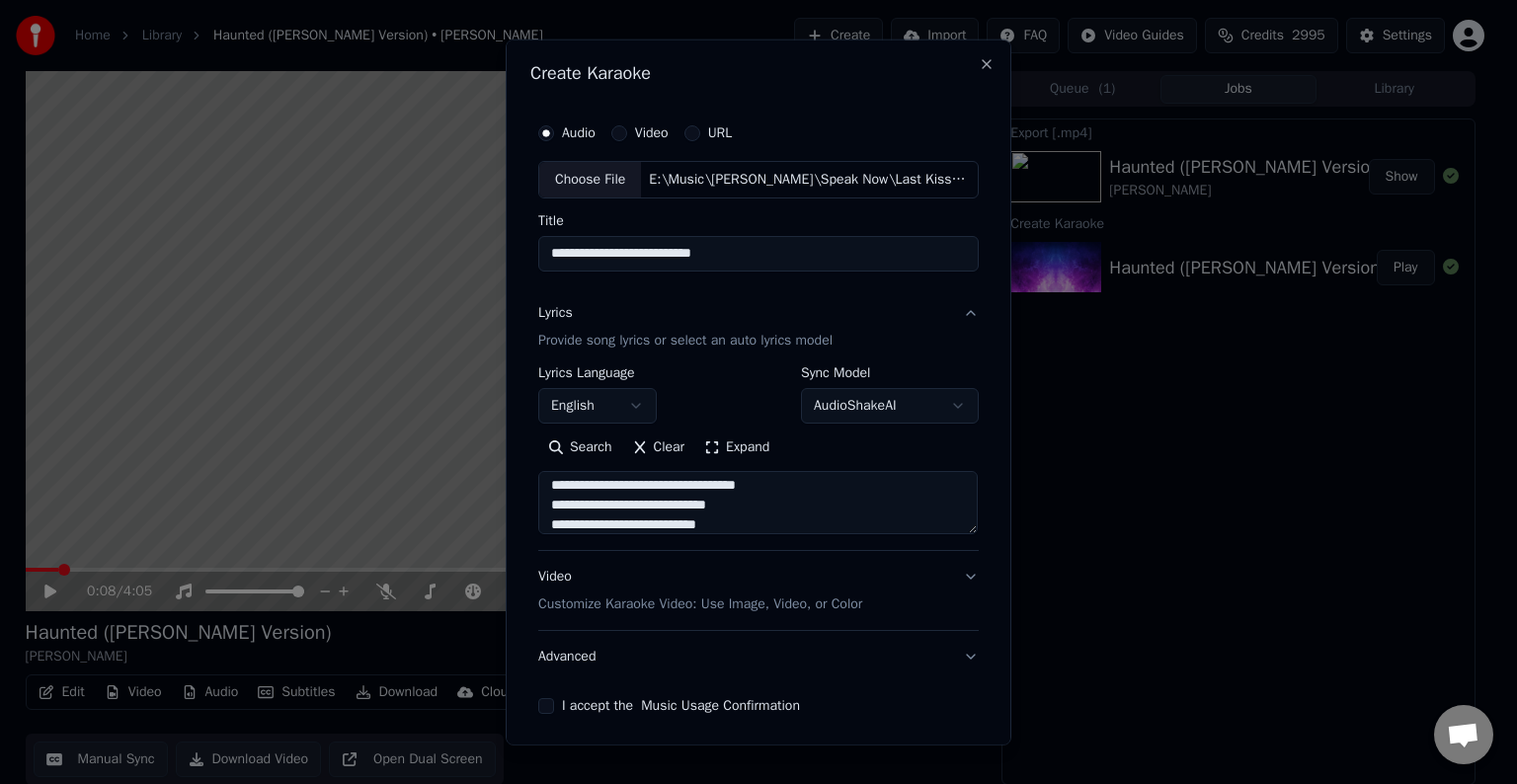 scroll, scrollTop: 221, scrollLeft: 0, axis: vertical 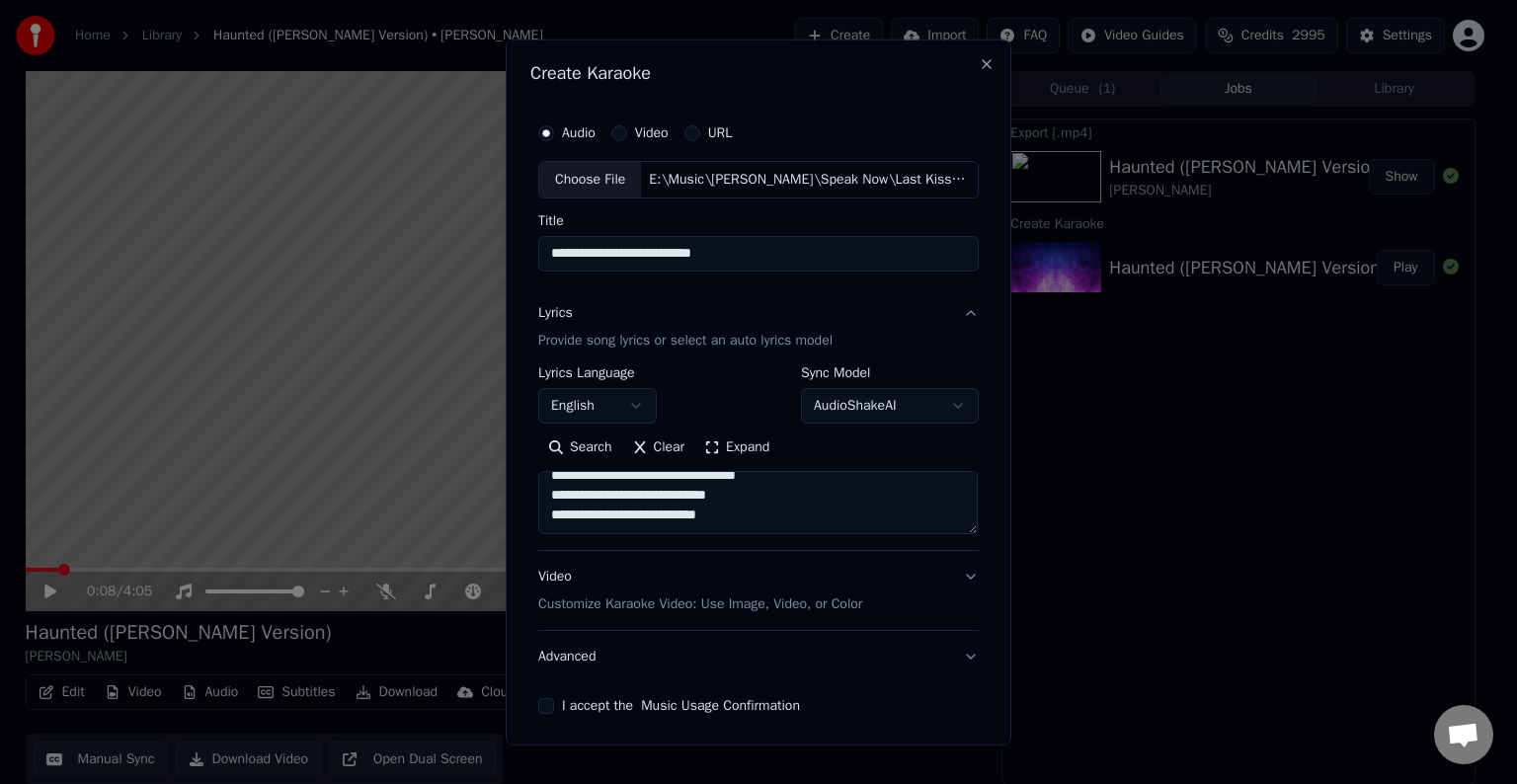 paste on "**********" 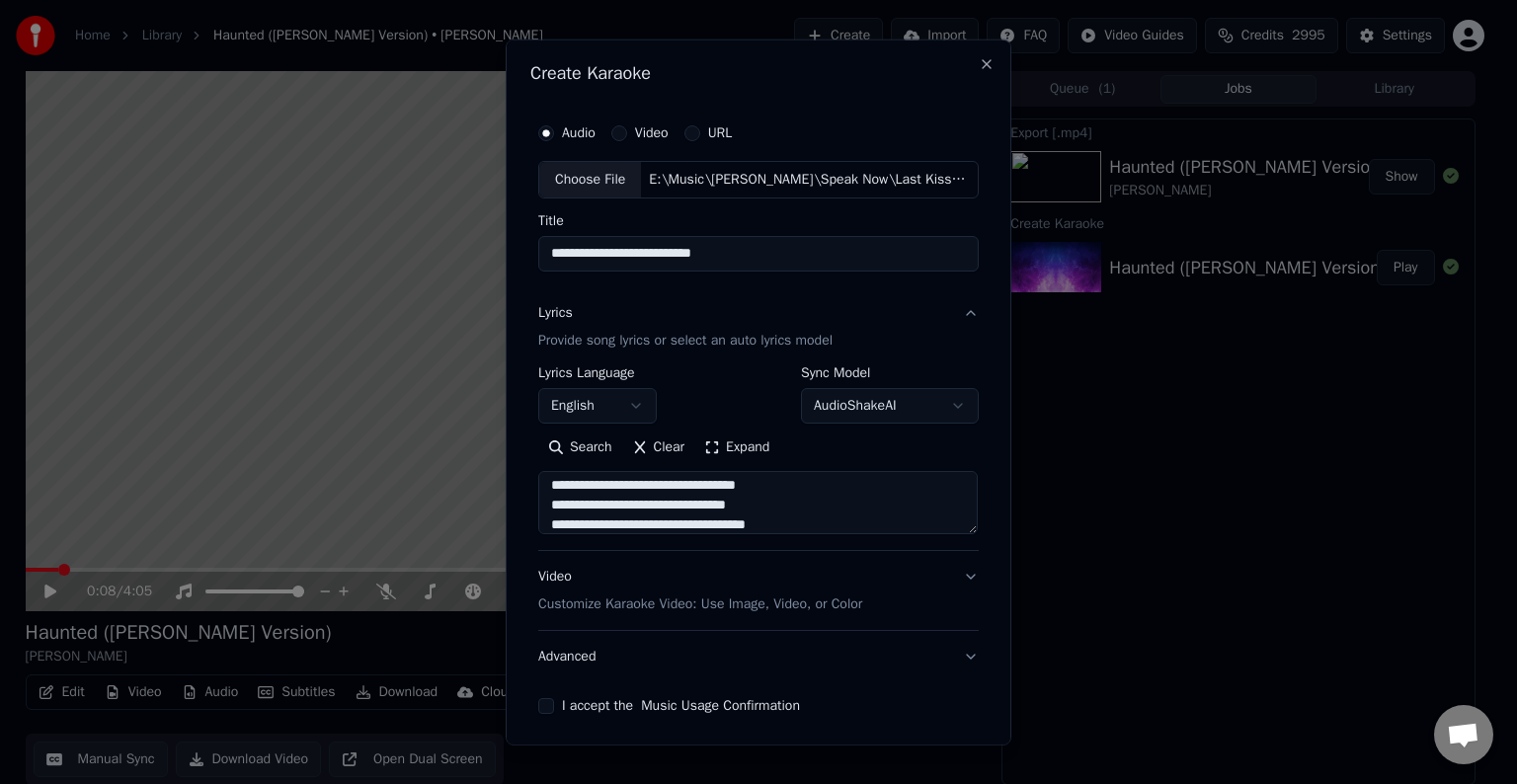 scroll, scrollTop: 280, scrollLeft: 0, axis: vertical 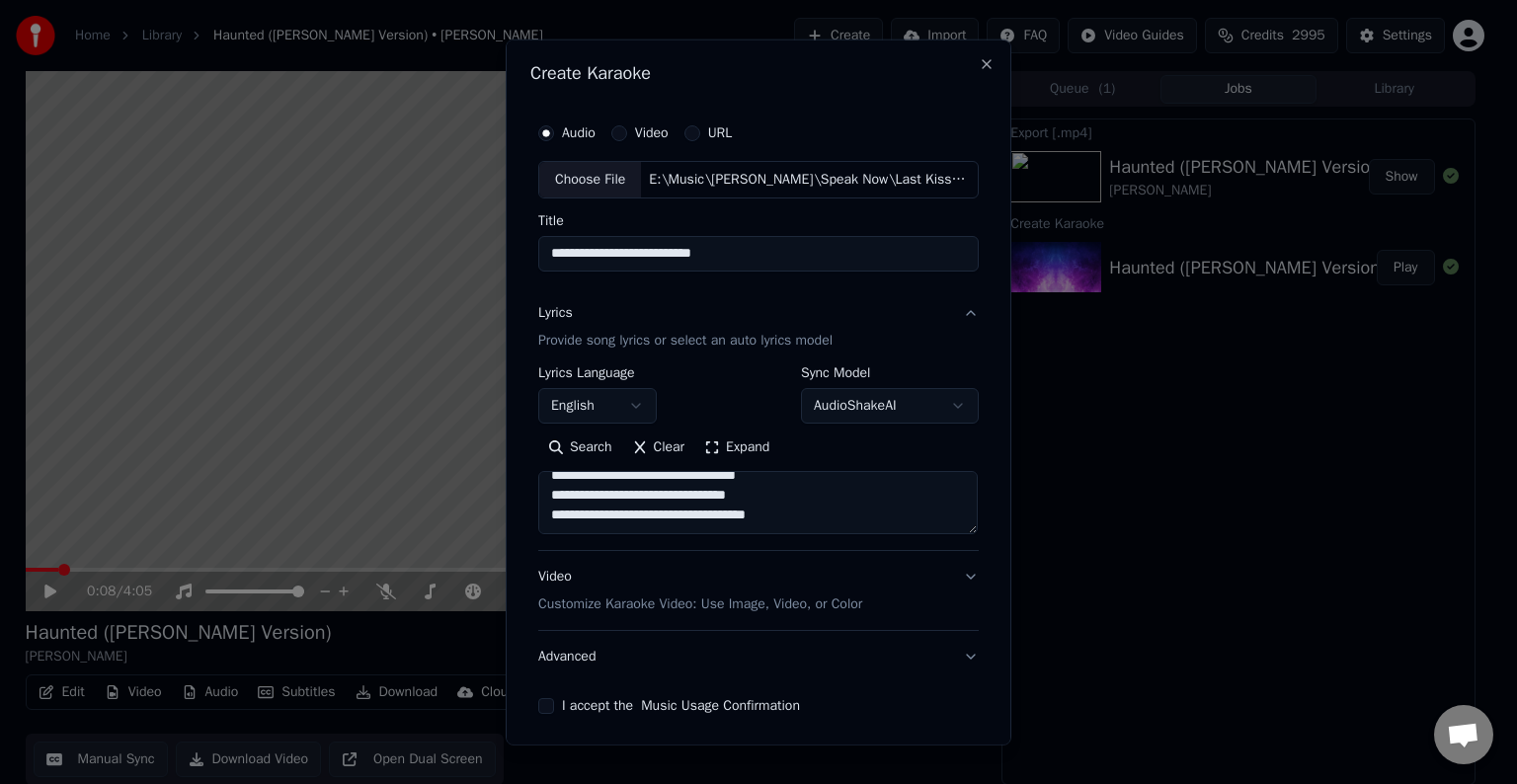 paste on "**********" 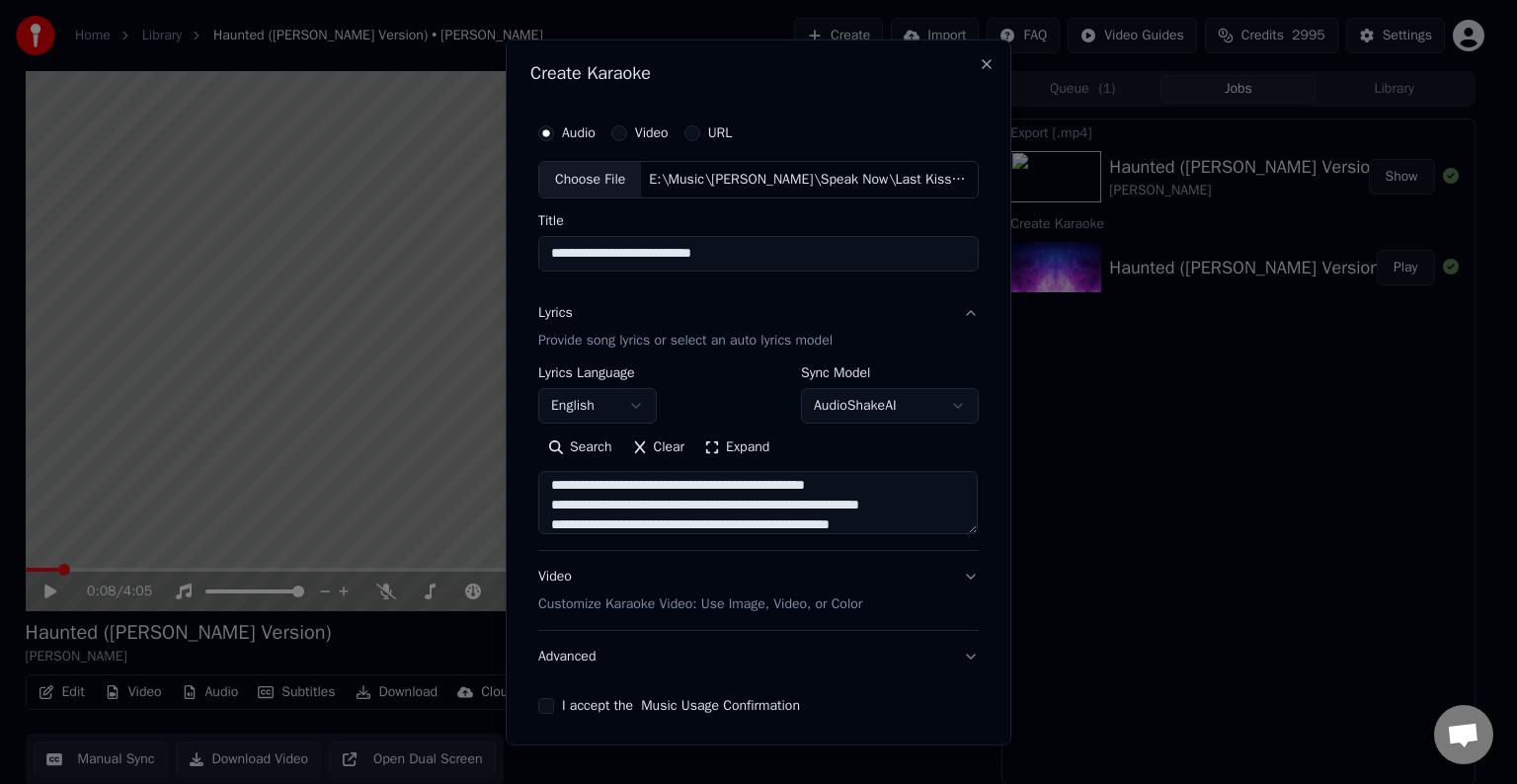 scroll, scrollTop: 438, scrollLeft: 0, axis: vertical 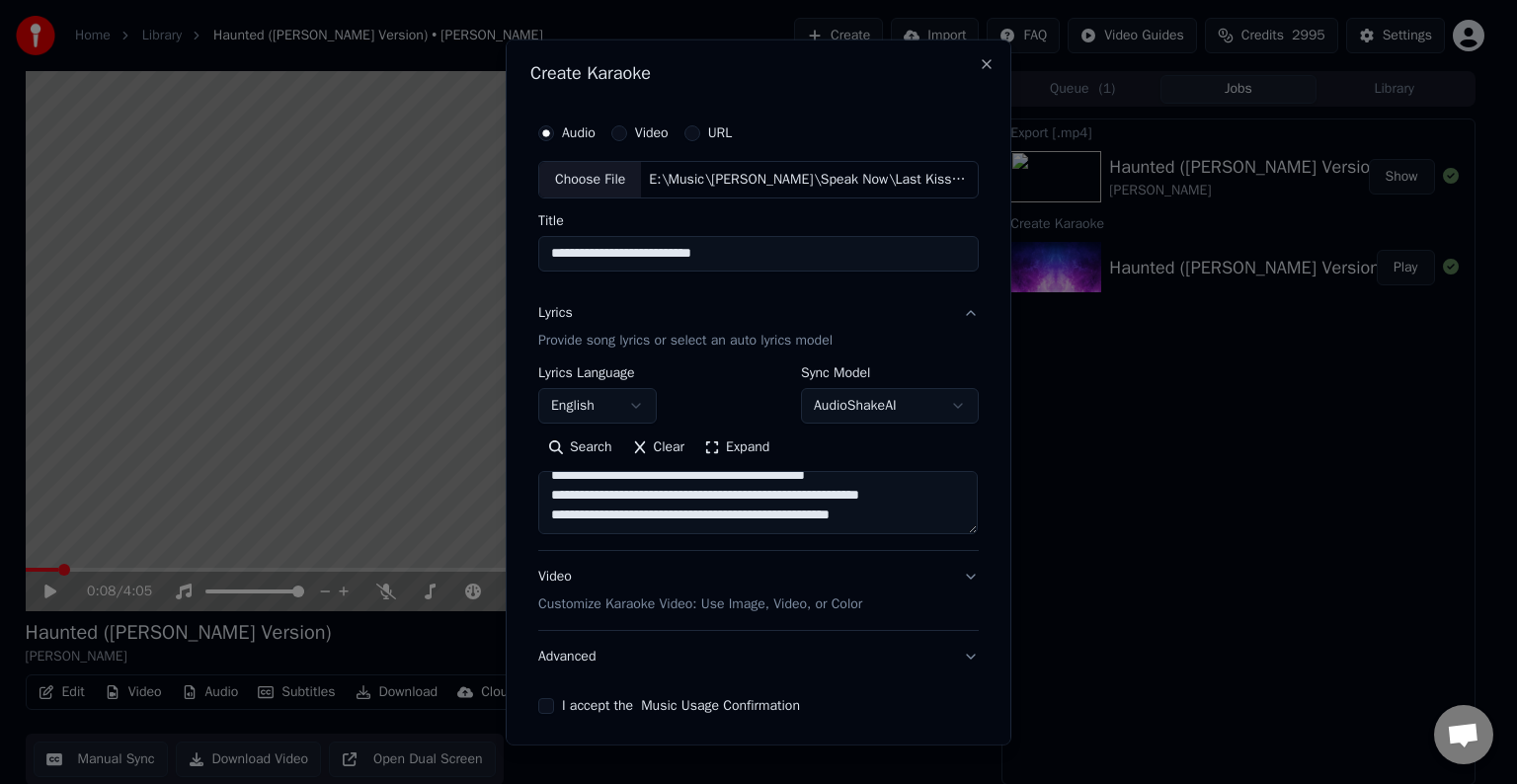 paste on "**********" 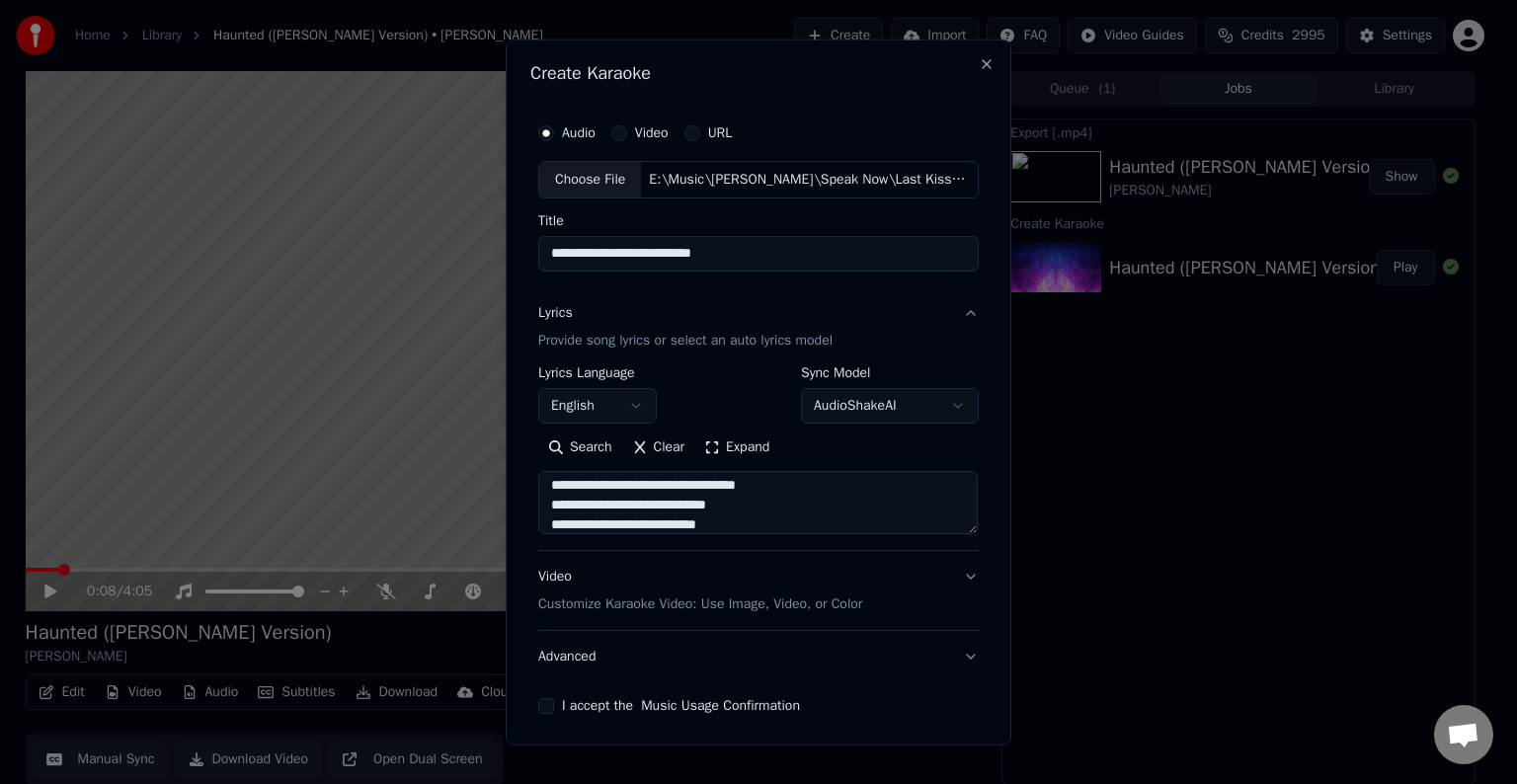 scroll, scrollTop: 517, scrollLeft: 0, axis: vertical 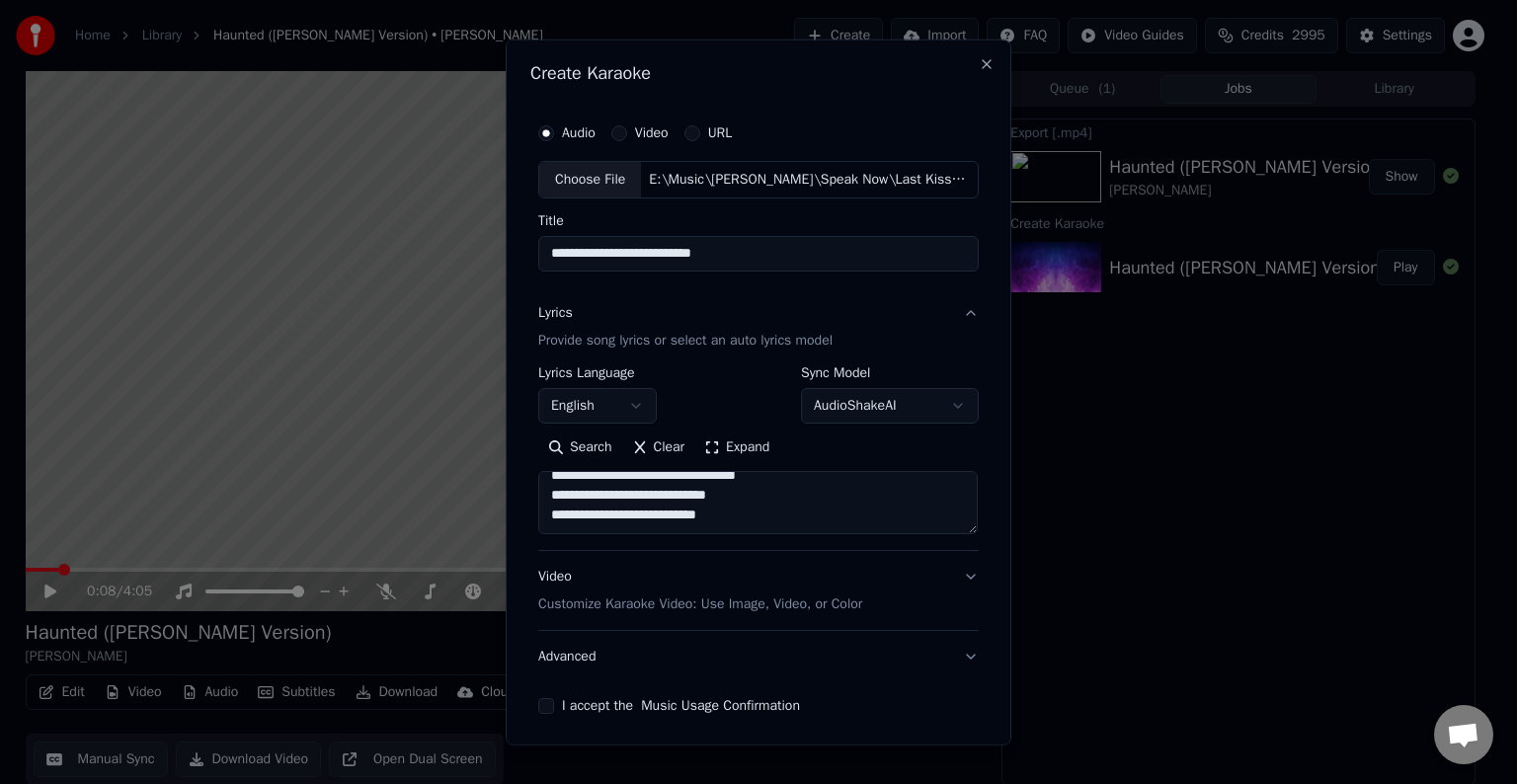 paste on "**********" 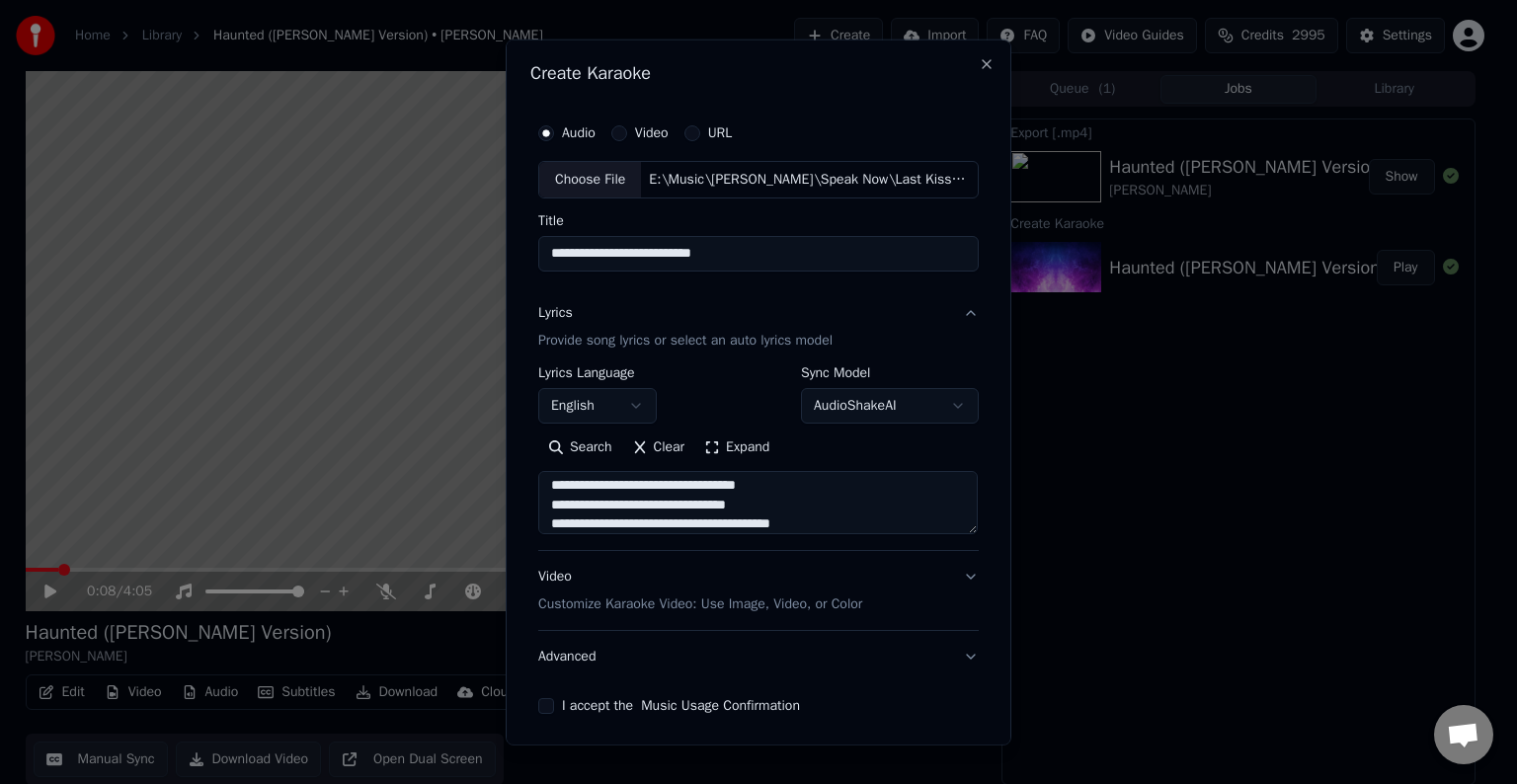 scroll, scrollTop: 577, scrollLeft: 0, axis: vertical 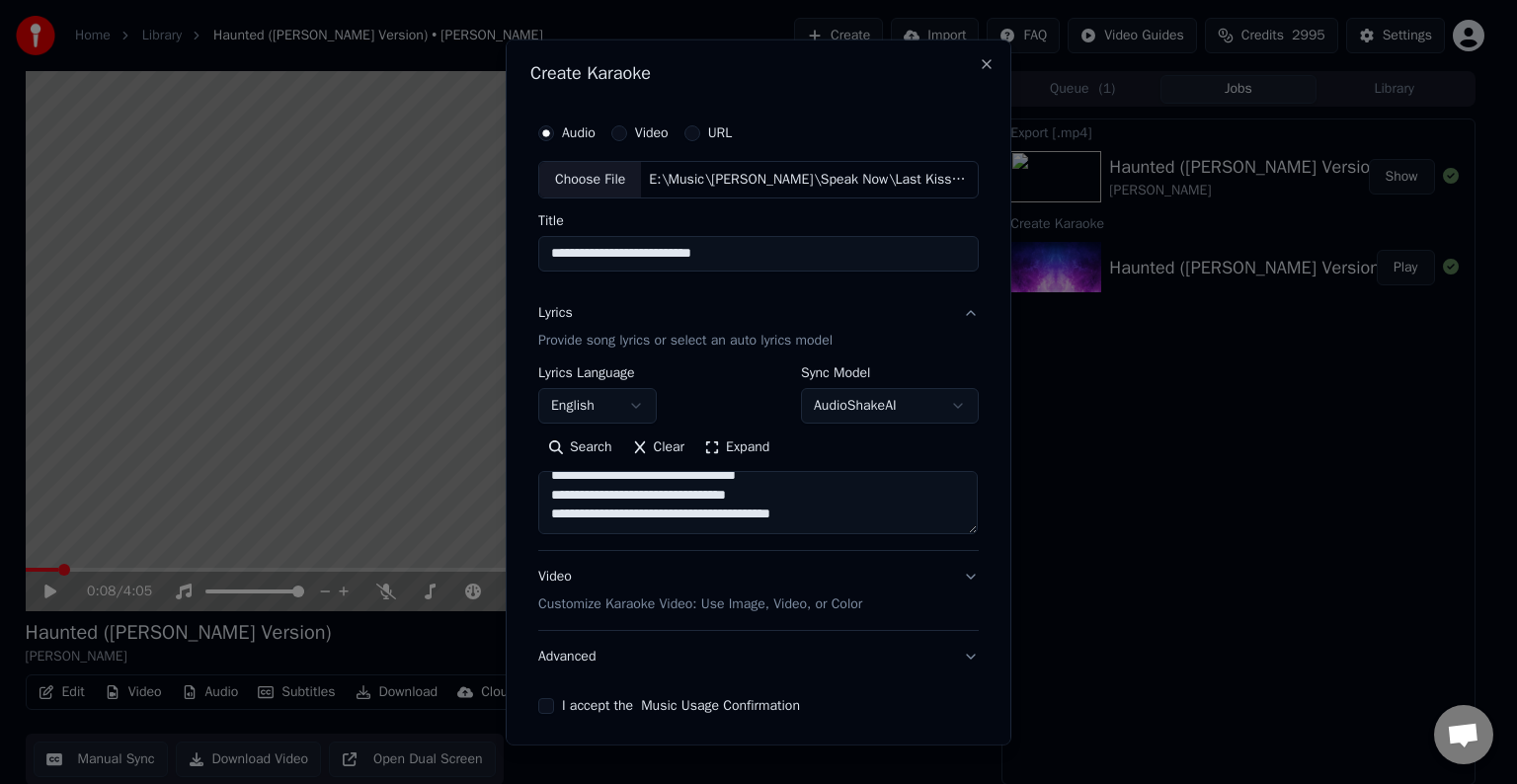 paste on "**********" 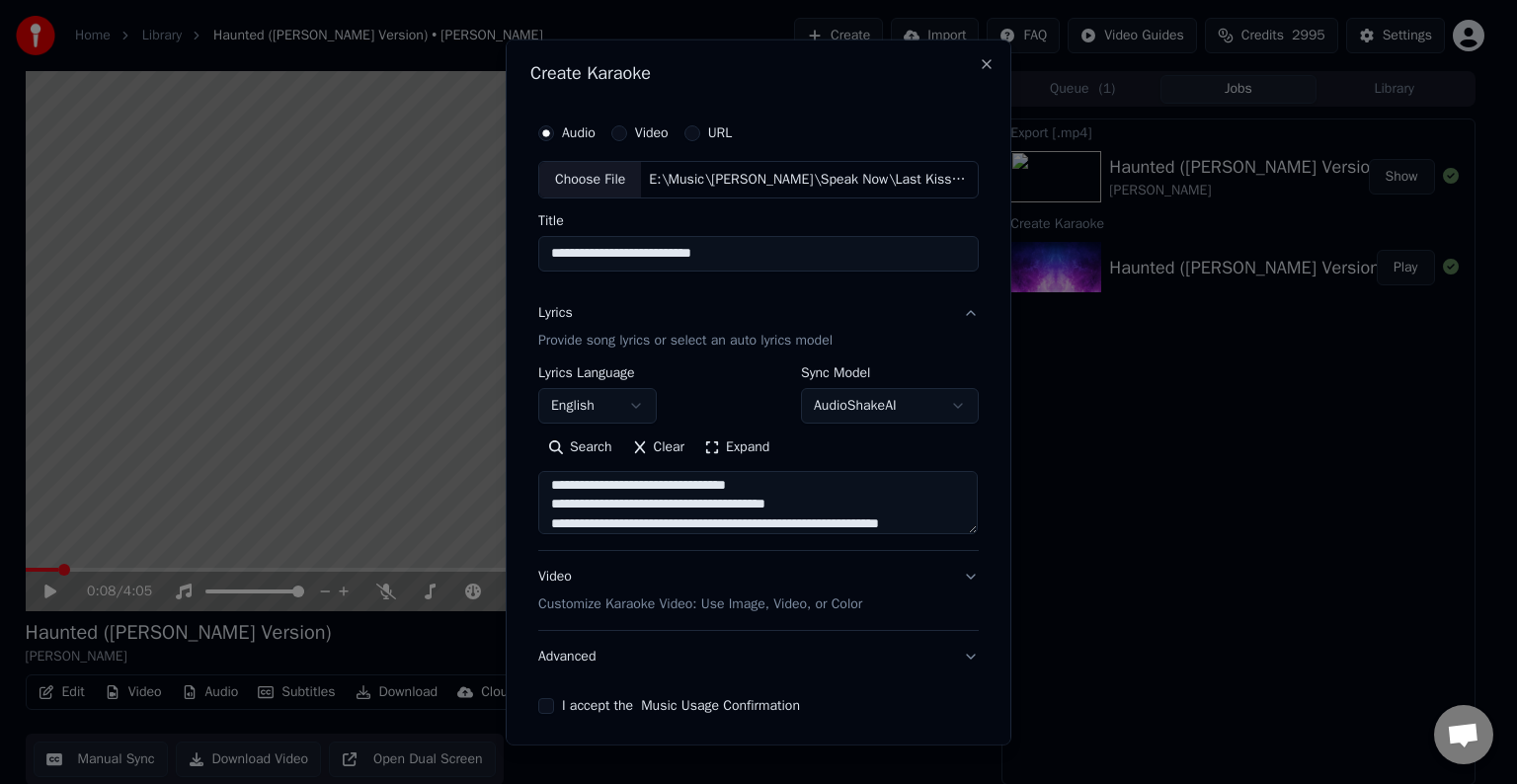 scroll, scrollTop: 675, scrollLeft: 0, axis: vertical 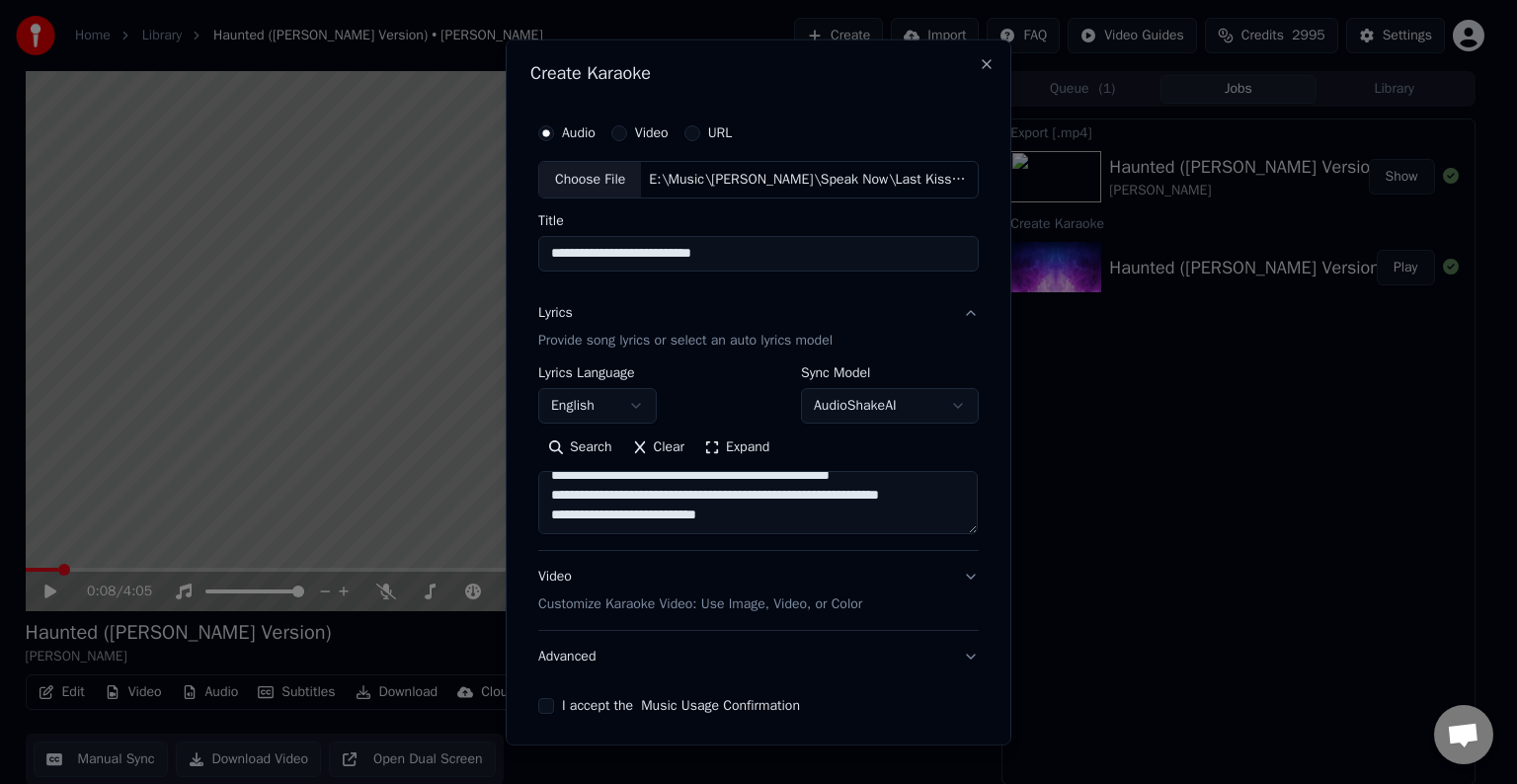 paste on "**********" 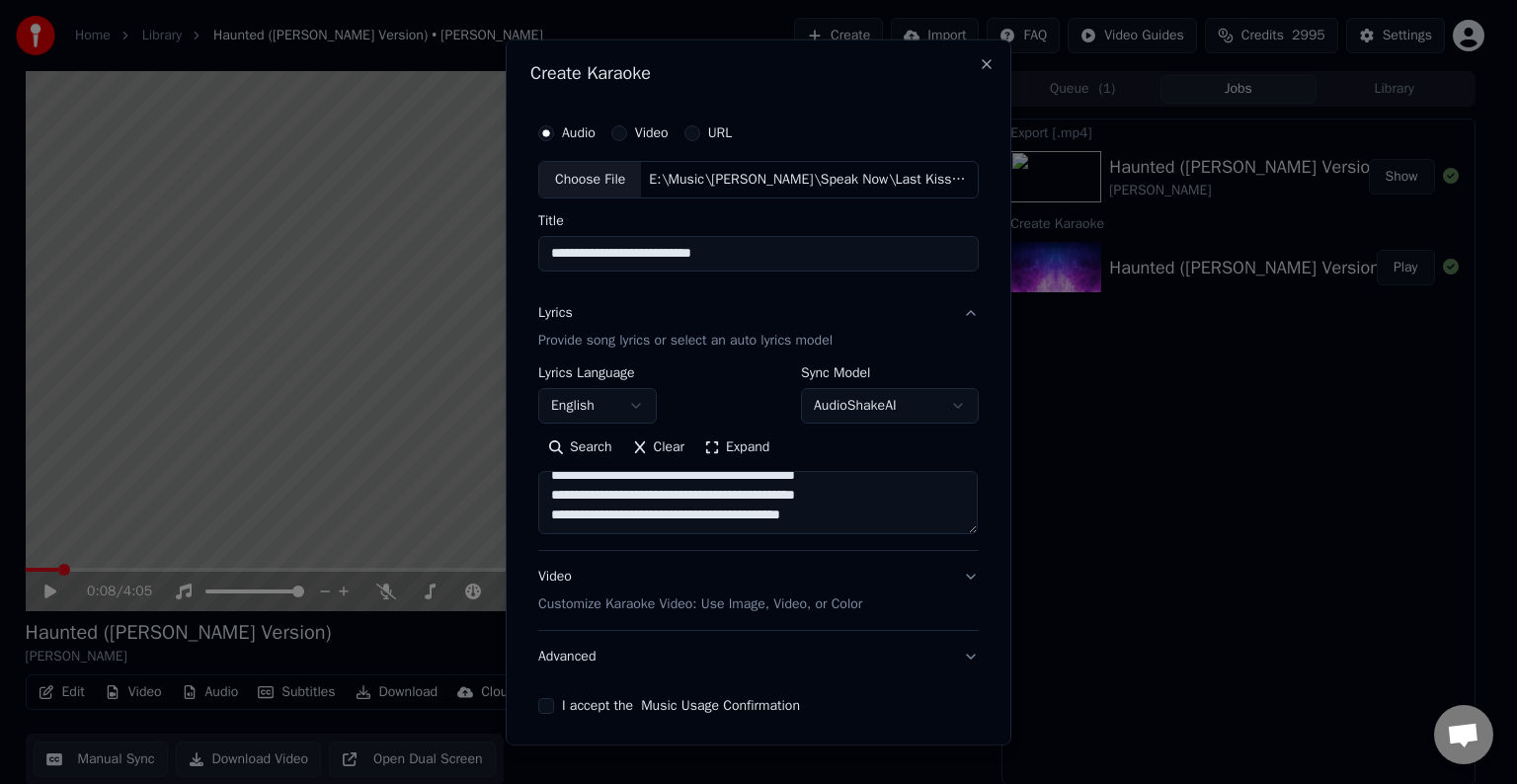 scroll, scrollTop: 754, scrollLeft: 0, axis: vertical 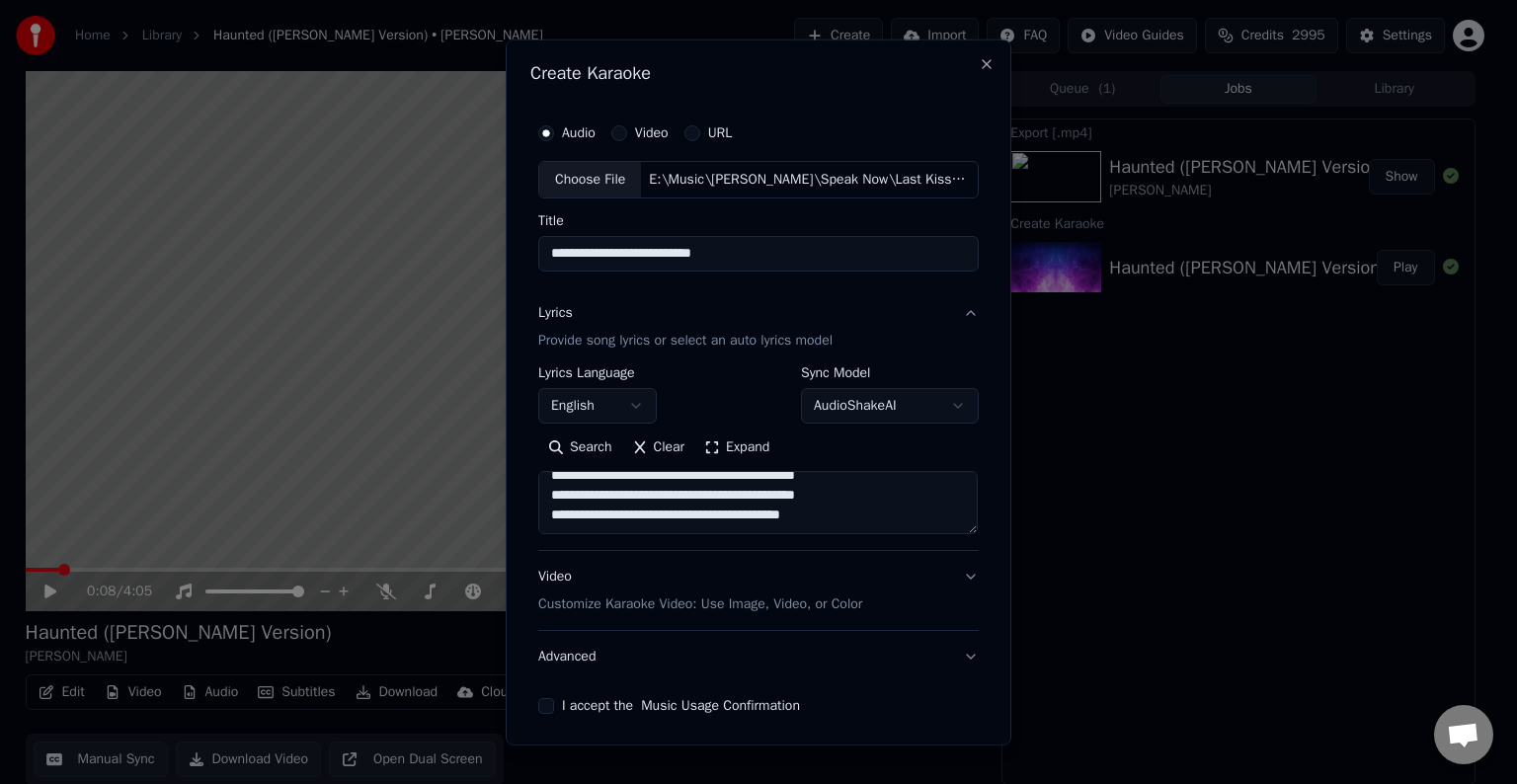 paste on "**********" 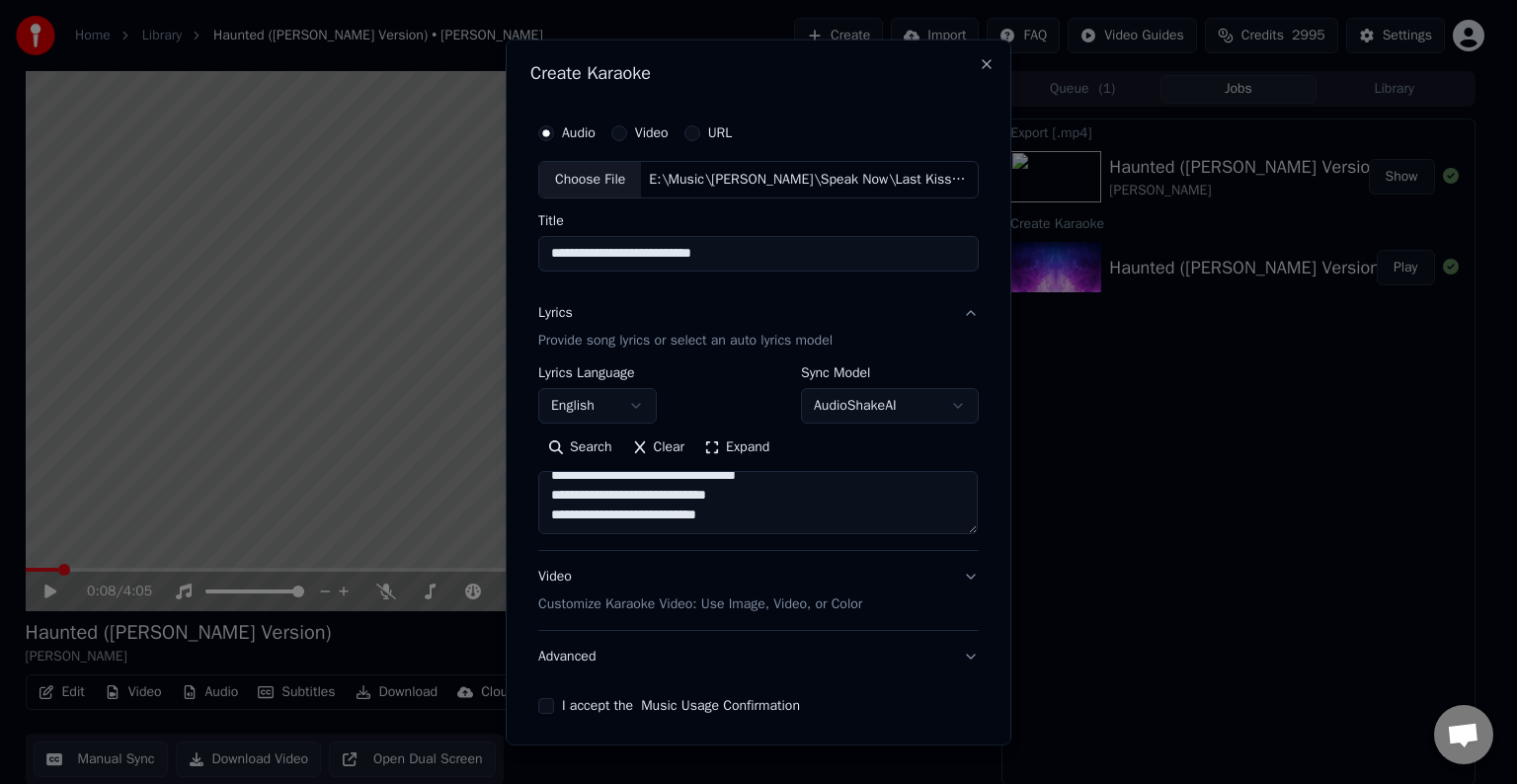 scroll, scrollTop: 833, scrollLeft: 0, axis: vertical 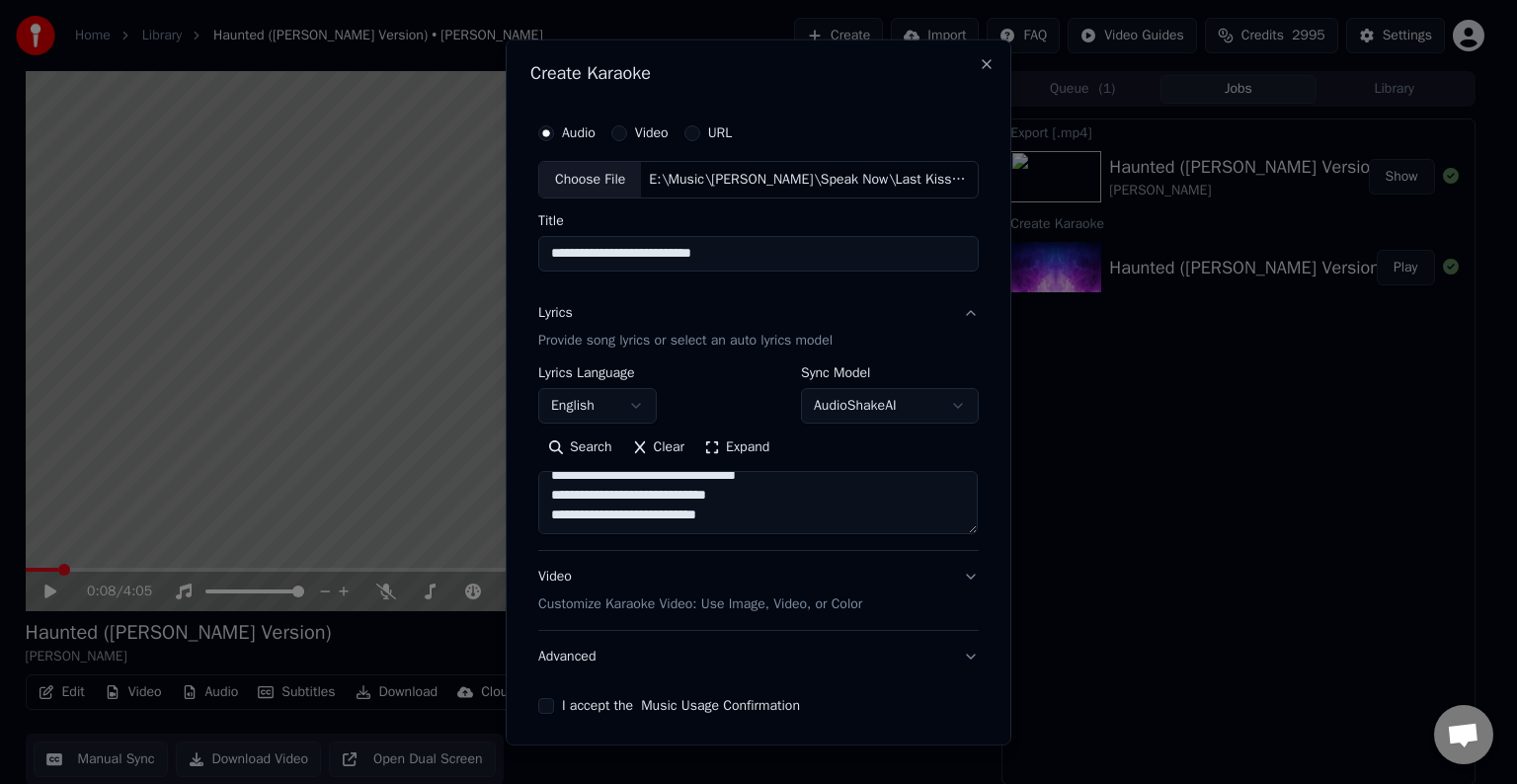 paste on "**********" 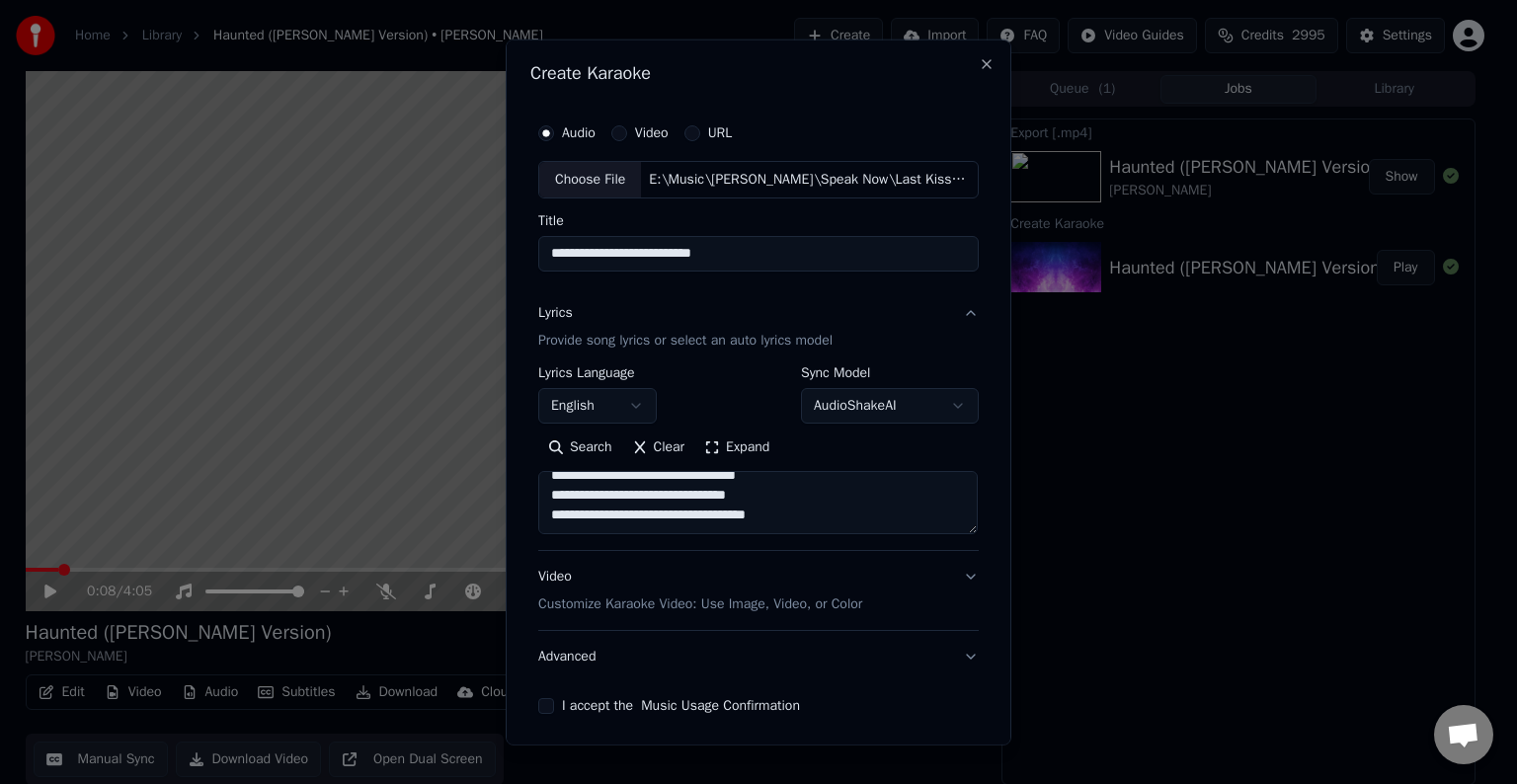 scroll, scrollTop: 893, scrollLeft: 0, axis: vertical 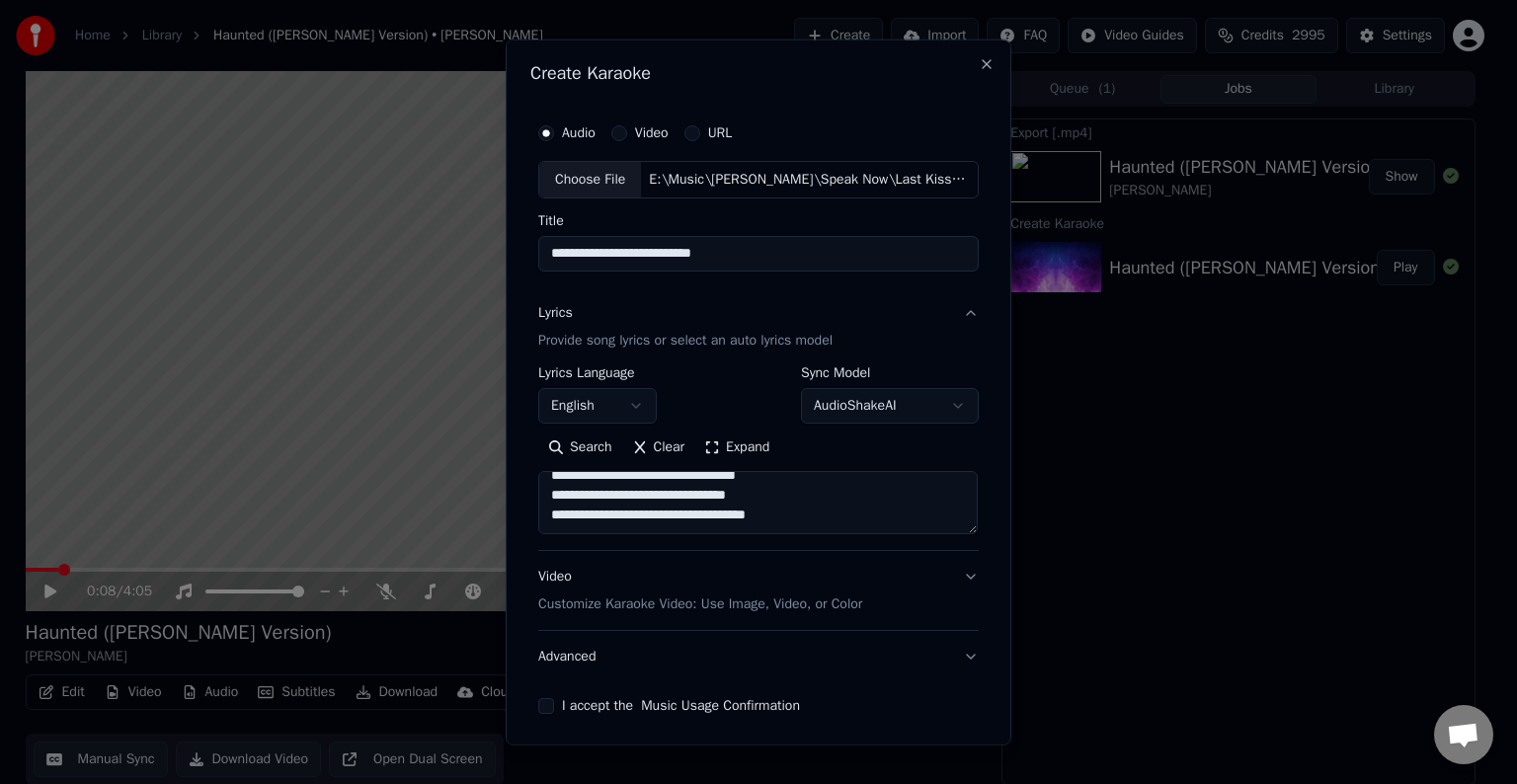 paste on "**********" 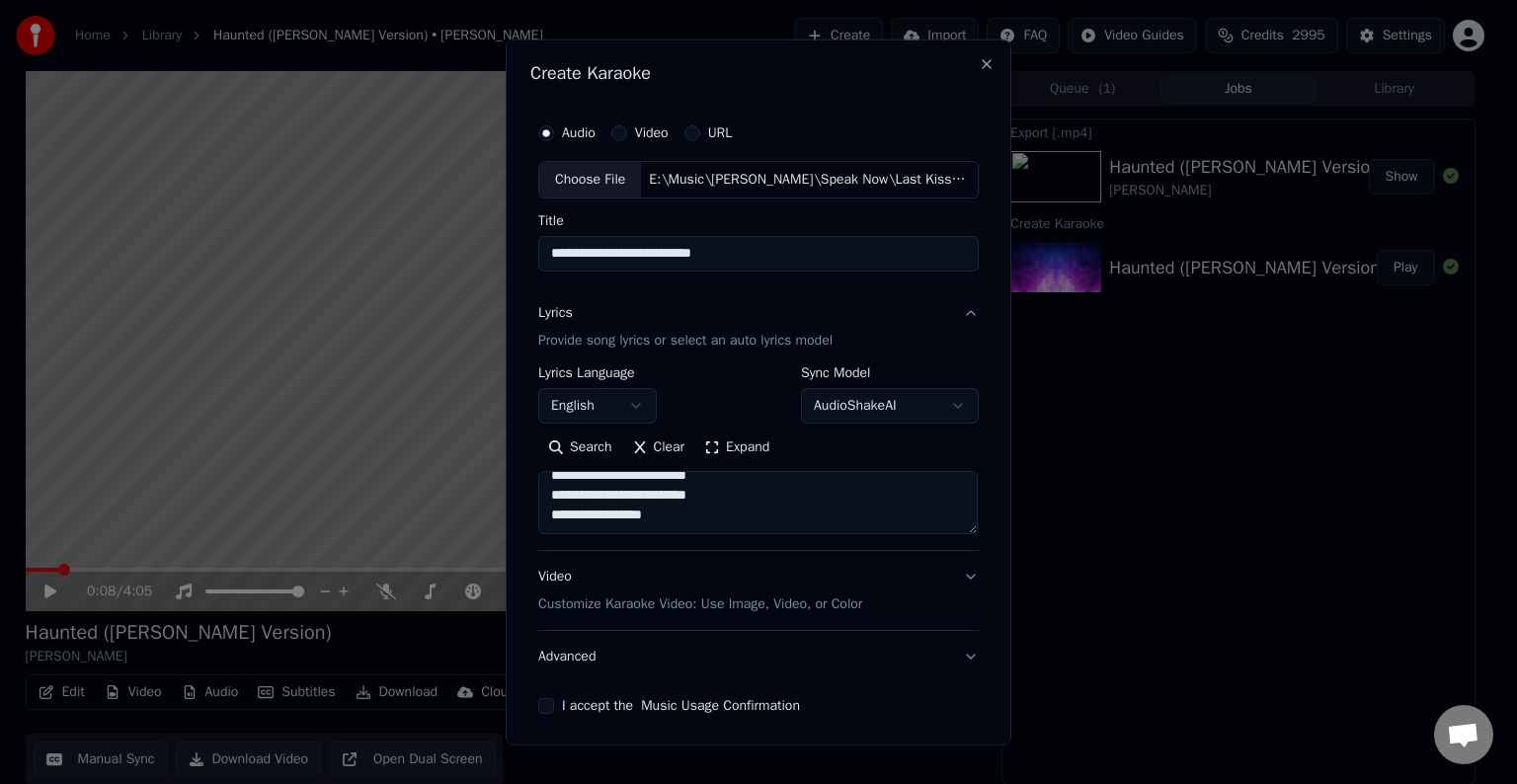 scroll, scrollTop: 960, scrollLeft: 0, axis: vertical 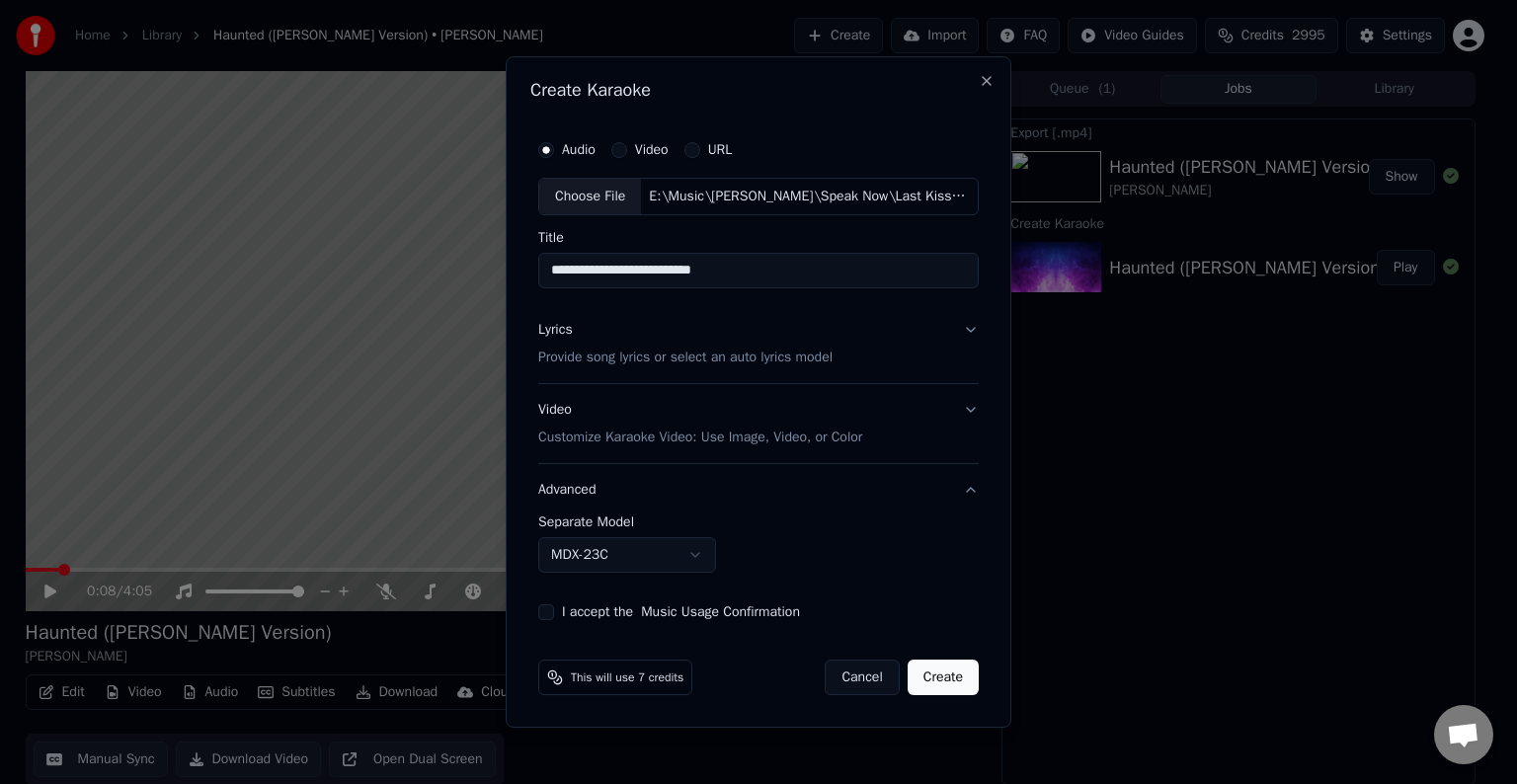 click on "**********" at bounding box center (750, 392) 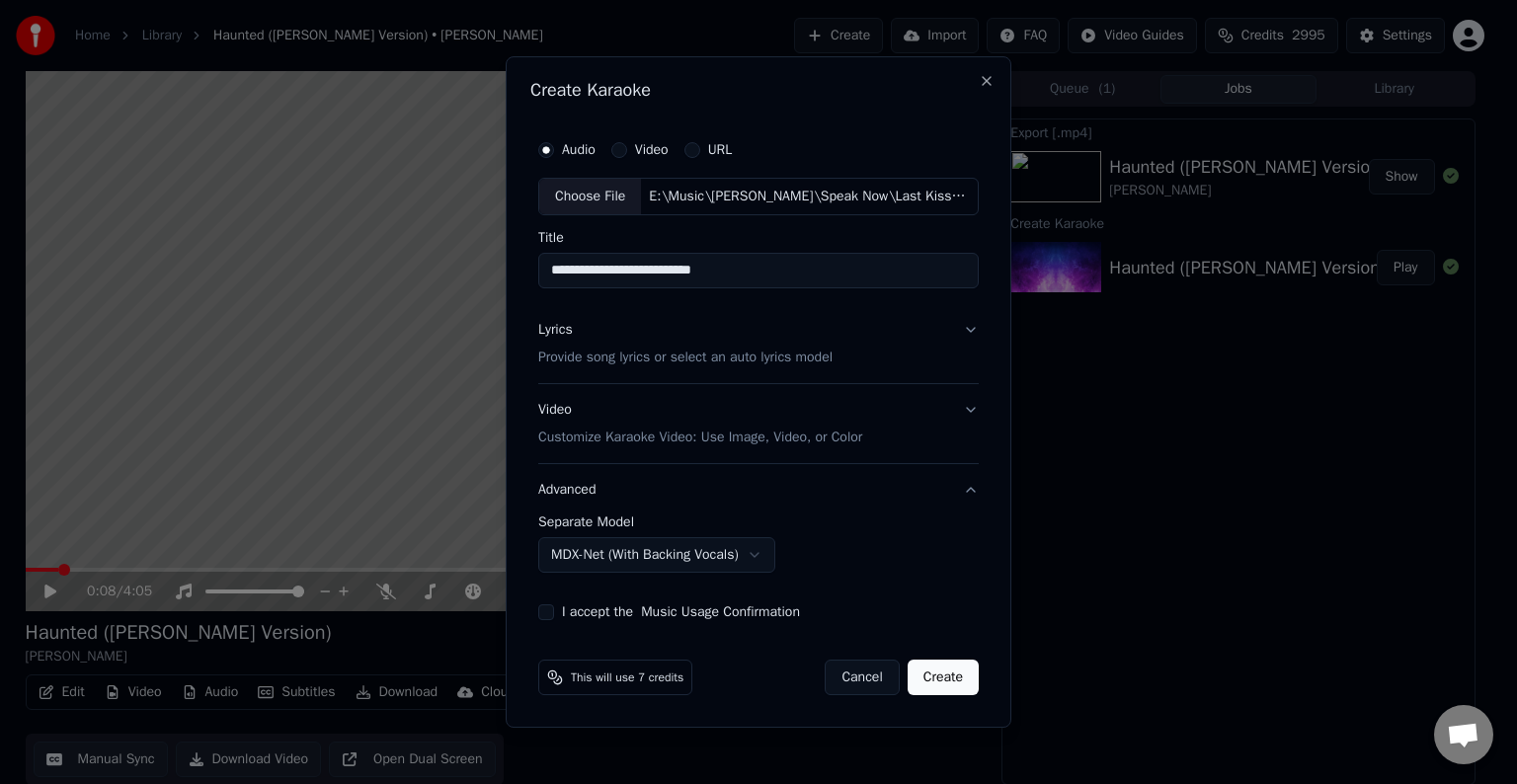 click on "I accept the   Music Usage Confirmation" at bounding box center (758, 612) 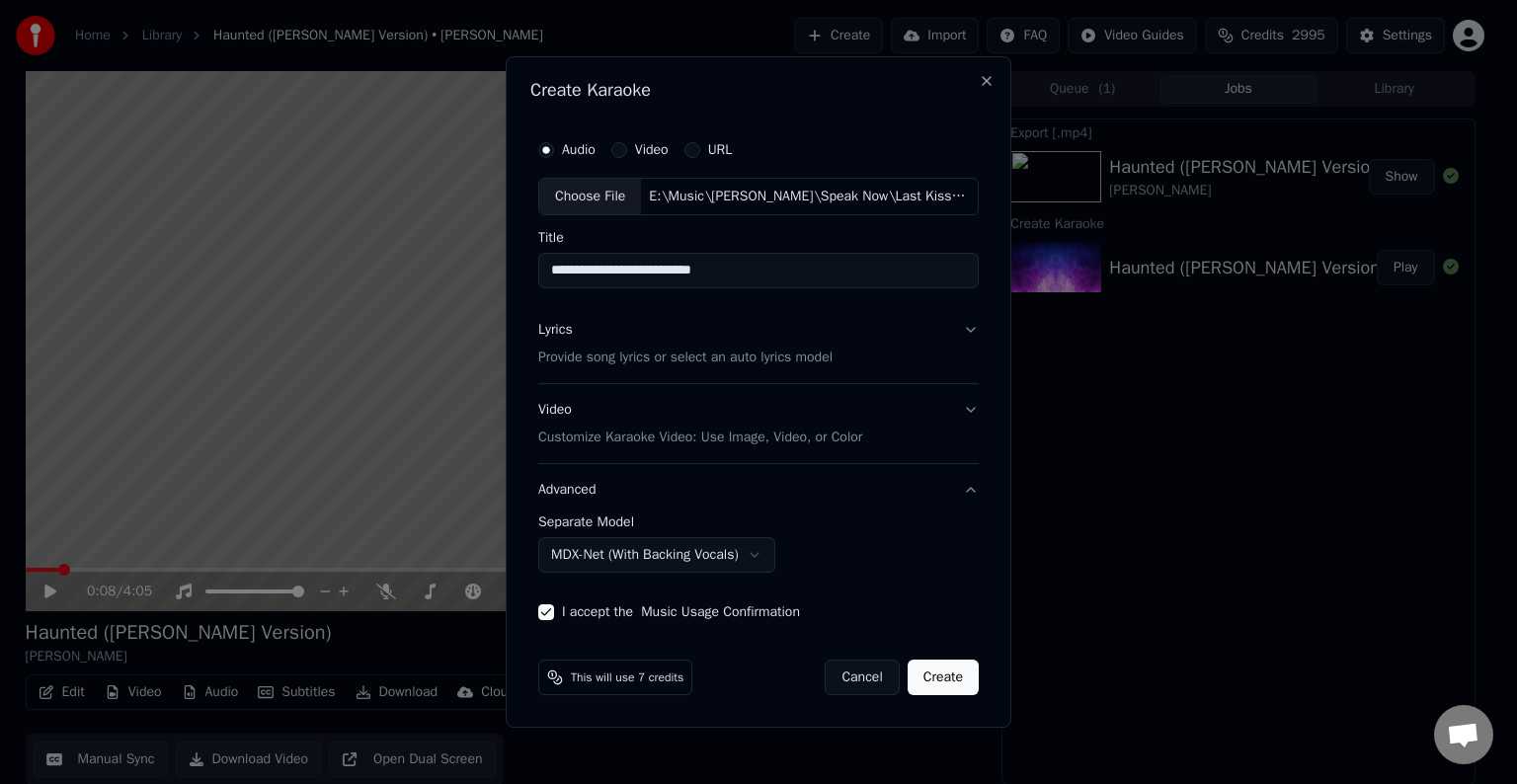 click on "Create" at bounding box center (943, 677) 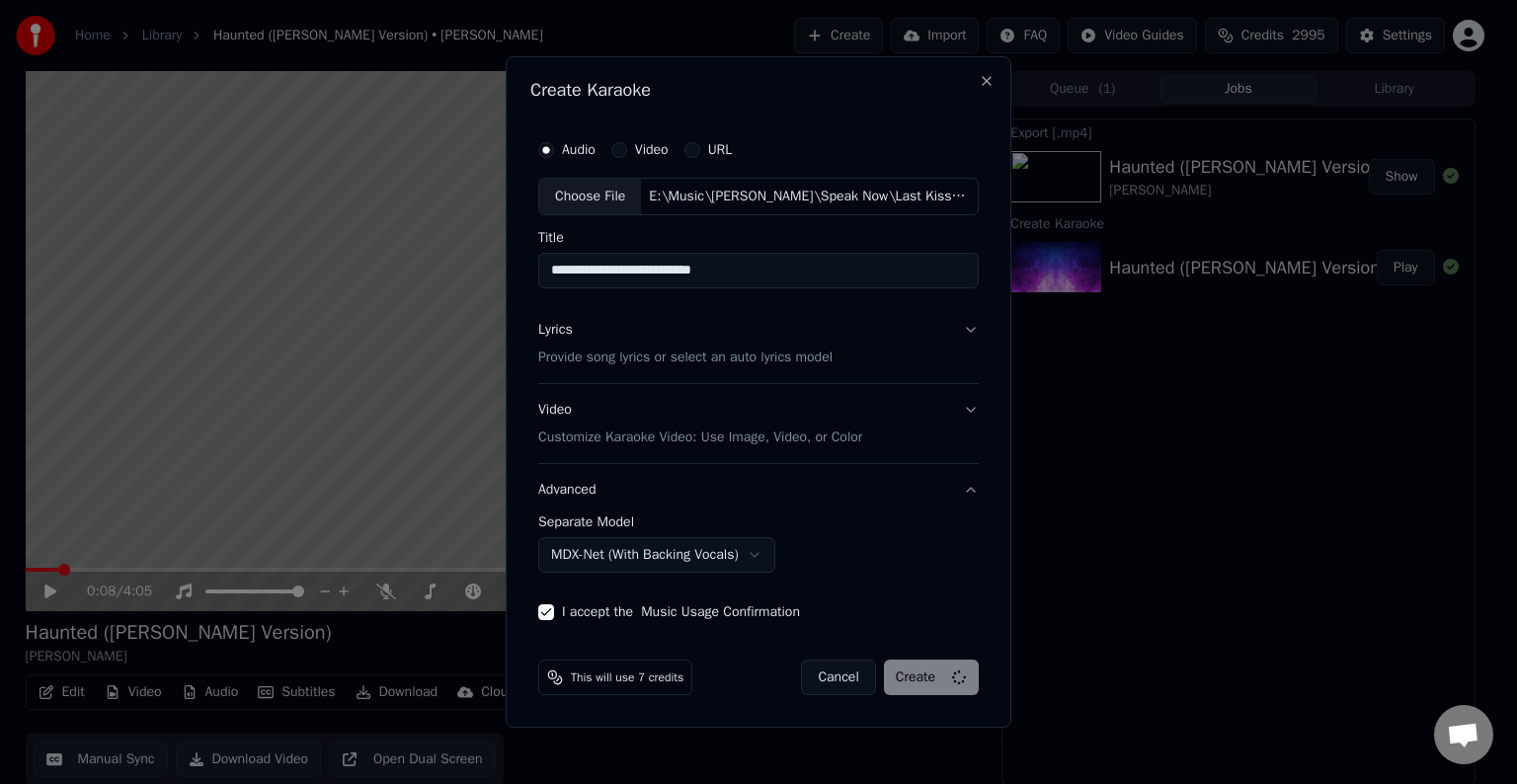 select on "******" 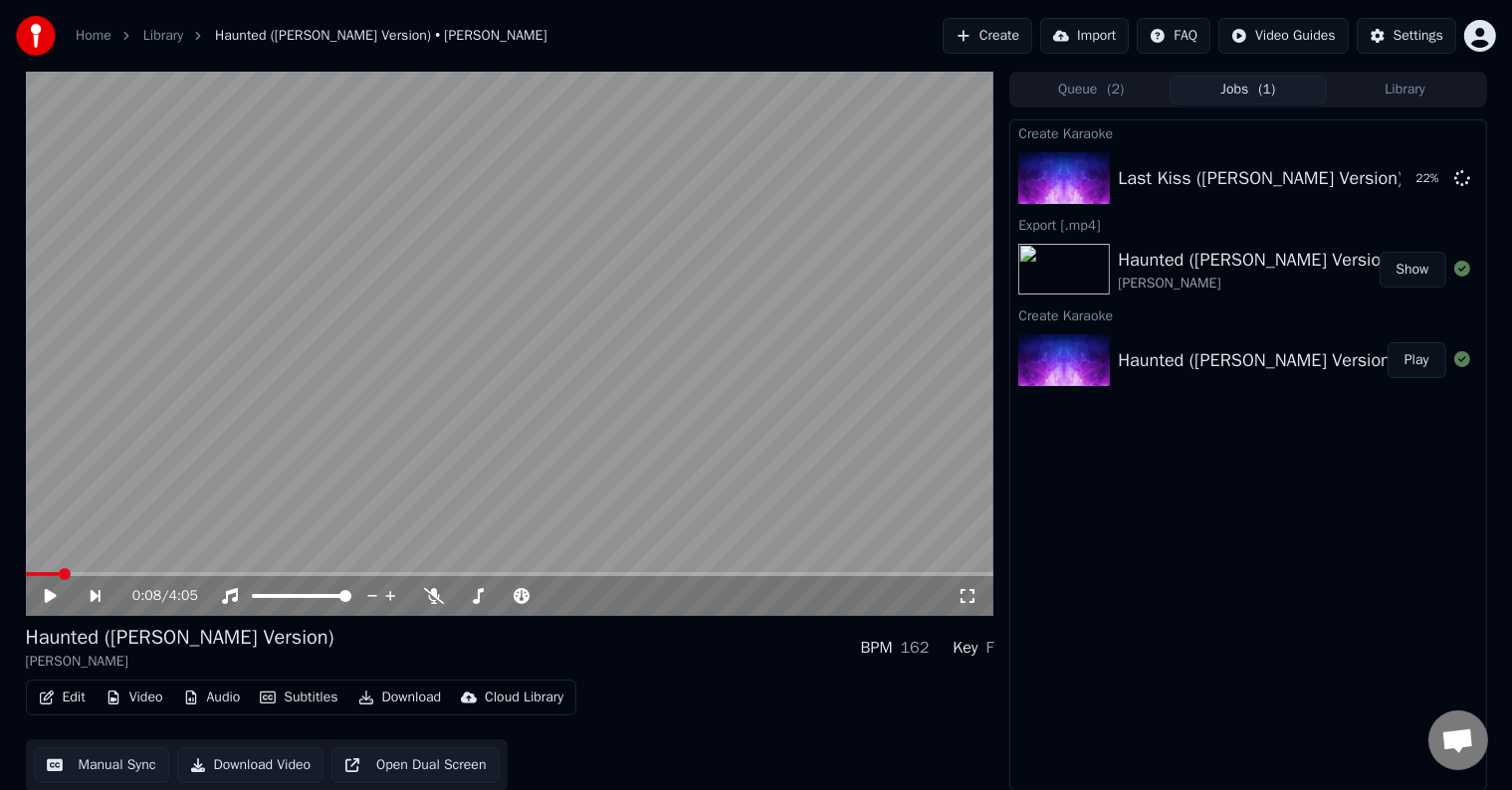 click on "Create Karaoke Last Kiss ([PERSON_NAME] Version) 22 % Export [.mp4] Haunted ([PERSON_NAME] Version) [PERSON_NAME] Show Create Karaoke Haunted ([PERSON_NAME] Version) Play" at bounding box center [1247, 455] 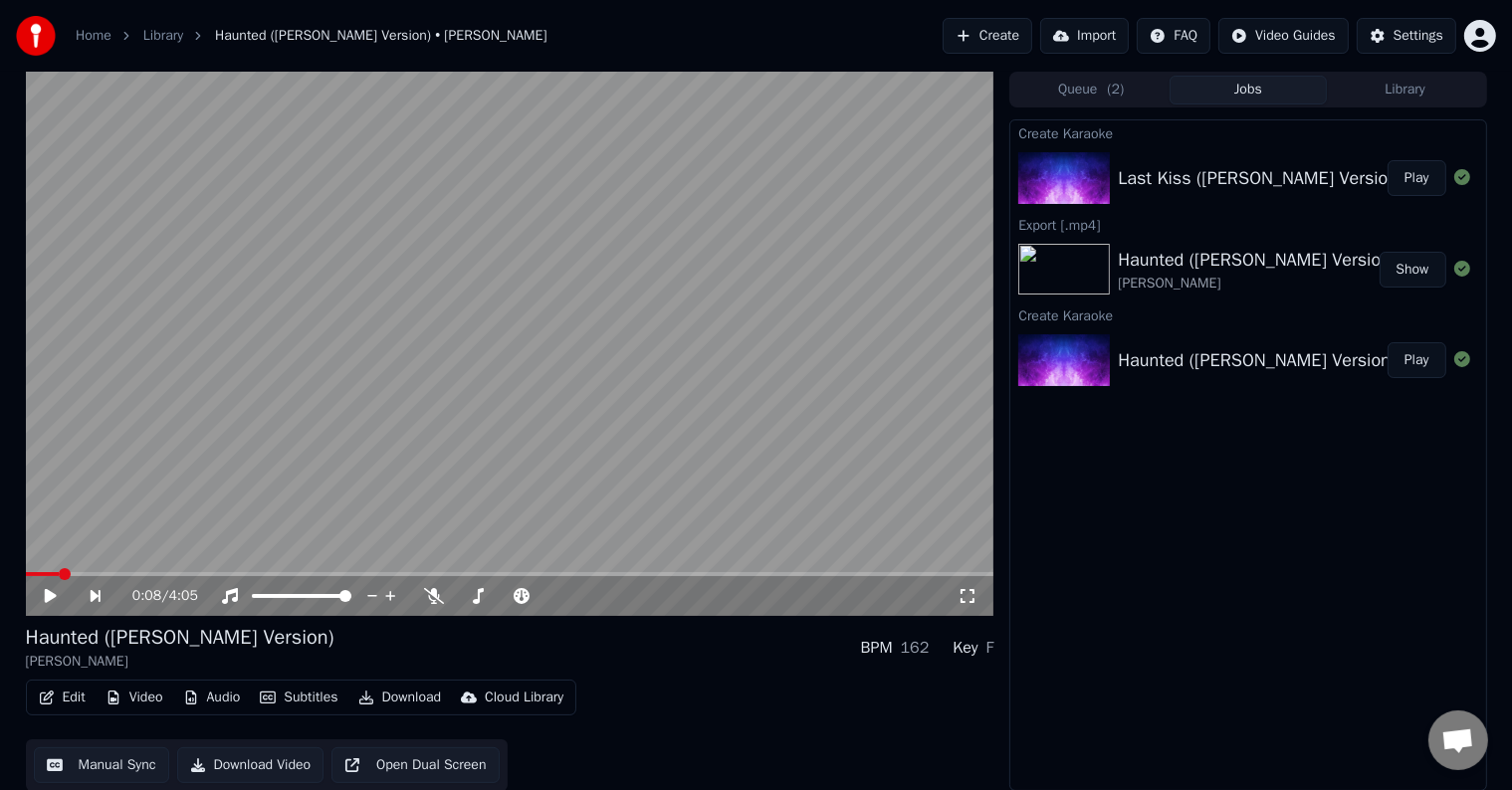 click on "Play" at bounding box center (1416, 178) 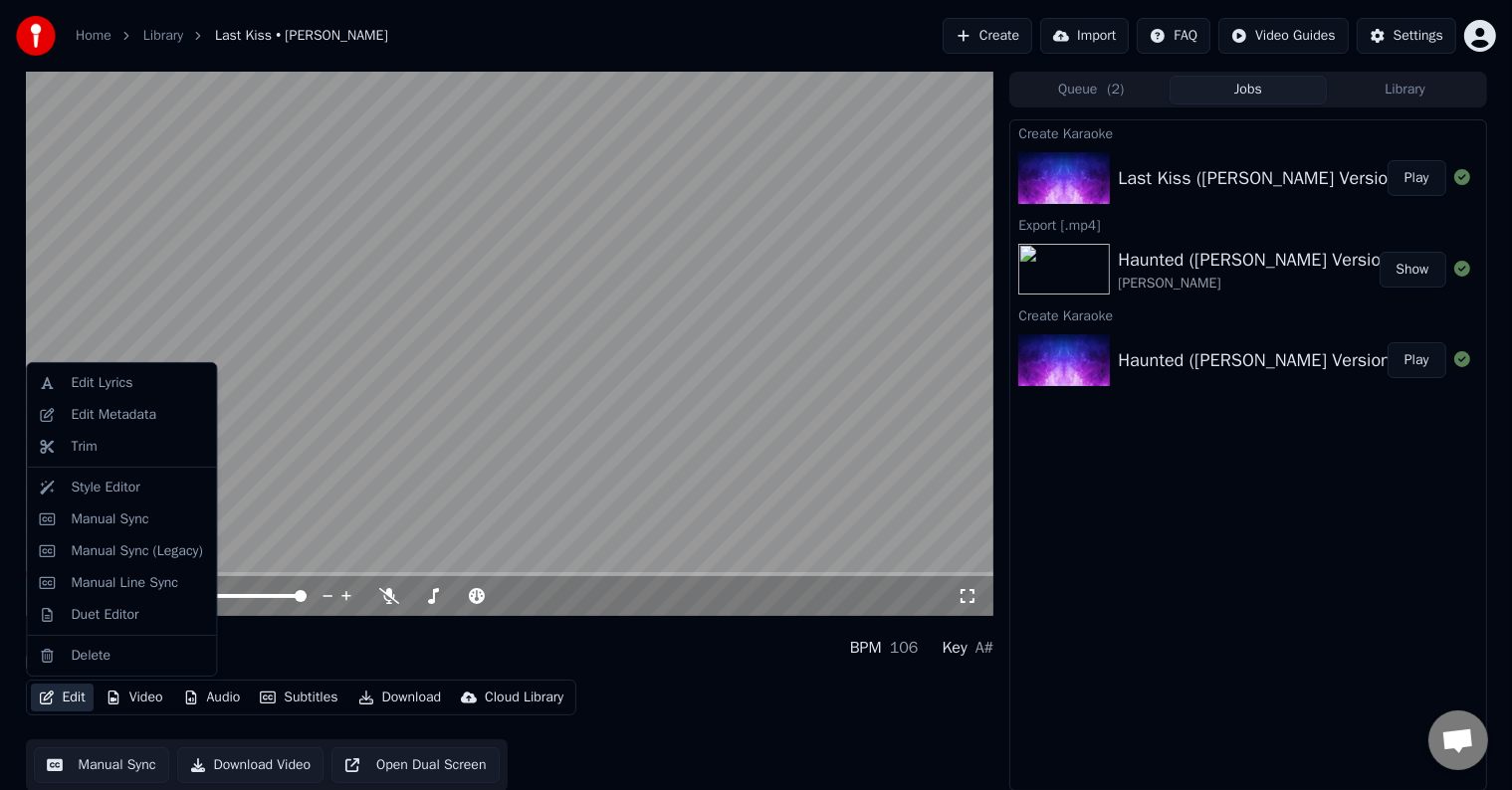click on "Edit" at bounding box center (62, 697) 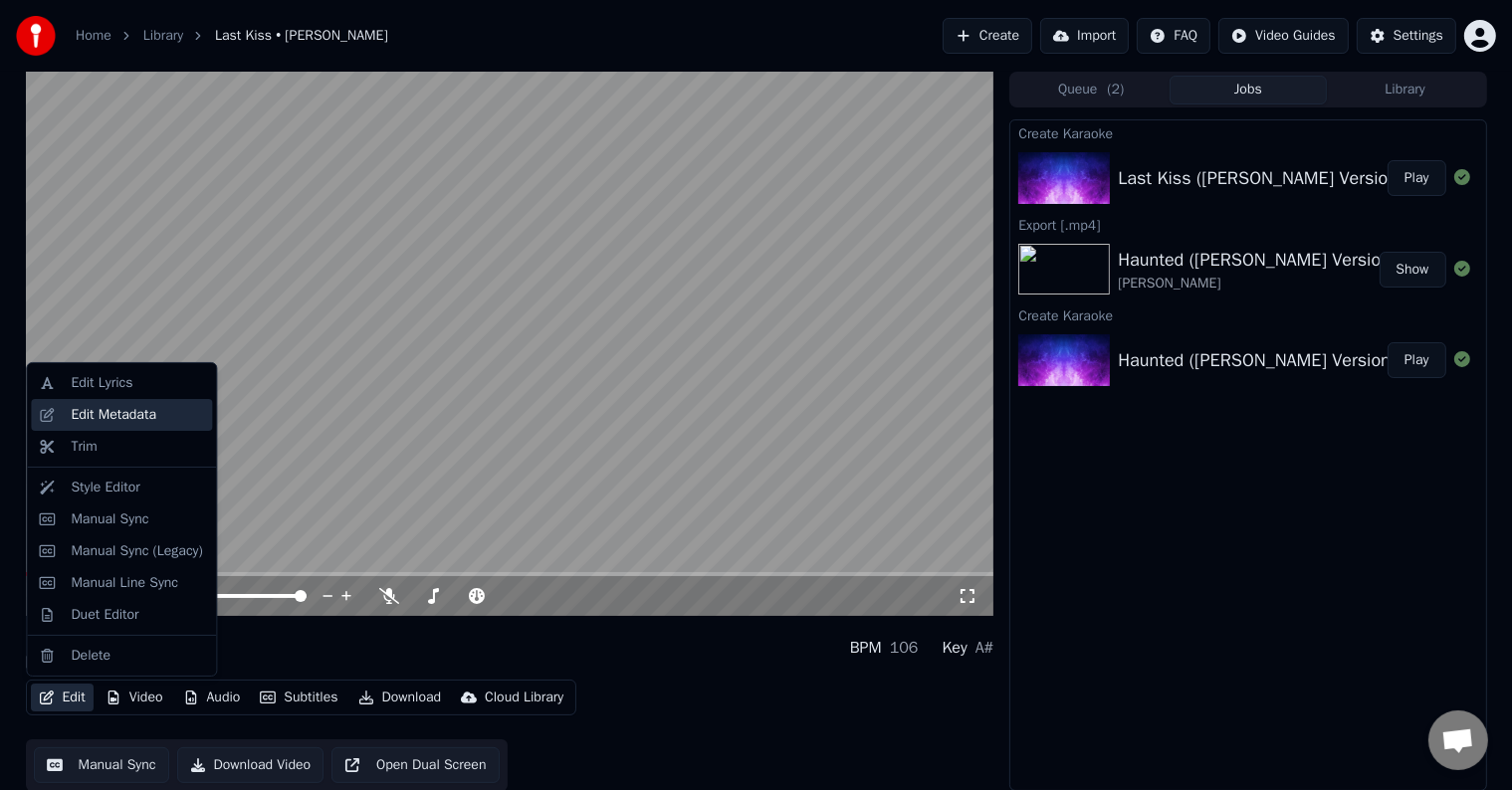 click on "Edit Metadata" at bounding box center [113, 415] 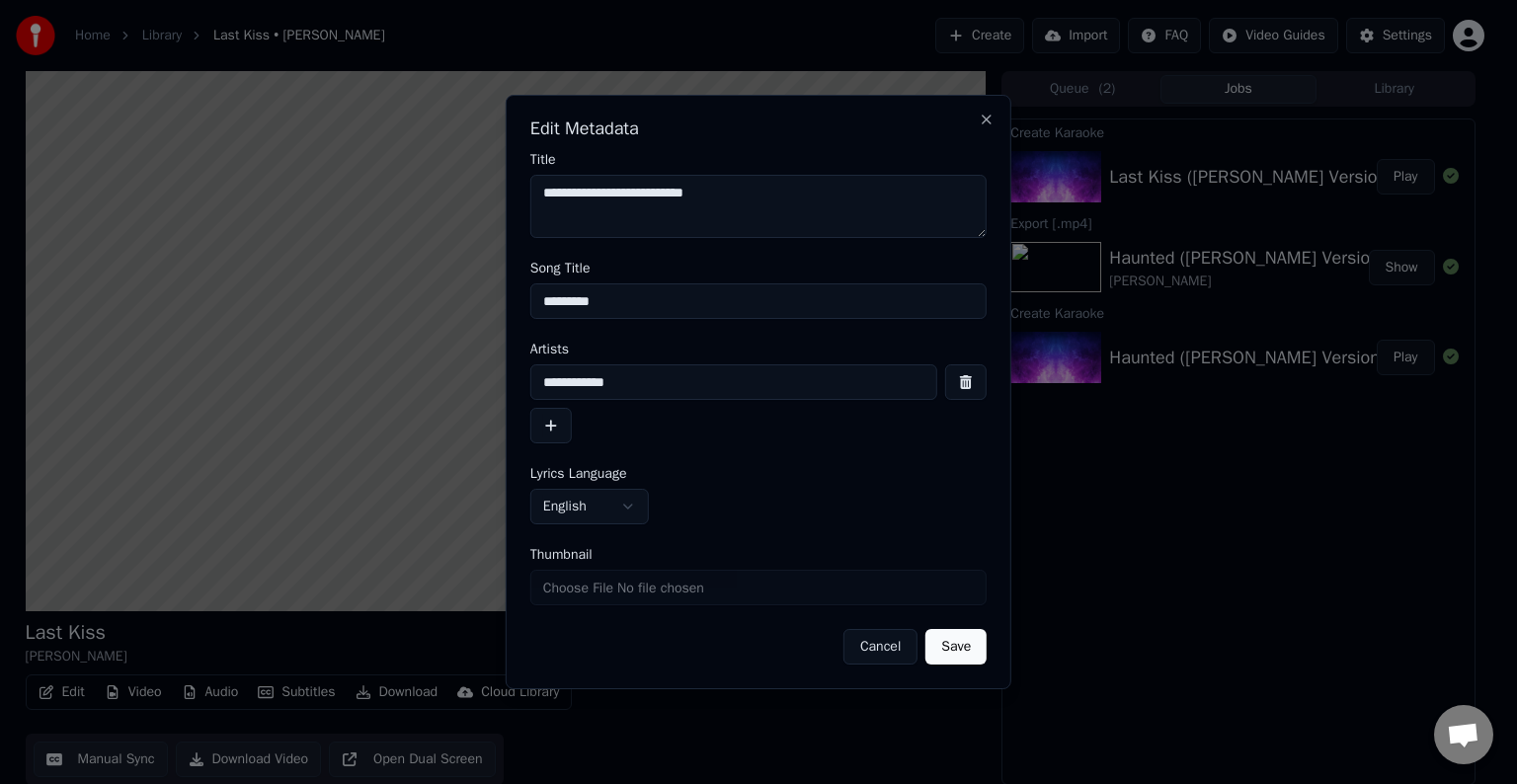click on "*********" at bounding box center (758, 301) 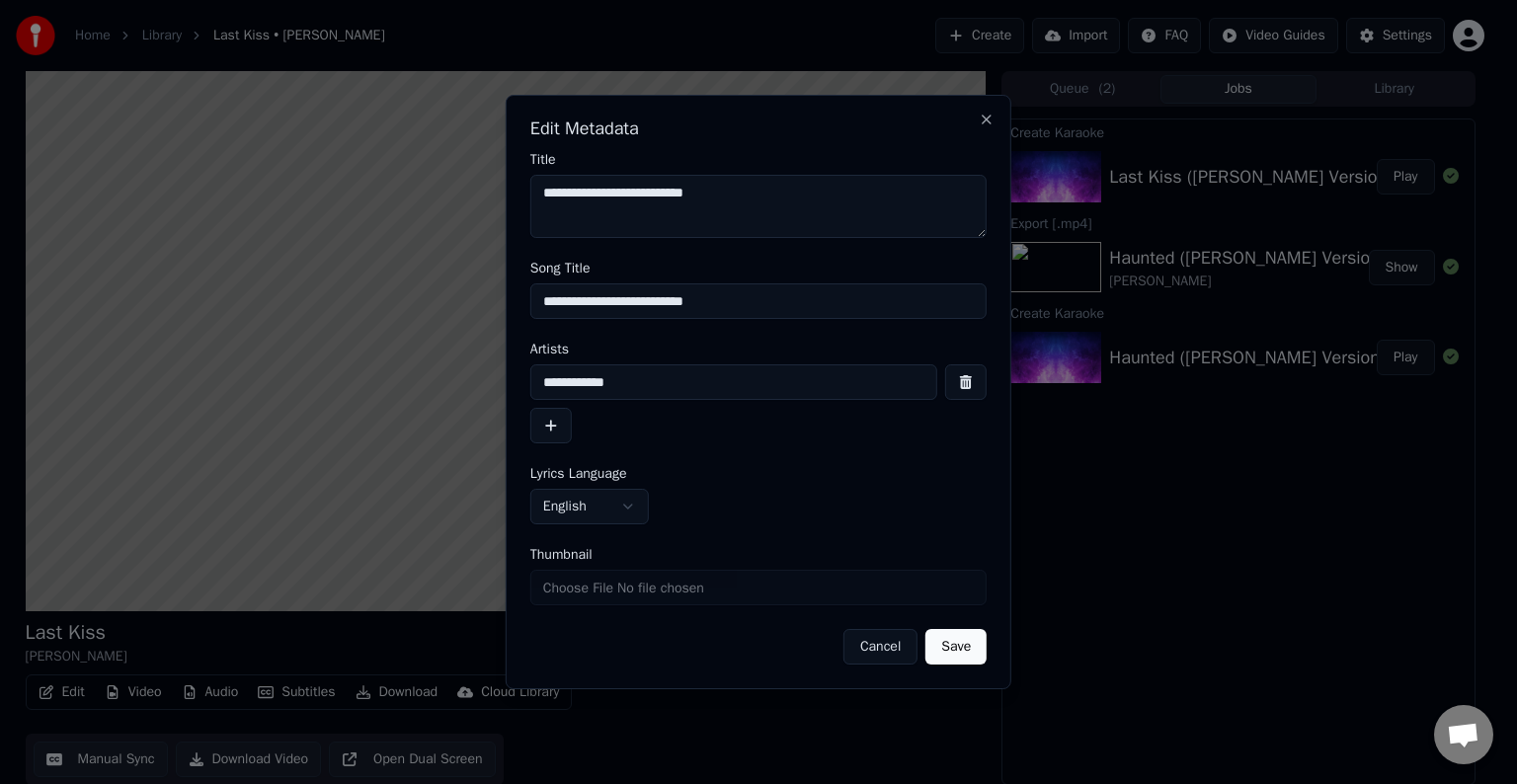 type on "**********" 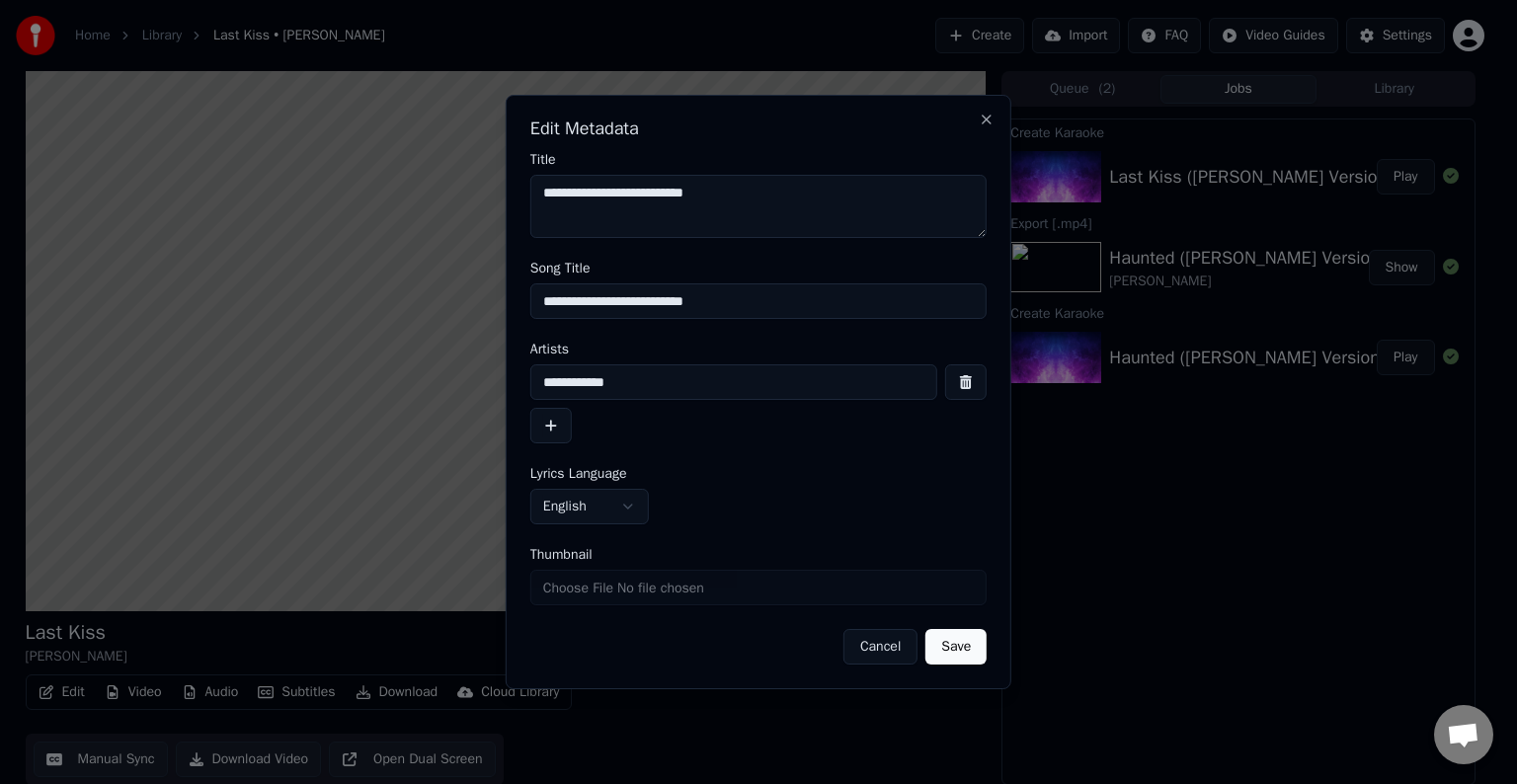 click on "Save" at bounding box center (956, 647) 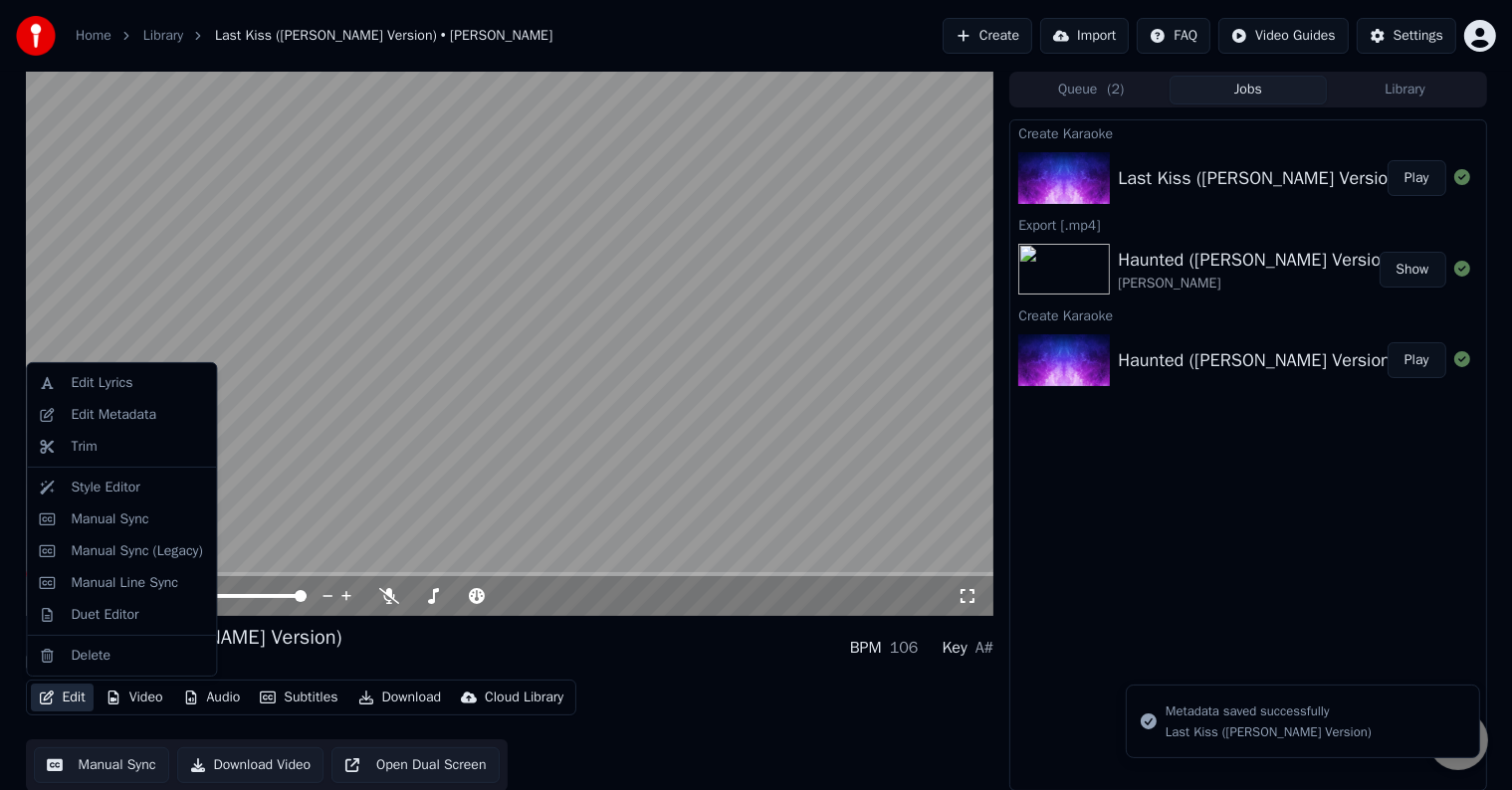 click on "Edit" at bounding box center (62, 697) 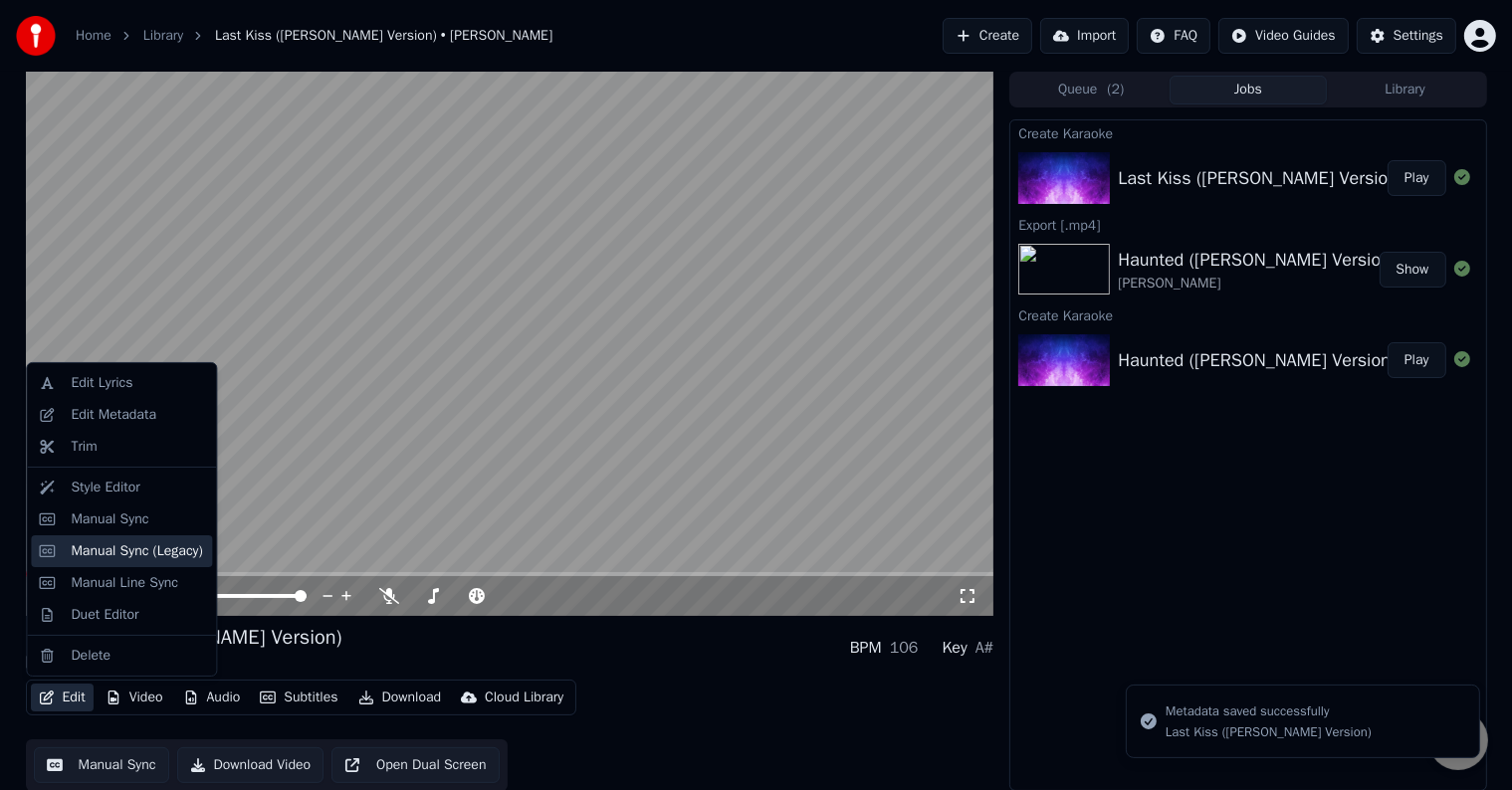 click on "Manual Sync (Legacy)" at bounding box center [136, 551] 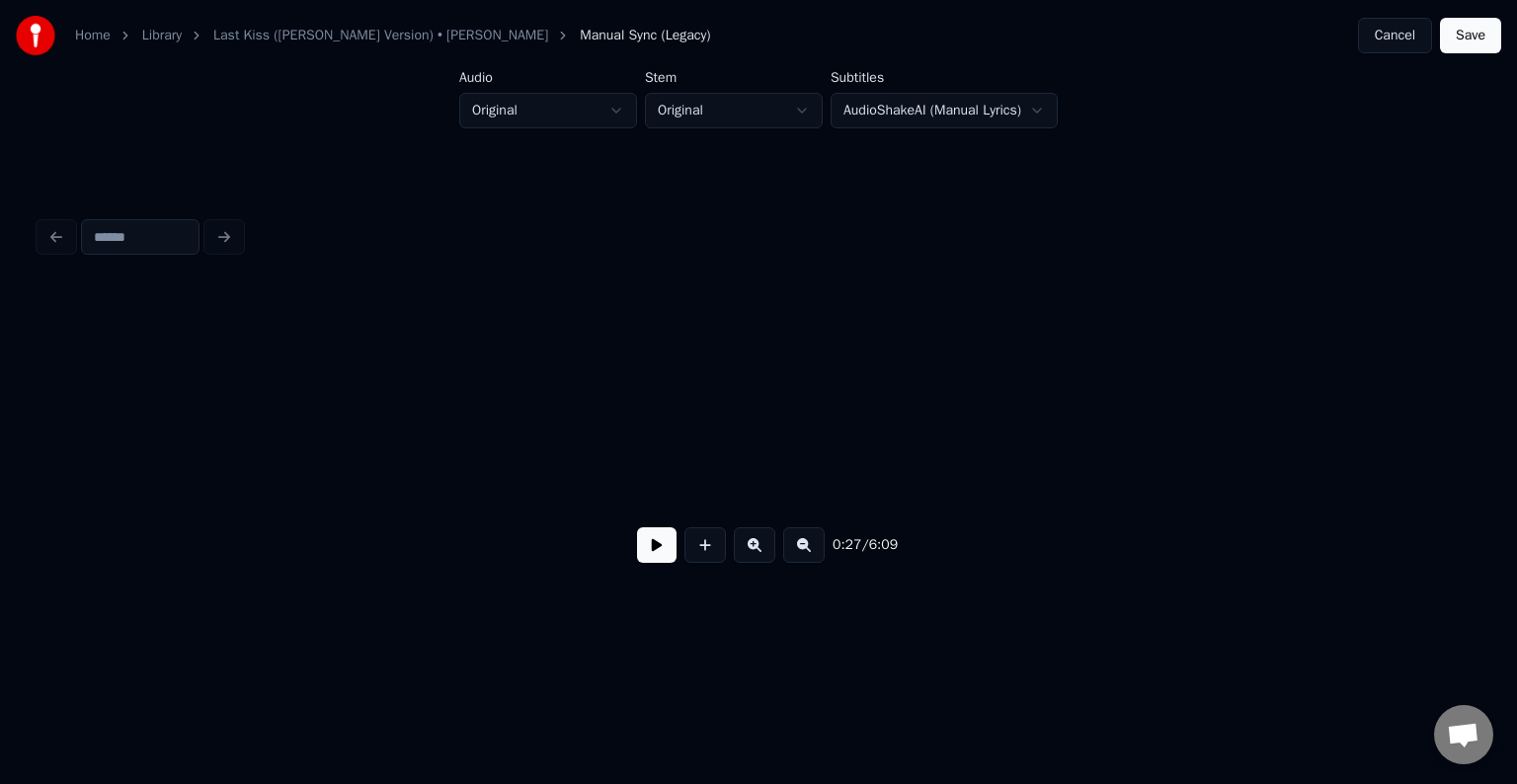 scroll, scrollTop: 0, scrollLeft: 4067, axis: horizontal 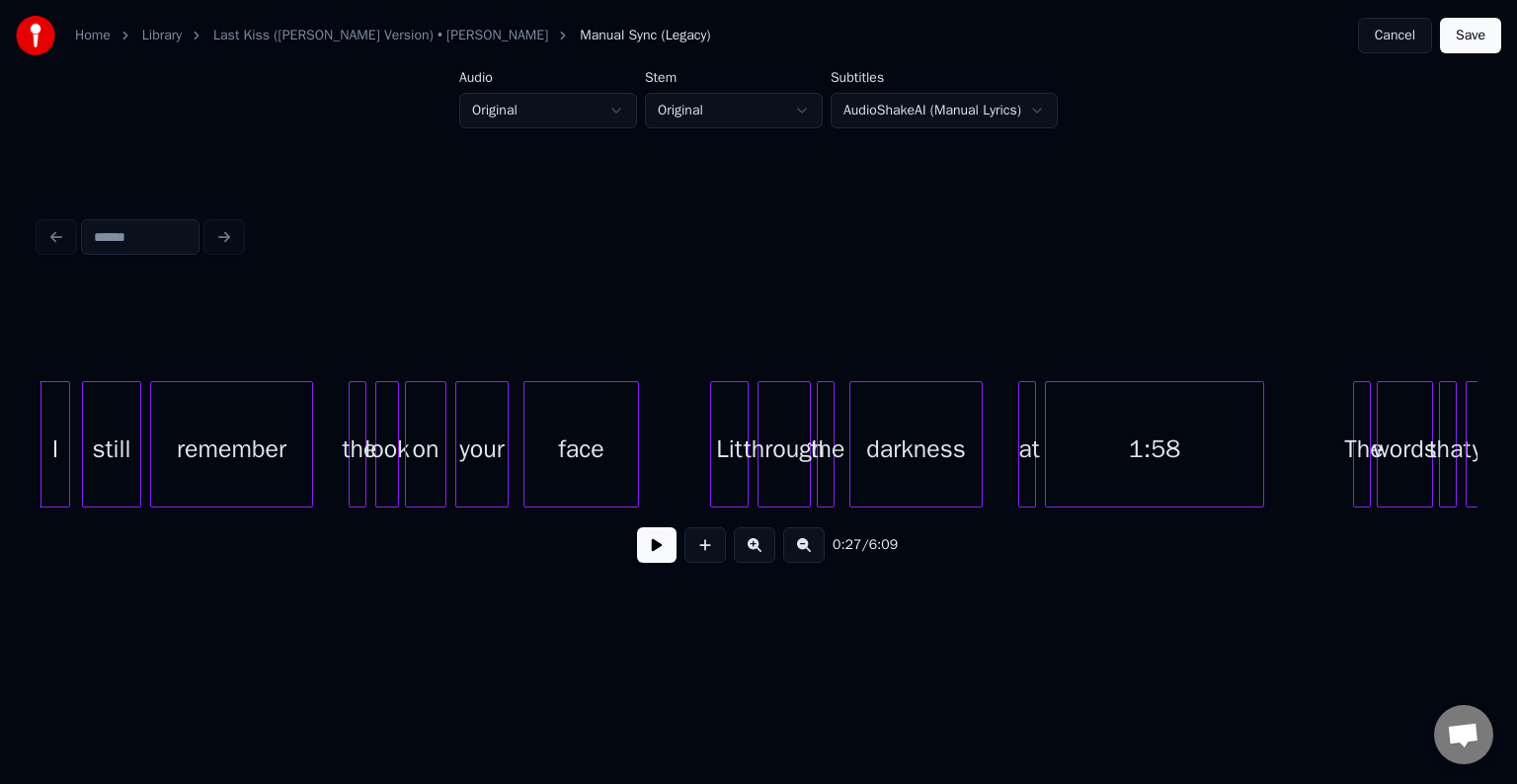 click at bounding box center (657, 545) 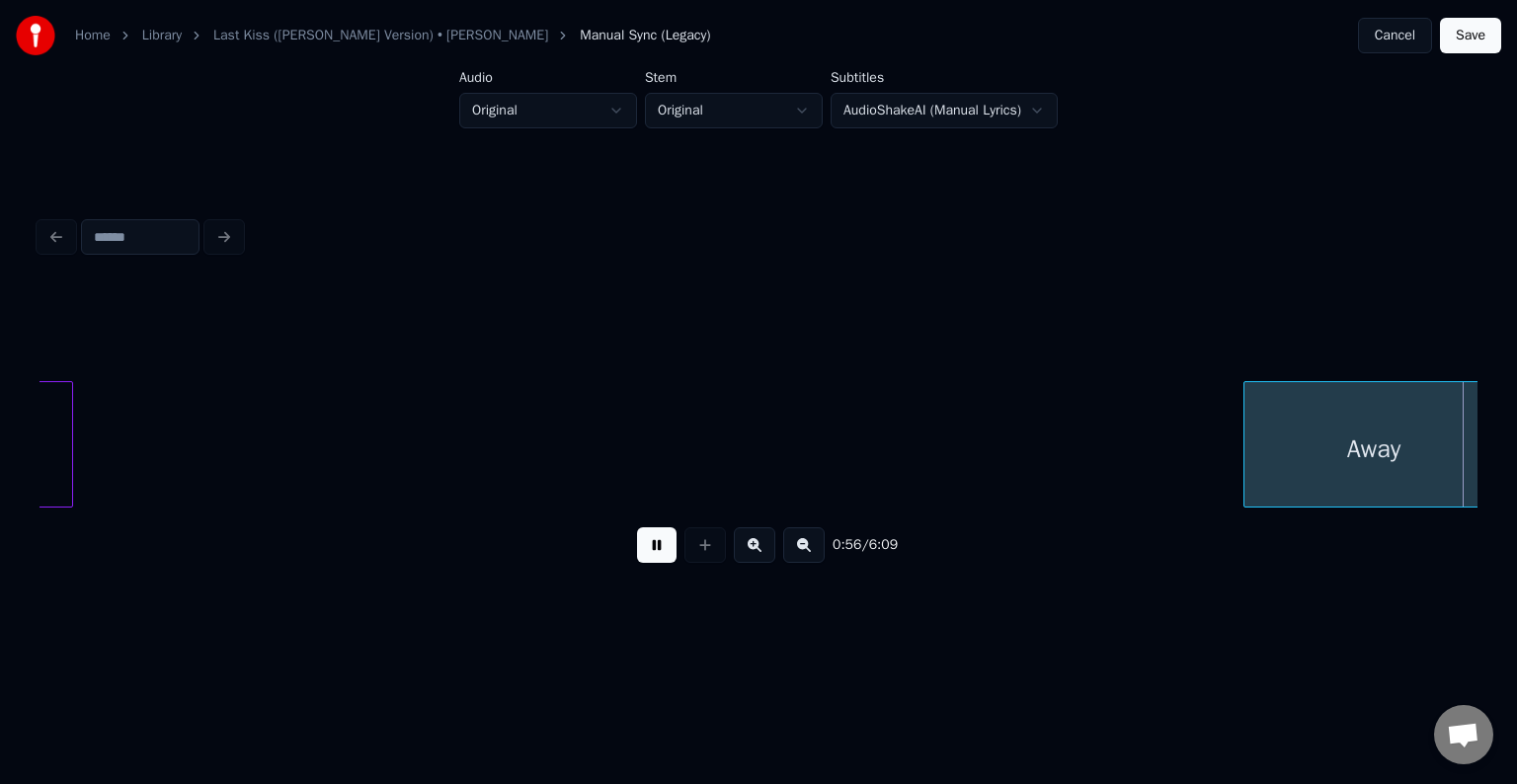scroll, scrollTop: 0, scrollLeft: 8387, axis: horizontal 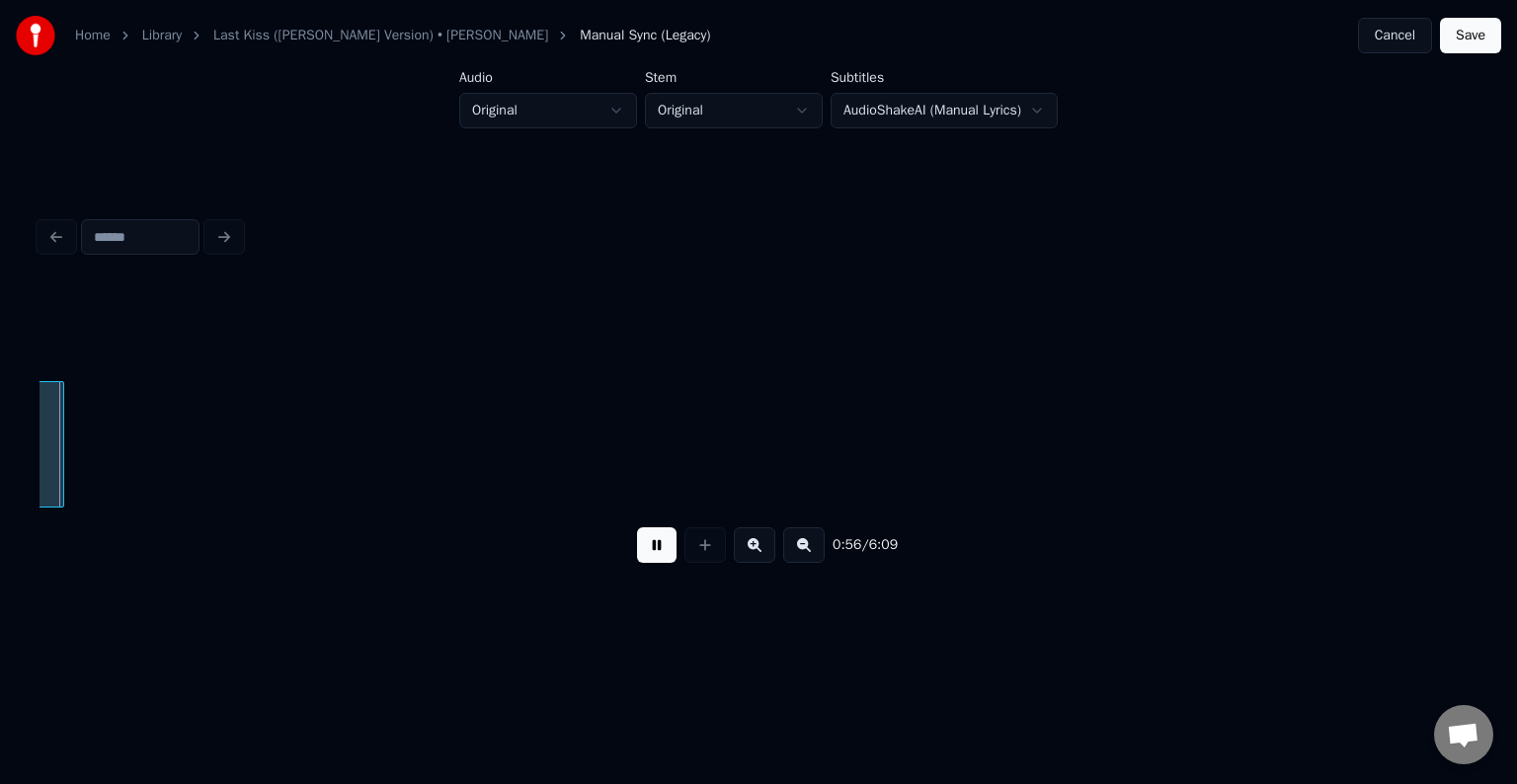 click at bounding box center (657, 545) 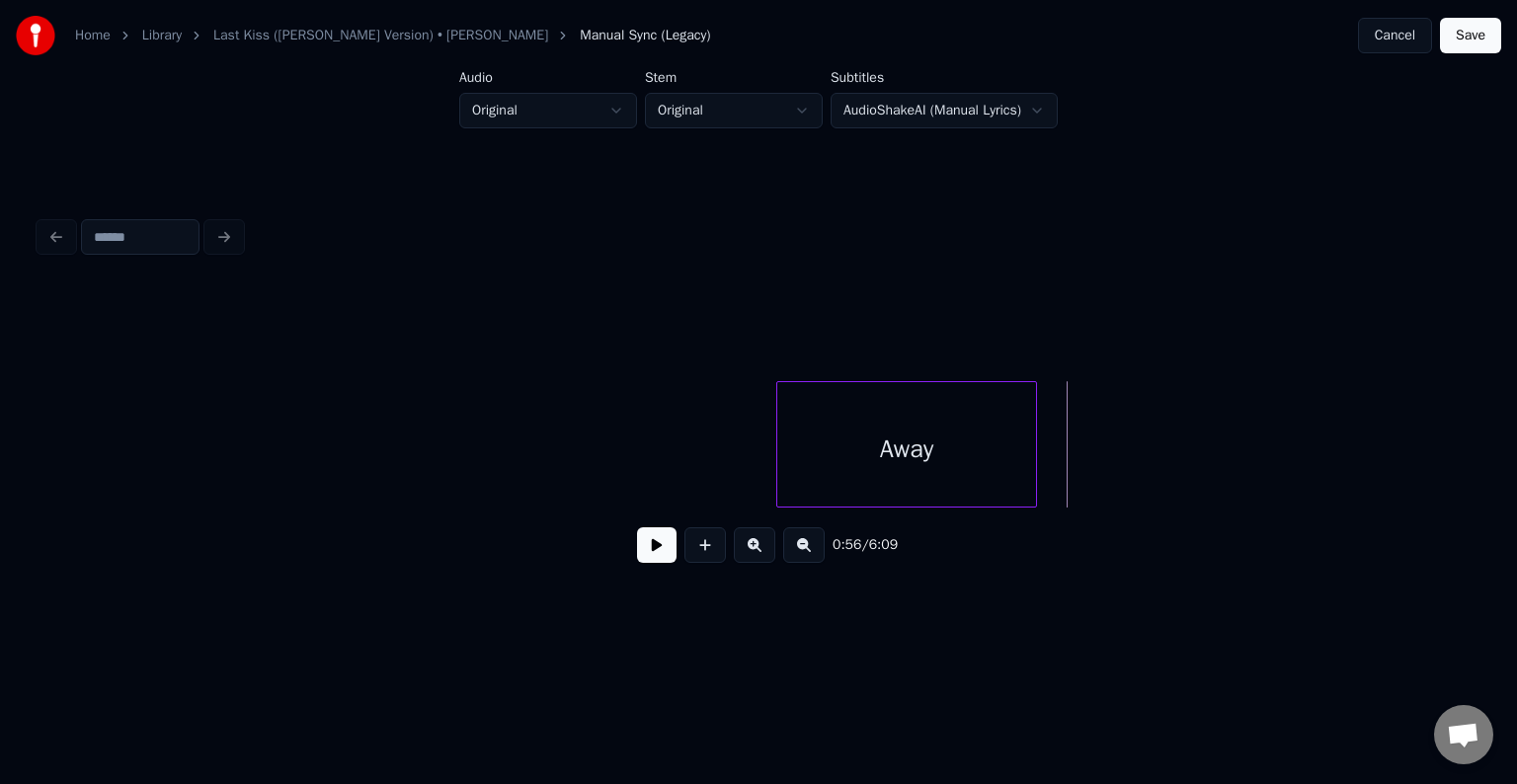 scroll, scrollTop: 0, scrollLeft: 7384, axis: horizontal 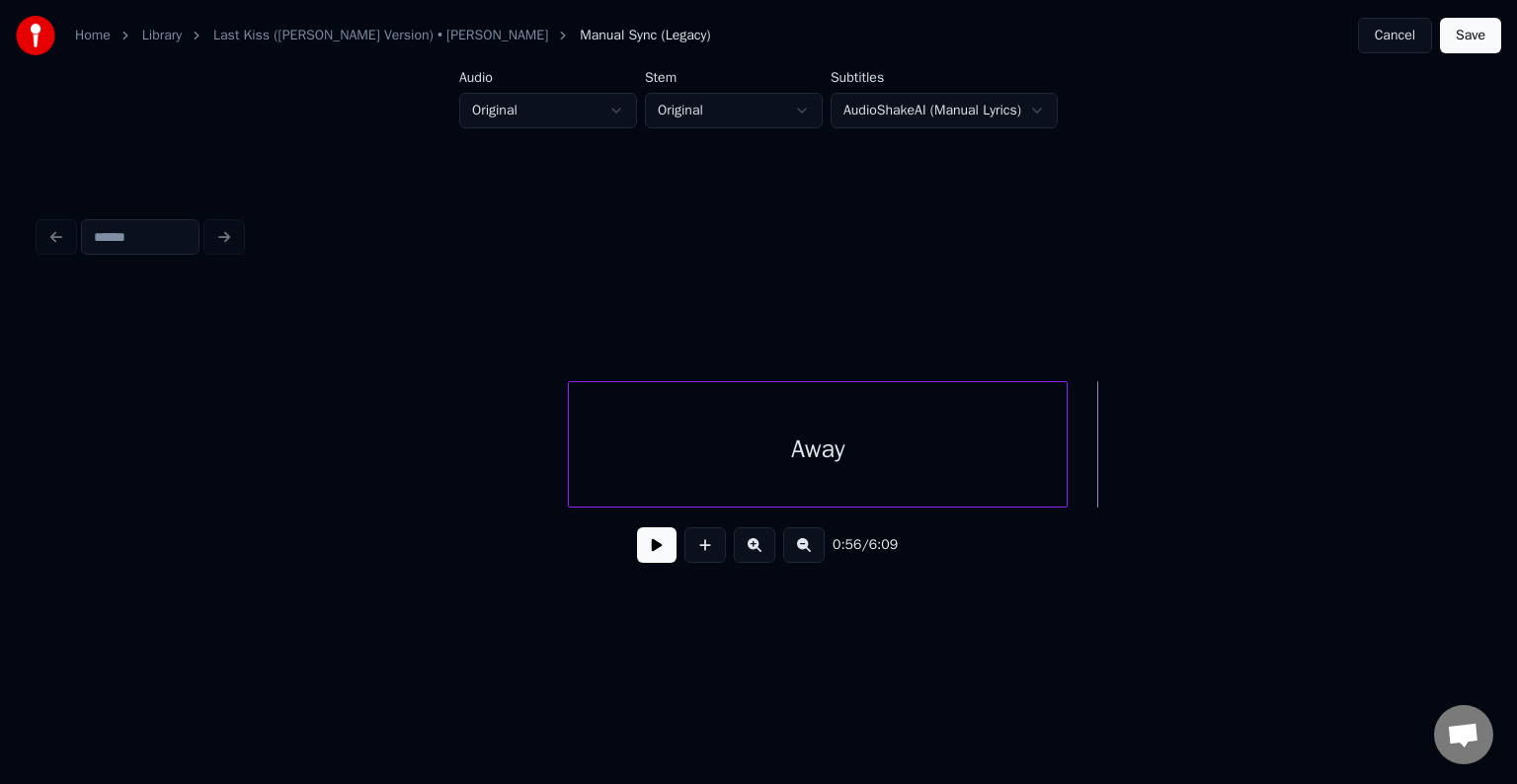 click at bounding box center (572, 444) 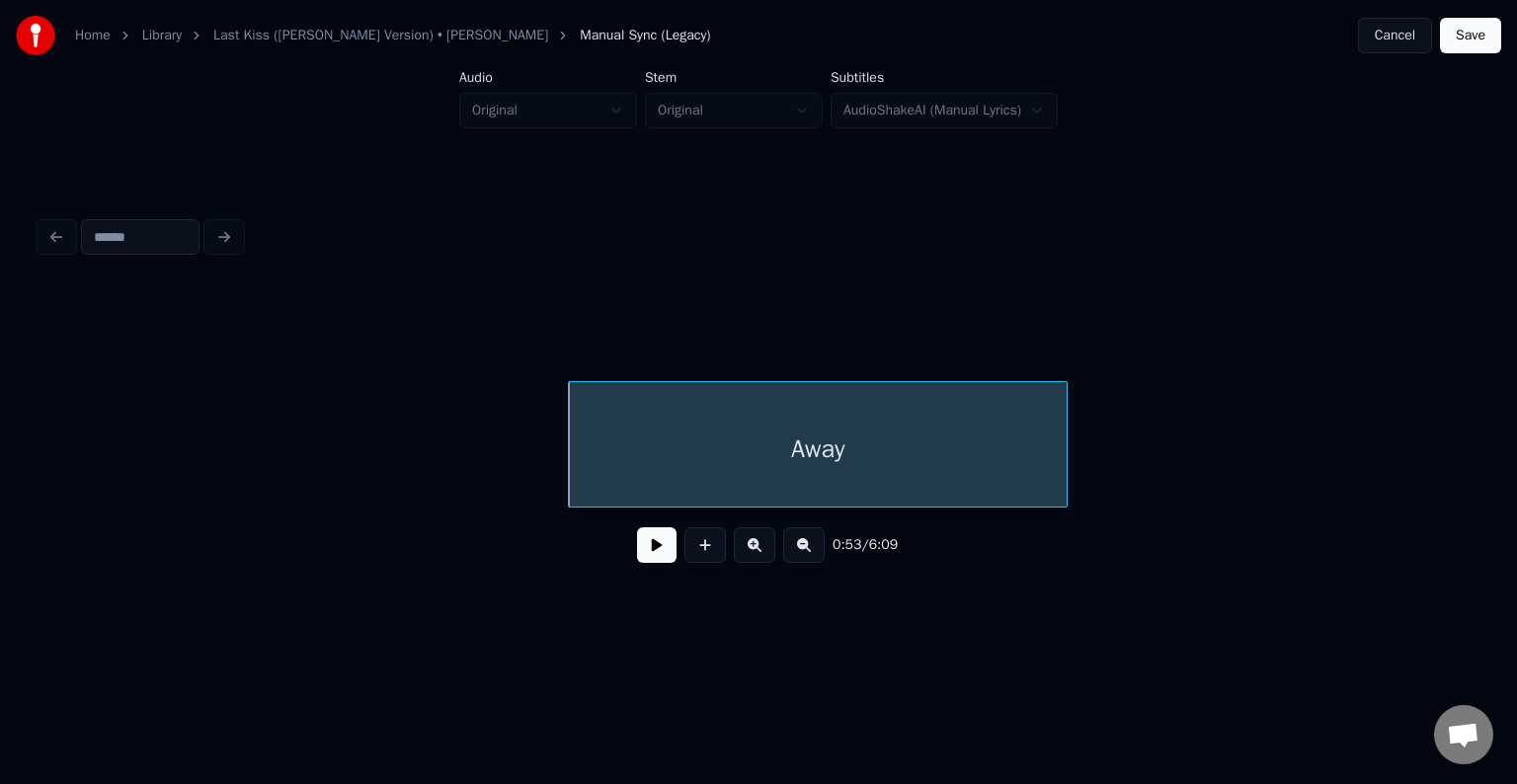 click at bounding box center [657, 545] 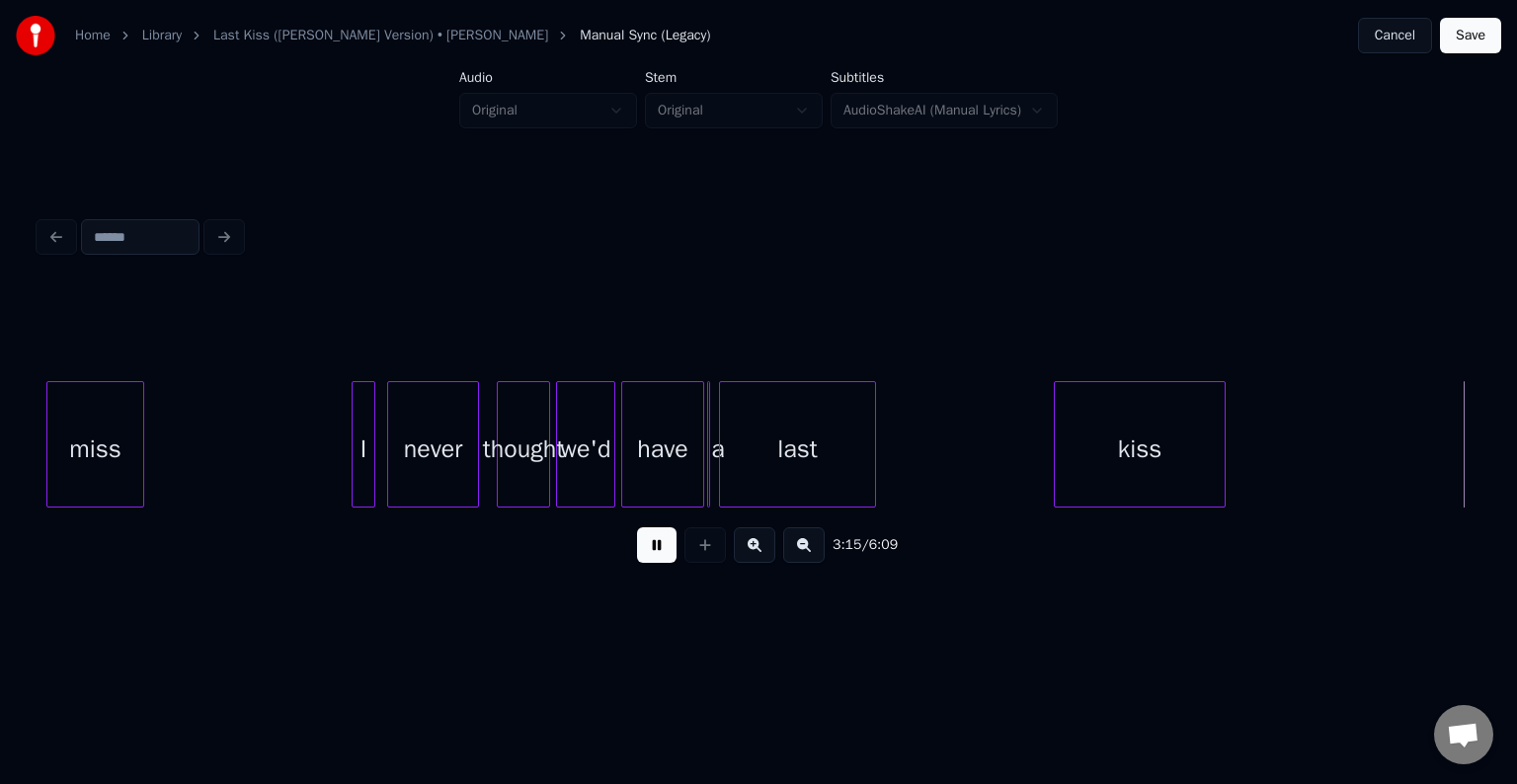 scroll, scrollTop: 0, scrollLeft: 28969, axis: horizontal 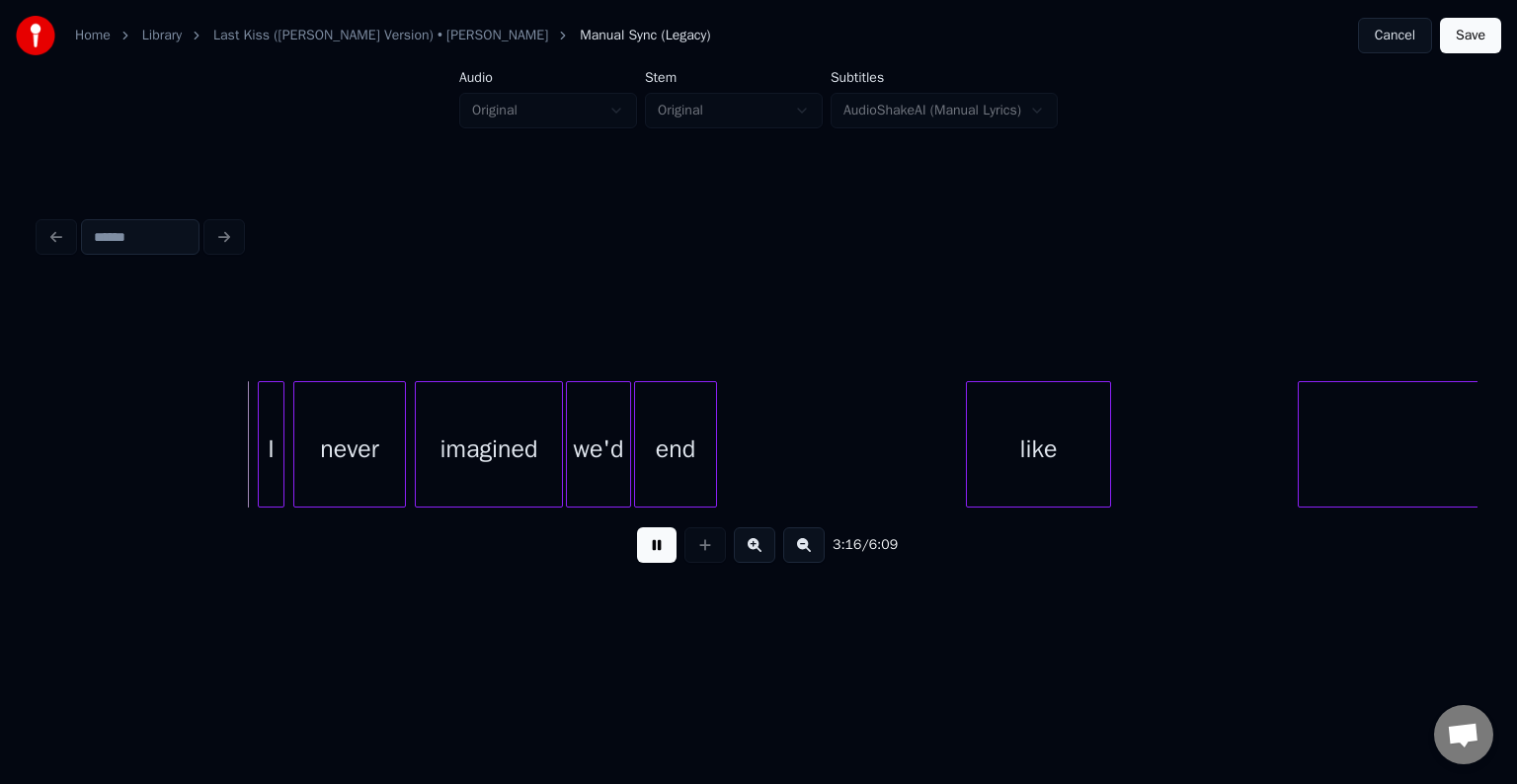 click at bounding box center (657, 545) 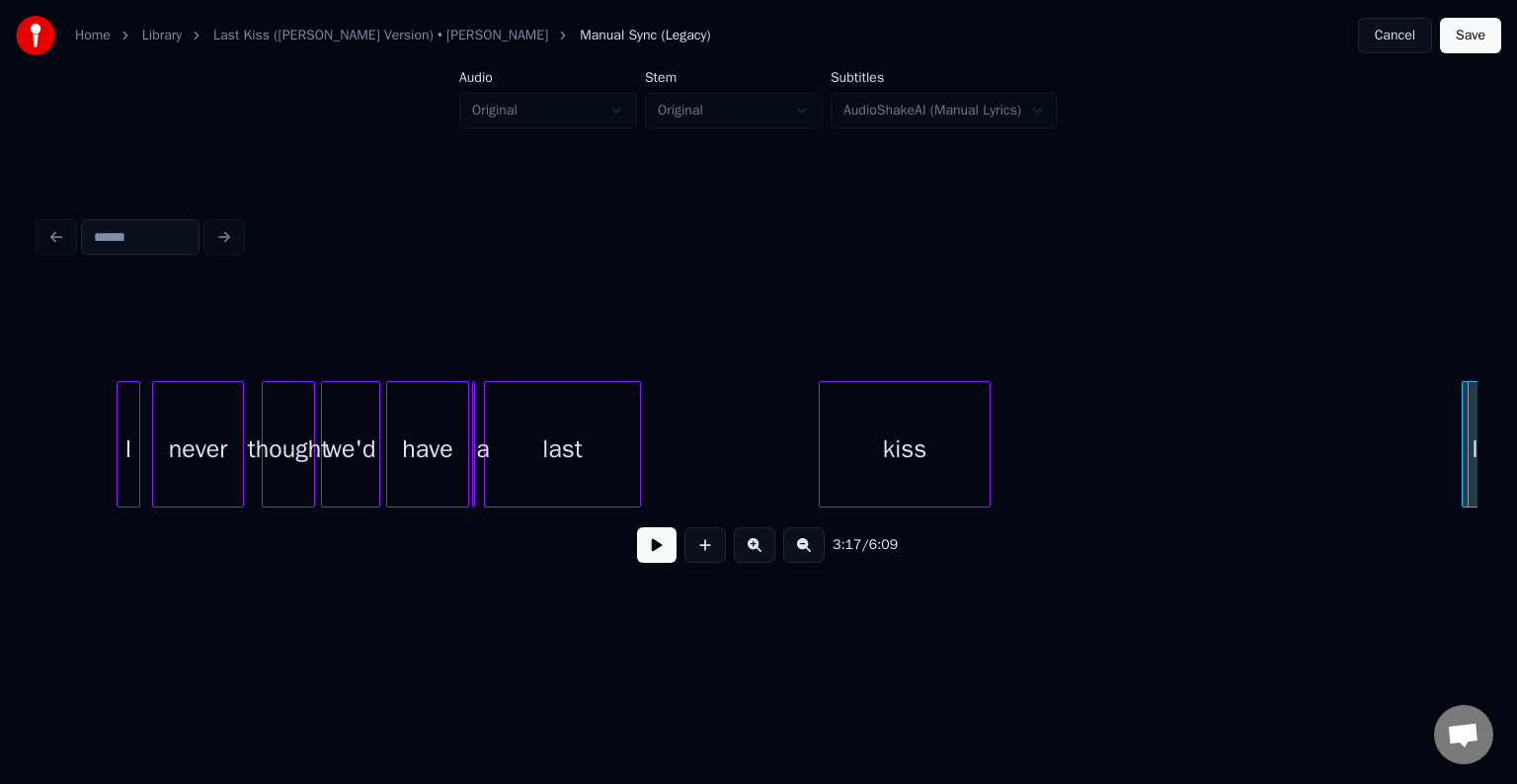scroll, scrollTop: 0, scrollLeft: 27745, axis: horizontal 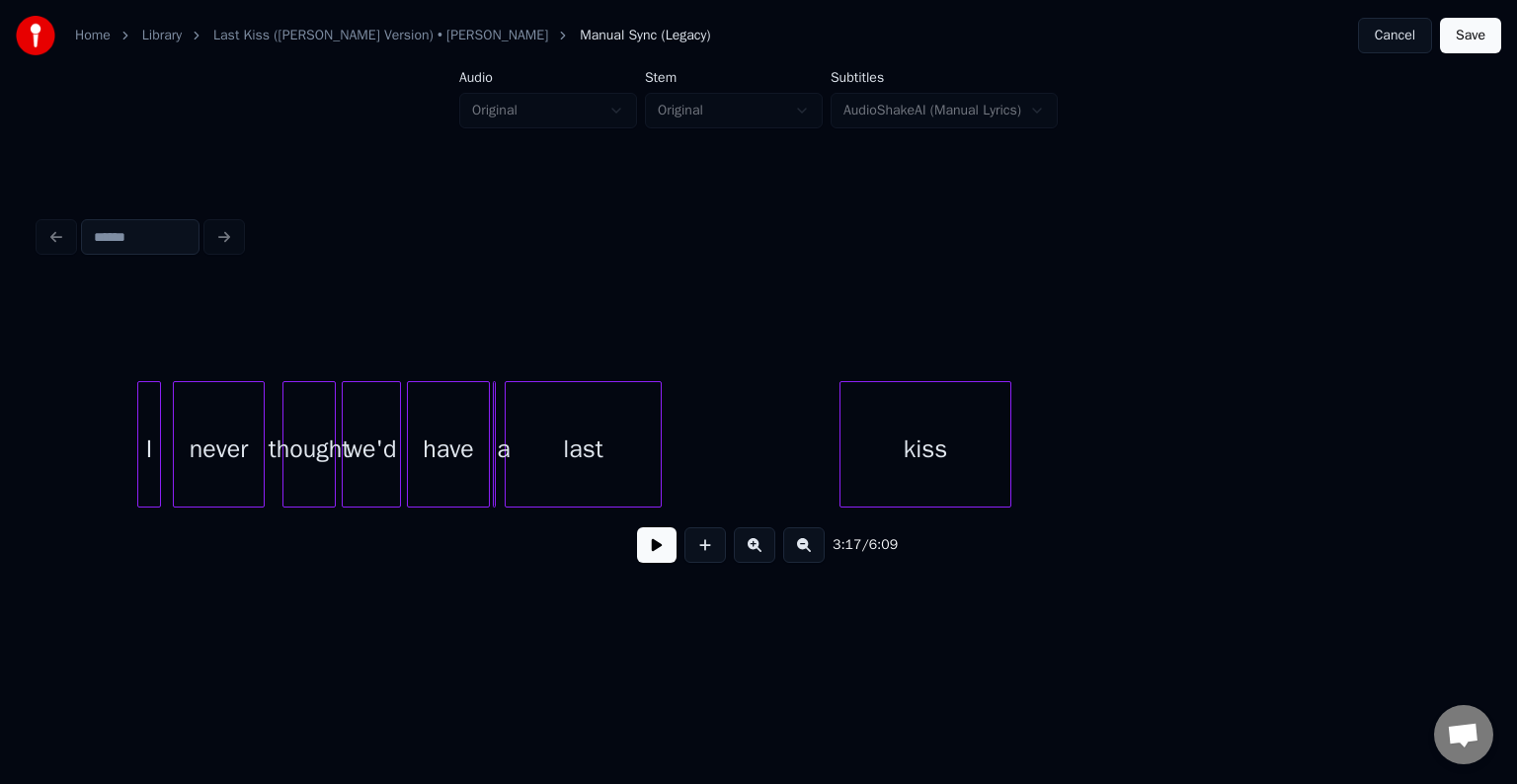 click on "have" at bounding box center (448, 449) 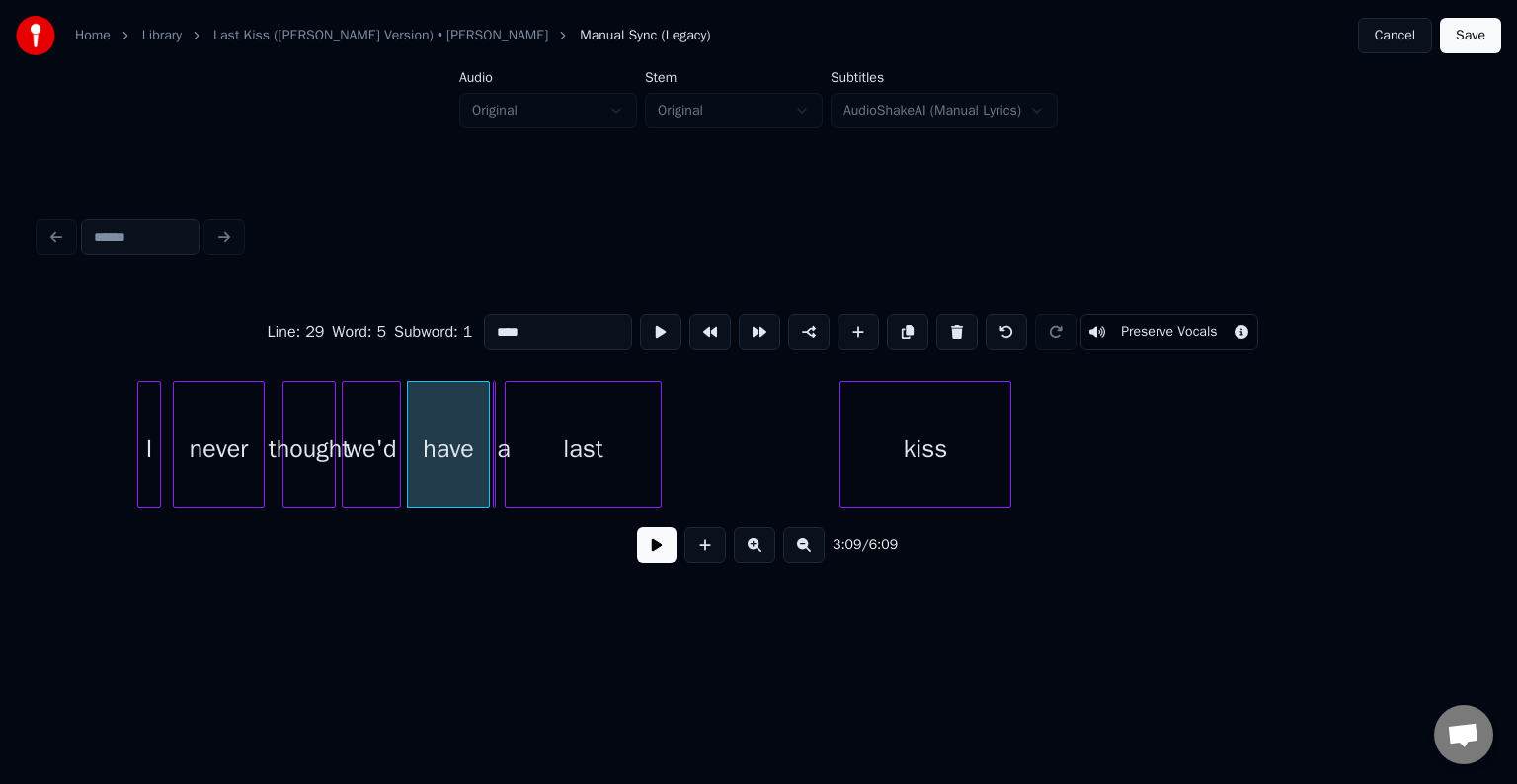 click at bounding box center (657, 545) 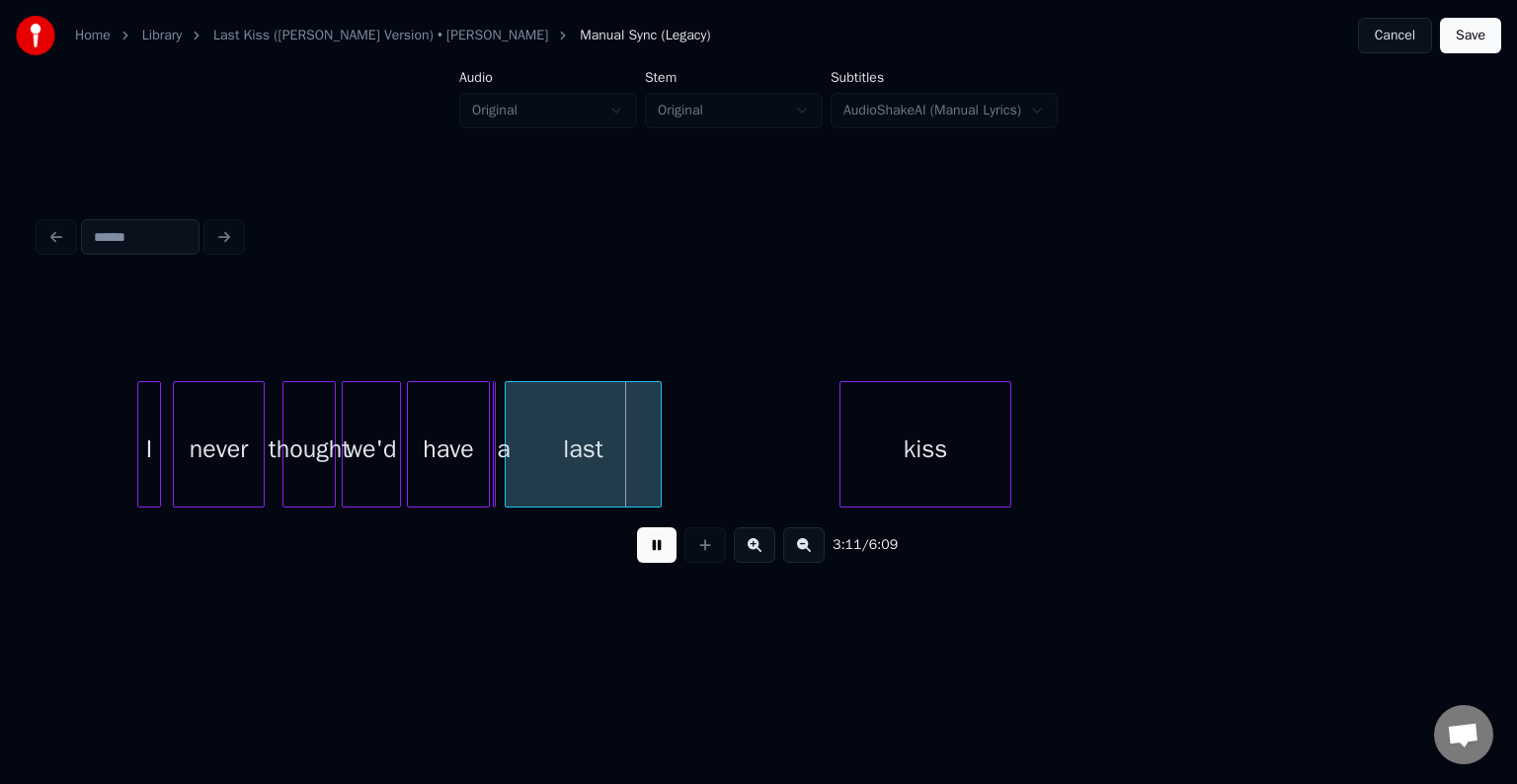 click at bounding box center (657, 545) 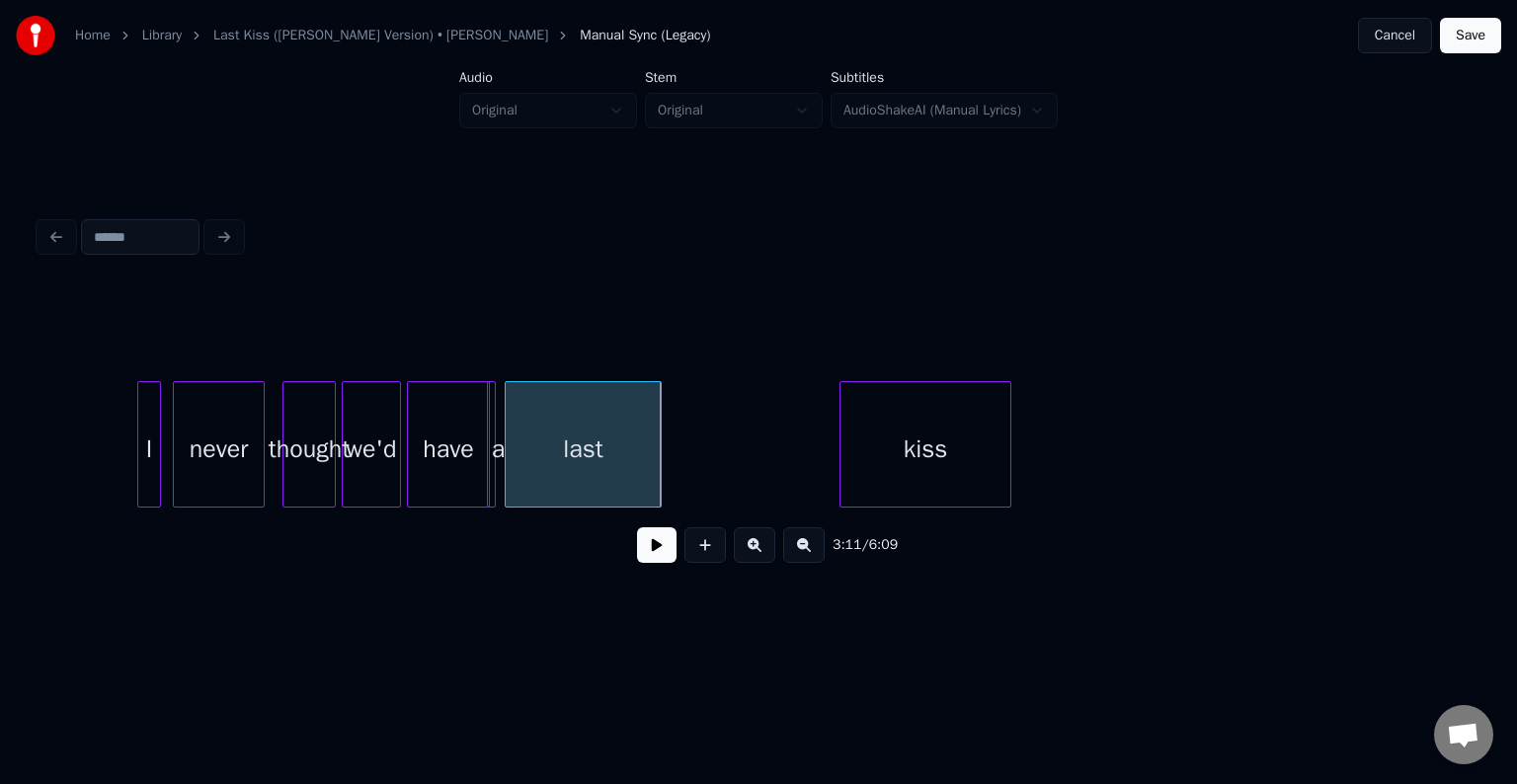 click on "a" at bounding box center (491, 444) 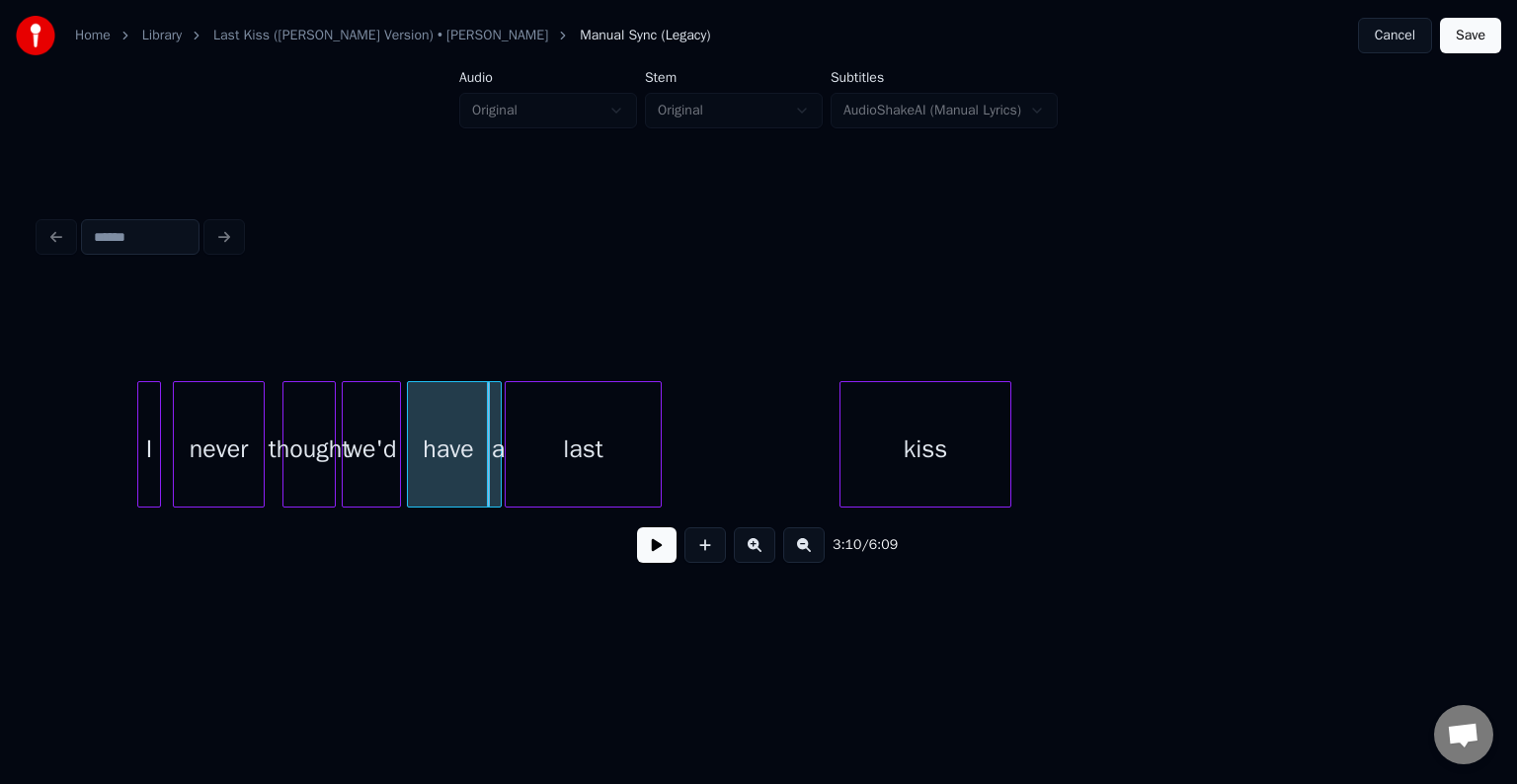 click at bounding box center (498, 444) 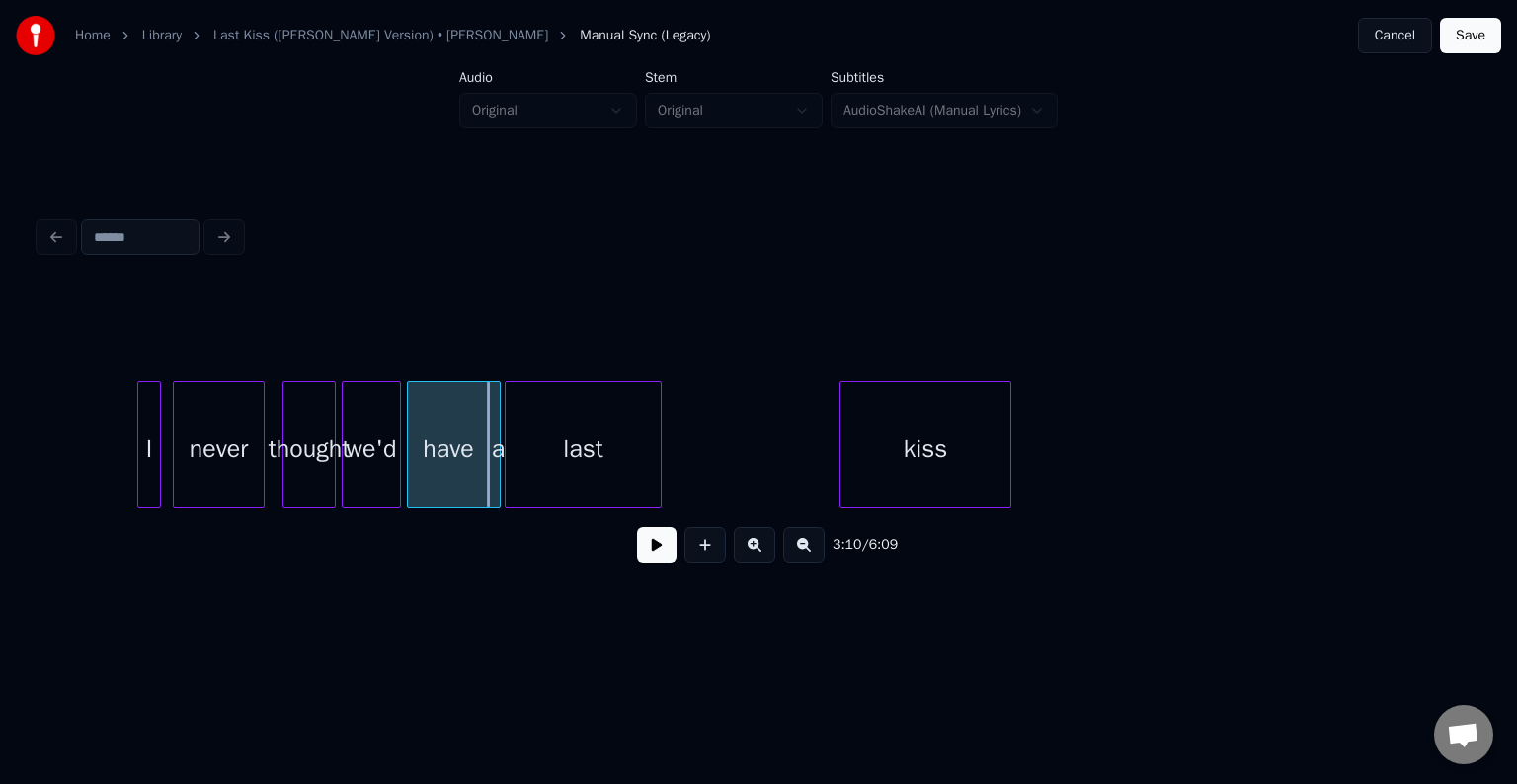 click on "kiss last have a we'd thought never I" at bounding box center (-359, 444) 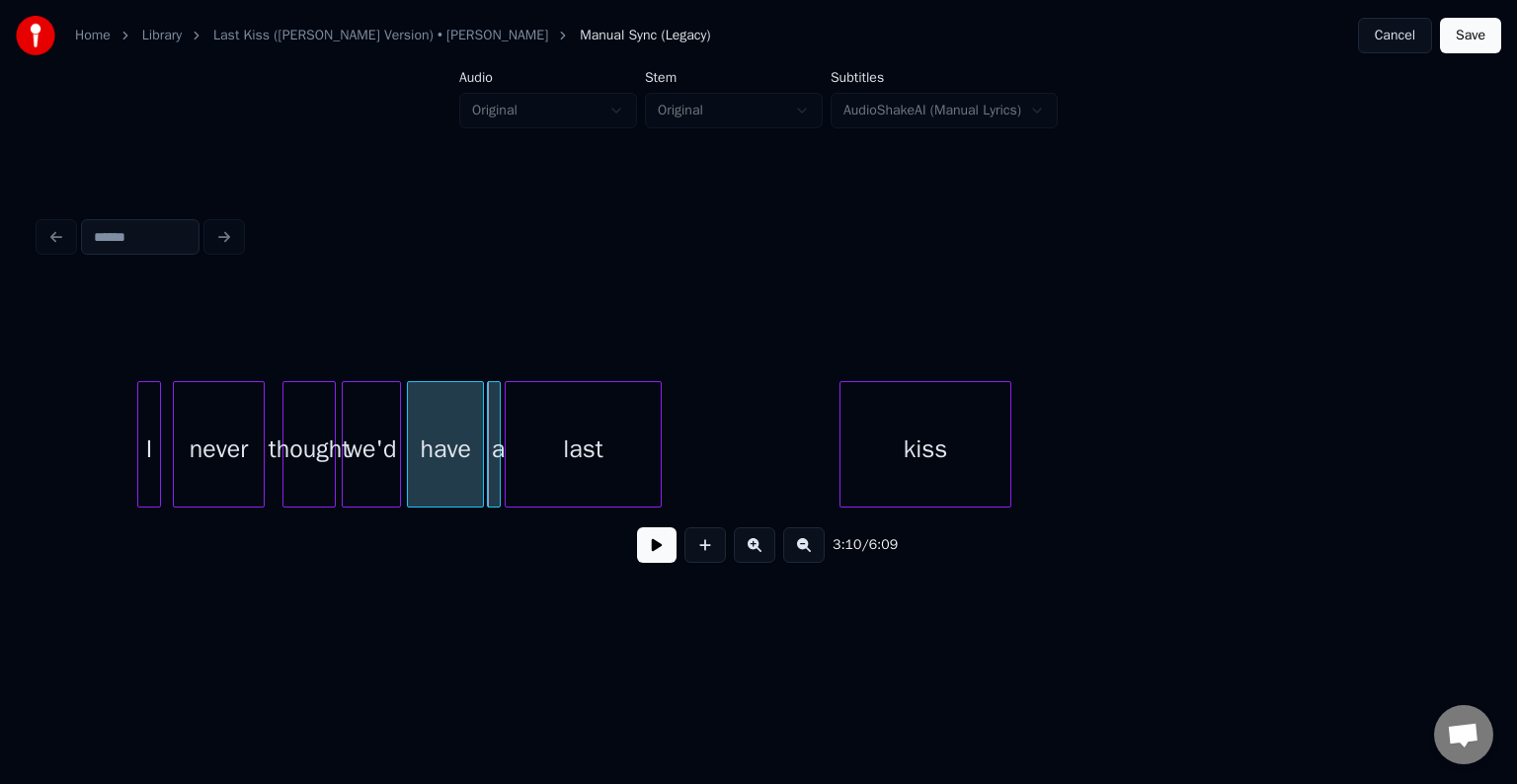 click at bounding box center [480, 444] 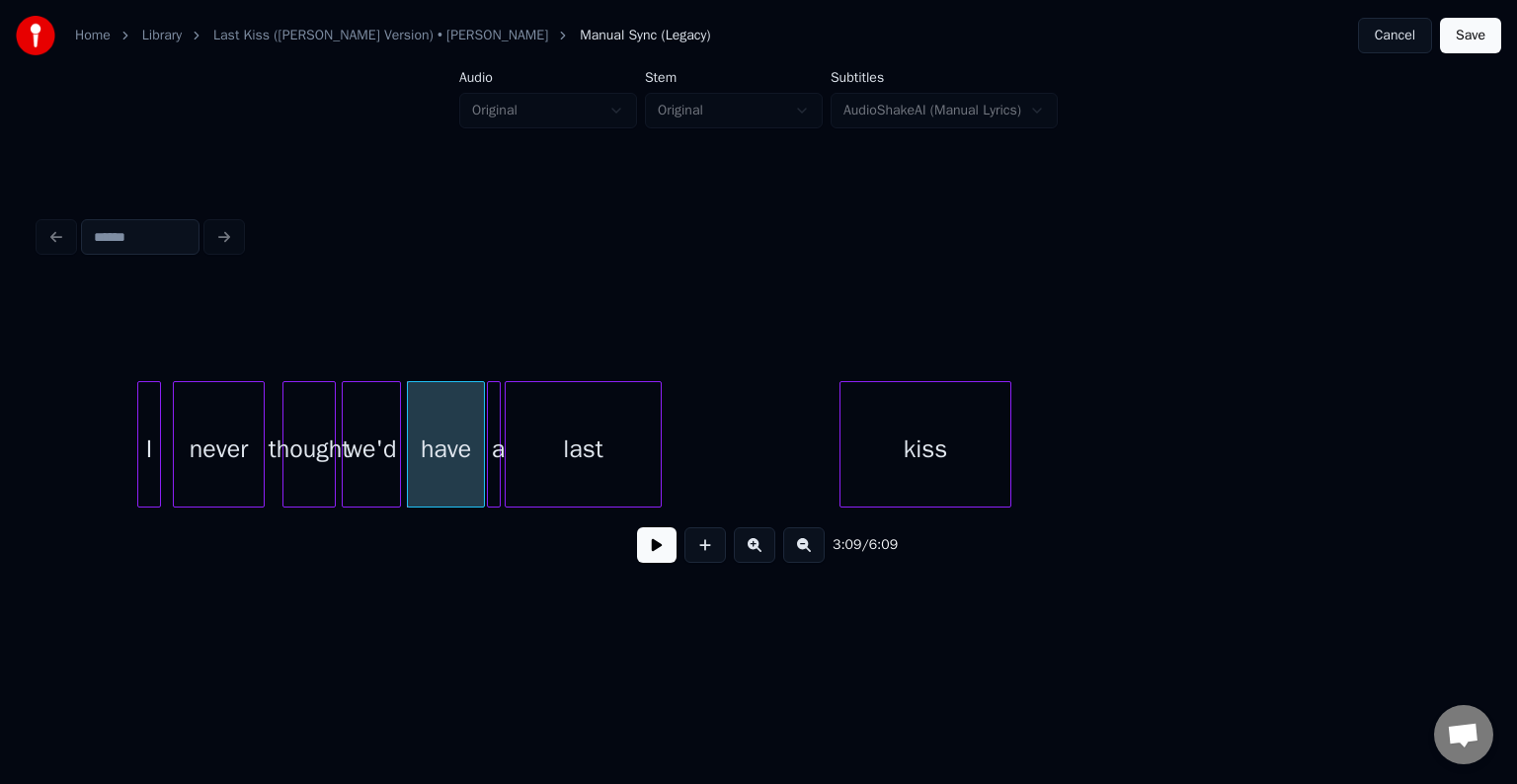 click at bounding box center (657, 545) 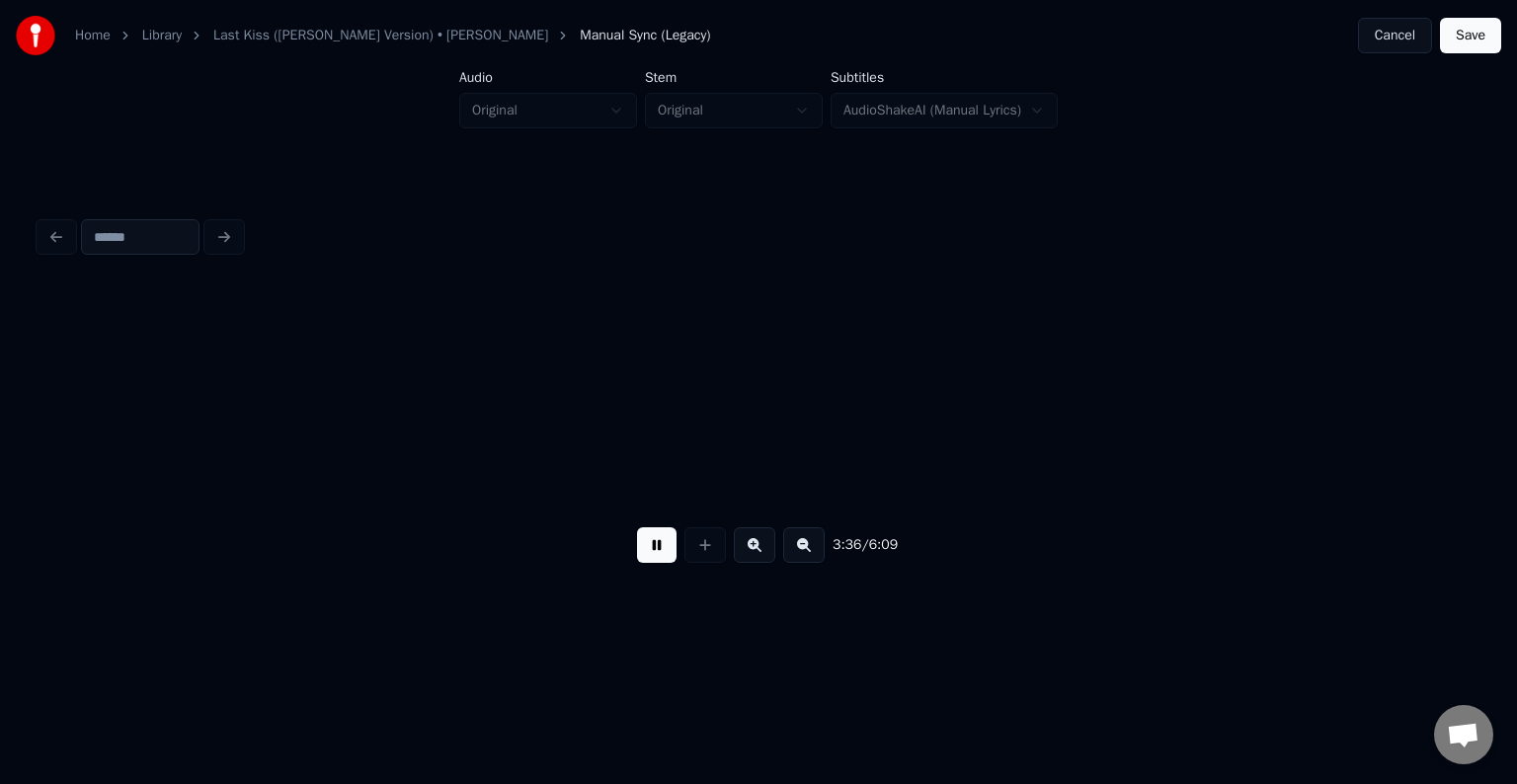 scroll, scrollTop: 0, scrollLeft: 32062, axis: horizontal 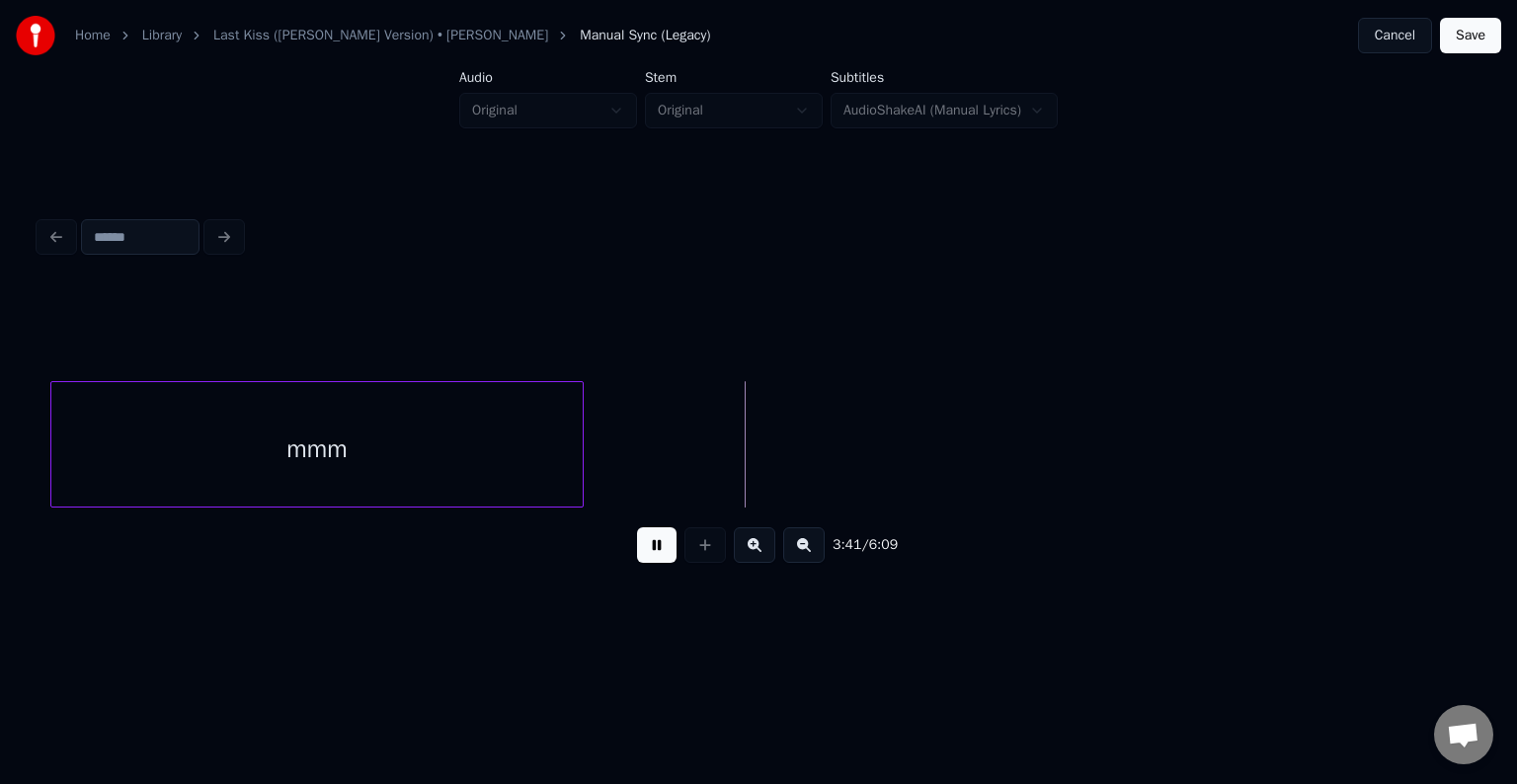 click at bounding box center (657, 545) 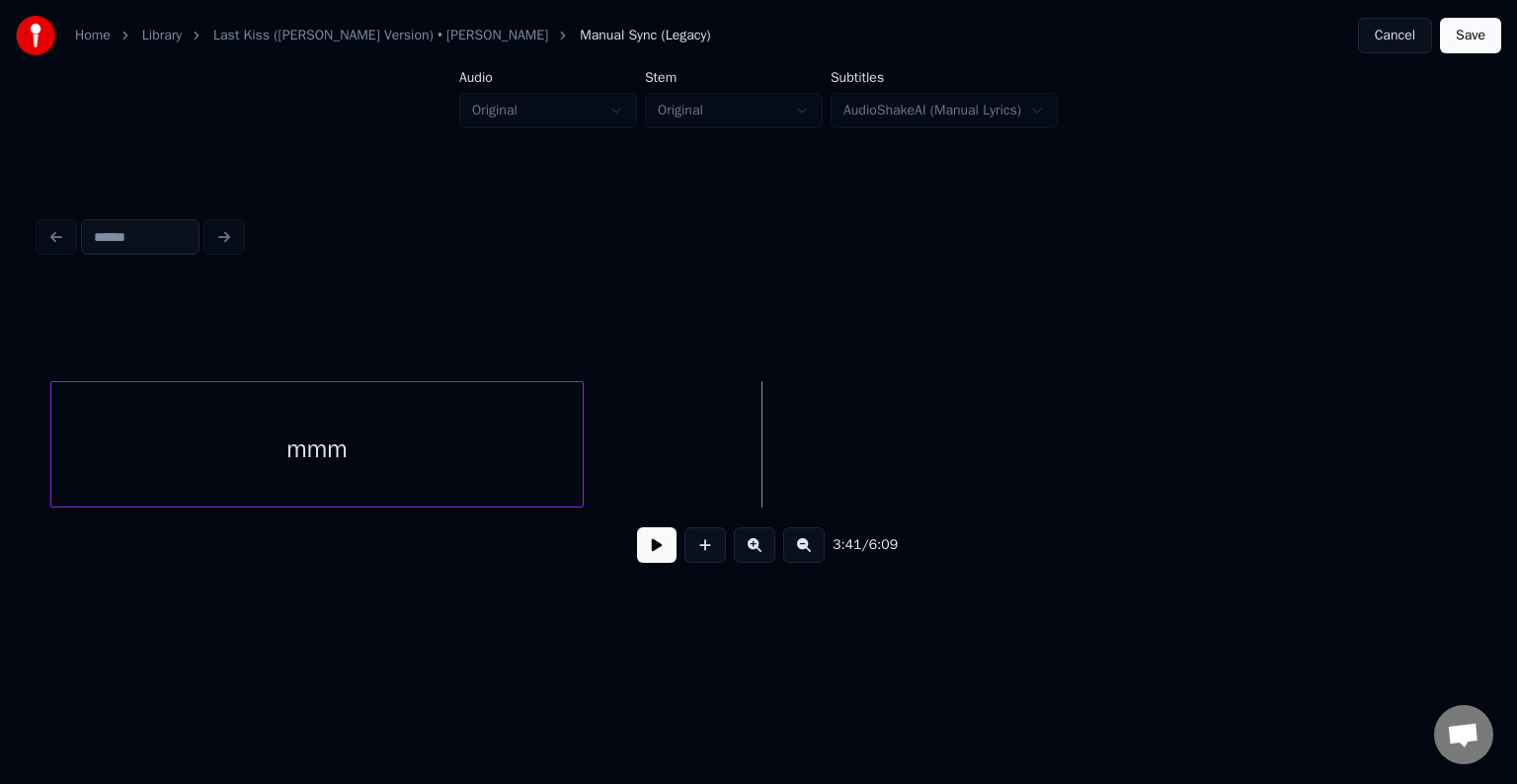 click at bounding box center [657, 545] 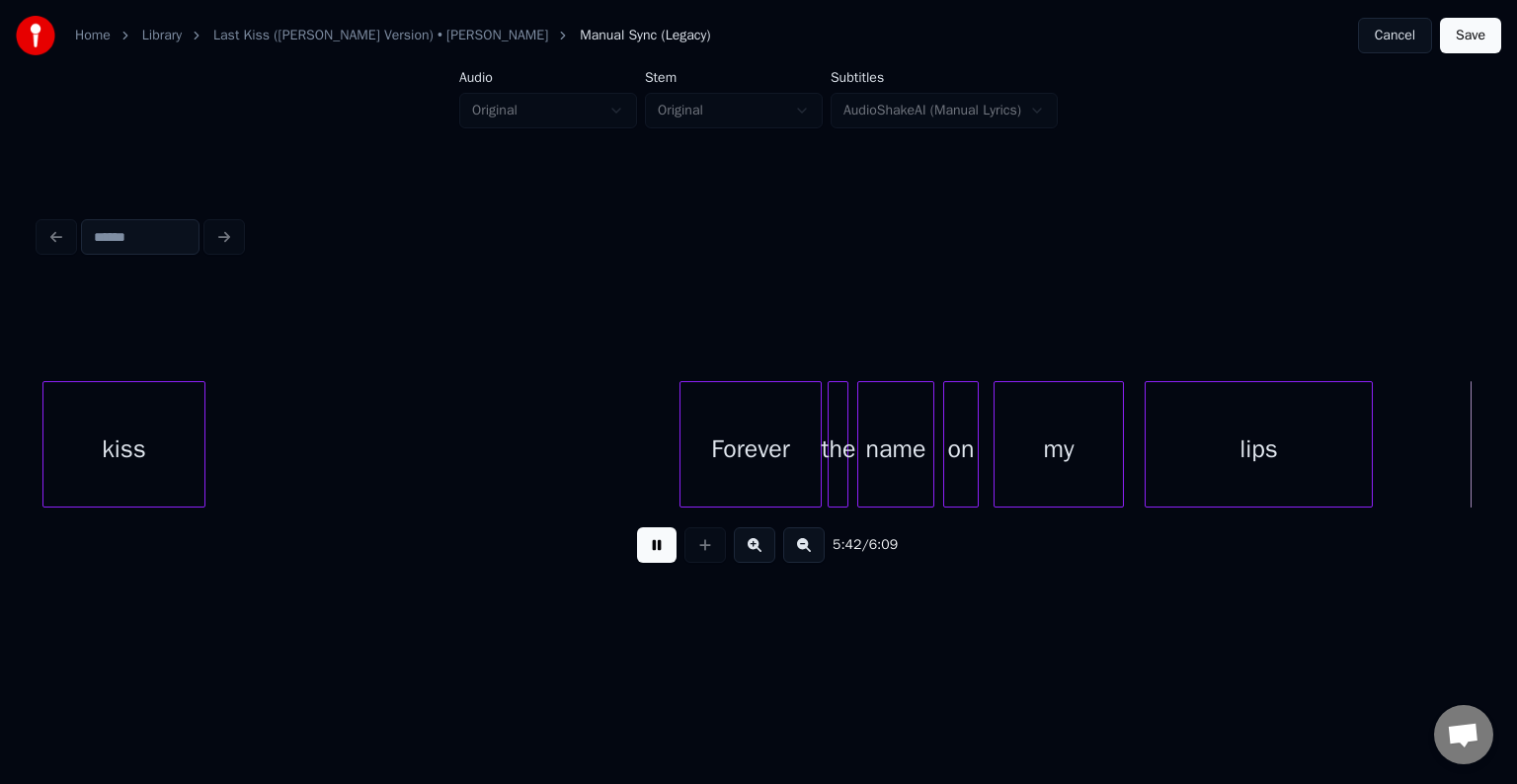 scroll, scrollTop: 0, scrollLeft: 50777, axis: horizontal 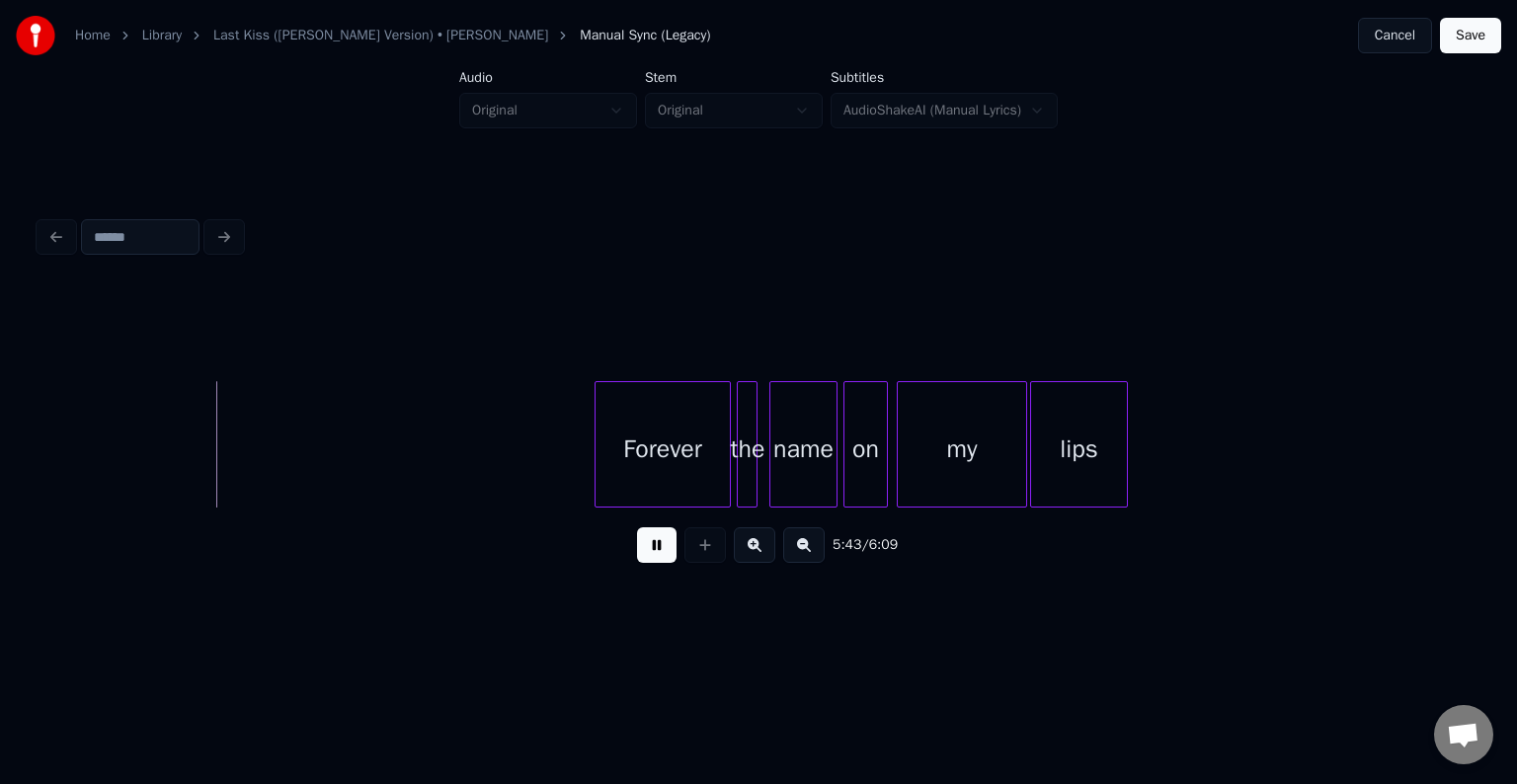 click at bounding box center (657, 545) 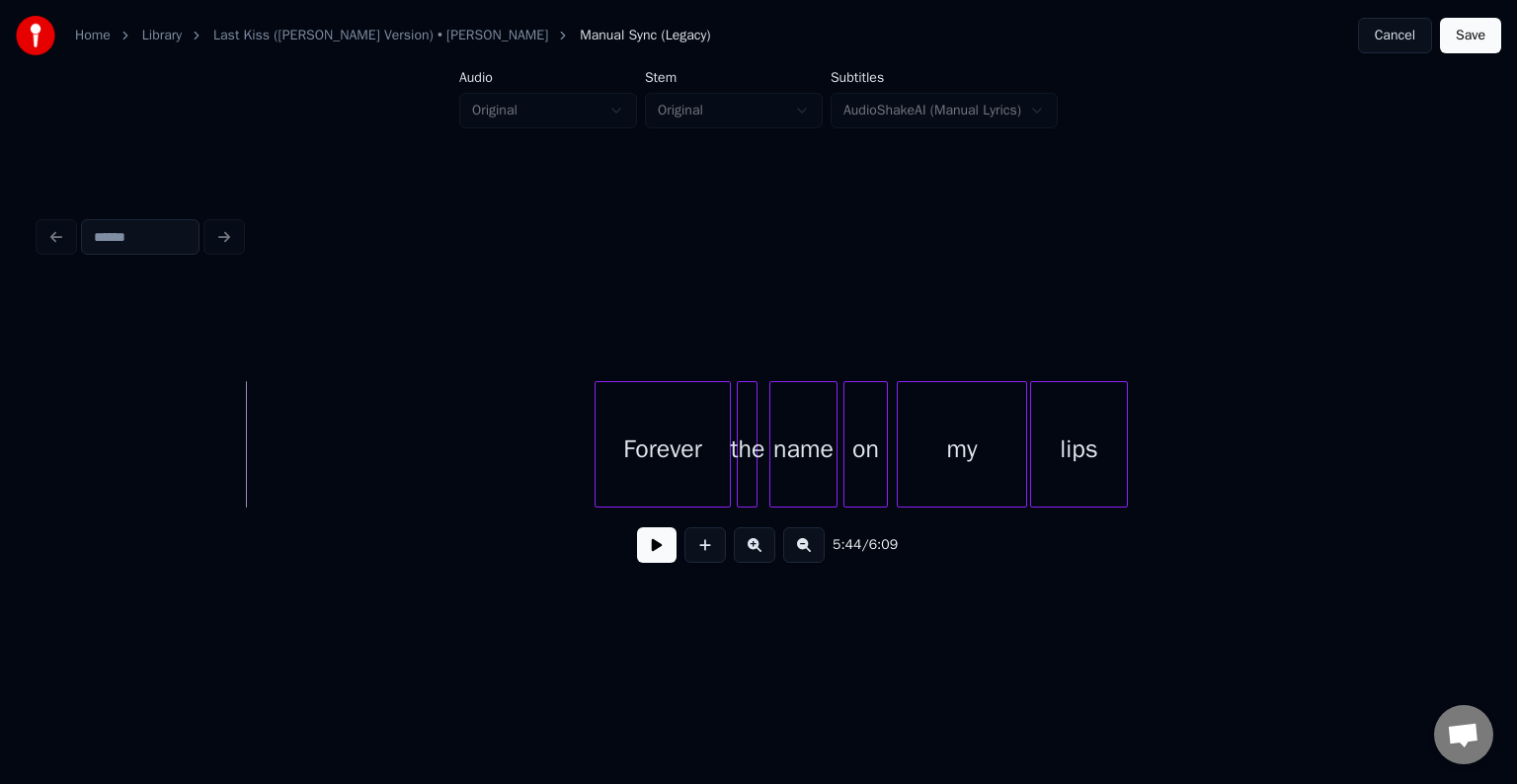 click at bounding box center (657, 545) 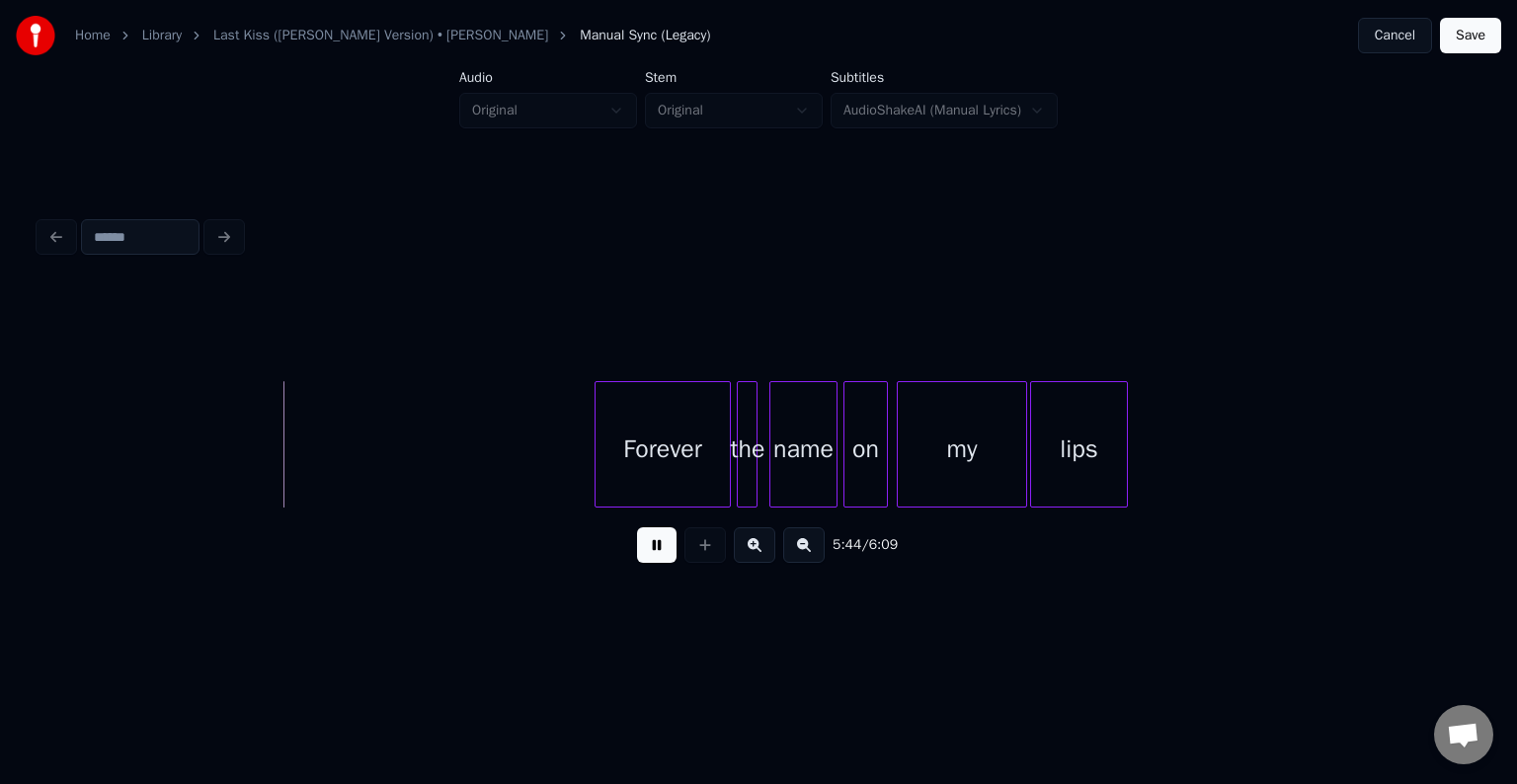 click at bounding box center [657, 545] 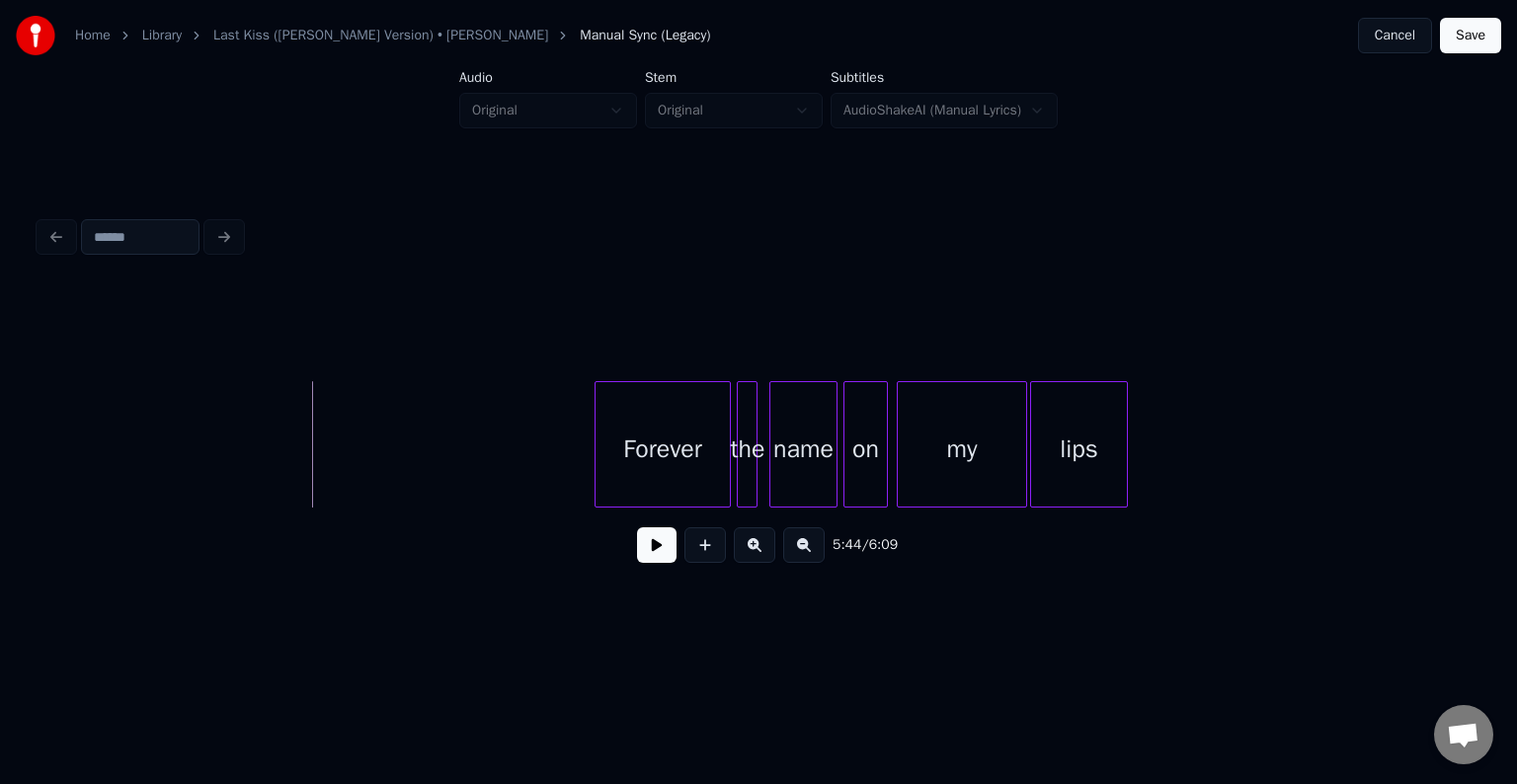 click at bounding box center [657, 545] 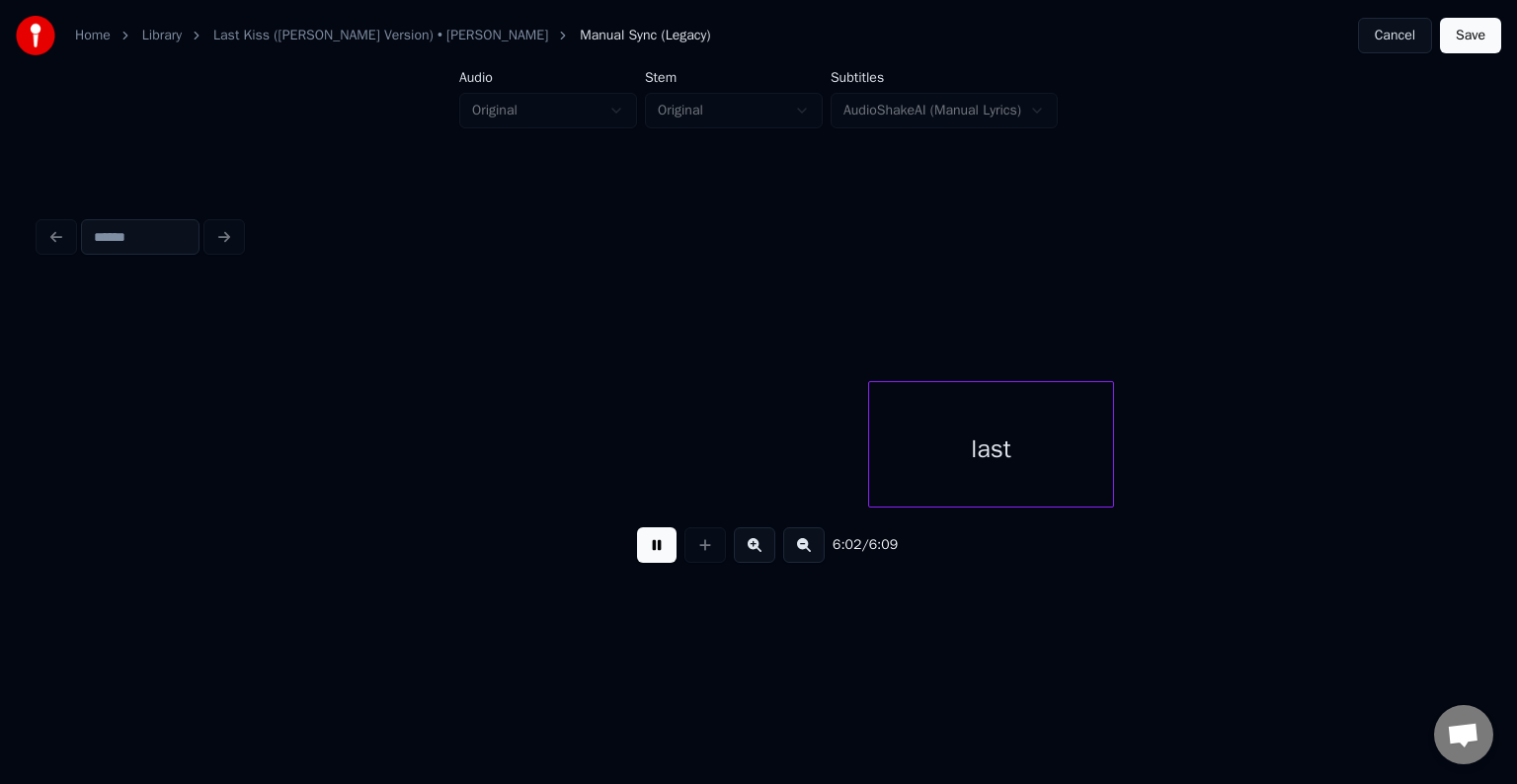 scroll, scrollTop: 0, scrollLeft: 53253, axis: horizontal 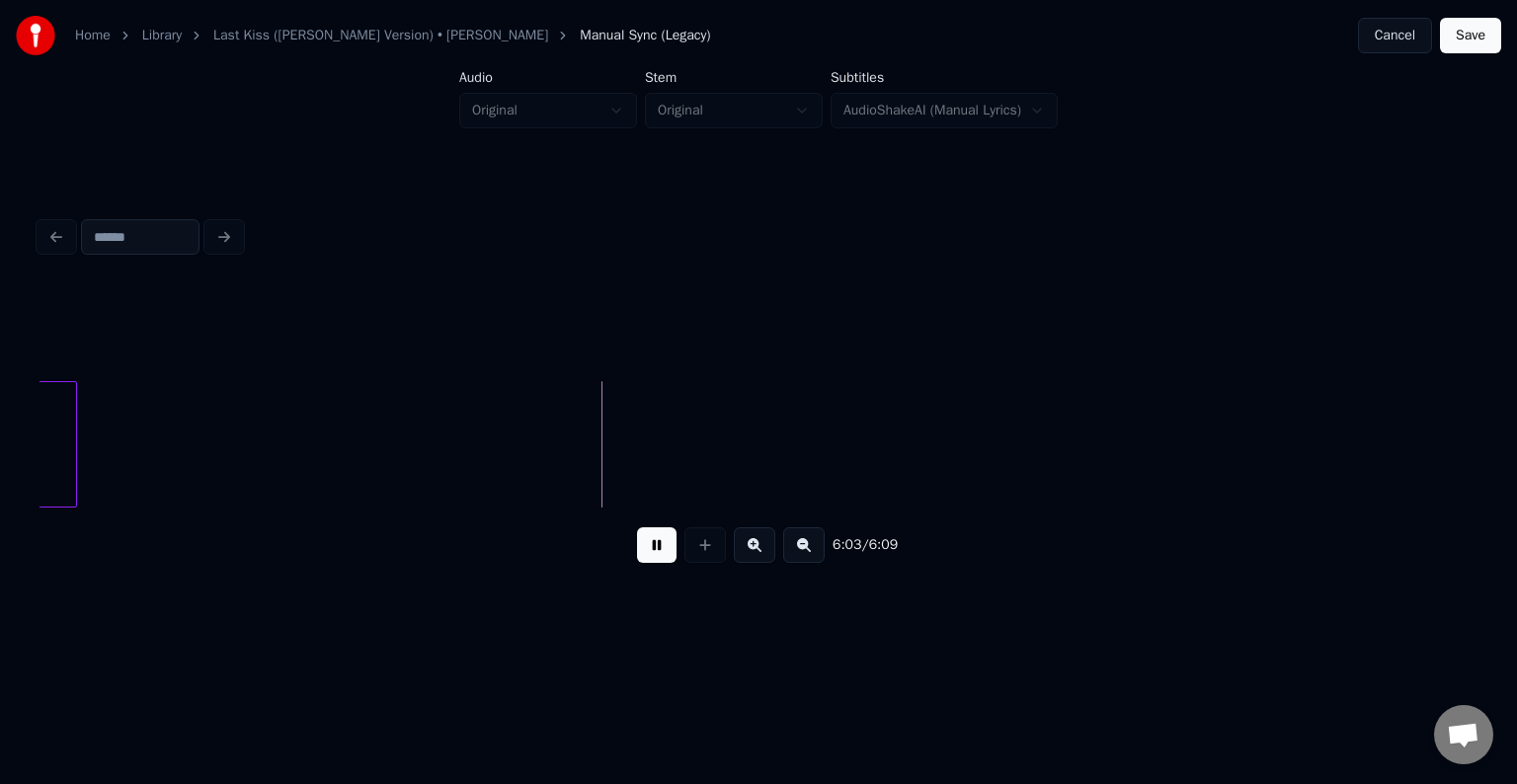 click at bounding box center [657, 545] 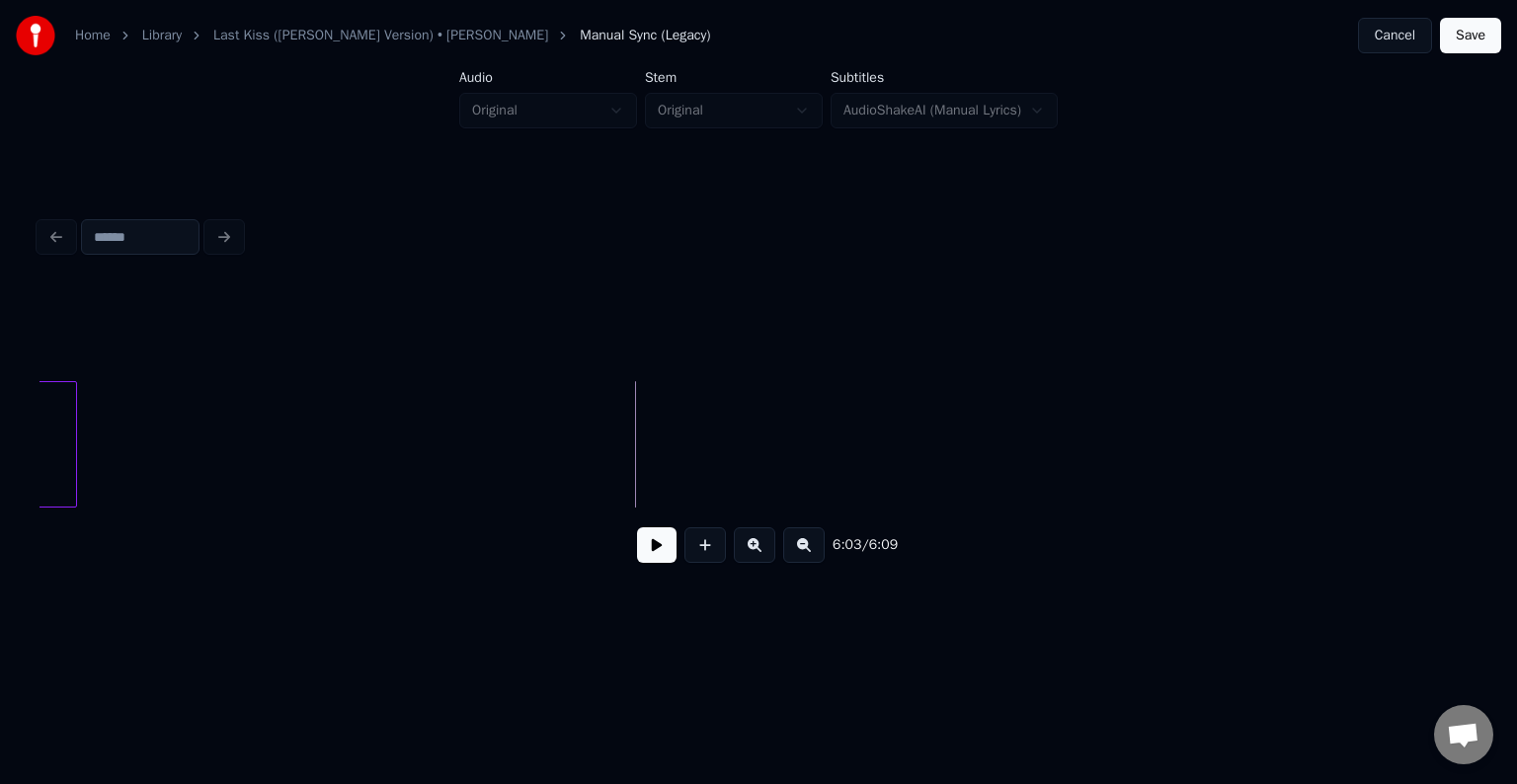 click on "Save" at bounding box center [1471, 36] 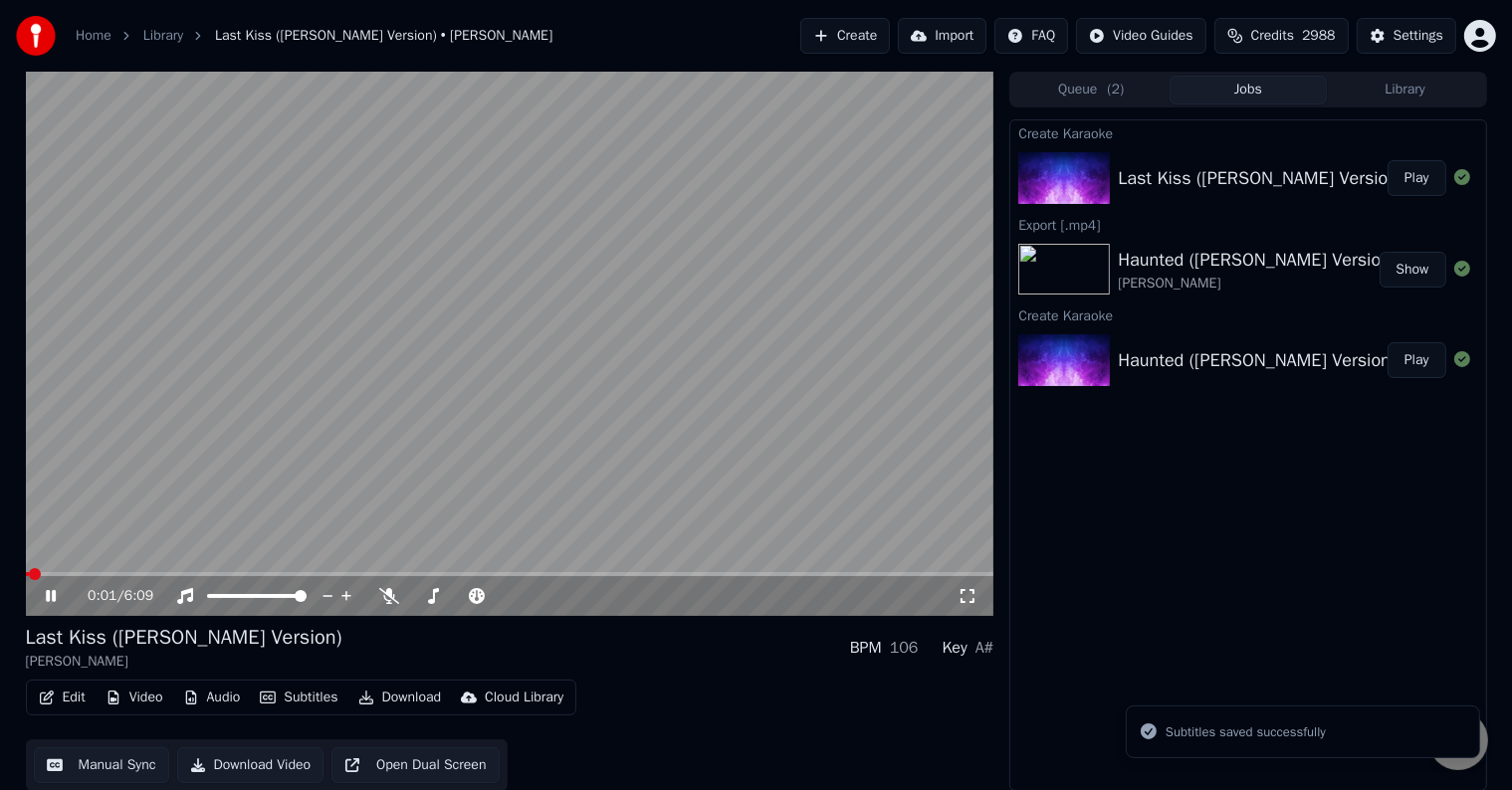 click 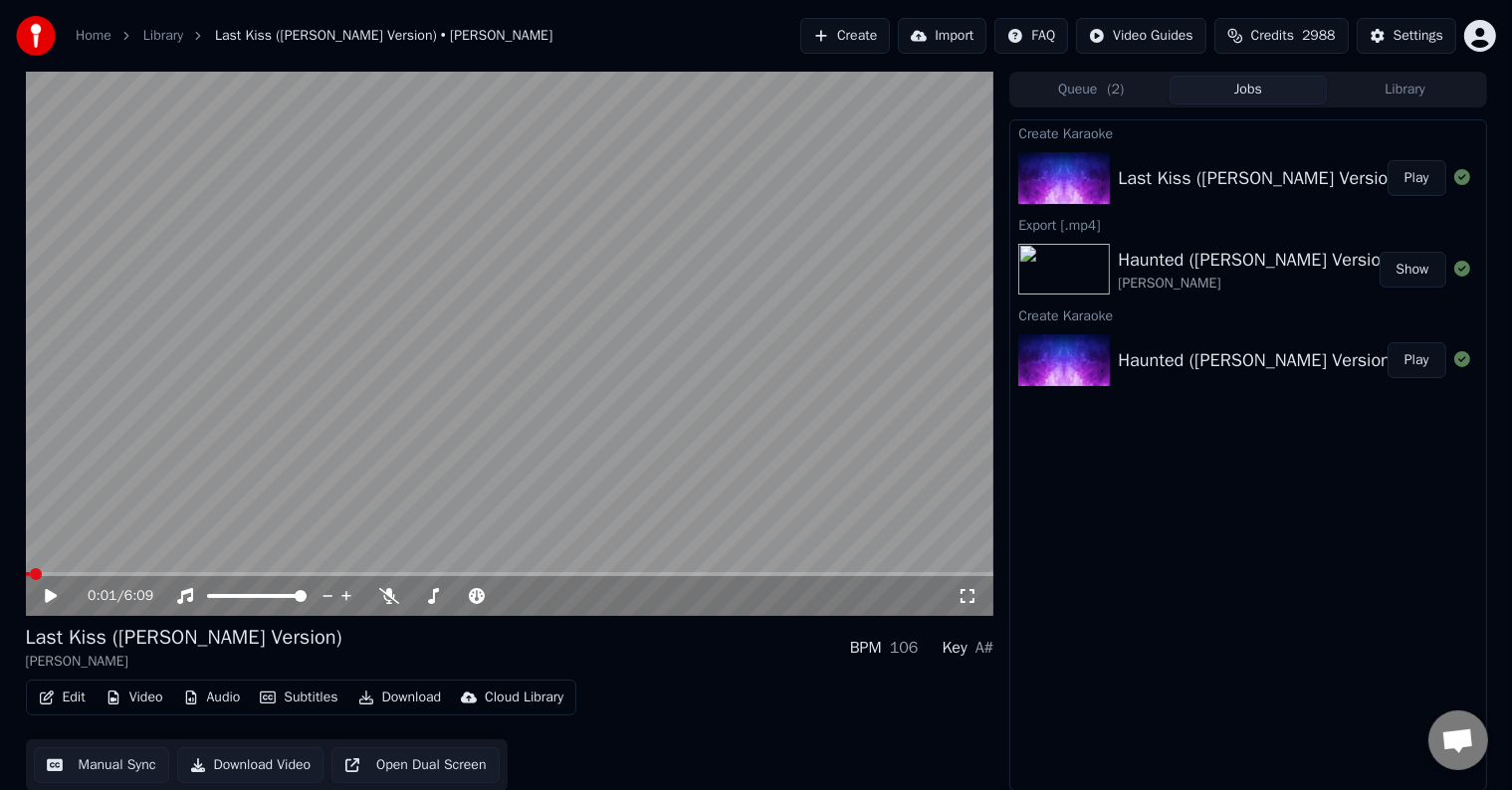 click on "Download" at bounding box center [400, 697] 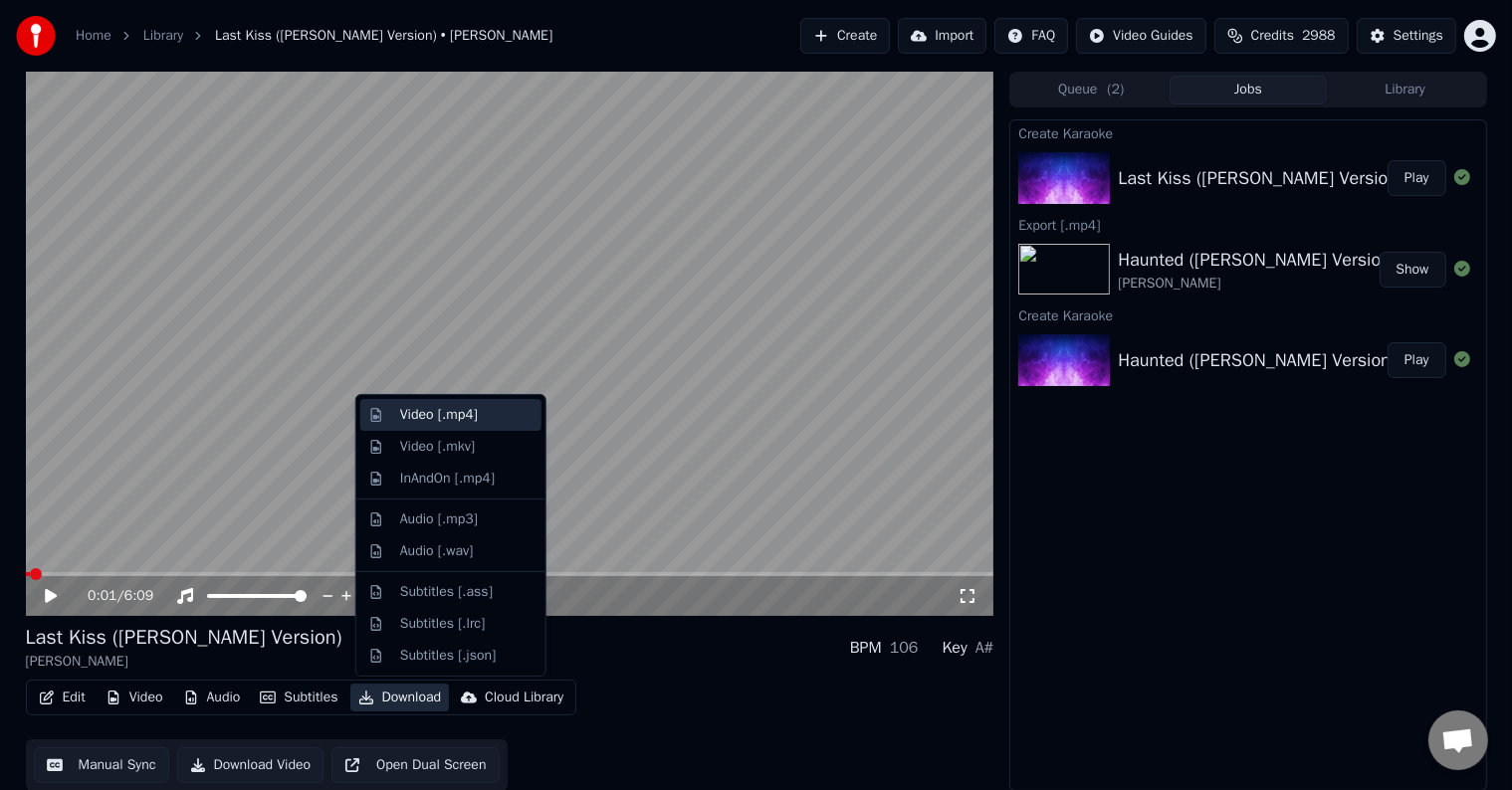 click on "Video [.mp4]" at bounding box center [451, 415] 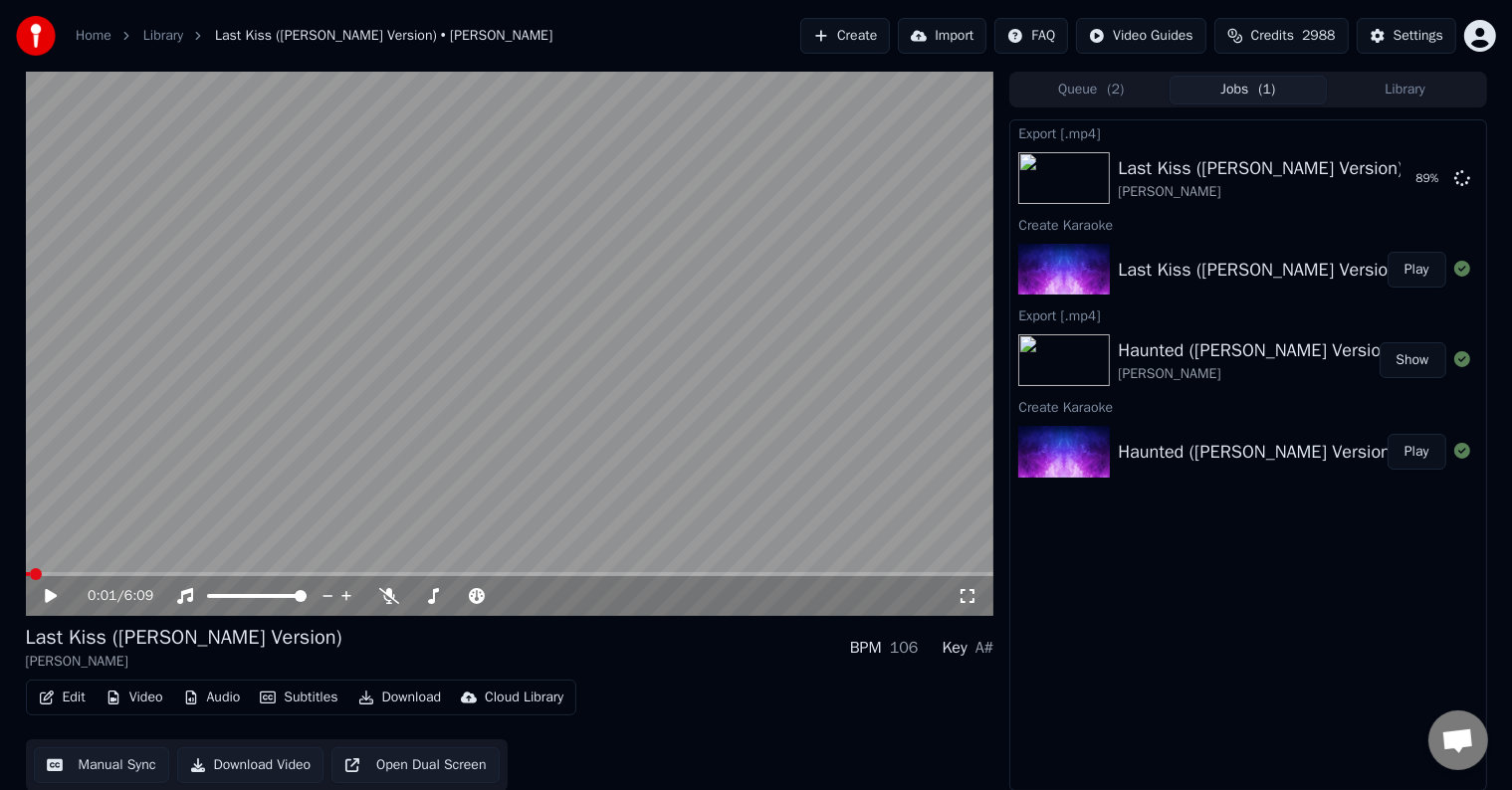 click on "Edit Video Audio Subtitles Download Cloud Library Manual Sync Download Video Open Dual Screen" at bounding box center [510, 735] 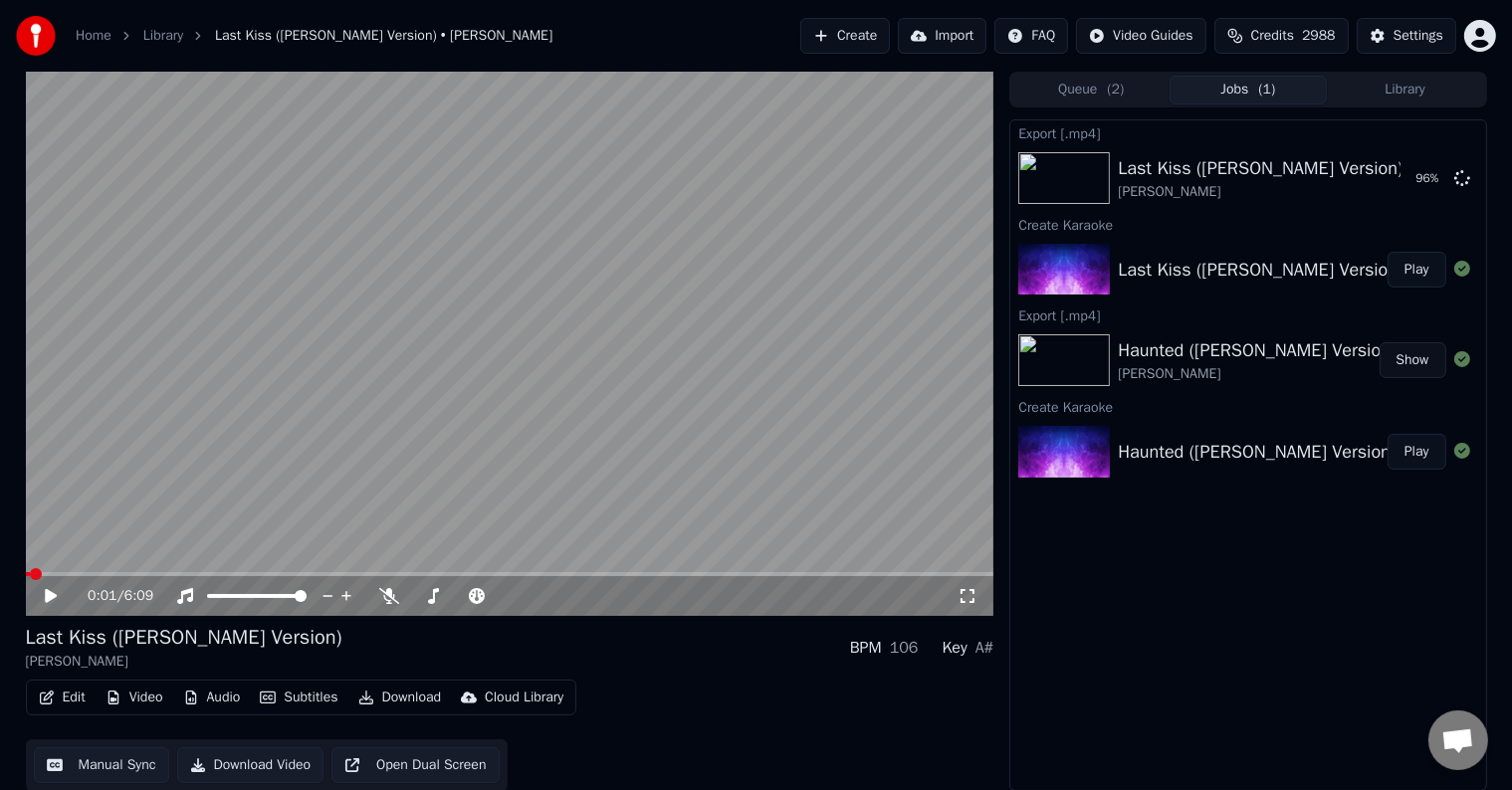 click on "Edit Video Audio Subtitles Download Cloud Library Manual Sync Download Video Open Dual Screen" at bounding box center [510, 735] 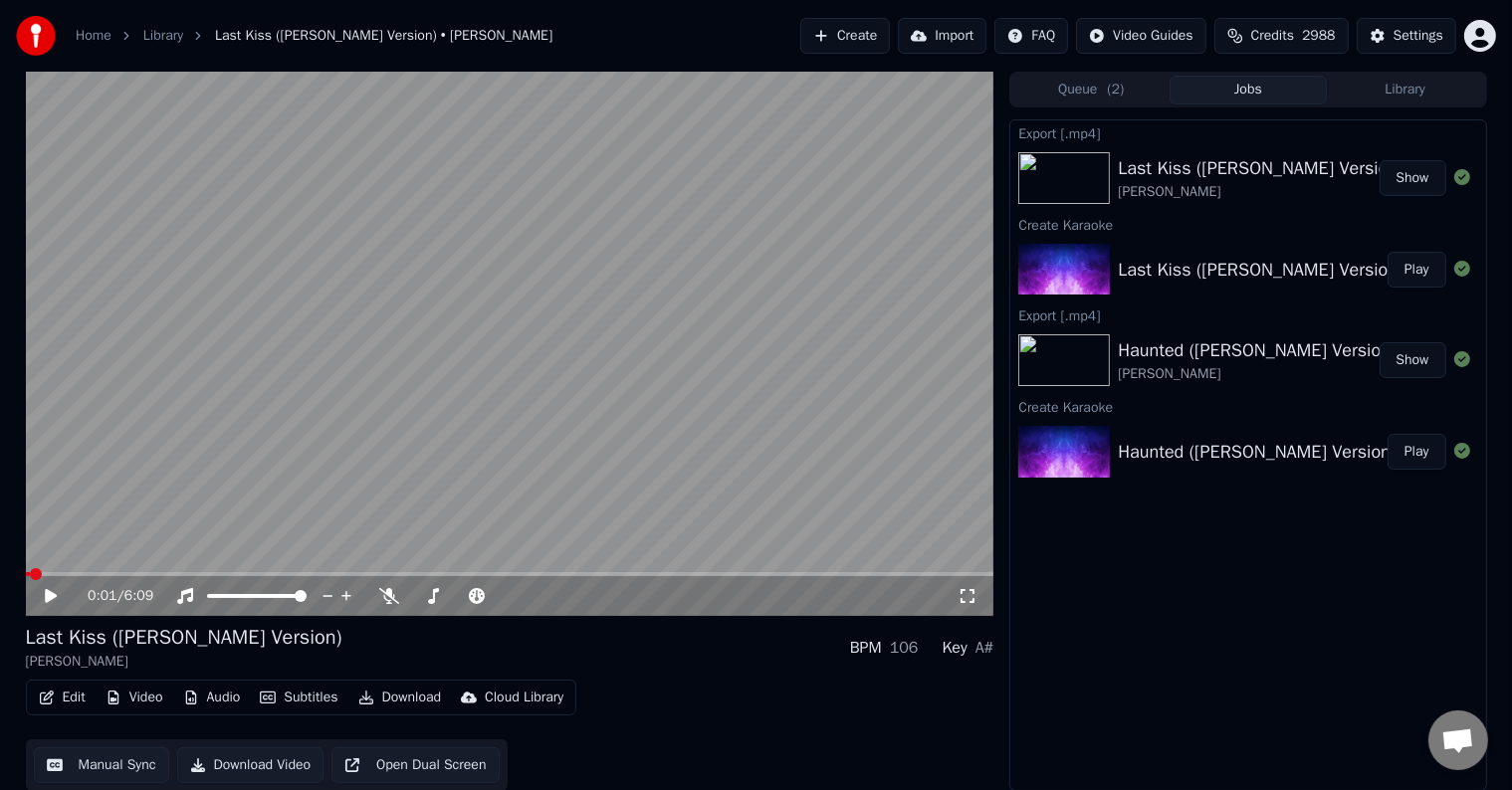 click on "Edit Video Audio Subtitles Download Cloud Library Manual Sync Download Video Open Dual Screen" at bounding box center [510, 735] 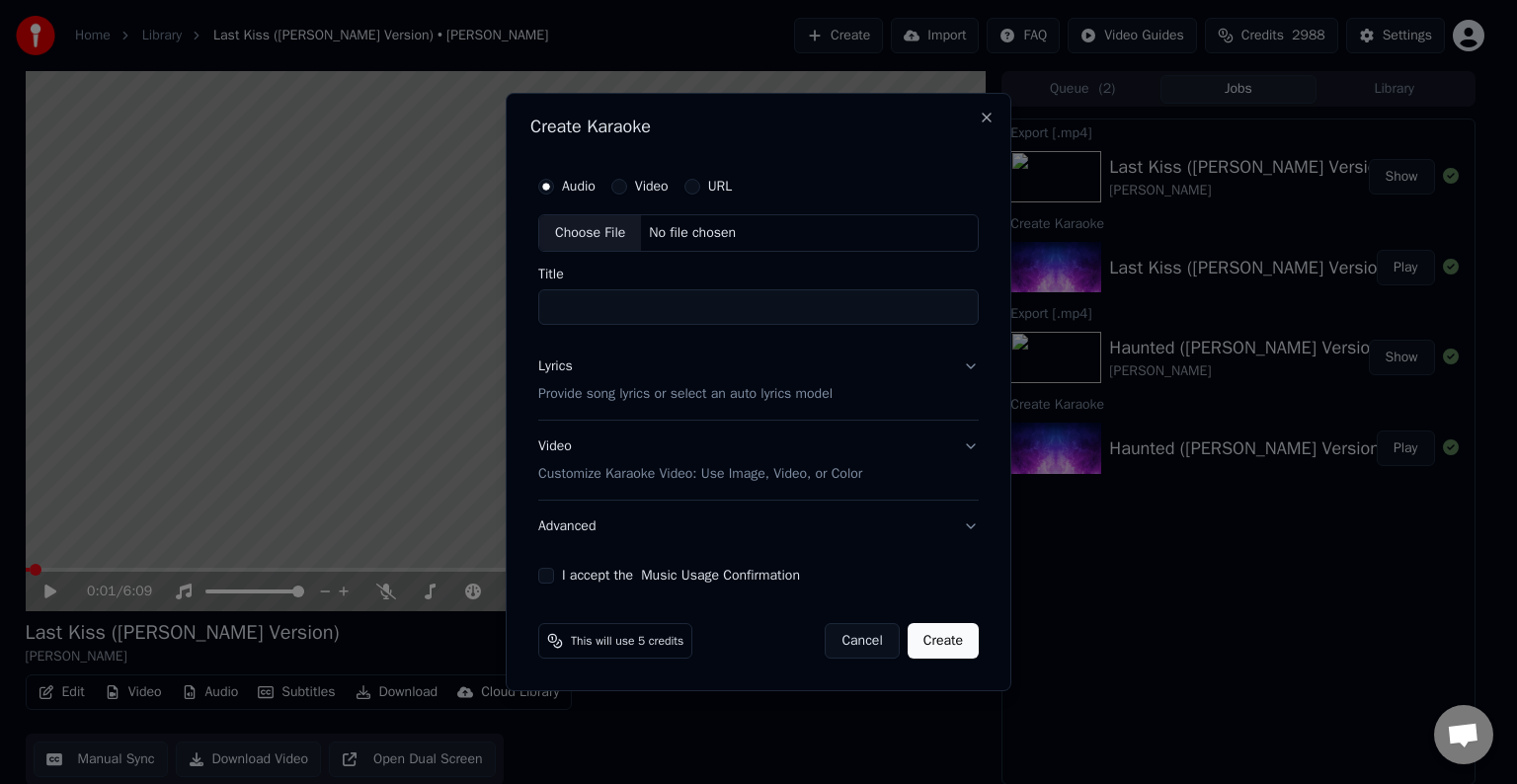 click on "Choose File" at bounding box center [590, 233] 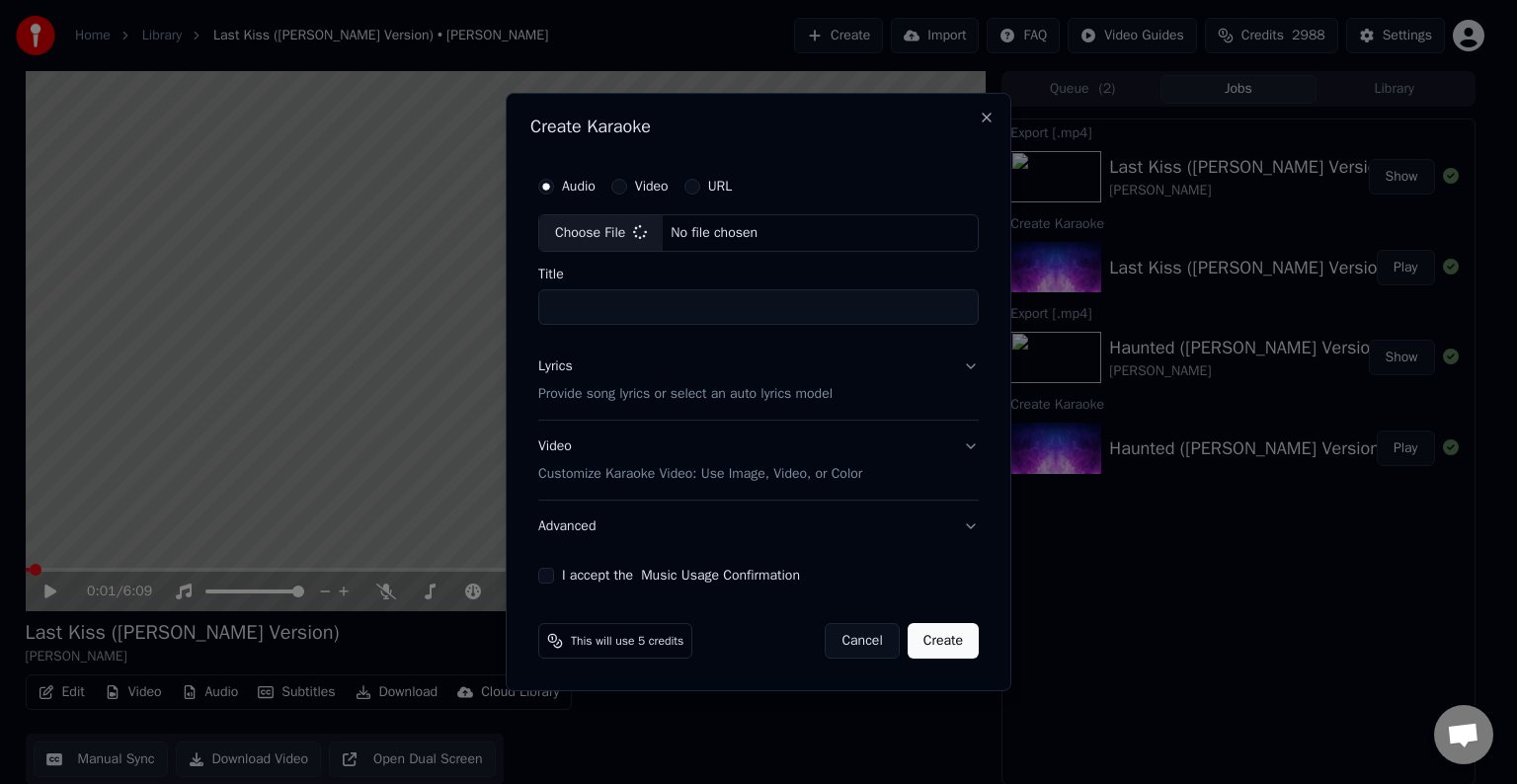 type on "**********" 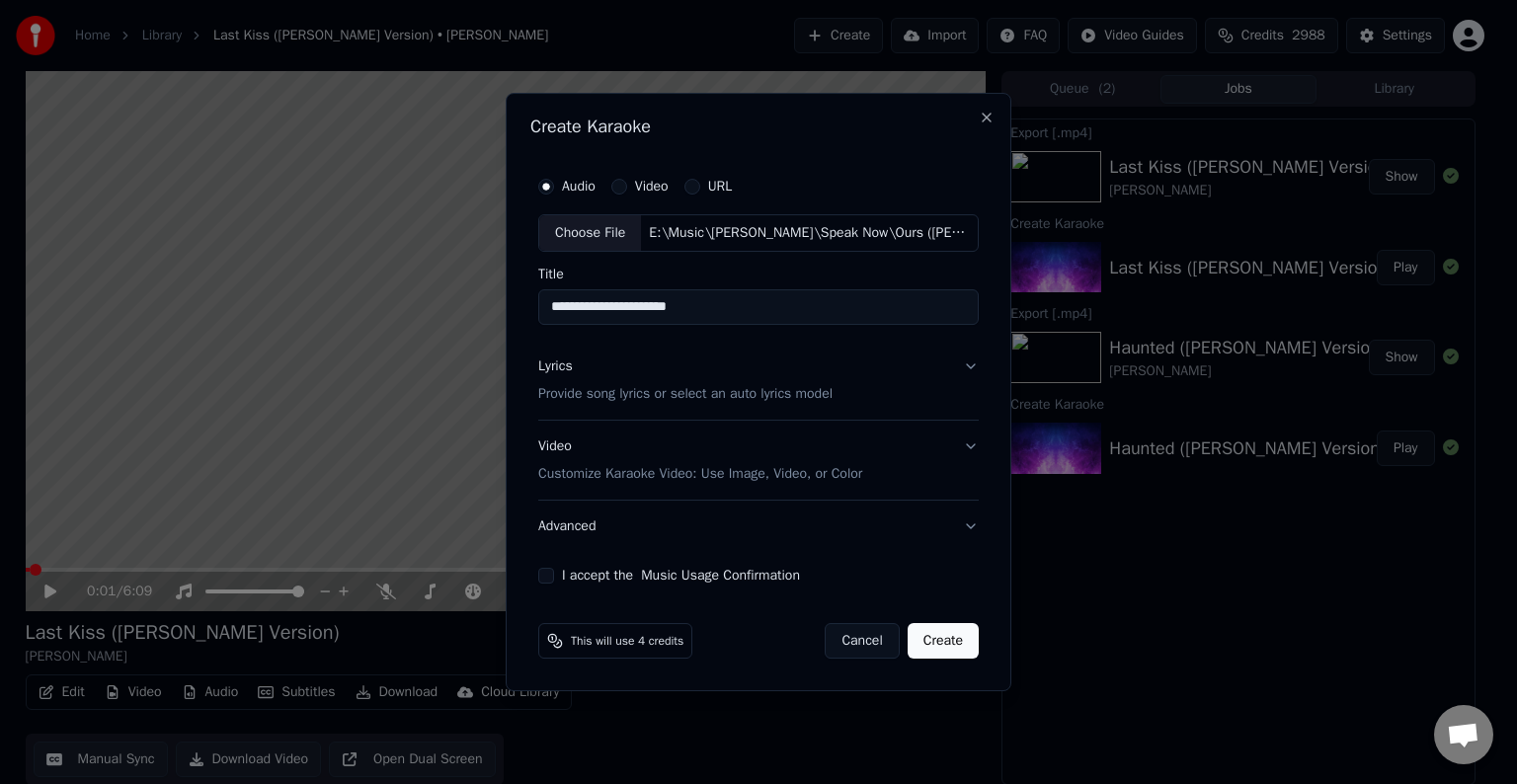 click on "Lyrics Provide song lyrics or select an auto lyrics model" at bounding box center (758, 380) 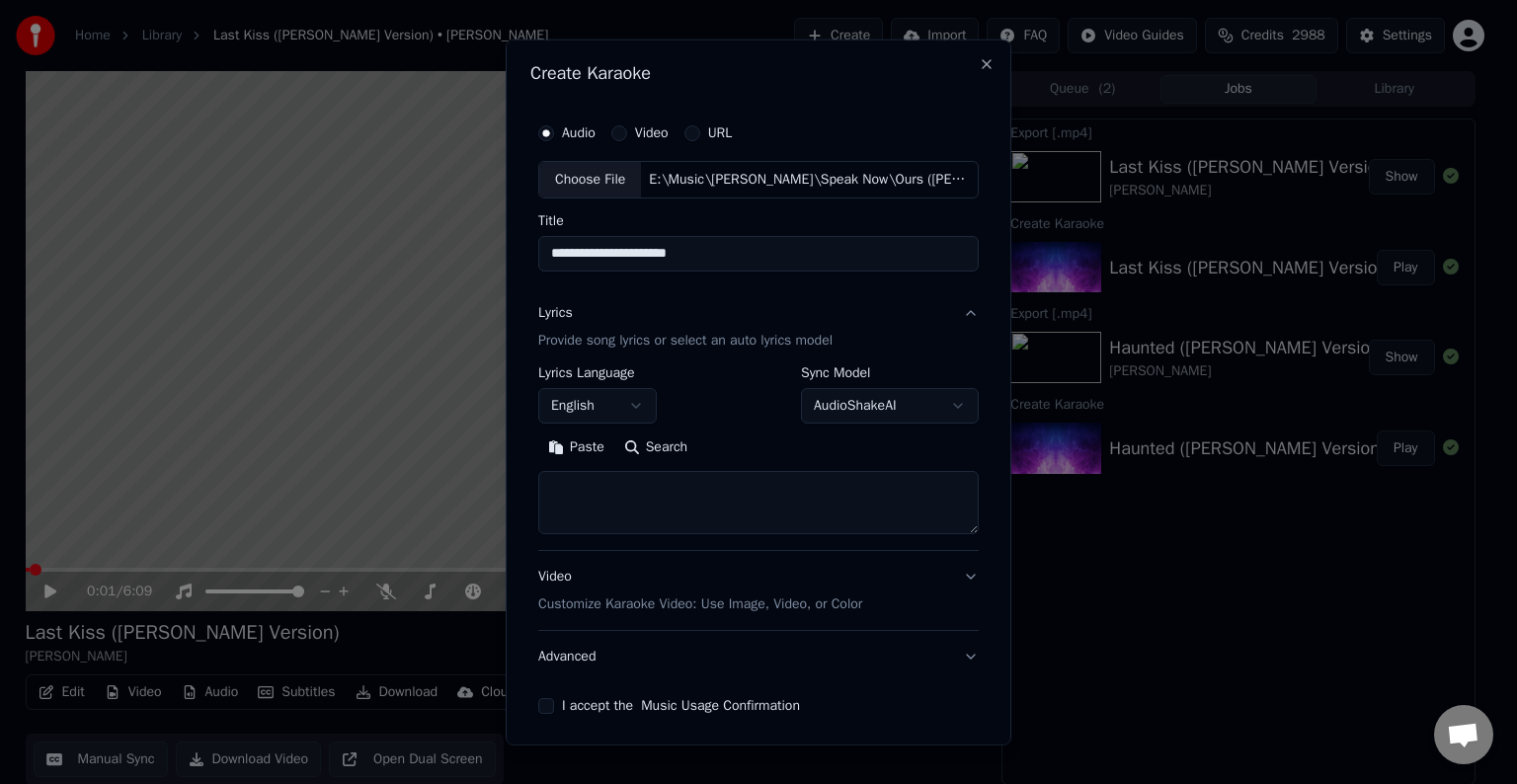 click at bounding box center [758, 503] 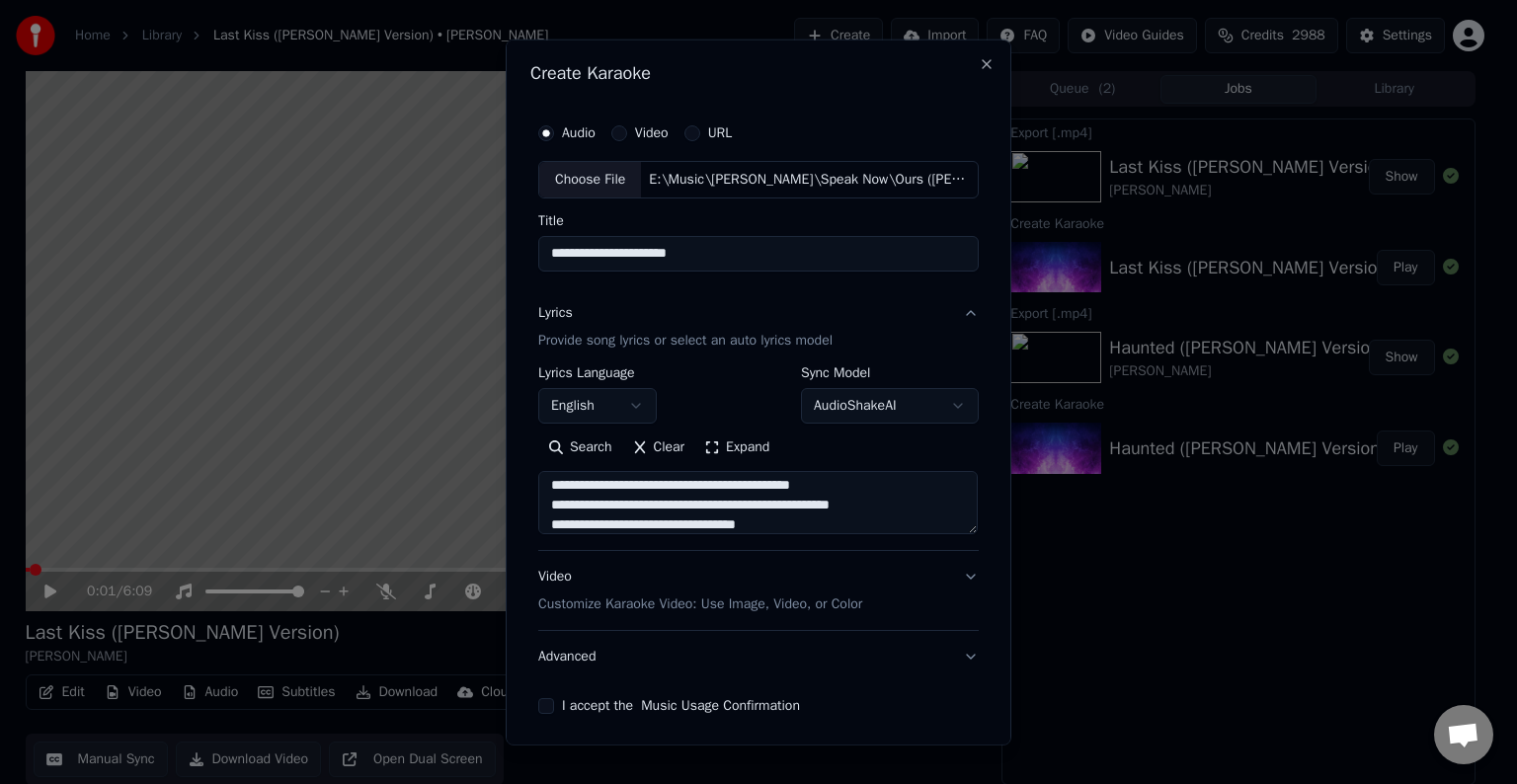 scroll, scrollTop: 122, scrollLeft: 0, axis: vertical 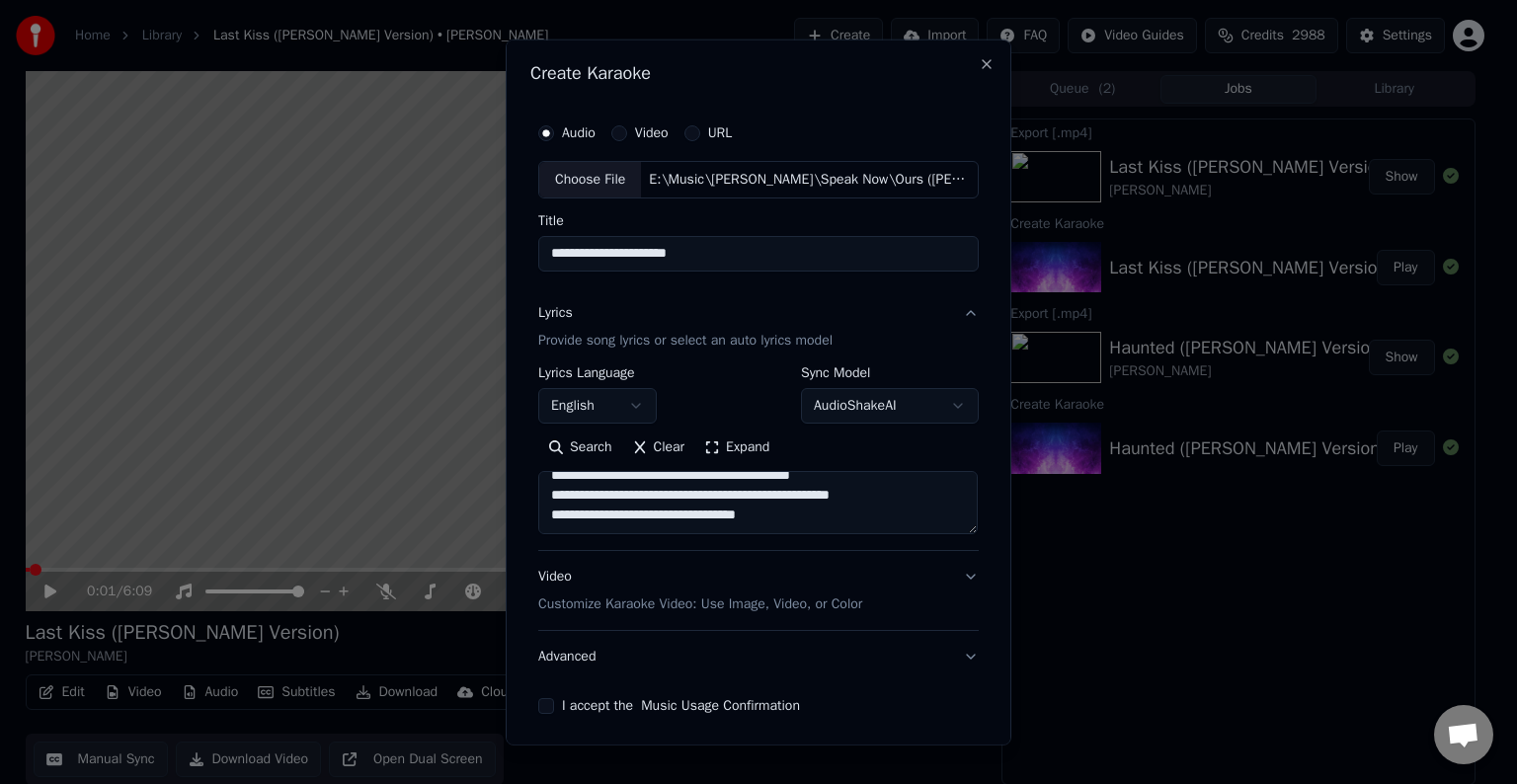 paste on "**********" 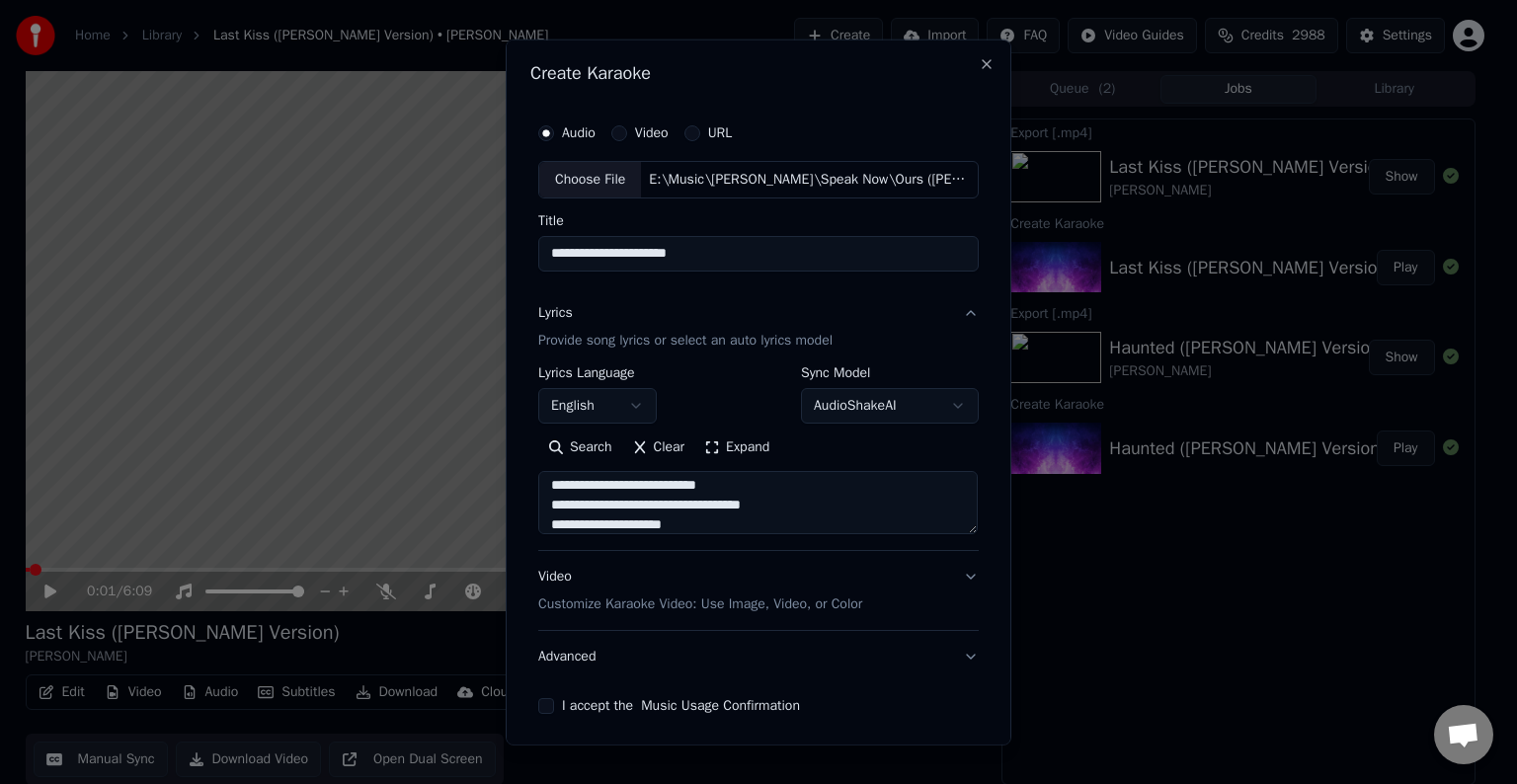 scroll, scrollTop: 221, scrollLeft: 0, axis: vertical 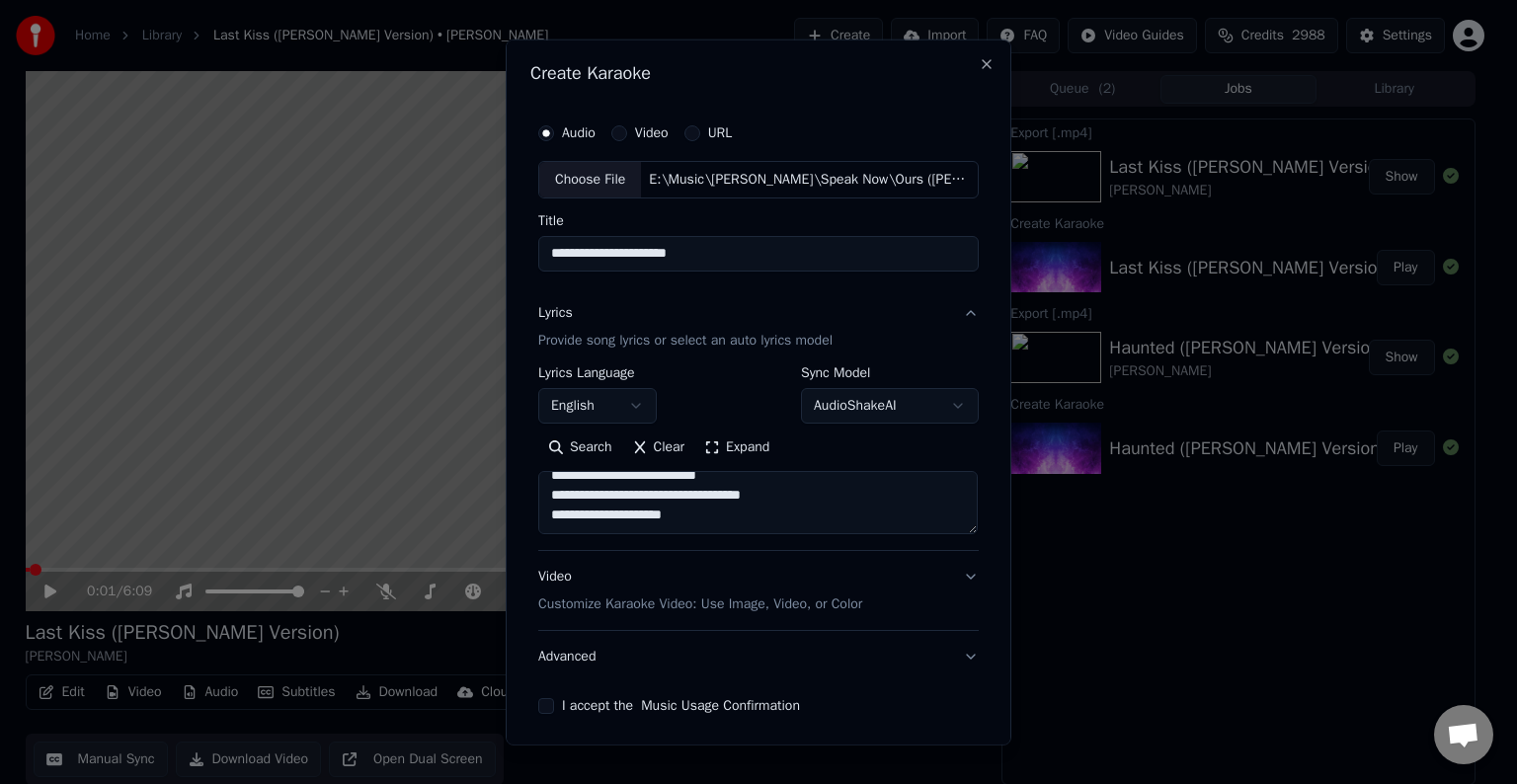 paste on "**********" 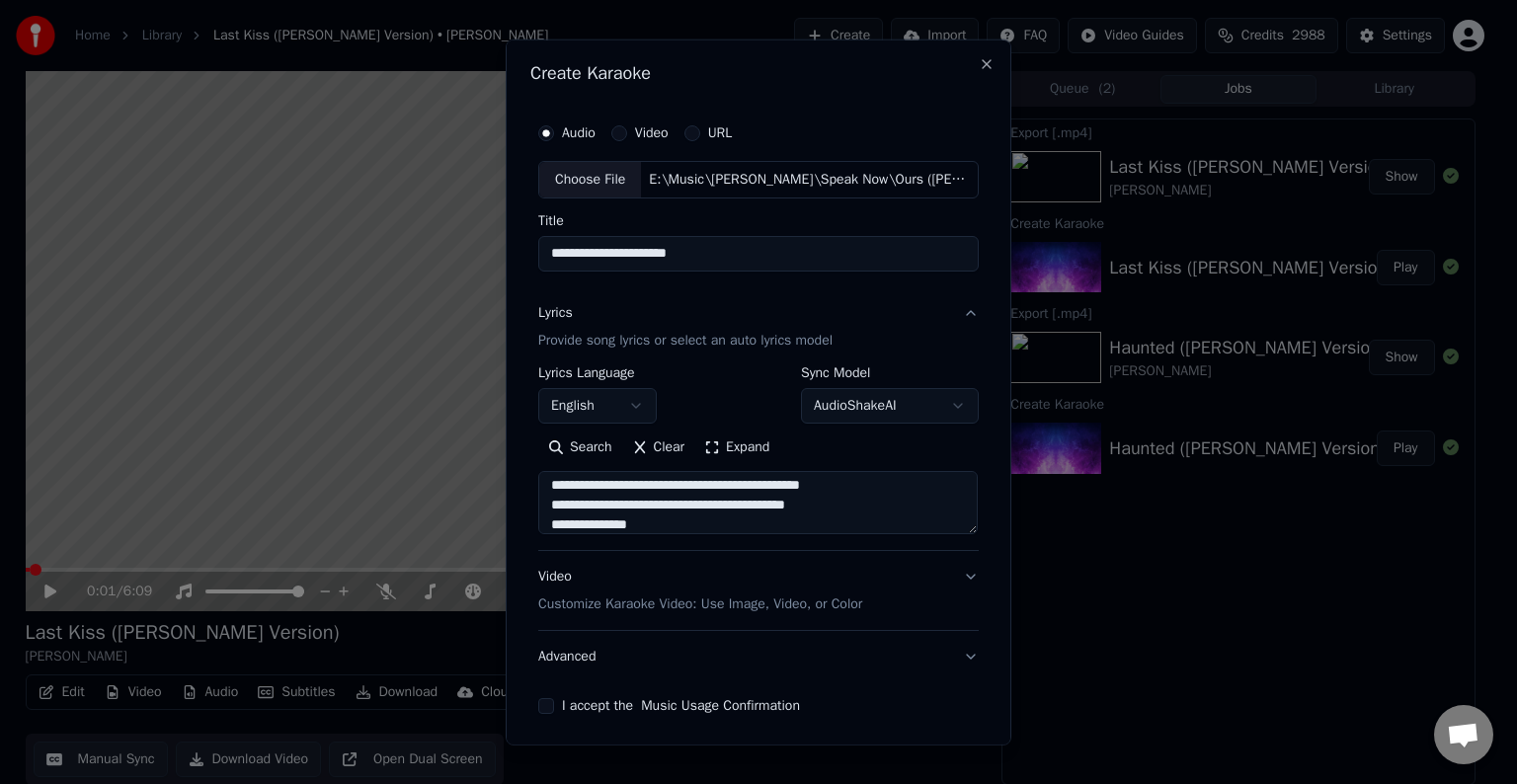 scroll, scrollTop: 320, scrollLeft: 0, axis: vertical 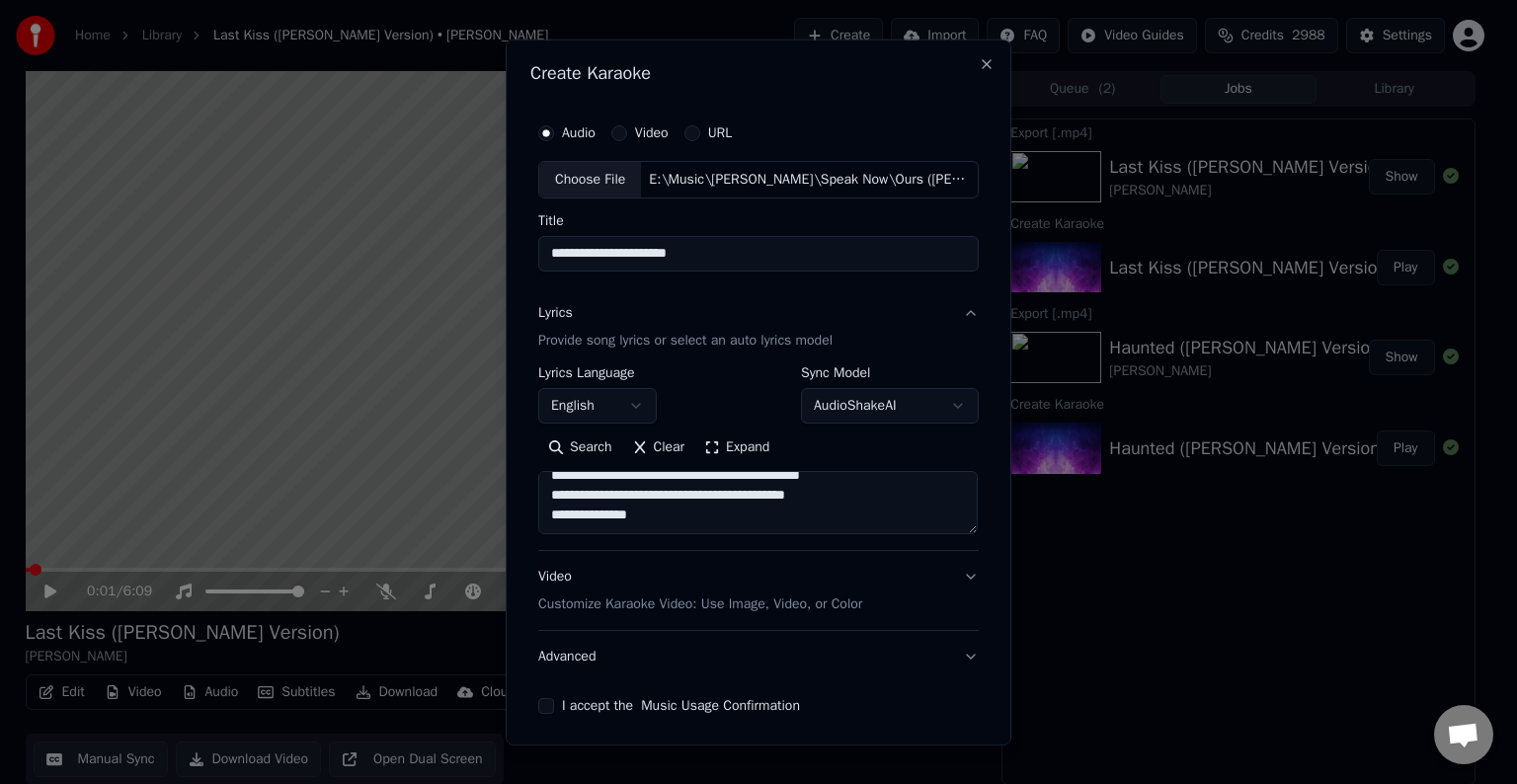 paste on "**********" 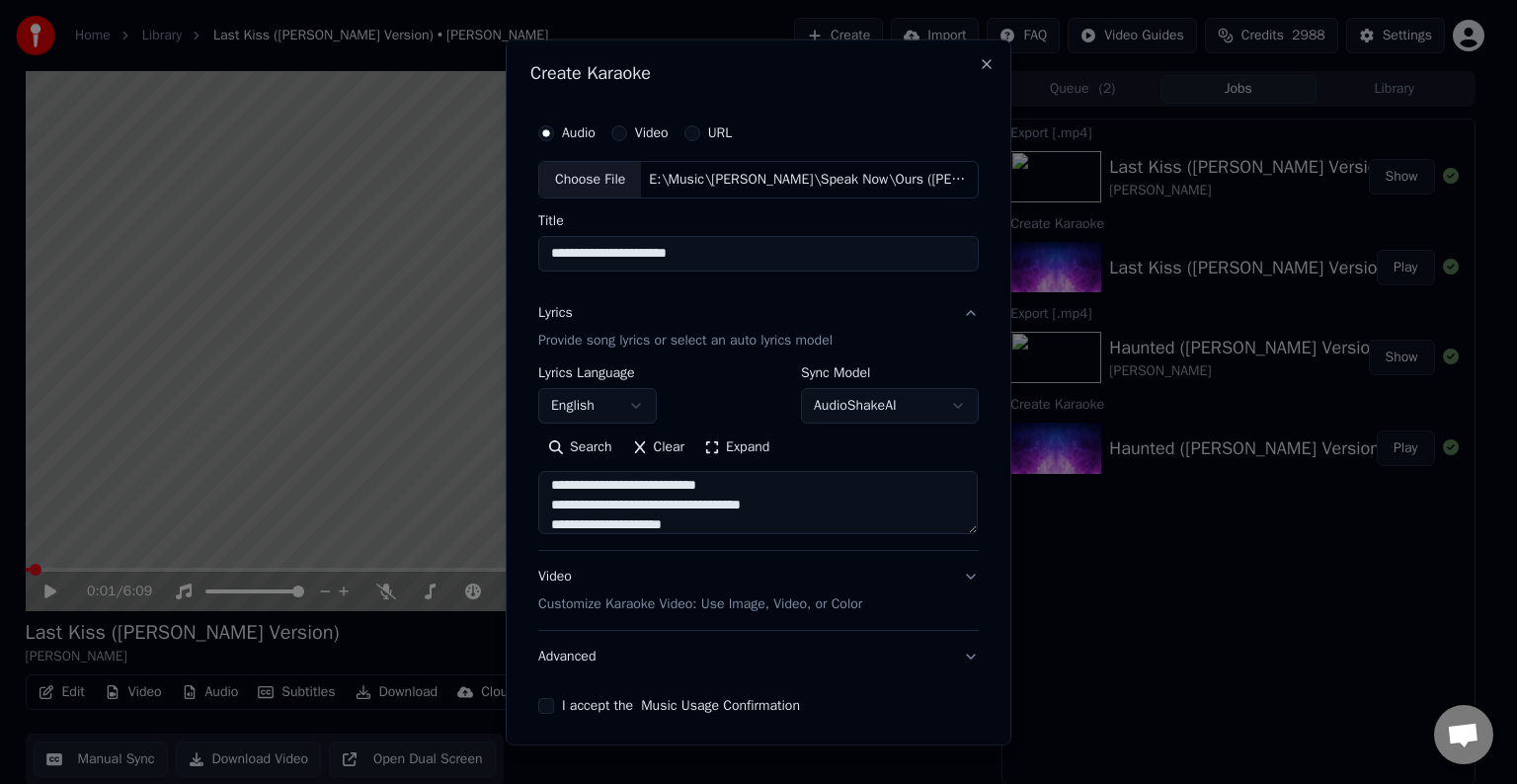 scroll, scrollTop: 419, scrollLeft: 0, axis: vertical 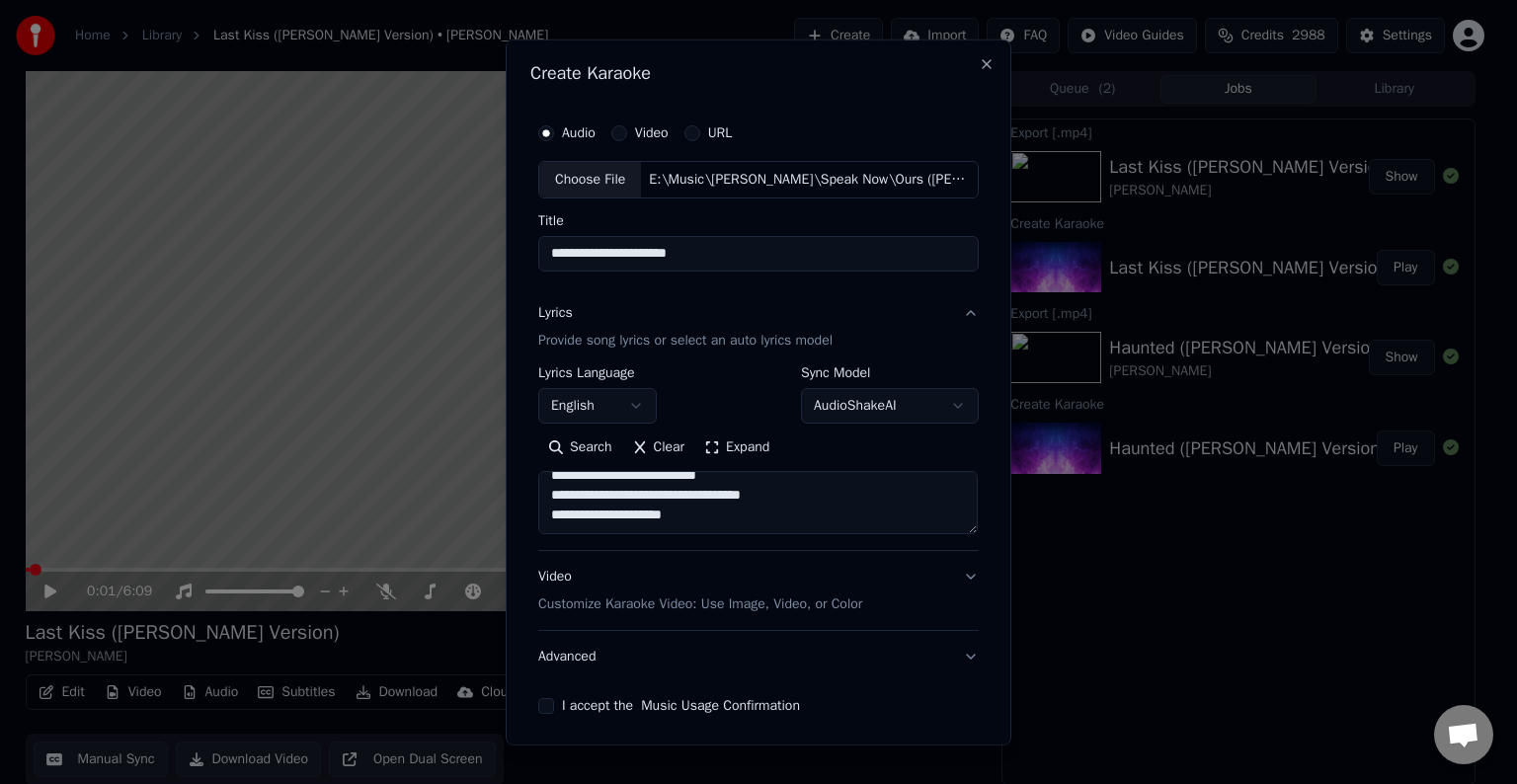 paste on "**********" 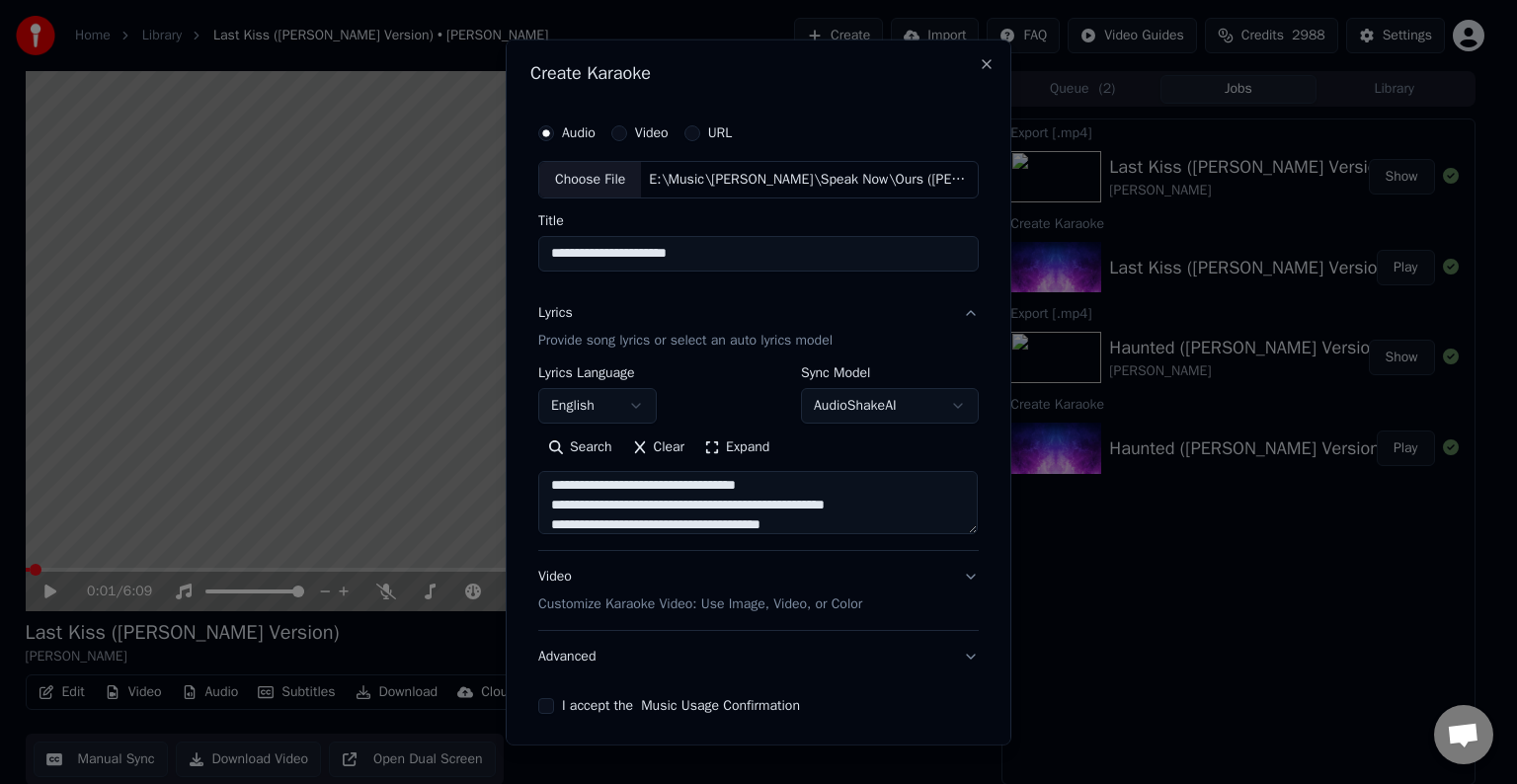 scroll, scrollTop: 557, scrollLeft: 0, axis: vertical 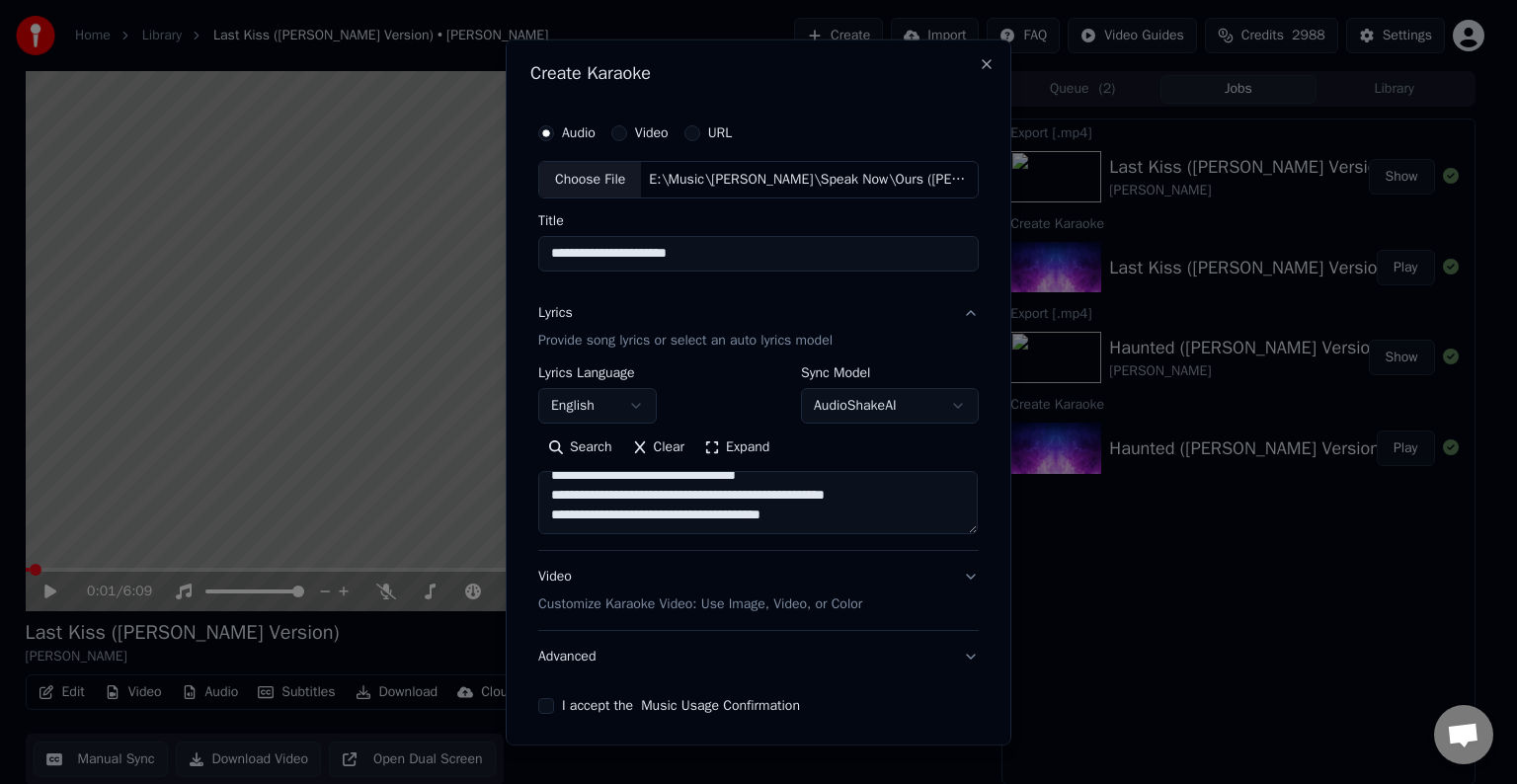 paste on "**********" 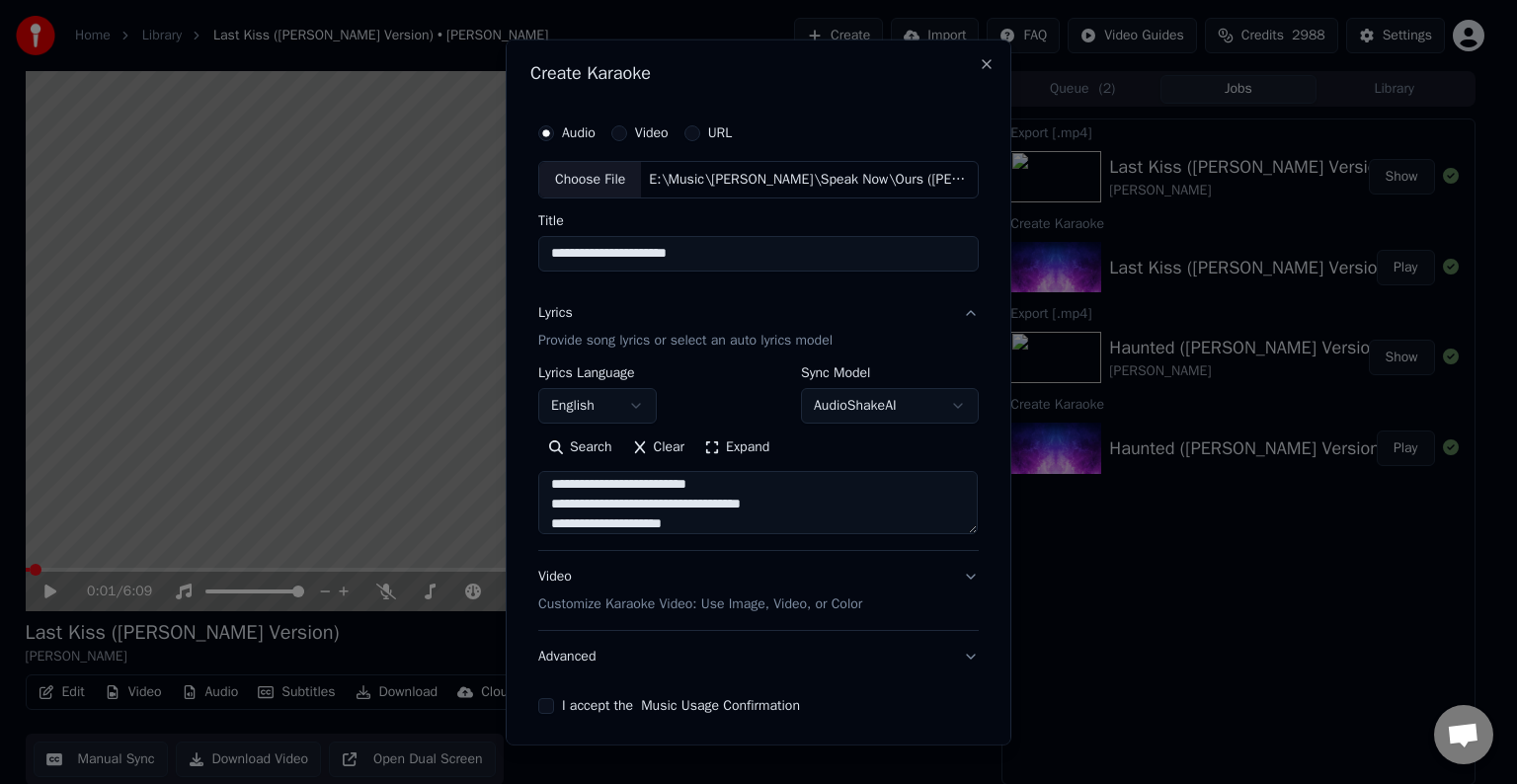 scroll, scrollTop: 735, scrollLeft: 0, axis: vertical 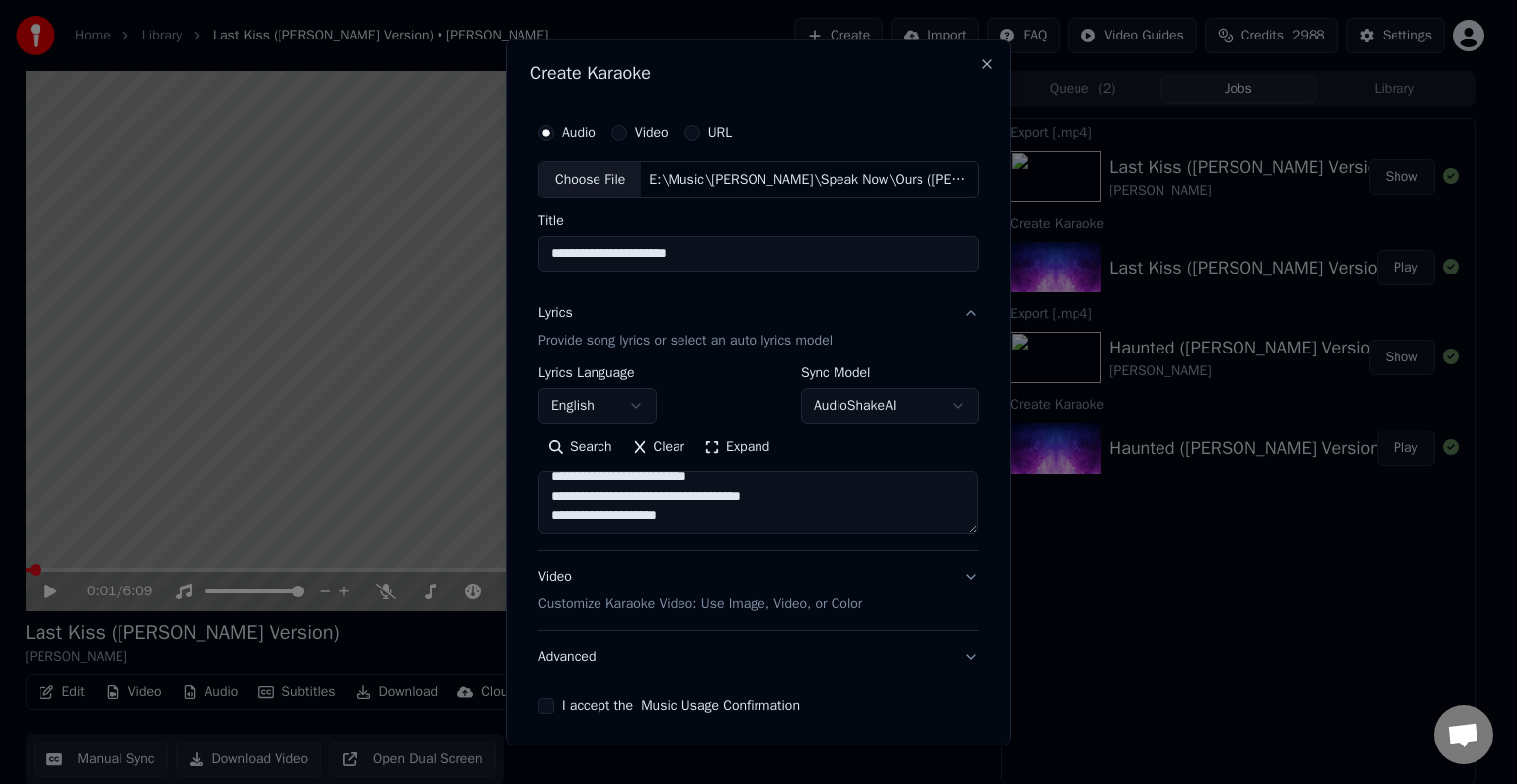 type on "**********" 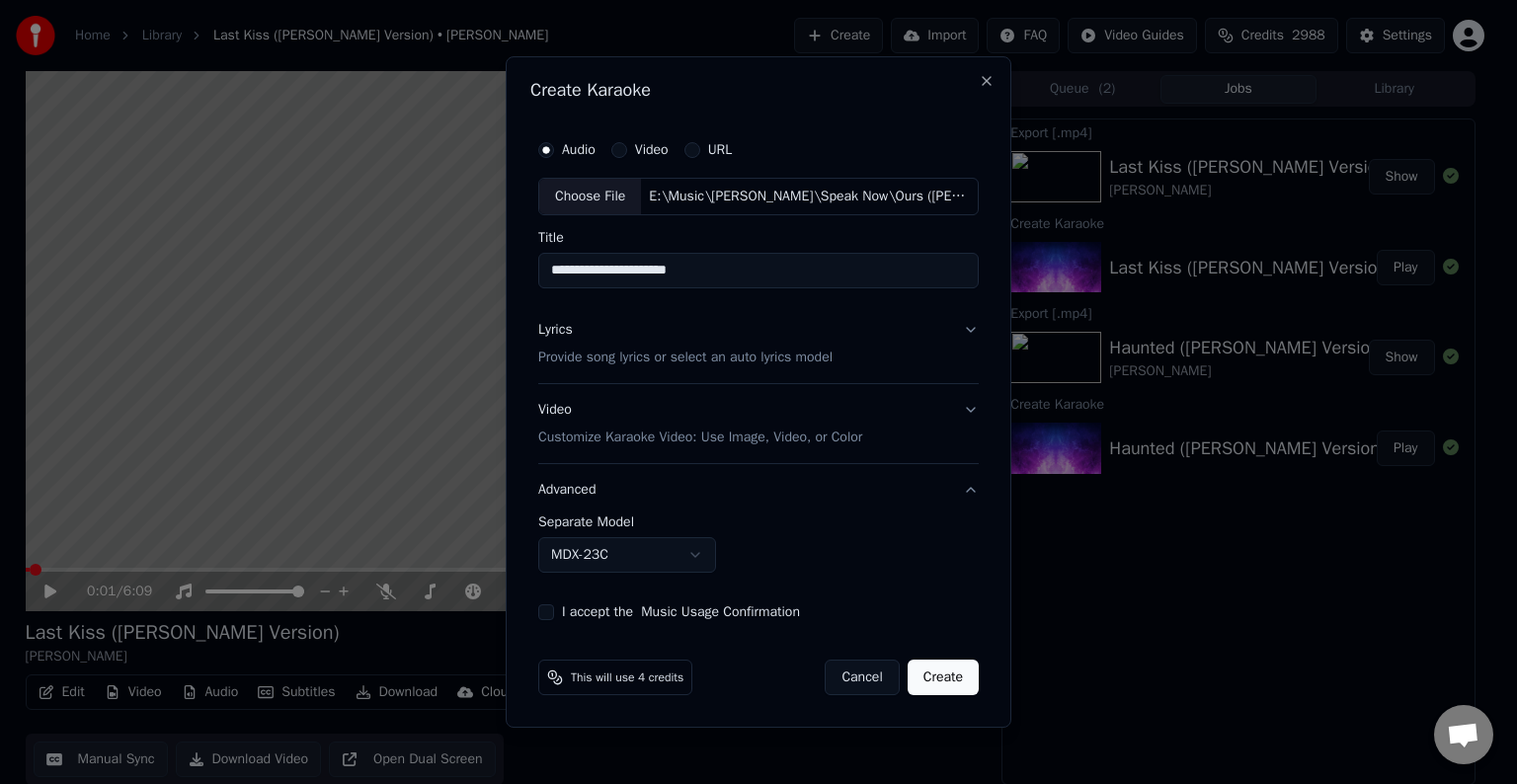 click on "**********" at bounding box center [750, 392] 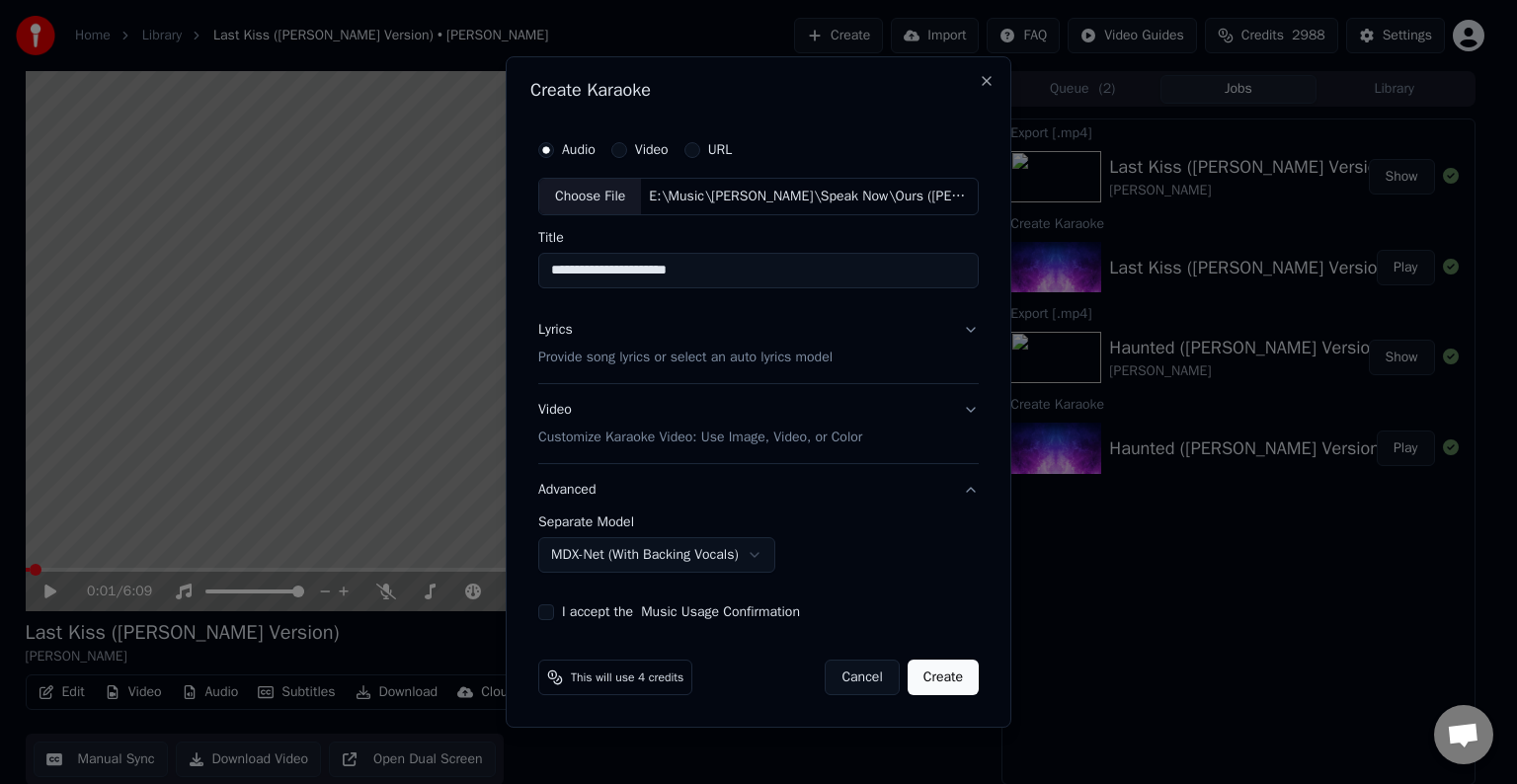 click on "I accept the   Music Usage Confirmation" at bounding box center [680, 612] 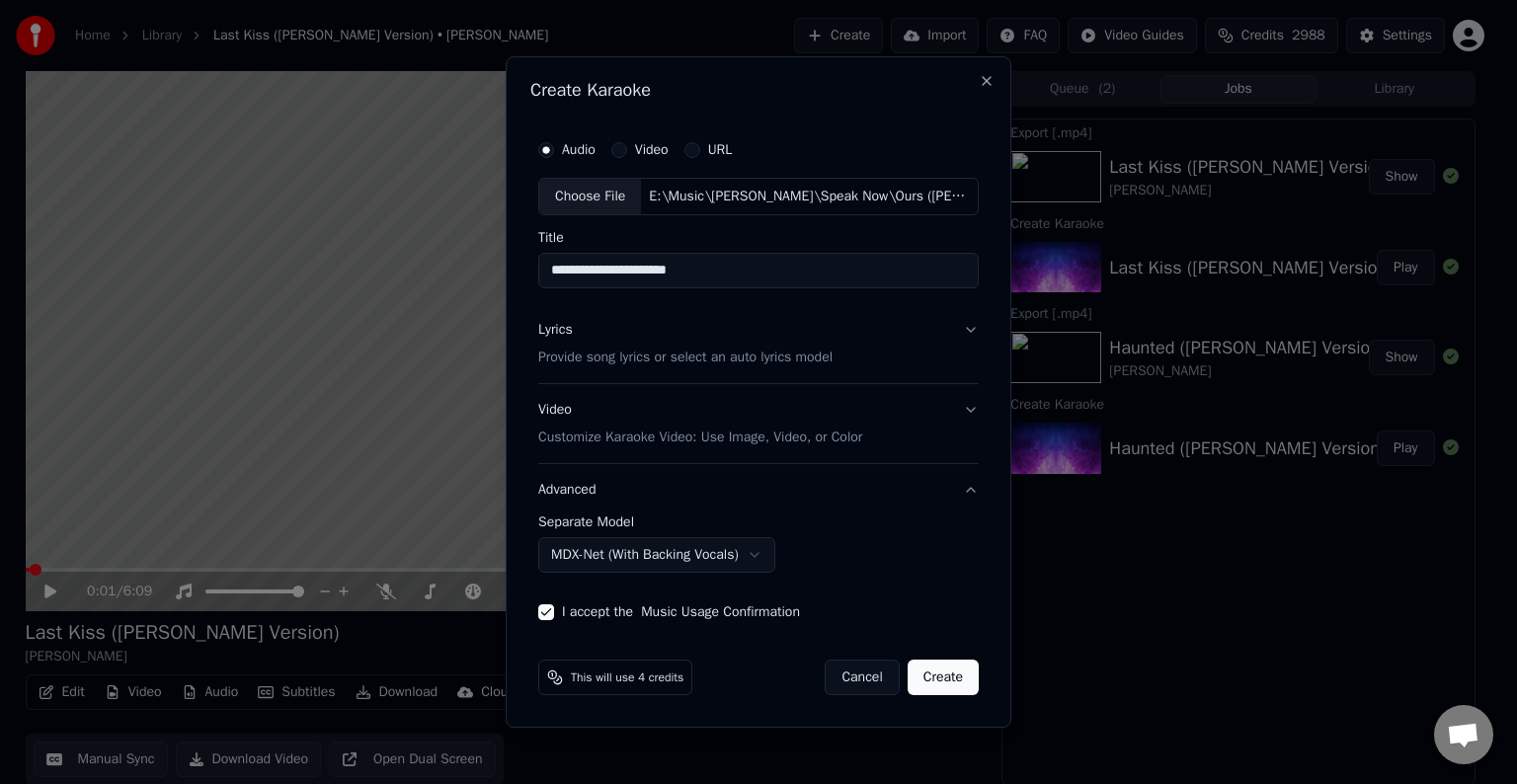 click on "Create" at bounding box center (943, 677) 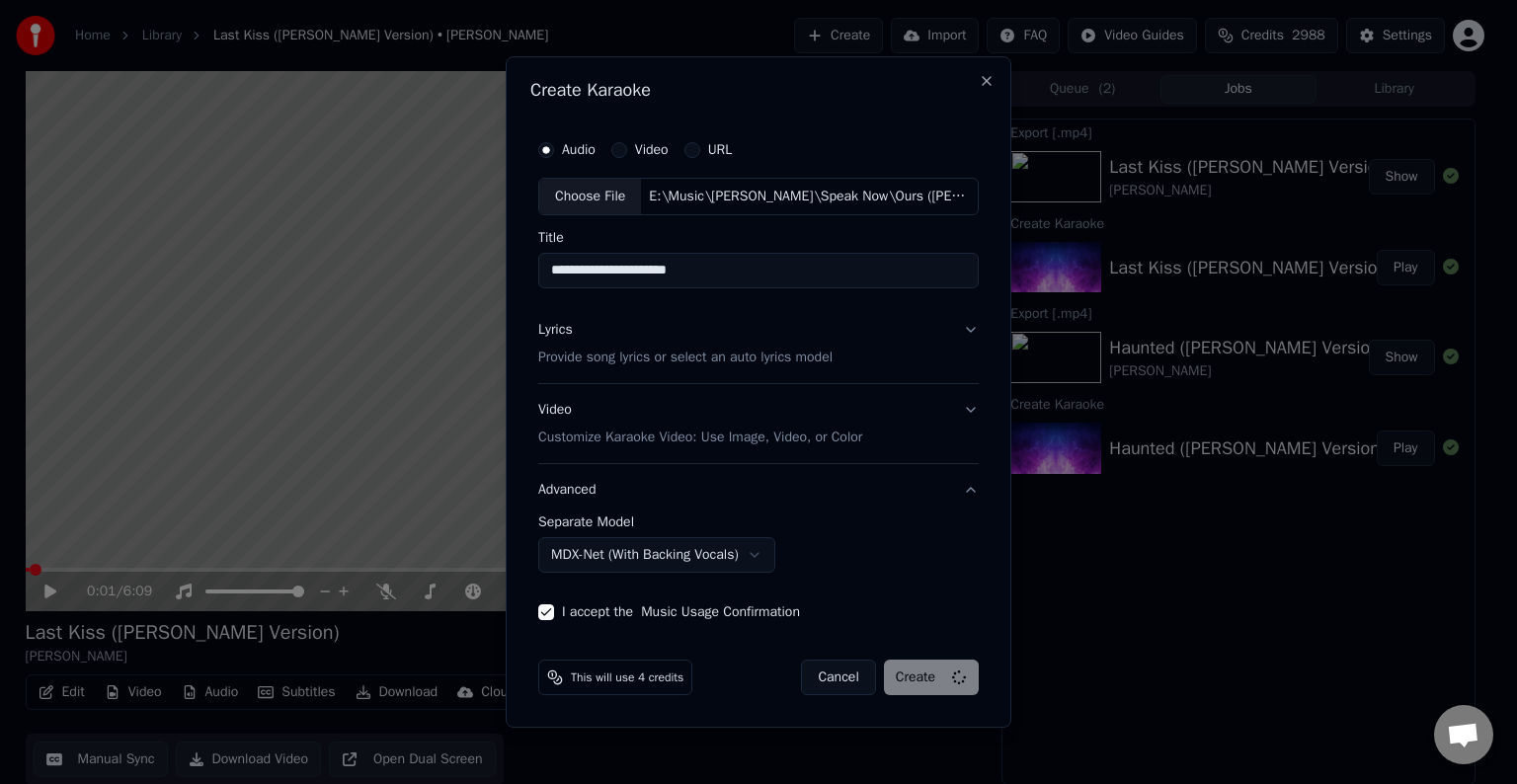 select on "******" 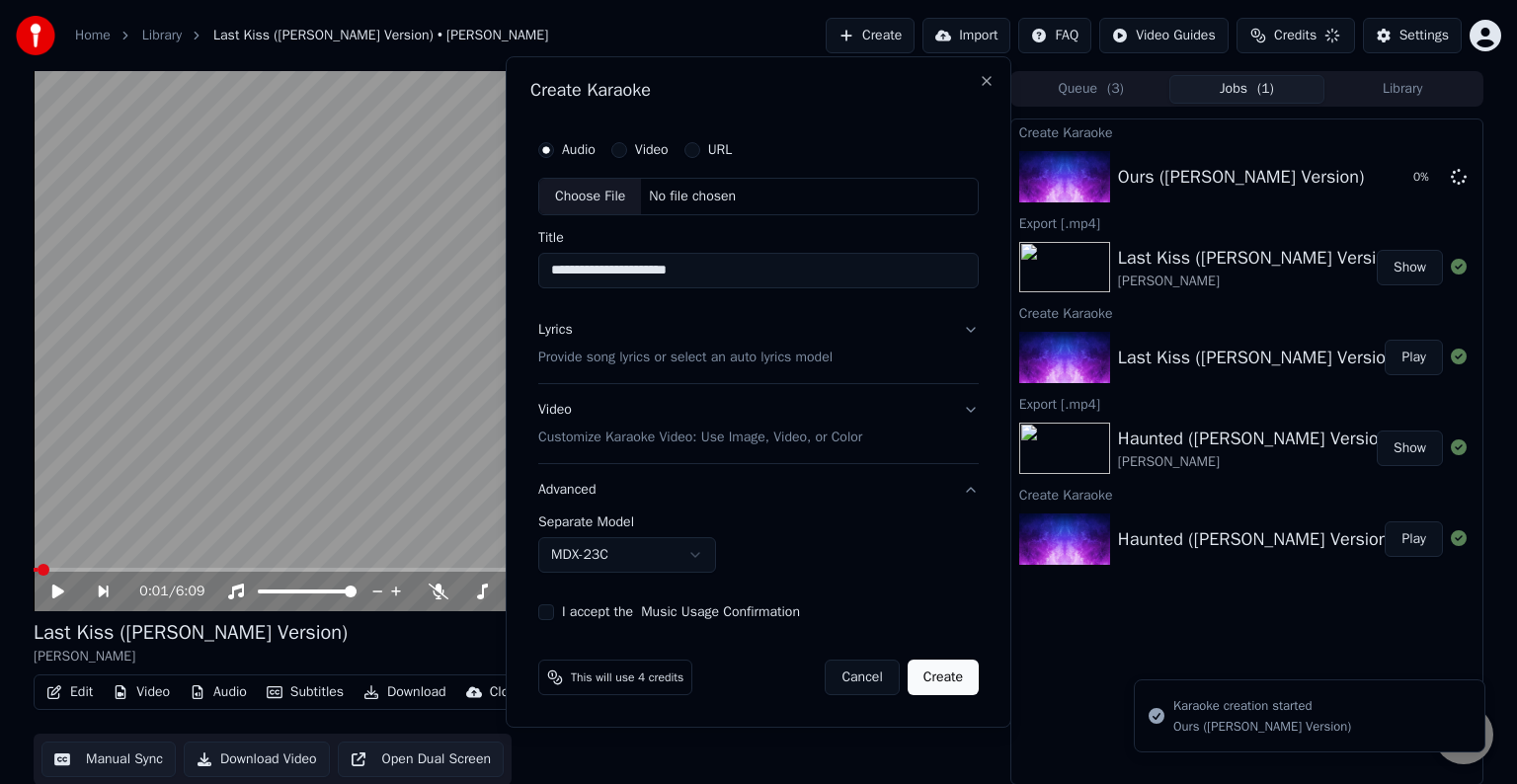 type 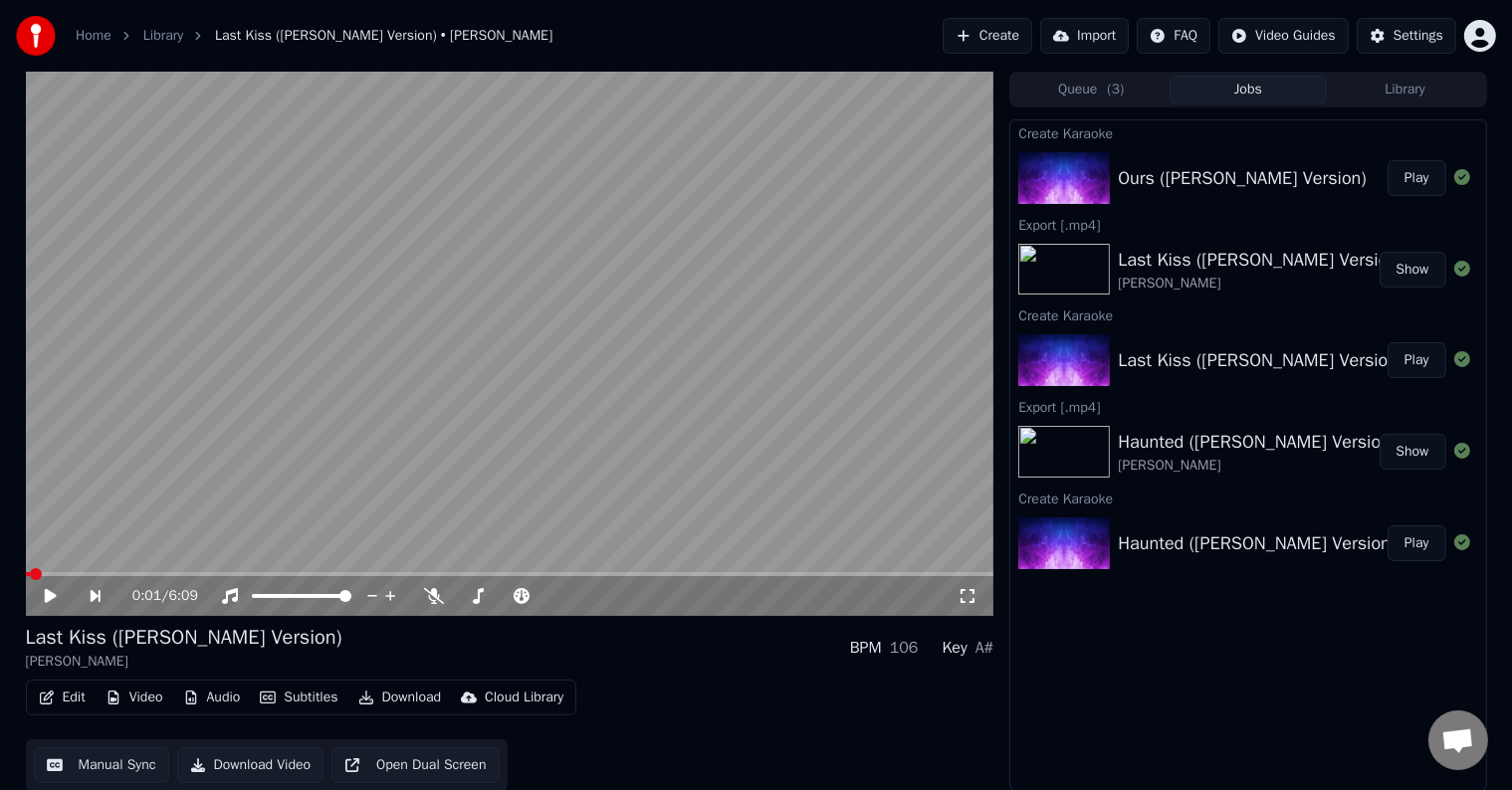 click on "Play" at bounding box center (1416, 178) 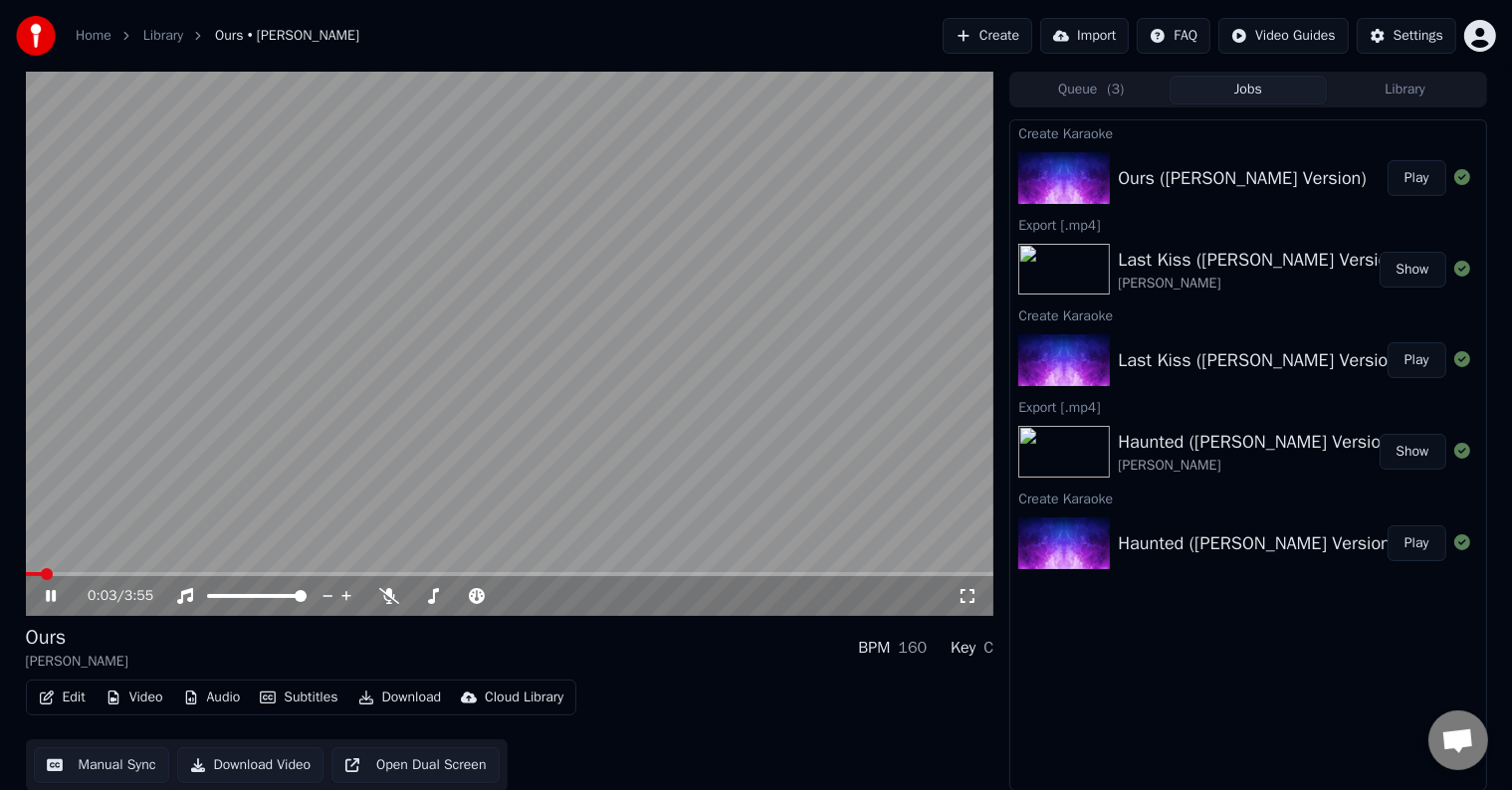 click 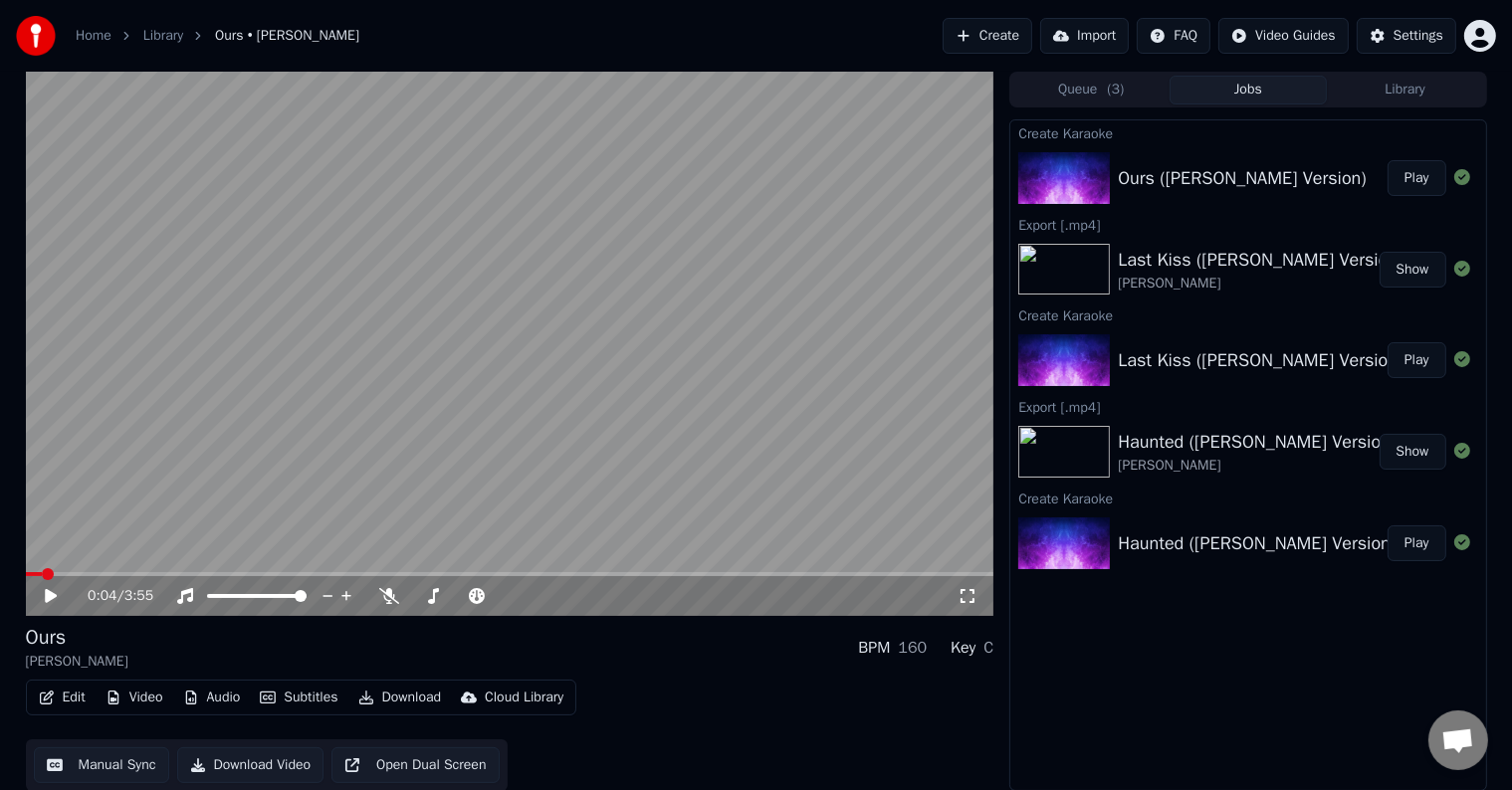 click on "Edit" at bounding box center (62, 697) 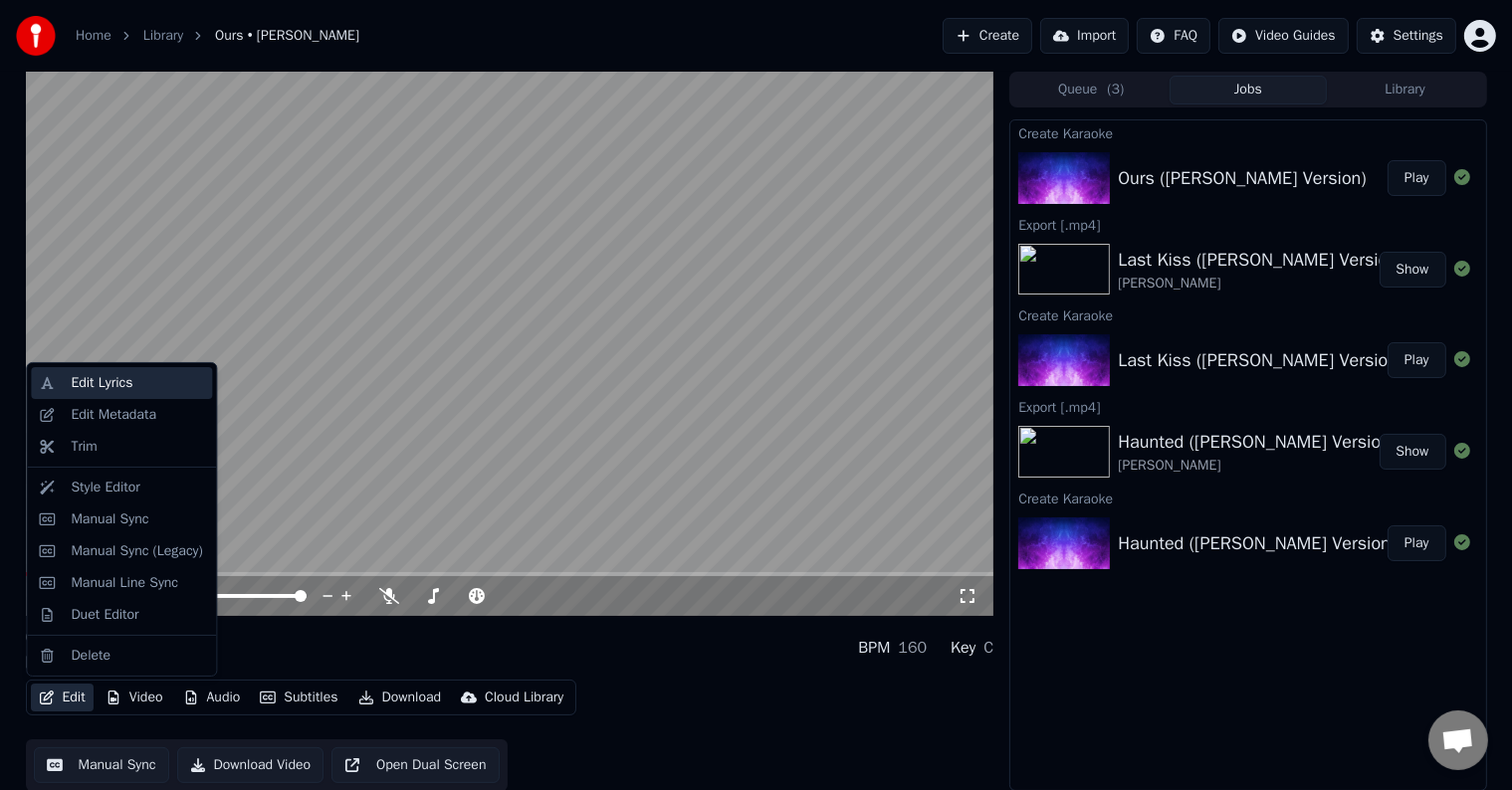 click on "Edit Lyrics" at bounding box center (102, 383) 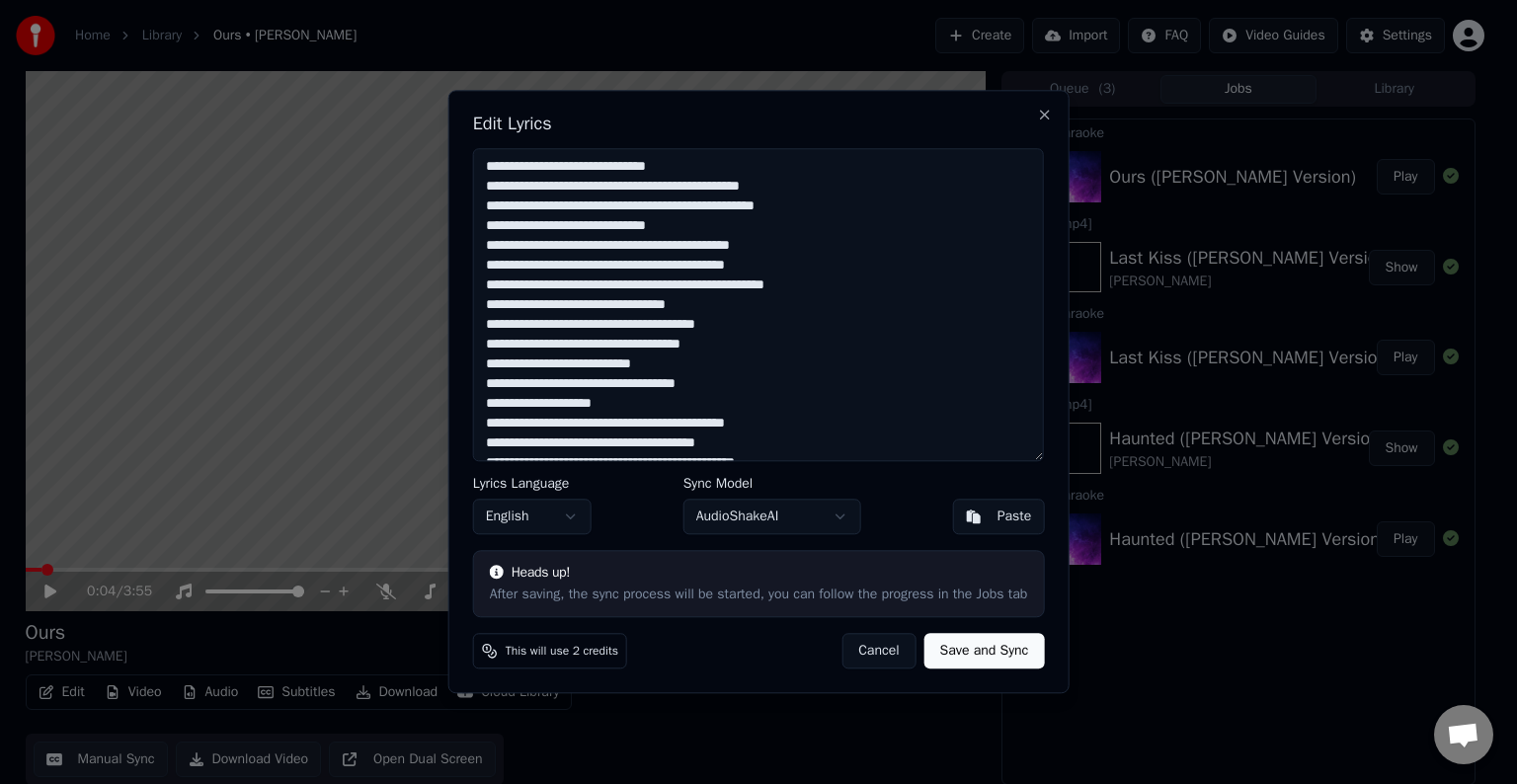 click on "Cancel" at bounding box center [878, 652] 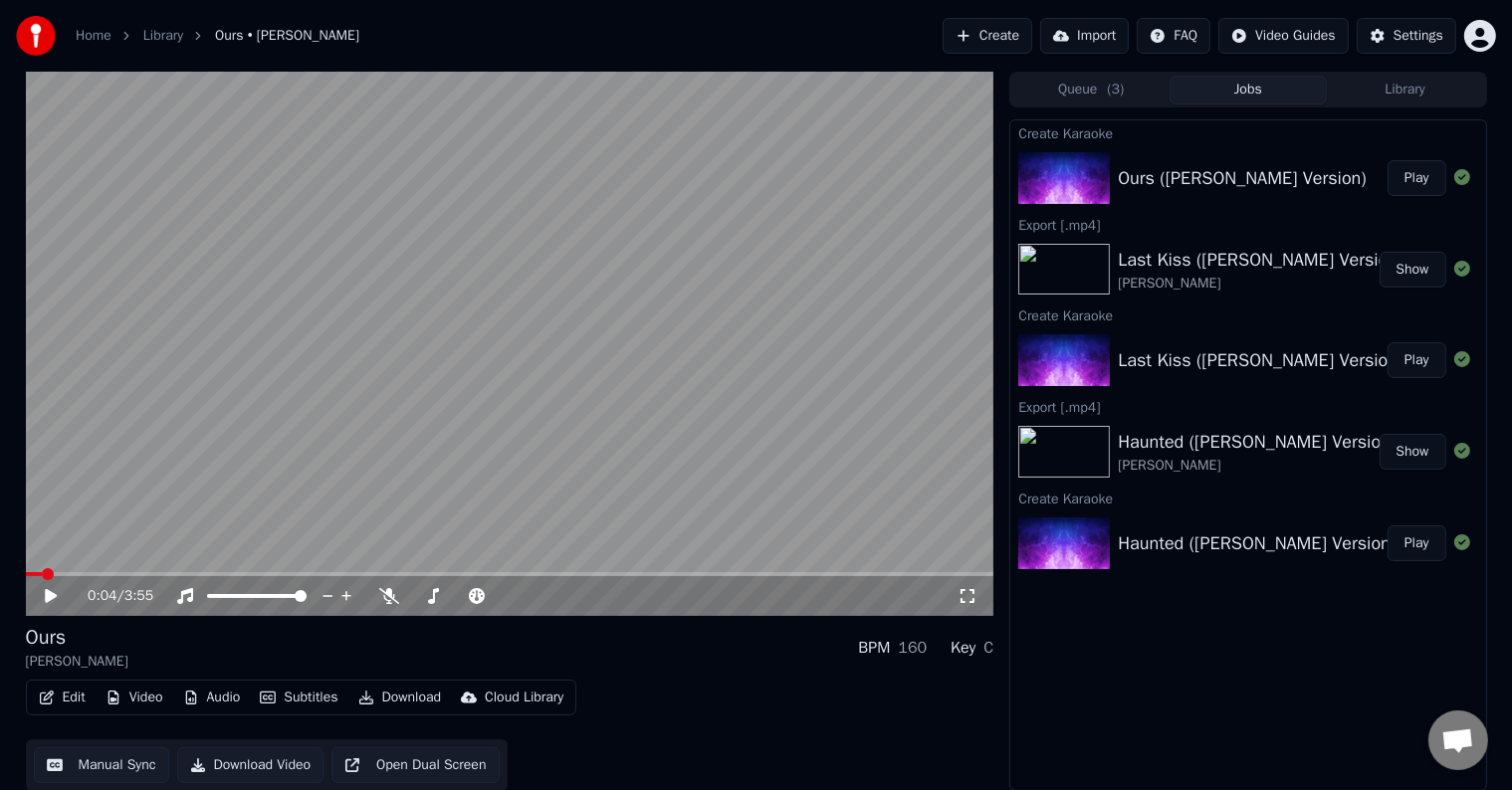 click on "Edit" at bounding box center [62, 697] 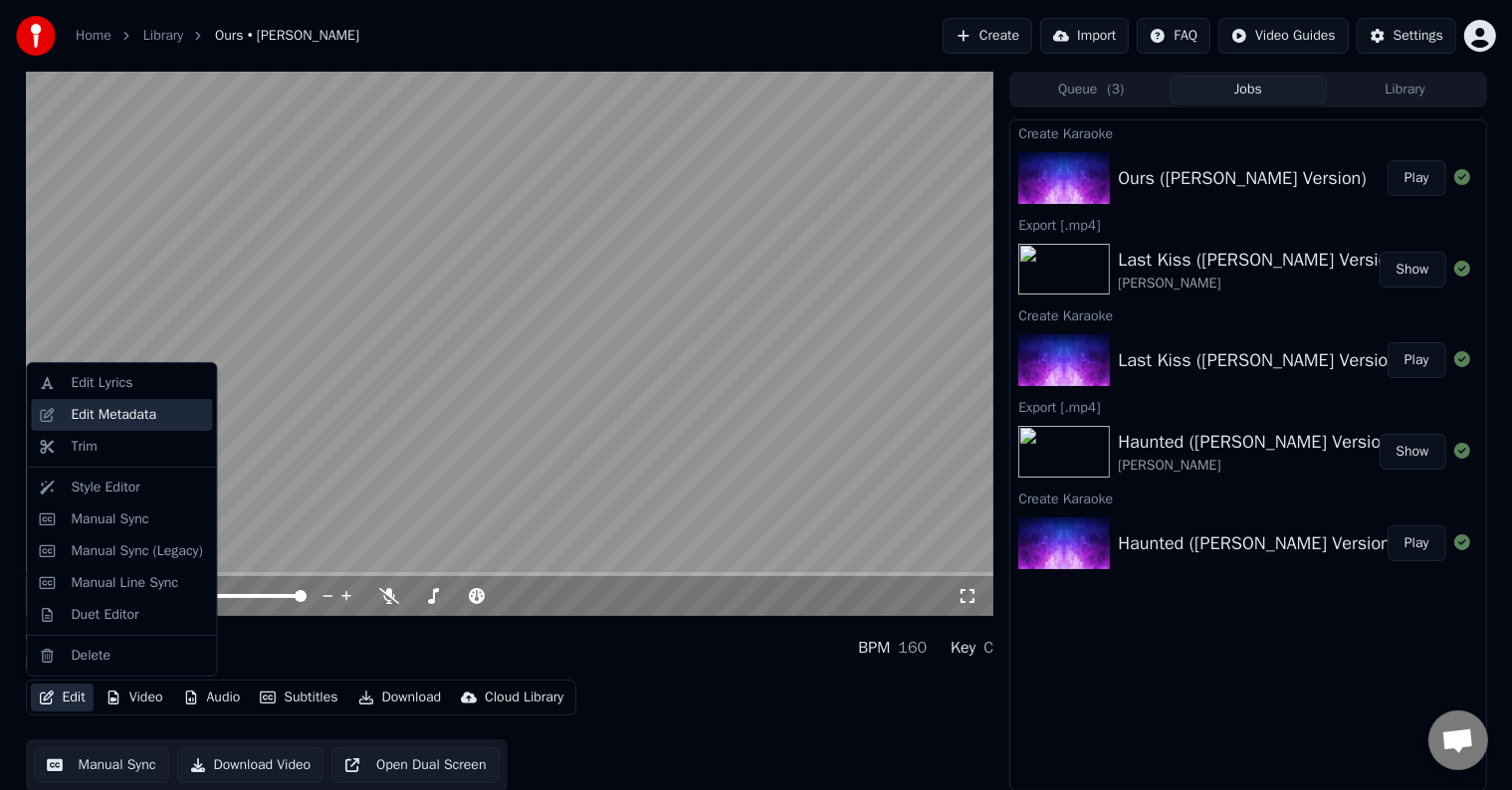 click on "Edit Metadata" at bounding box center (121, 415) 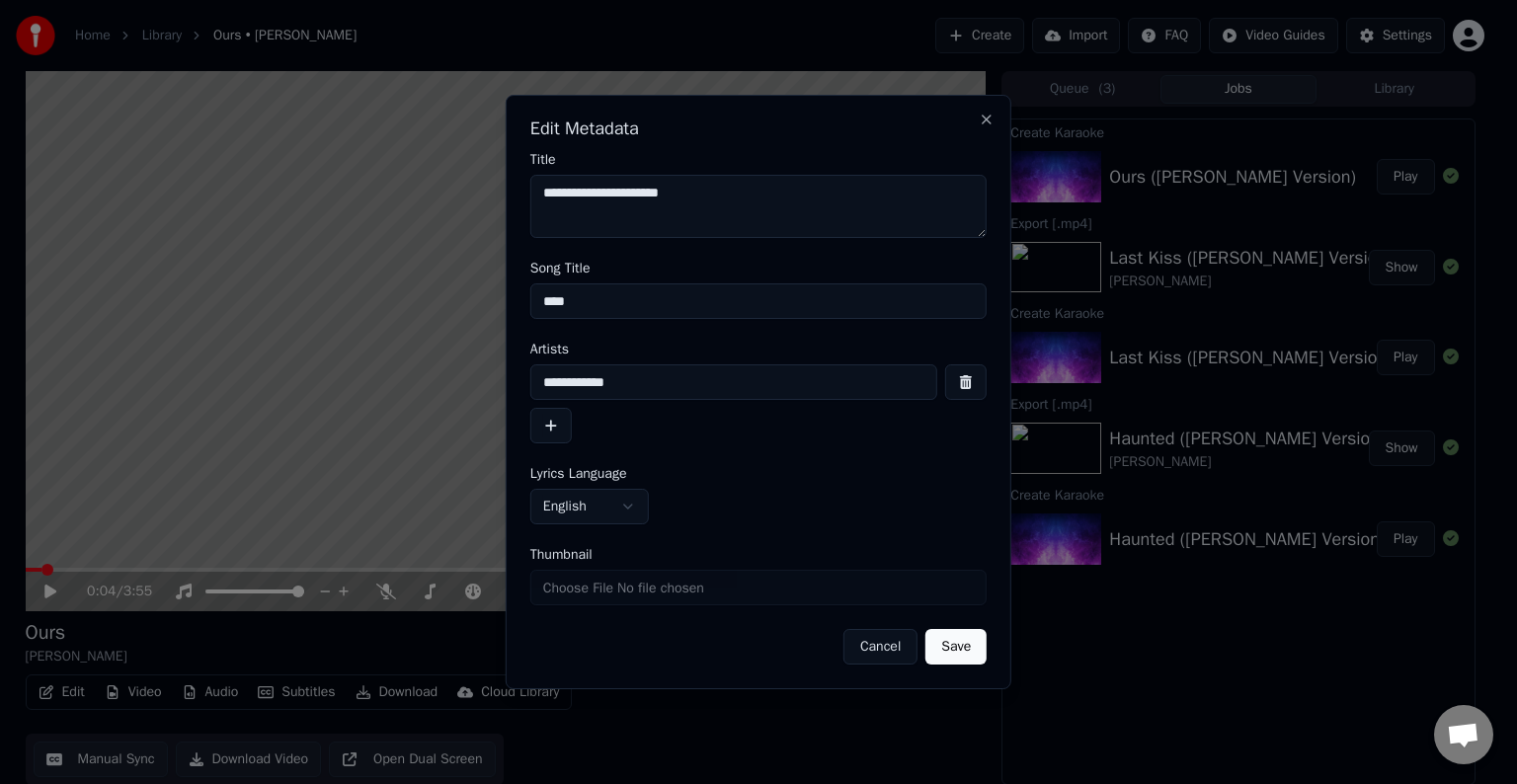 click on "****" at bounding box center [758, 301] 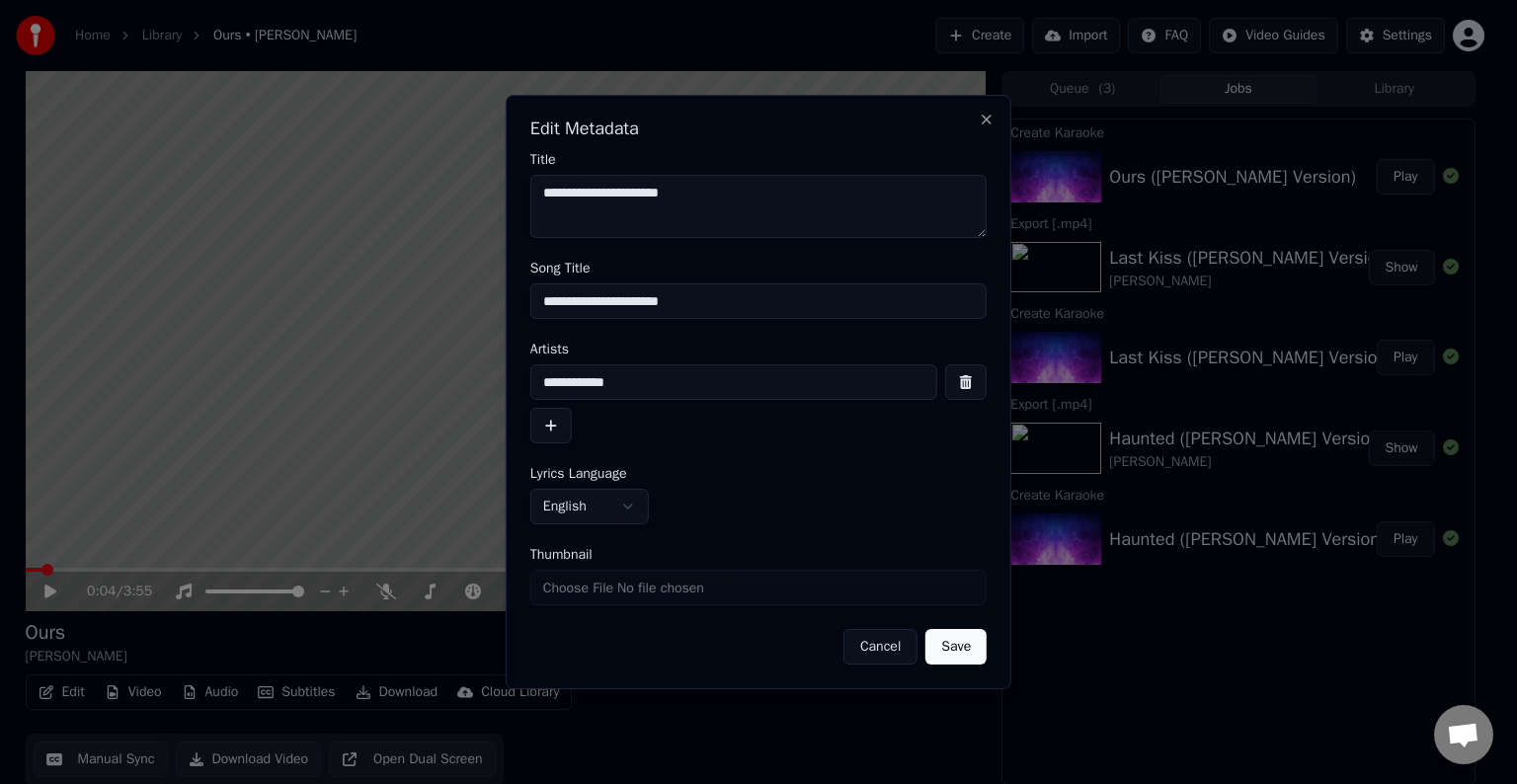 type on "**********" 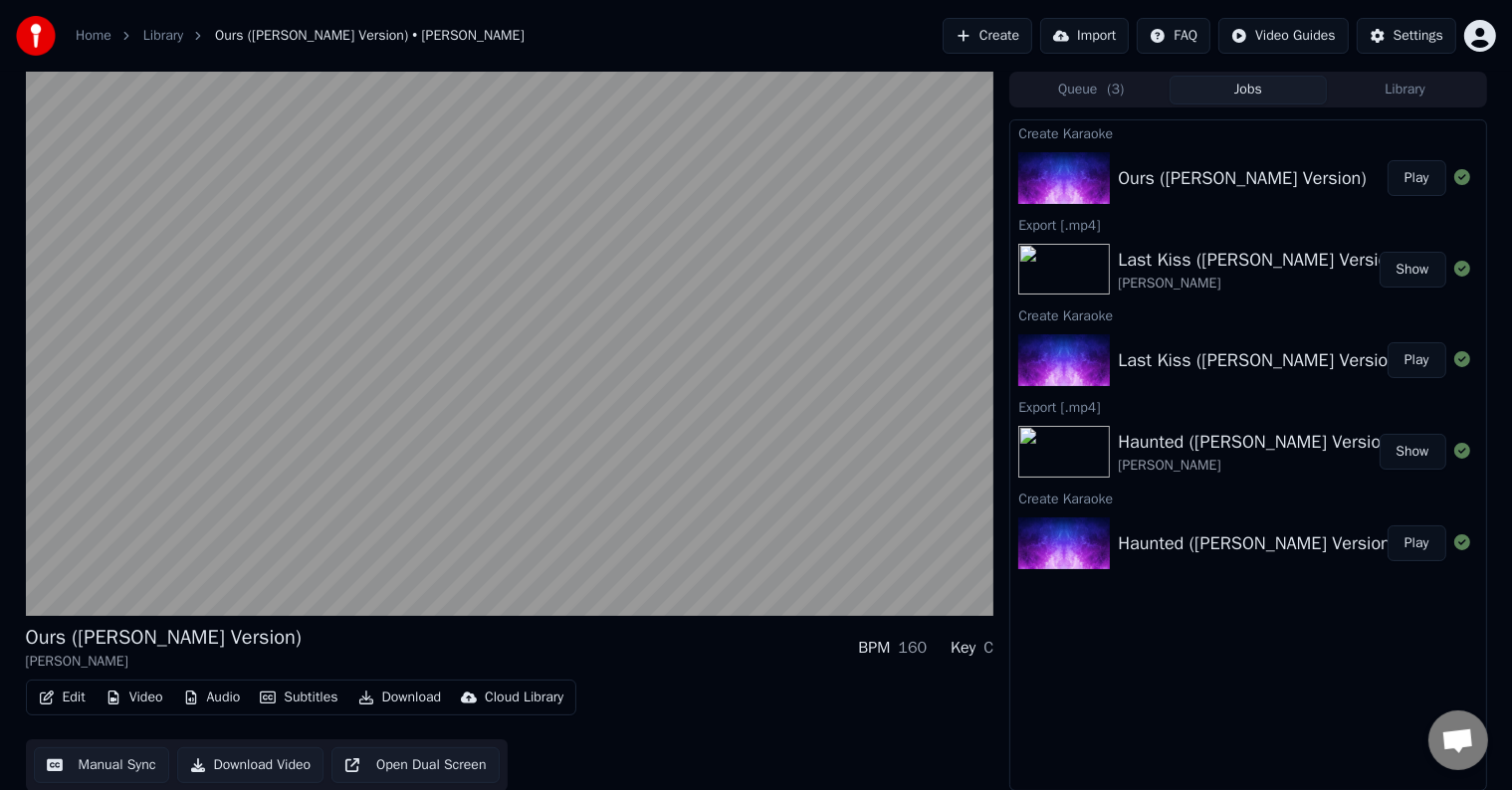 click on "Edit" at bounding box center [62, 697] 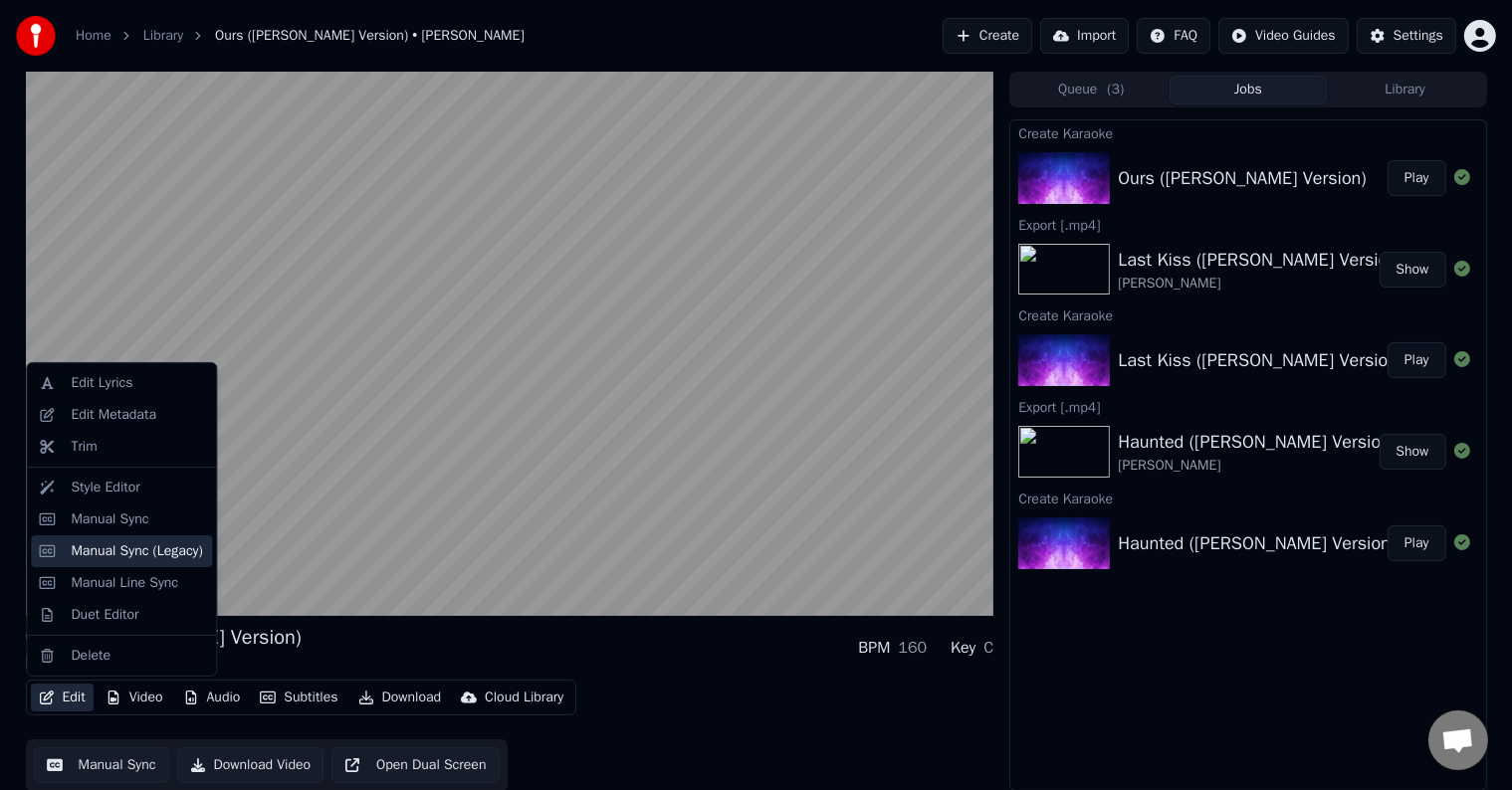 click on "Manual Sync (Legacy)" at bounding box center (136, 551) 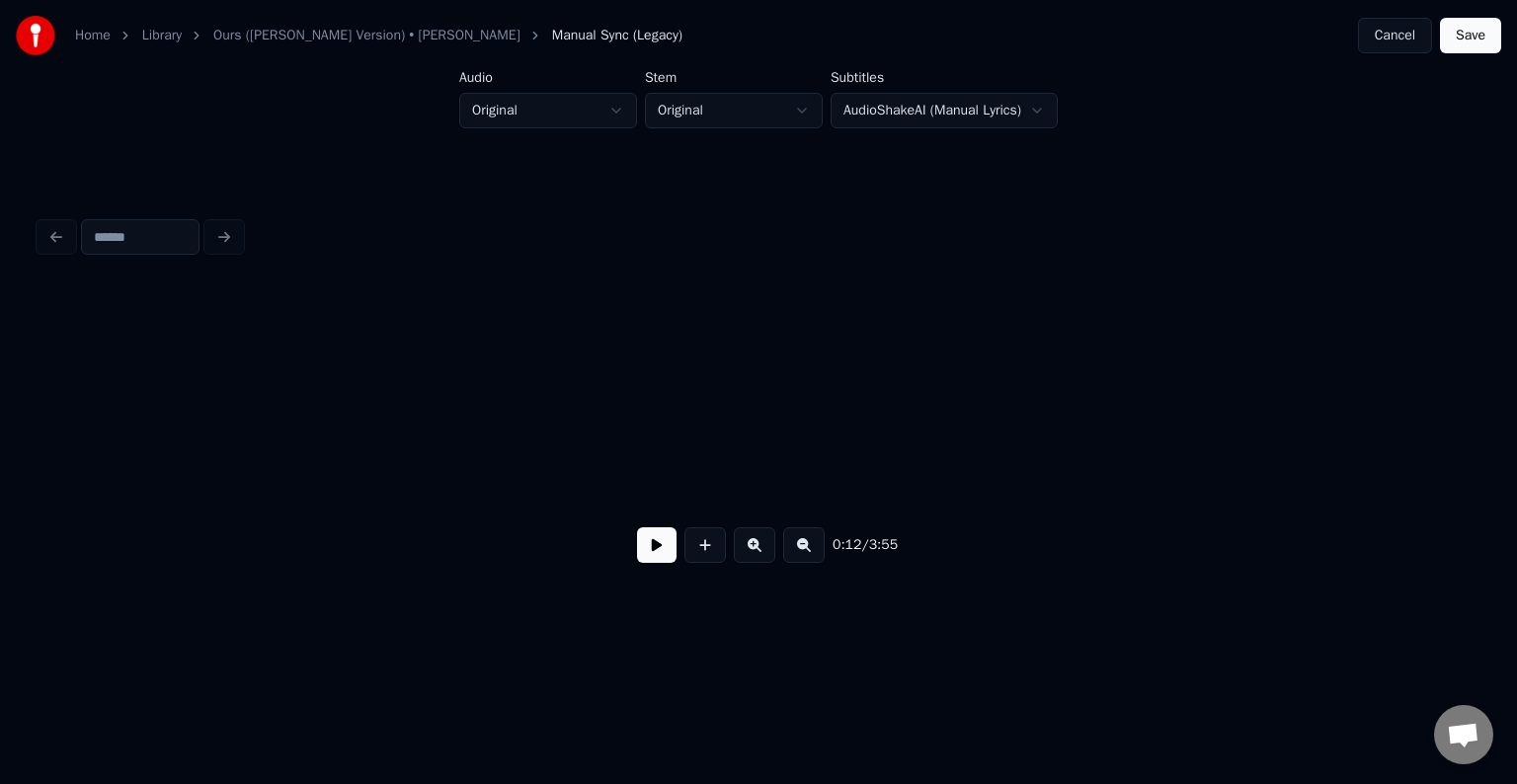 scroll, scrollTop: 0, scrollLeft: 1854, axis: horizontal 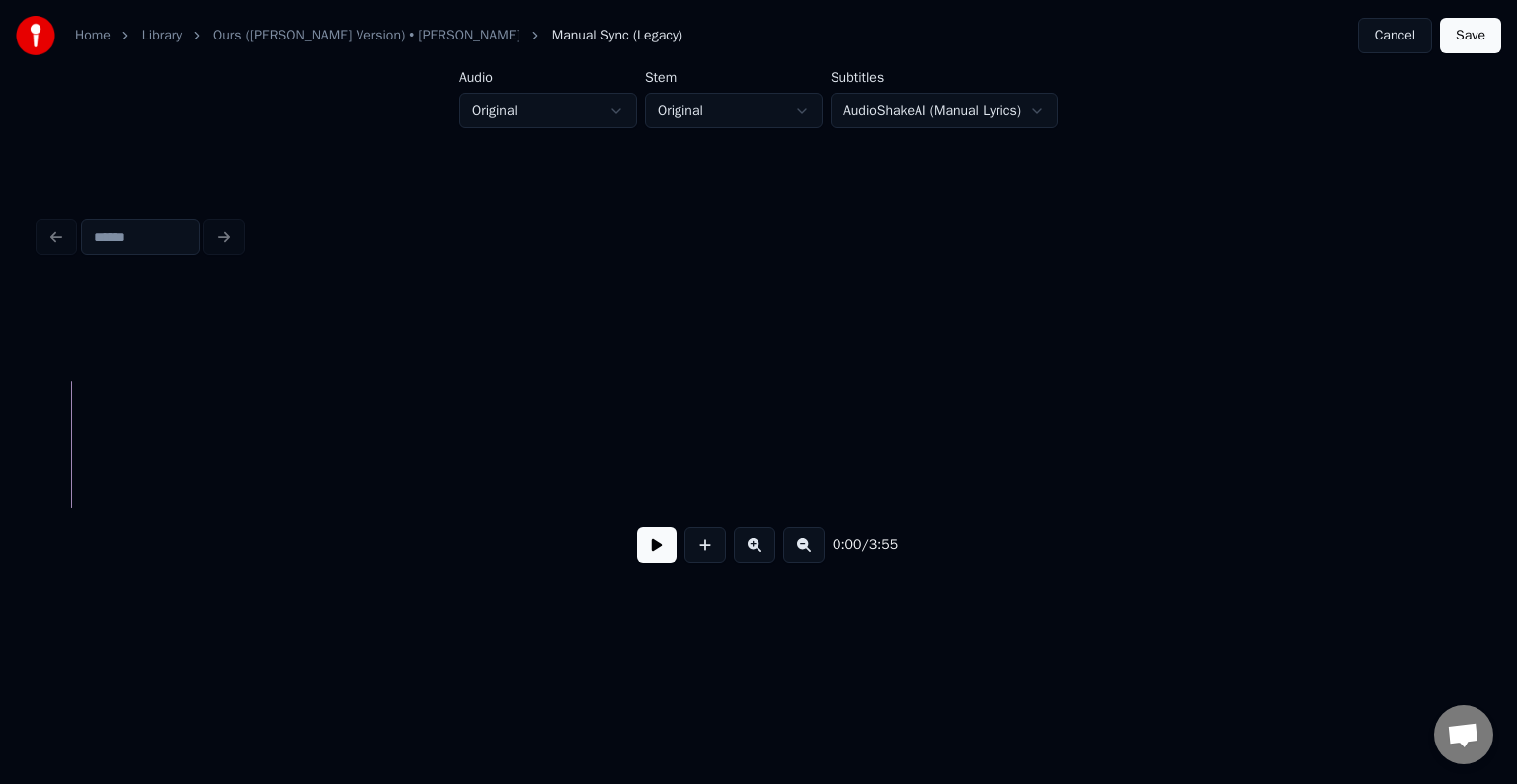 click at bounding box center (657, 545) 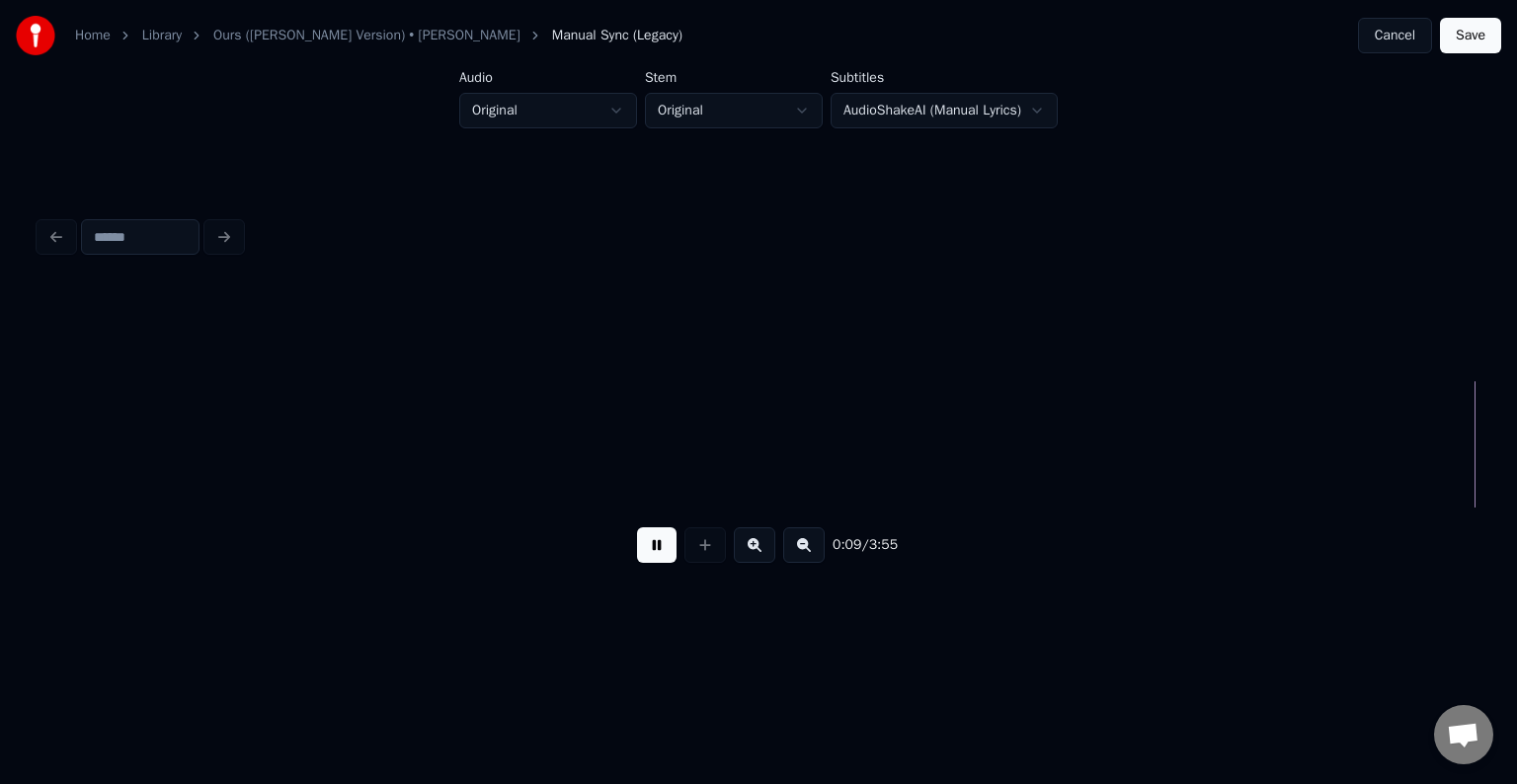 scroll, scrollTop: 0, scrollLeft: 1439, axis: horizontal 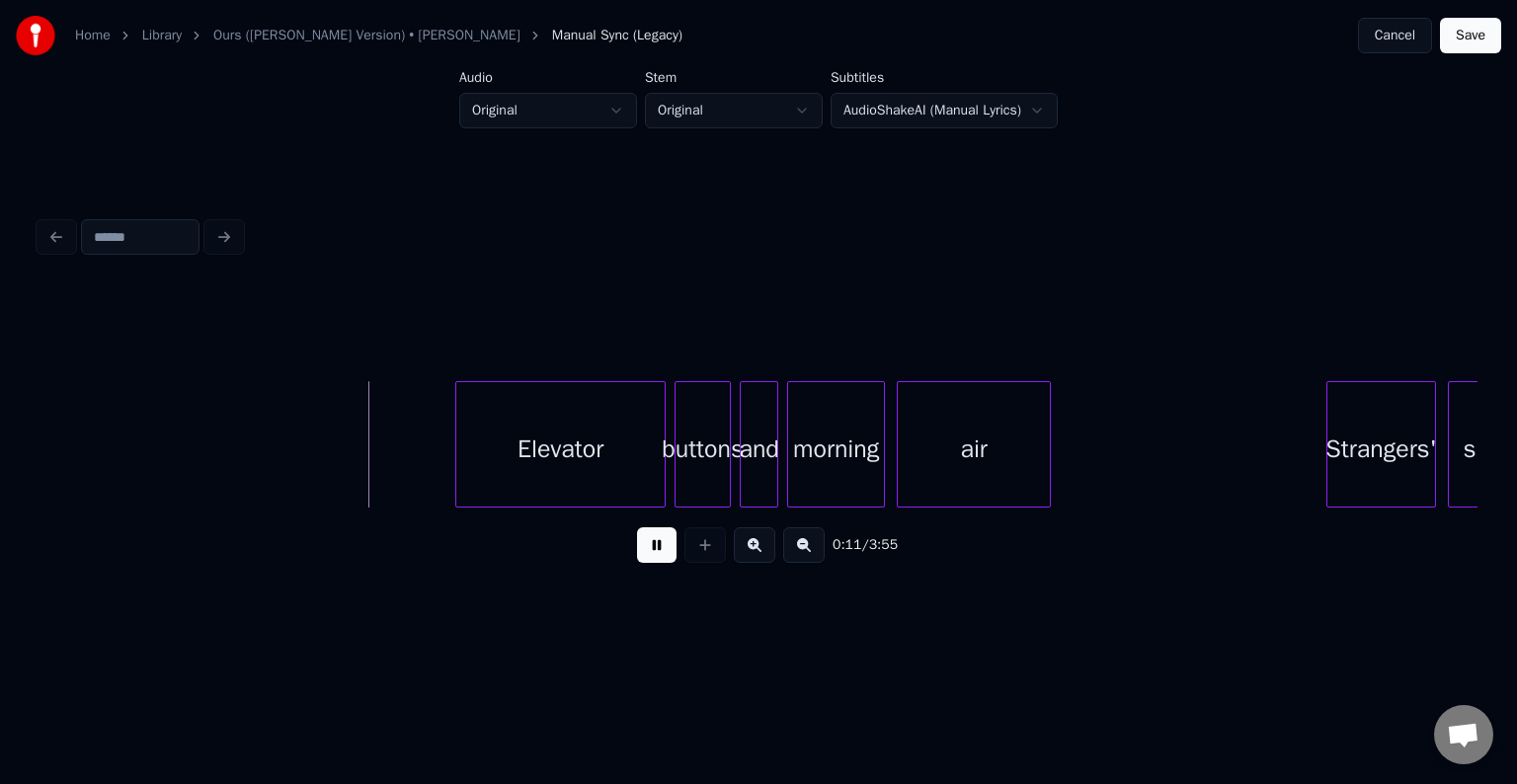 click at bounding box center [657, 545] 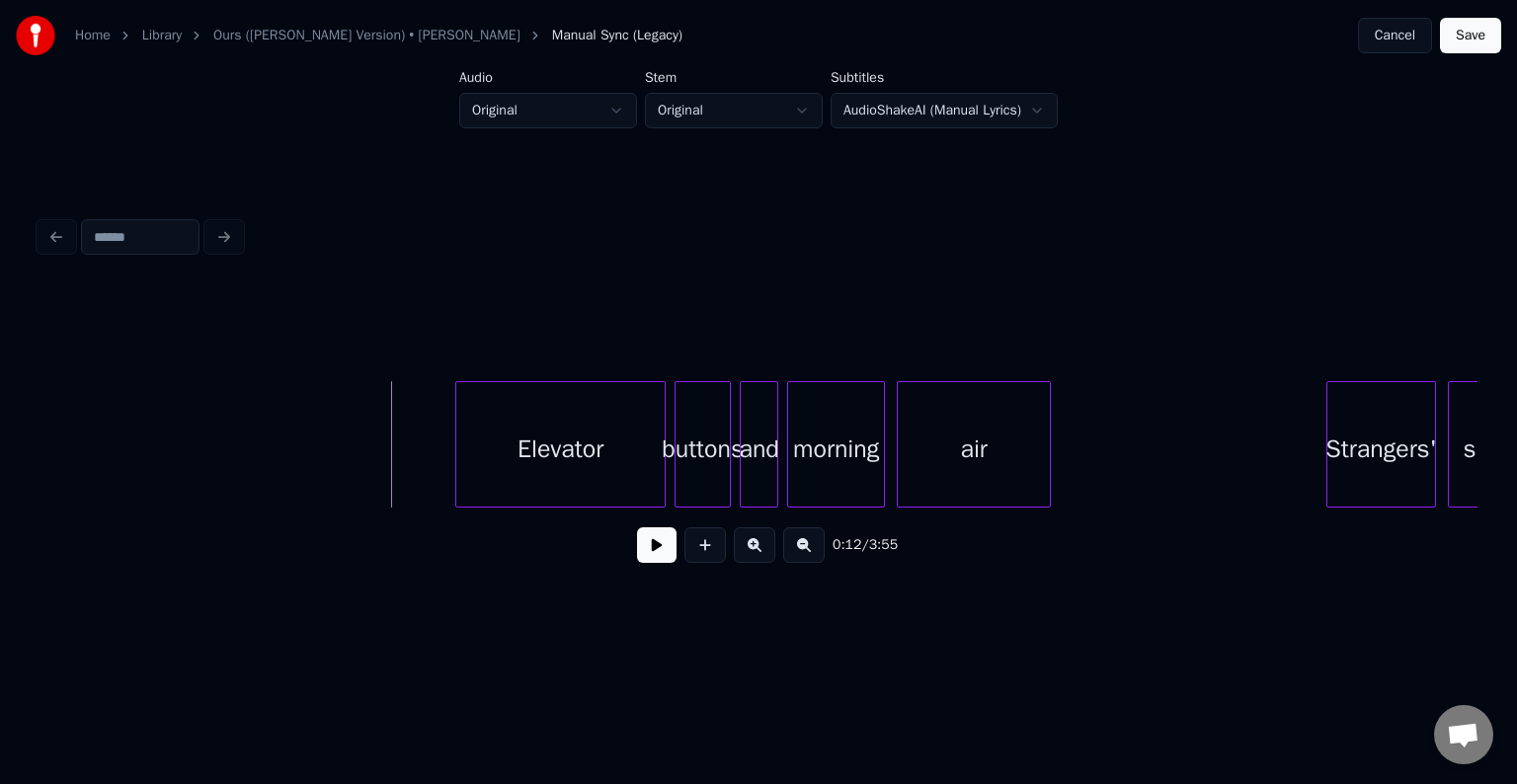 click at bounding box center [657, 545] 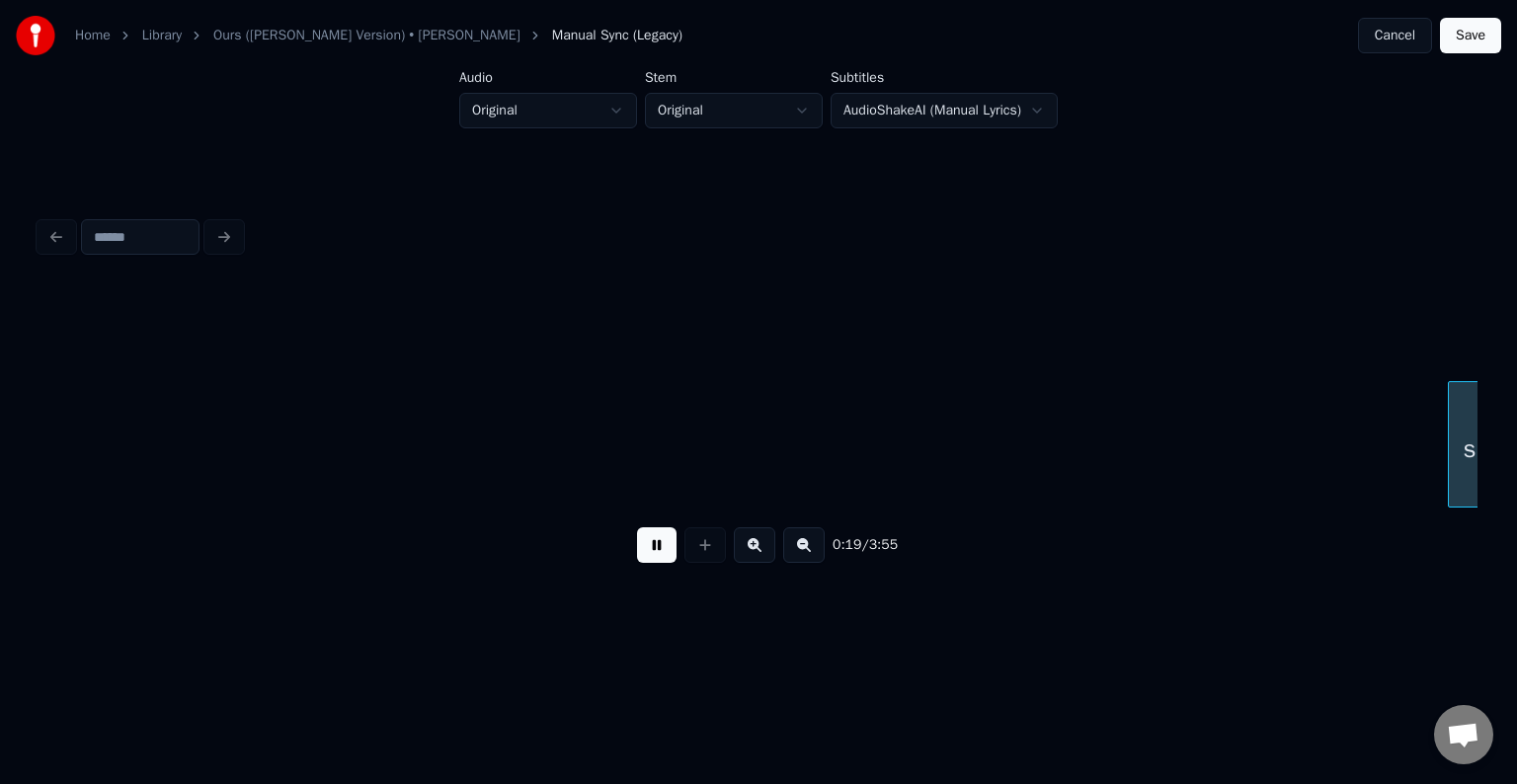 scroll, scrollTop: 0, scrollLeft: 2877, axis: horizontal 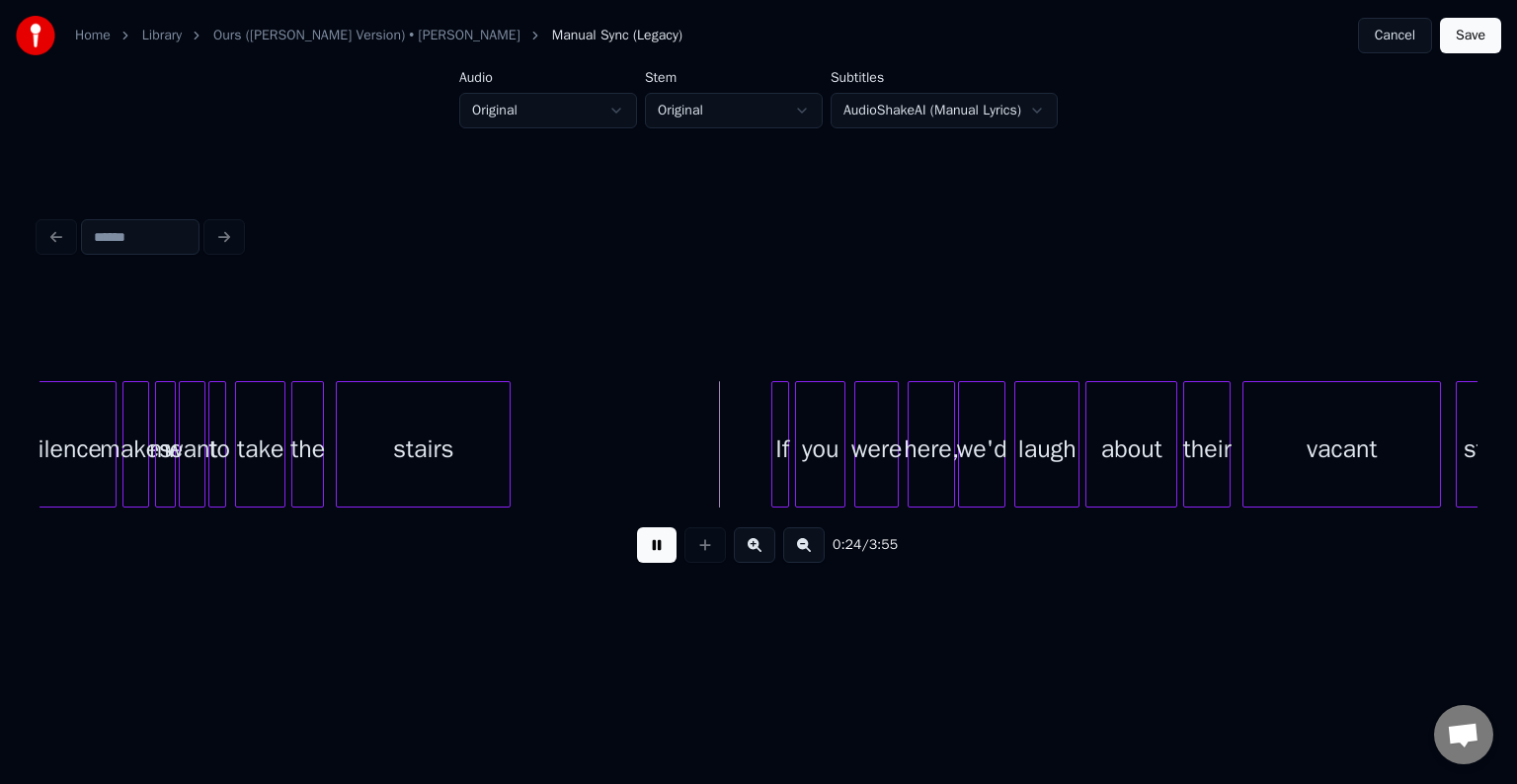 click at bounding box center (657, 545) 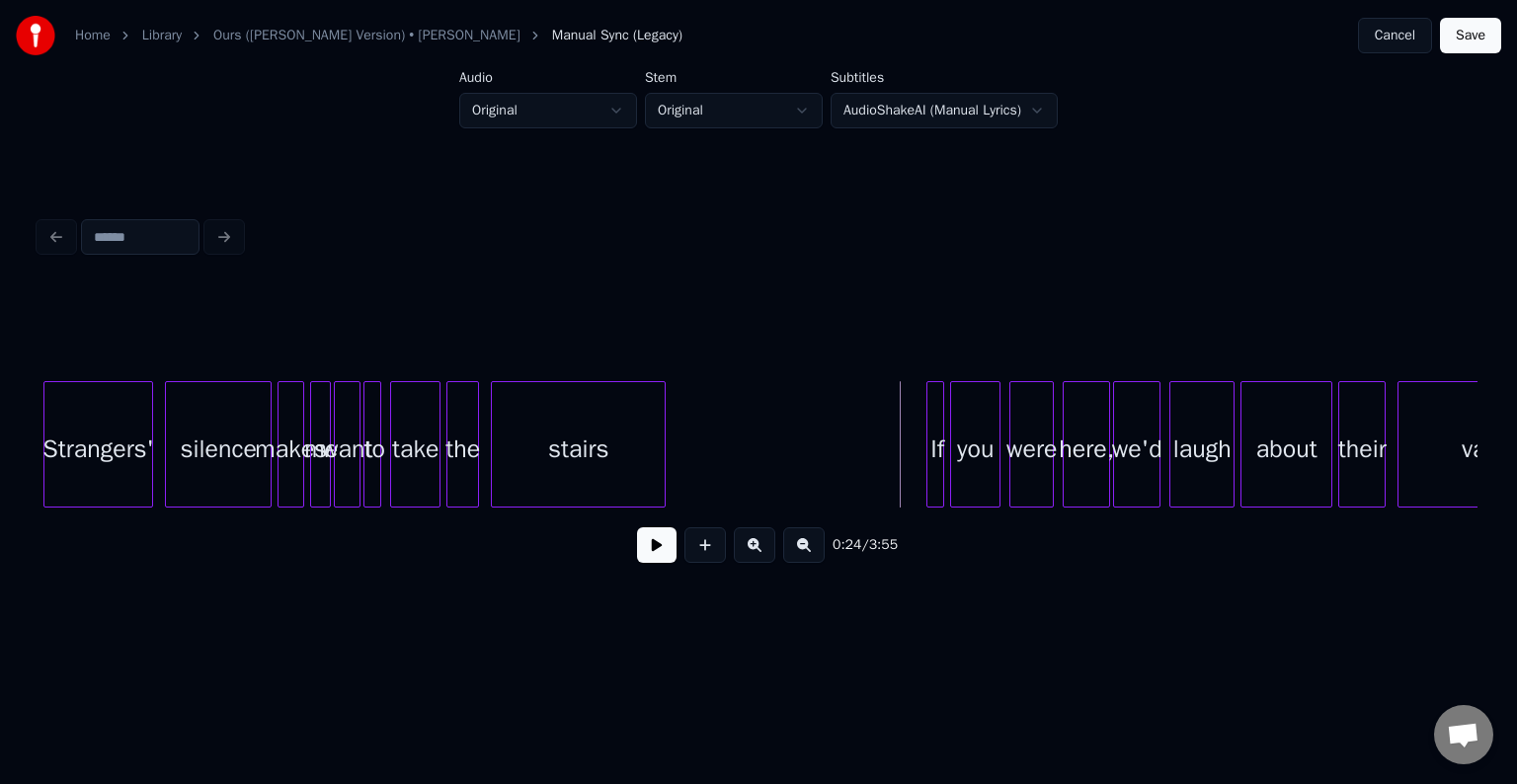 scroll, scrollTop: 0, scrollLeft: 2719, axis: horizontal 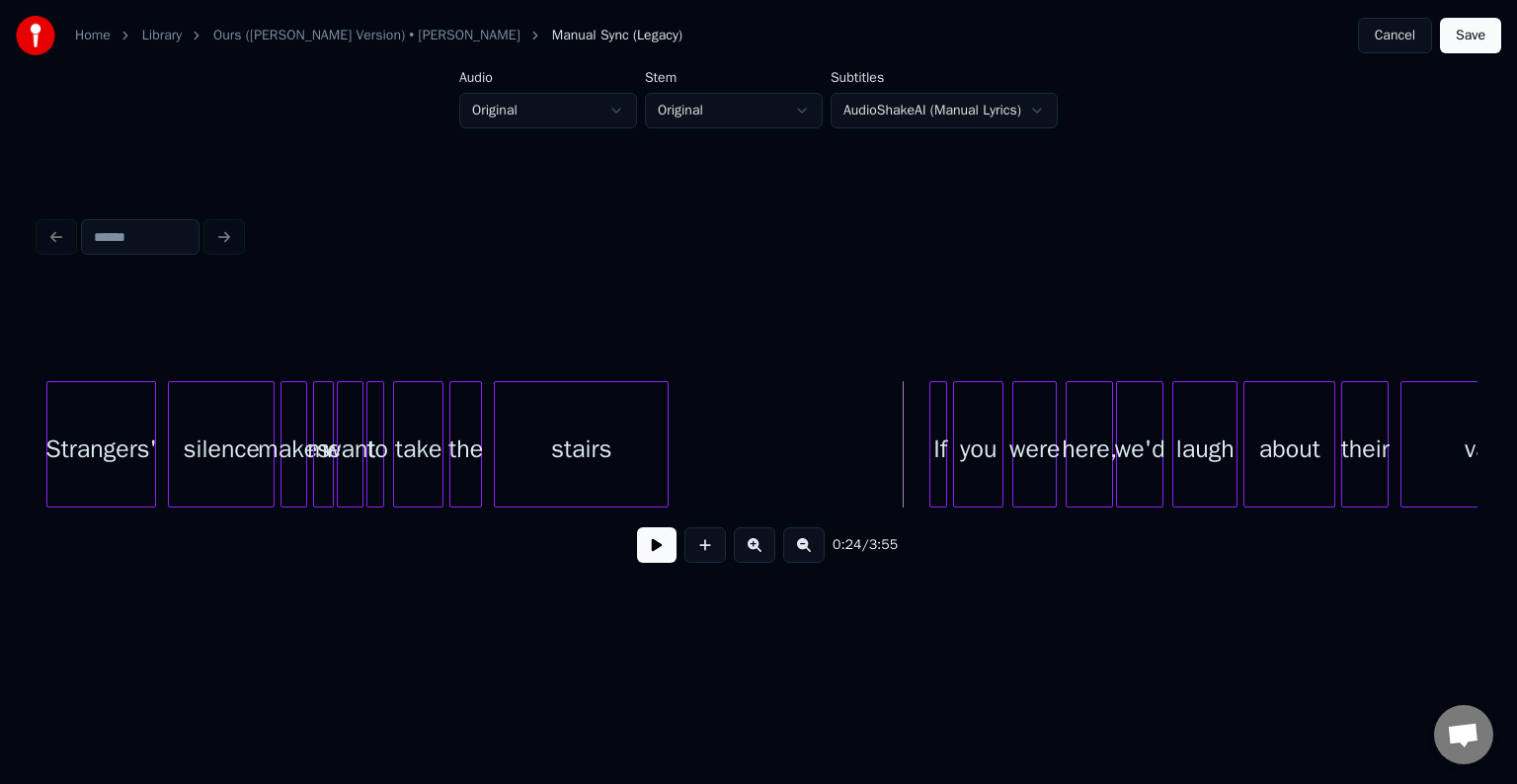 click at bounding box center (657, 545) 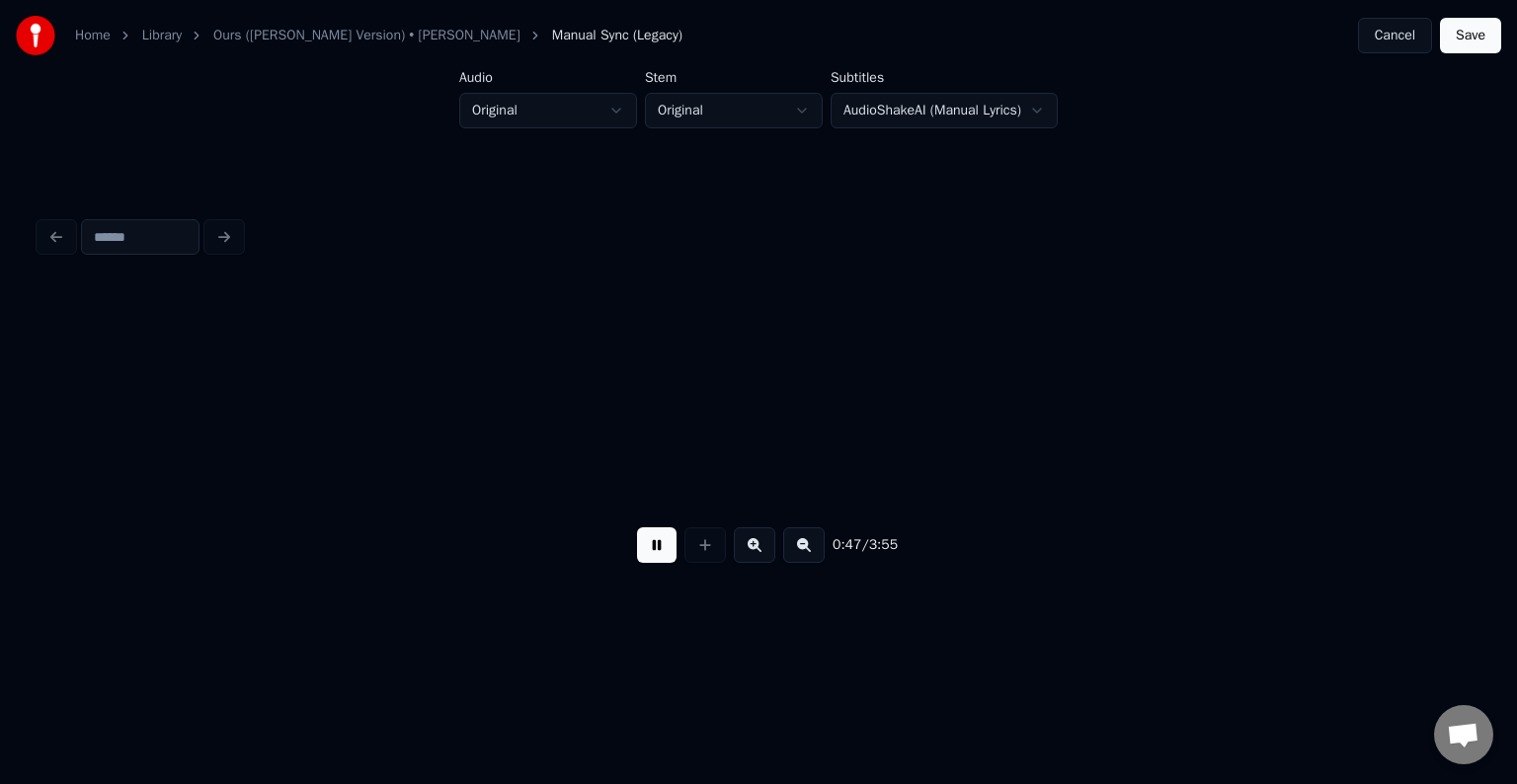 scroll, scrollTop: 0, scrollLeft: 7037, axis: horizontal 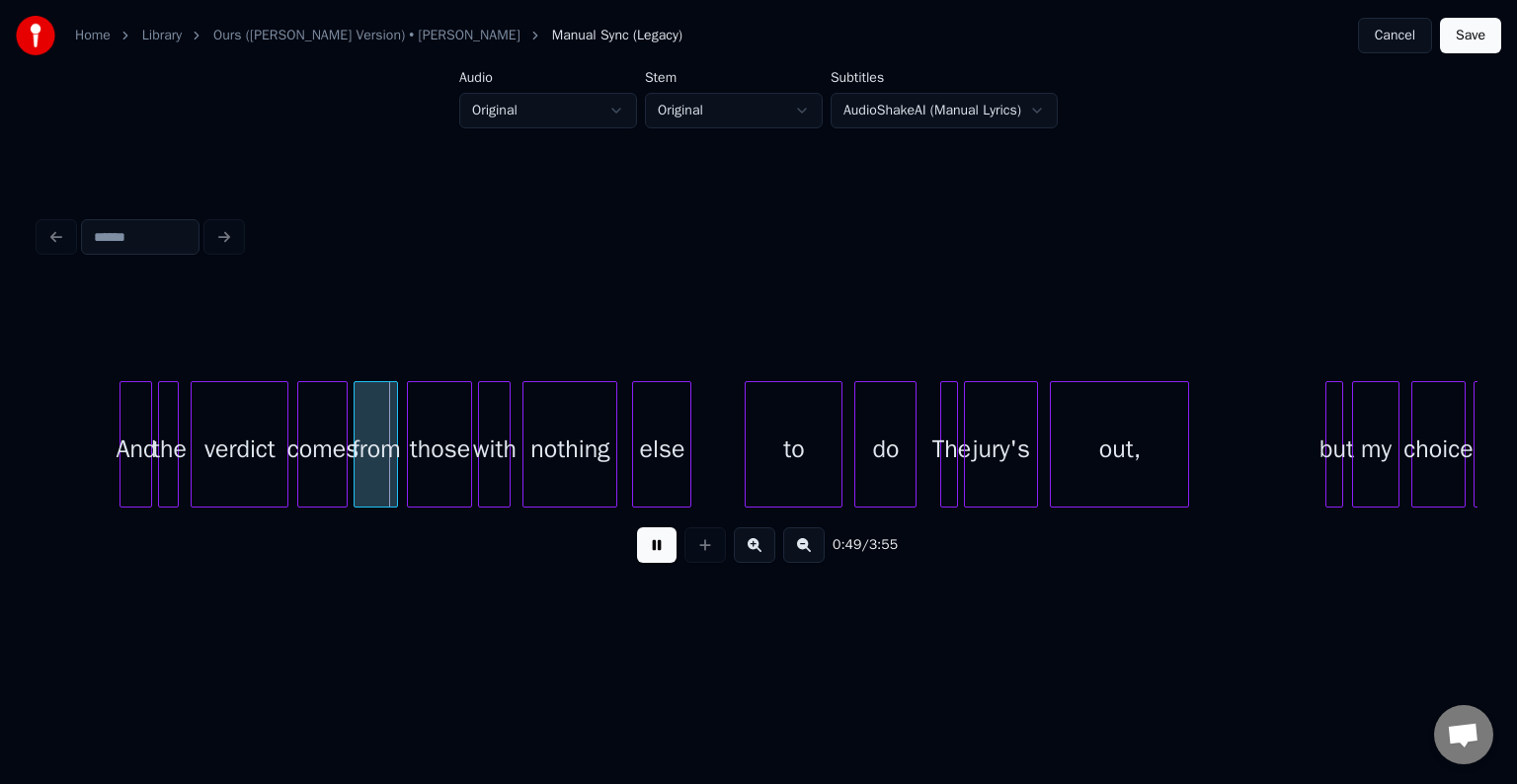 click at bounding box center [657, 545] 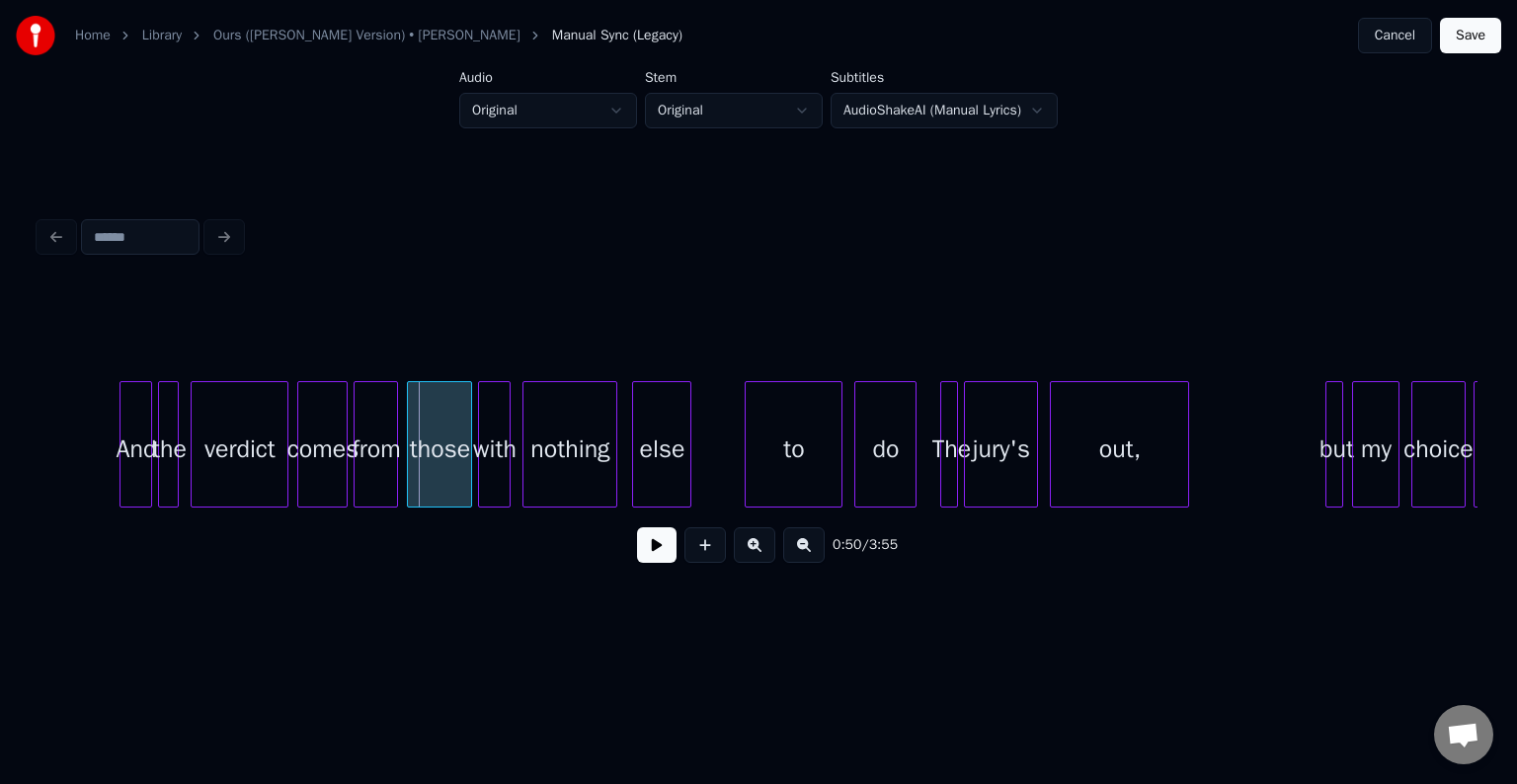 click at bounding box center [657, 545] 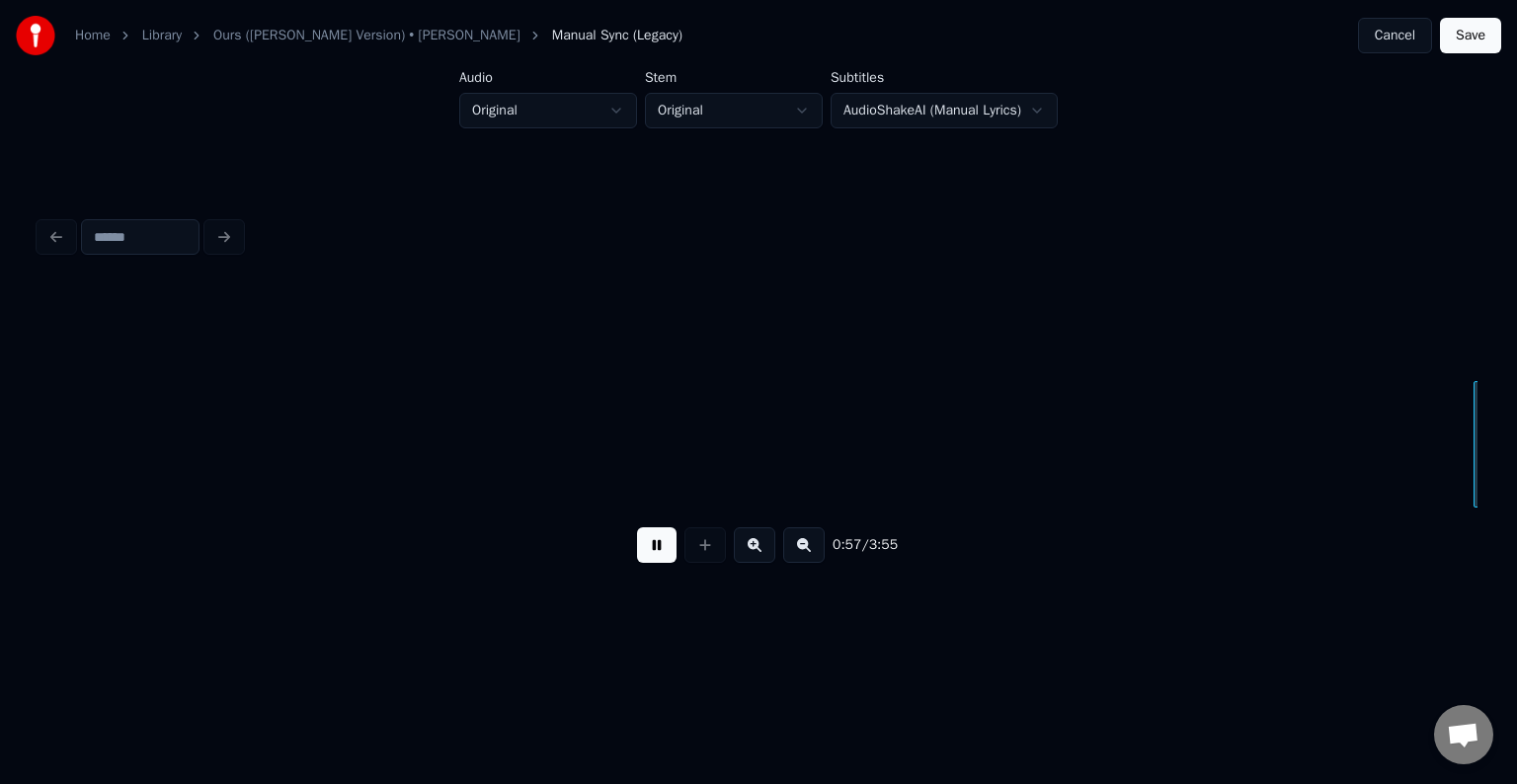 scroll, scrollTop: 0, scrollLeft: 8475, axis: horizontal 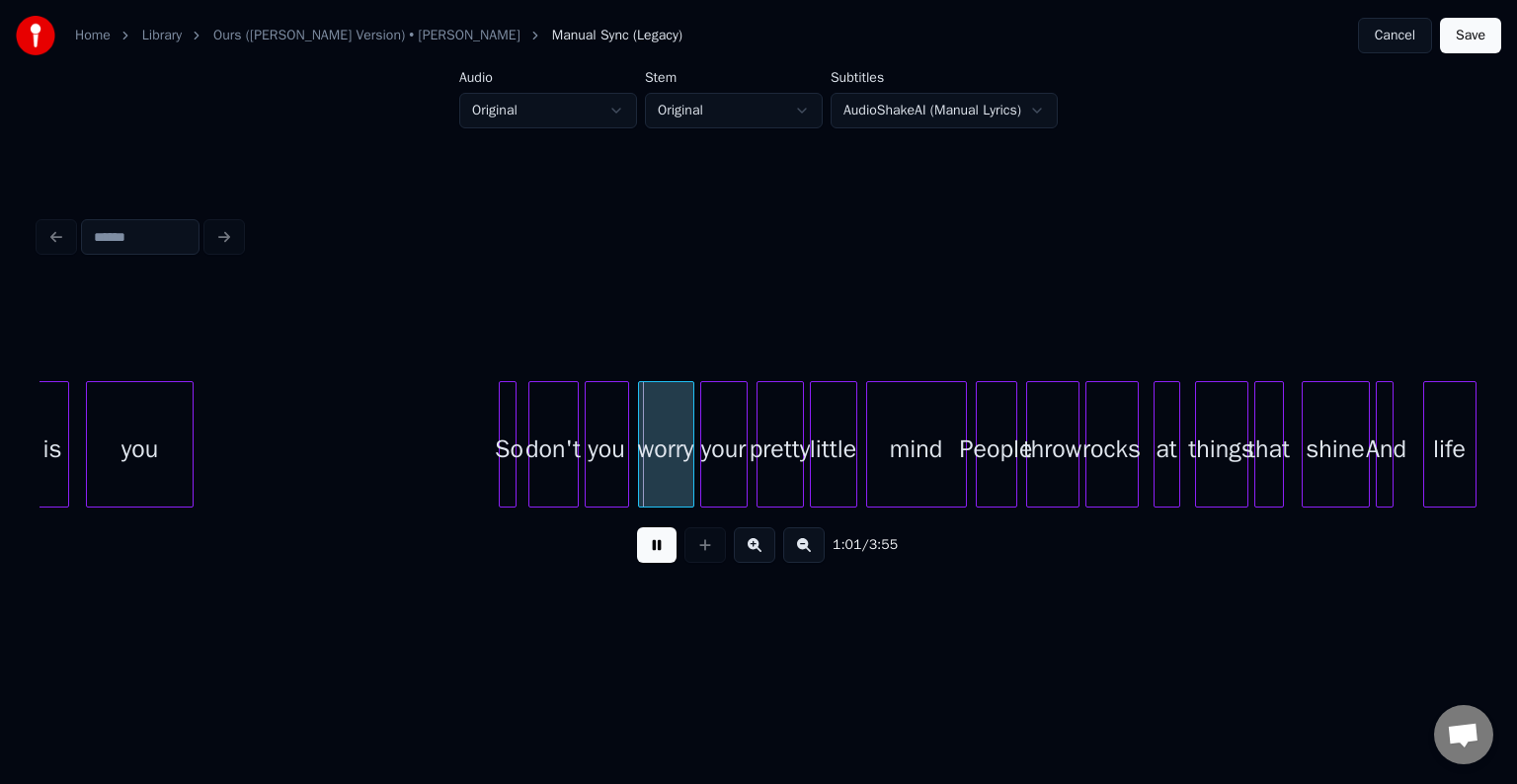 click at bounding box center (657, 545) 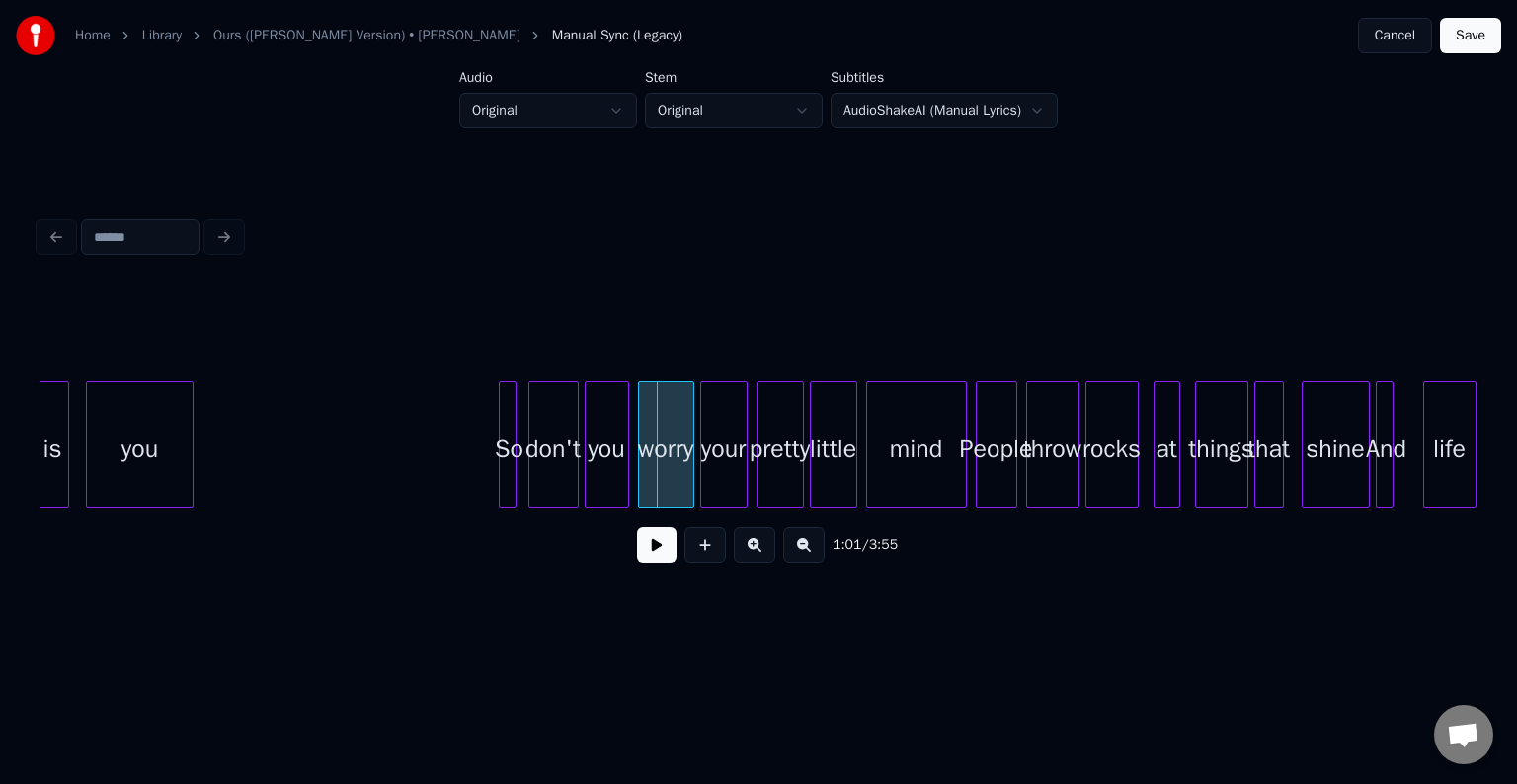 click on "is you So don't you worry your pretty little mind People throw rocks at things that shine And life" at bounding box center [9036, 444] 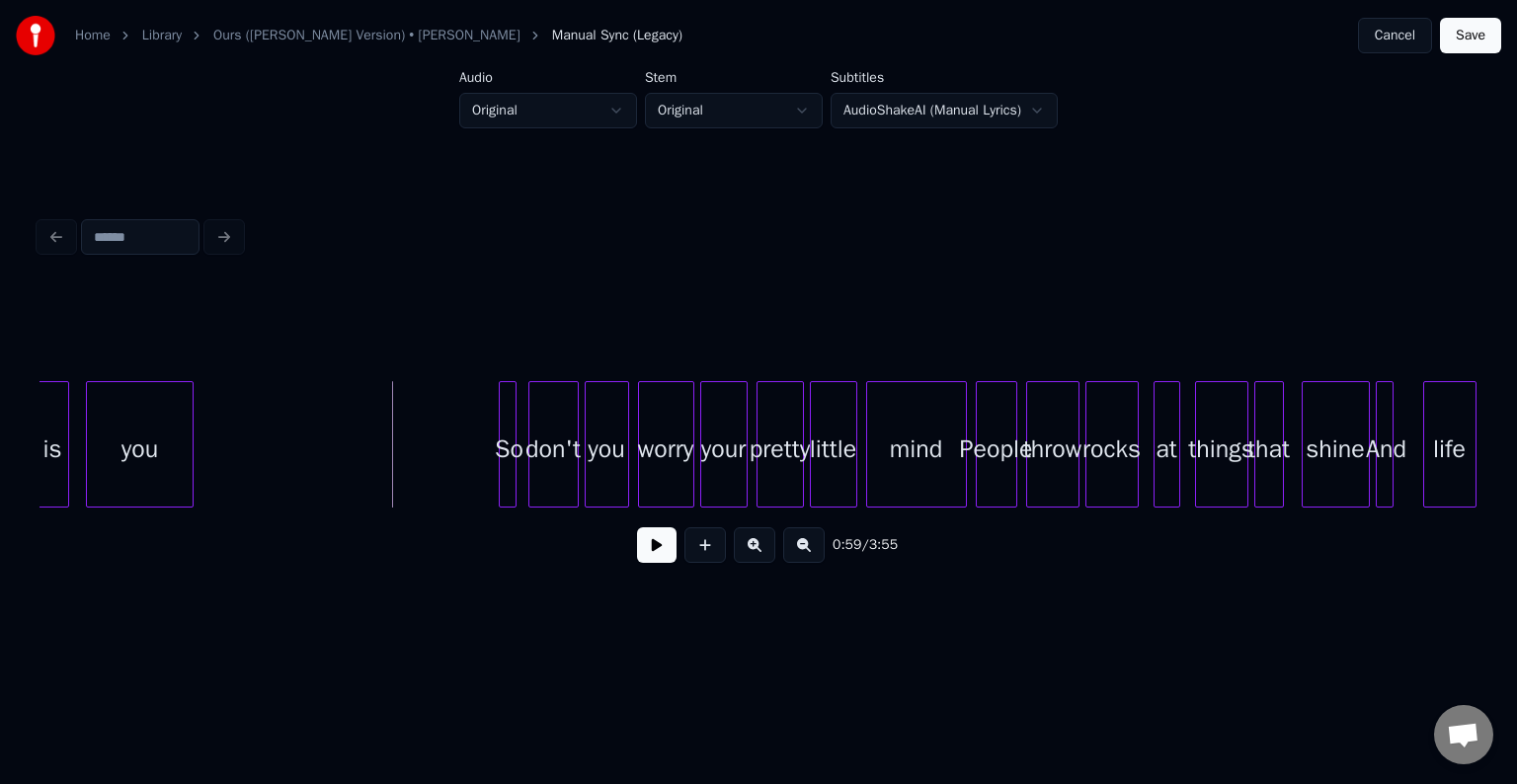 click at bounding box center (657, 545) 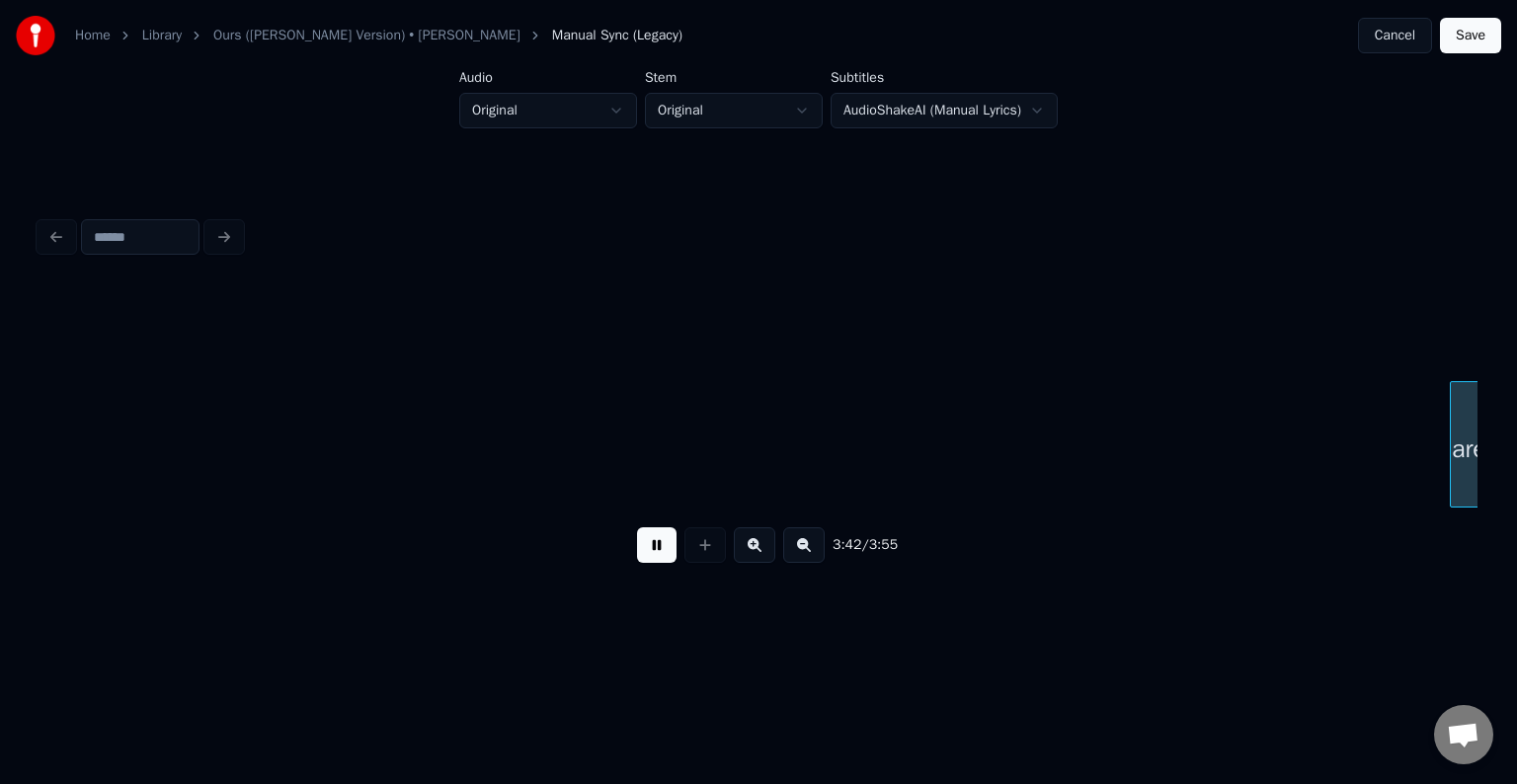 scroll, scrollTop: 0, scrollLeft: 32948, axis: horizontal 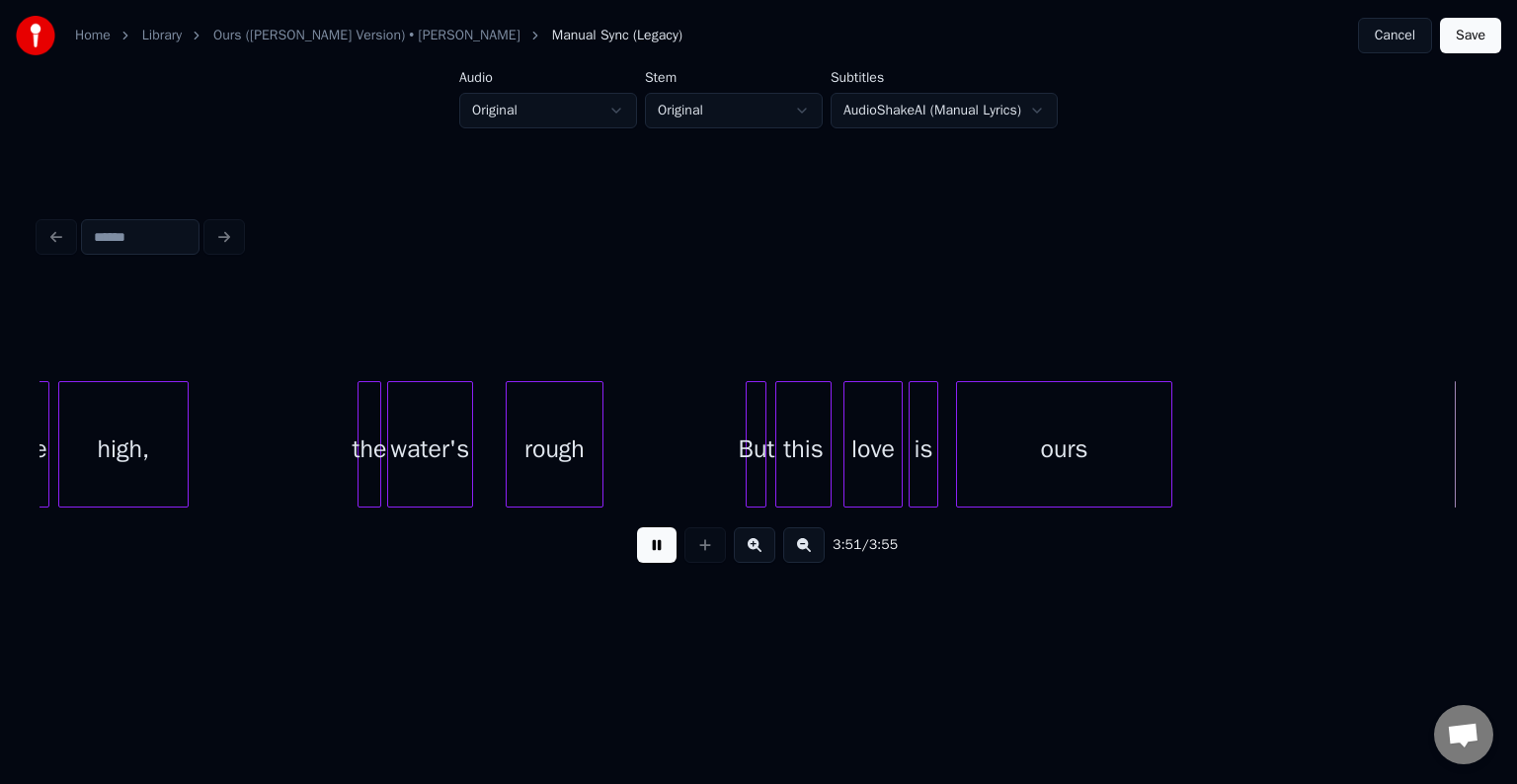 click at bounding box center (657, 545) 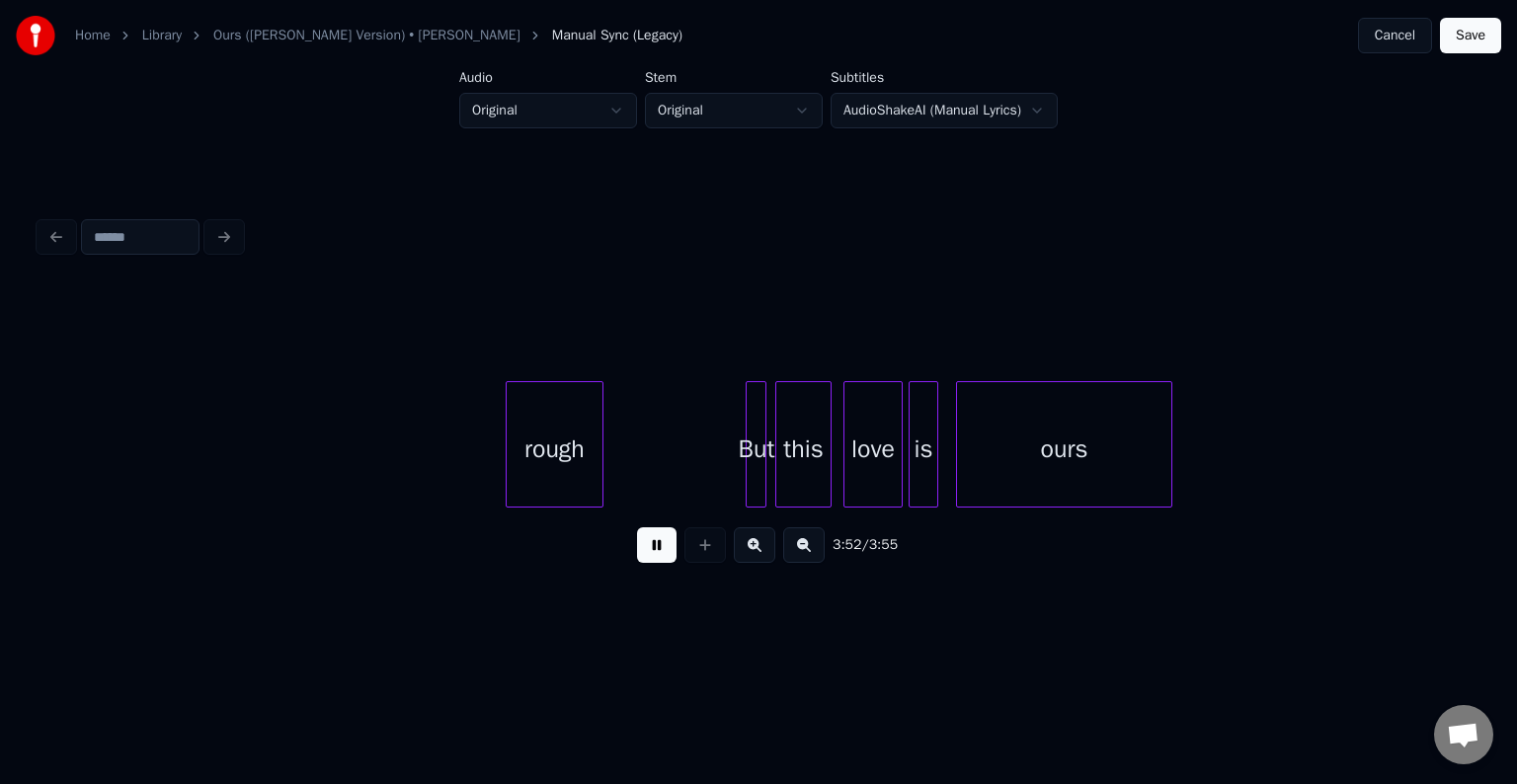 scroll, scrollTop: 0, scrollLeft: 33504, axis: horizontal 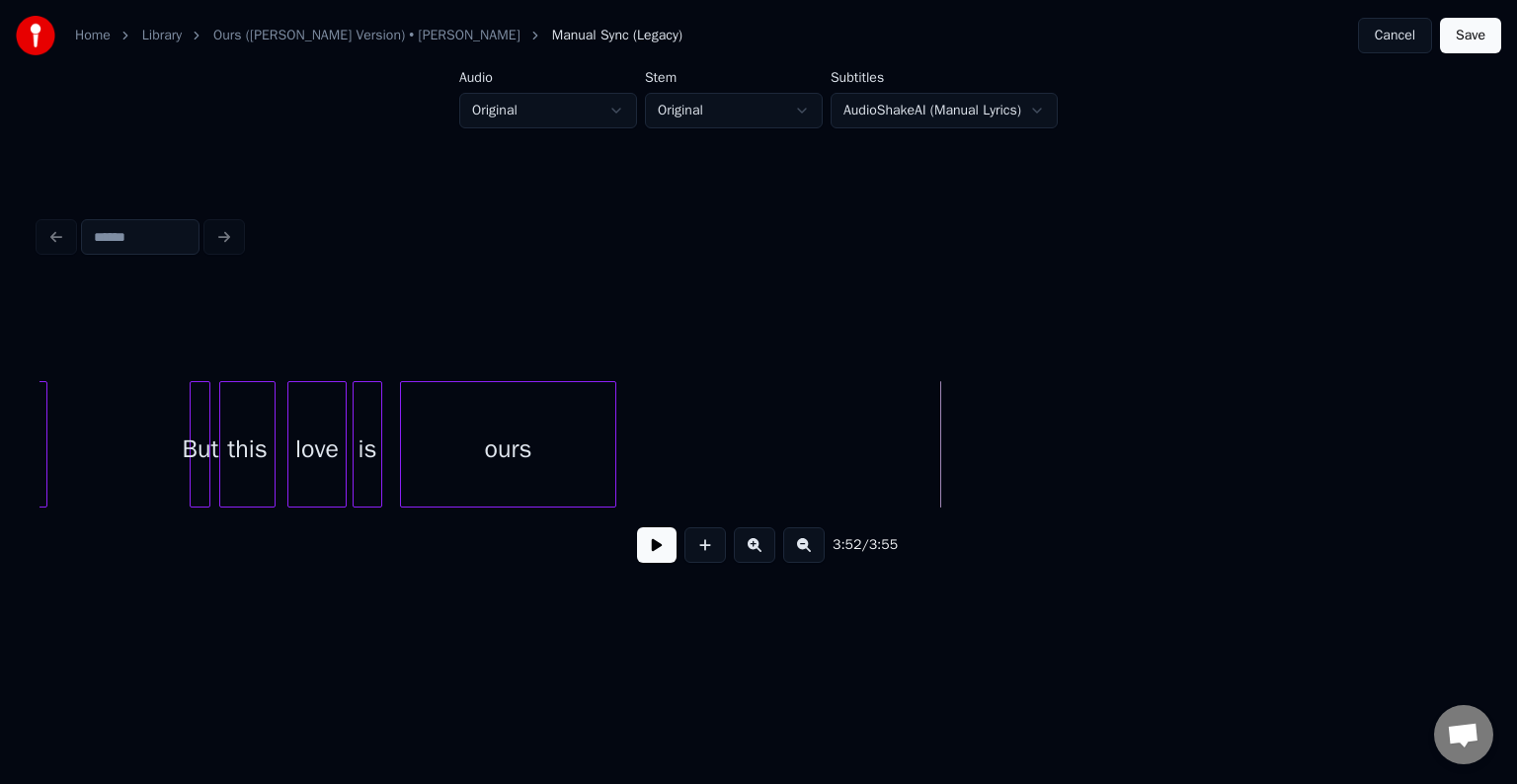click on "Save" at bounding box center (1471, 36) 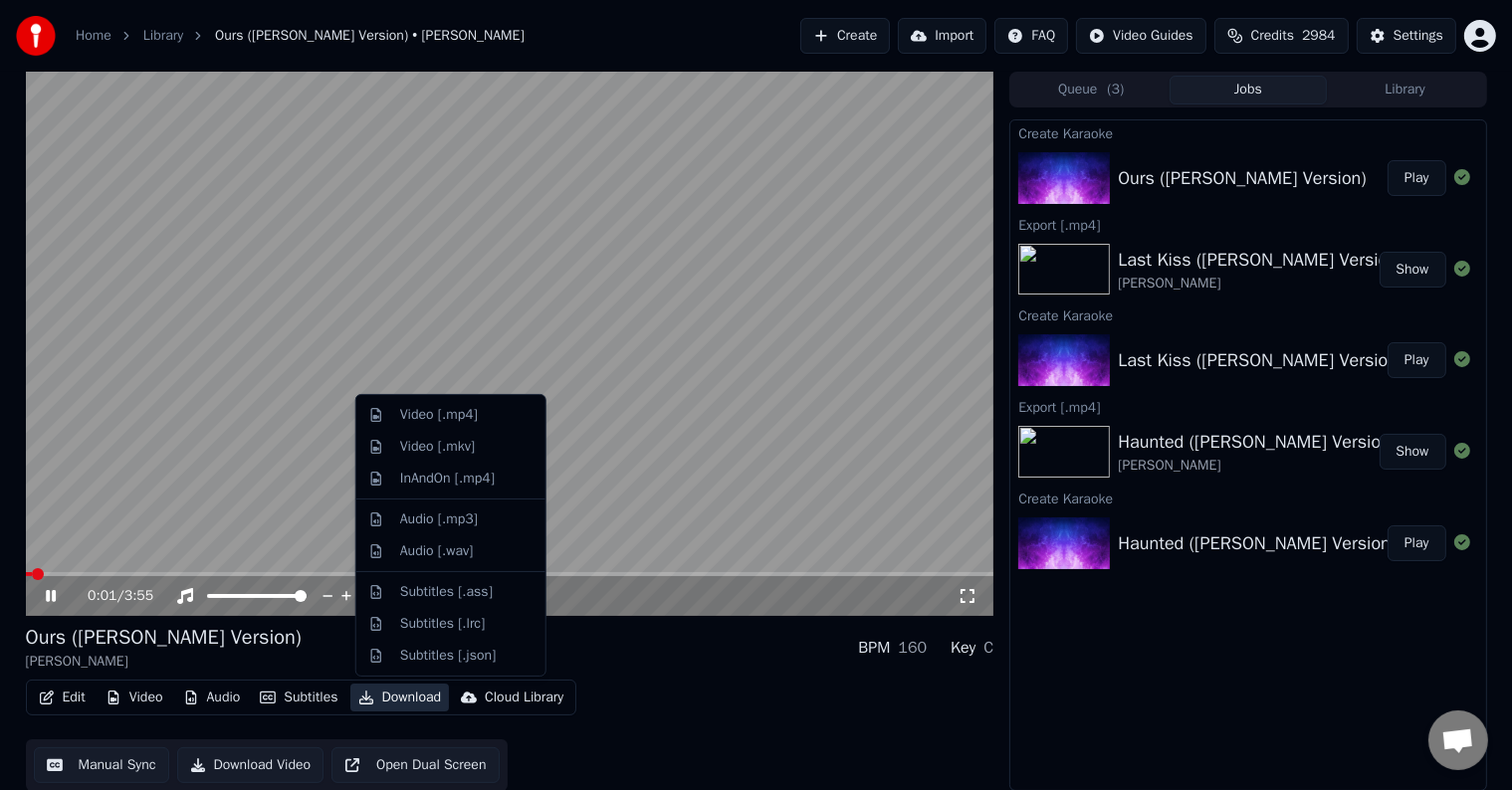 click on "Download" at bounding box center [400, 697] 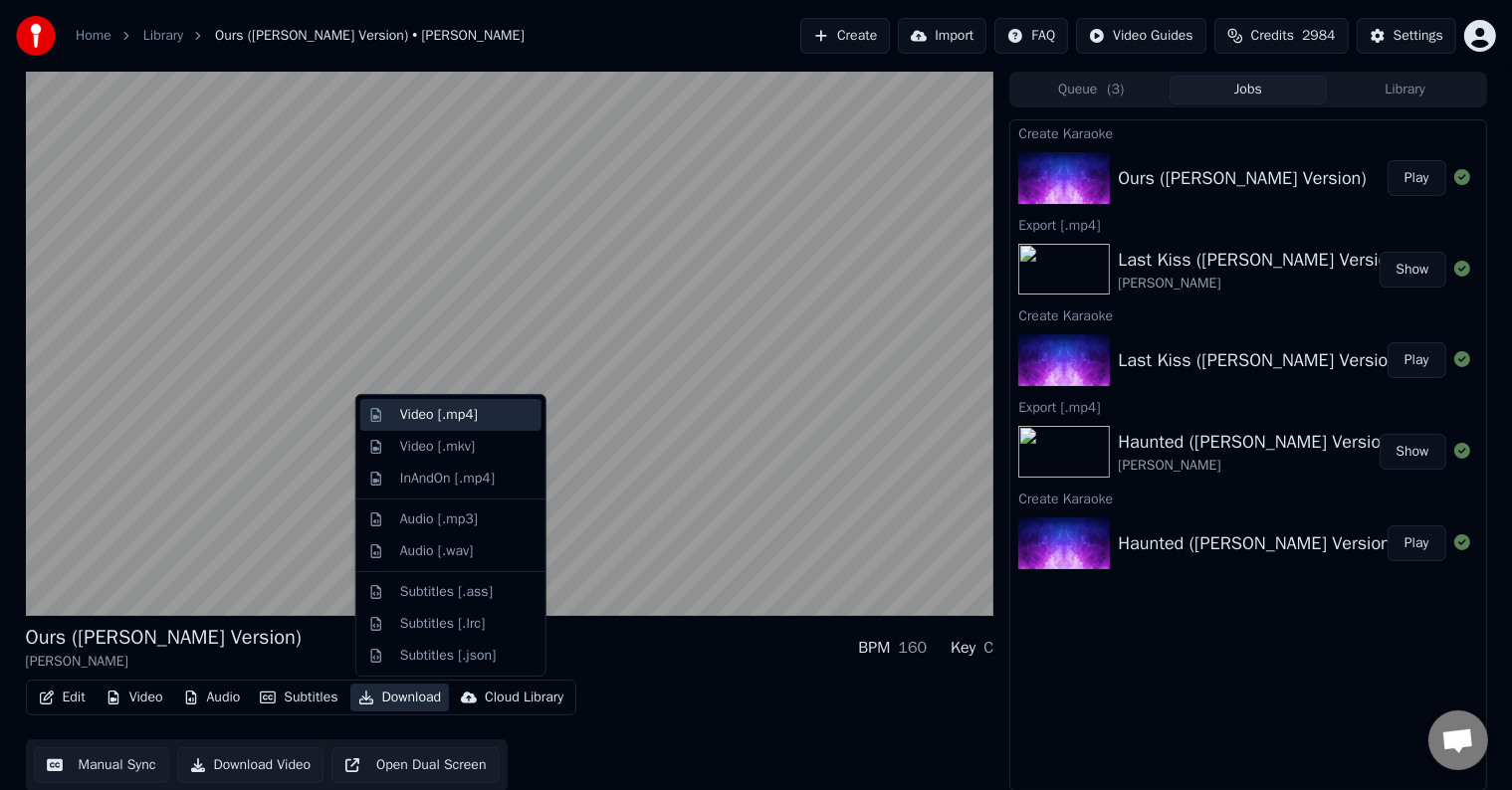 click on "Video [.mp4]" at bounding box center [439, 415] 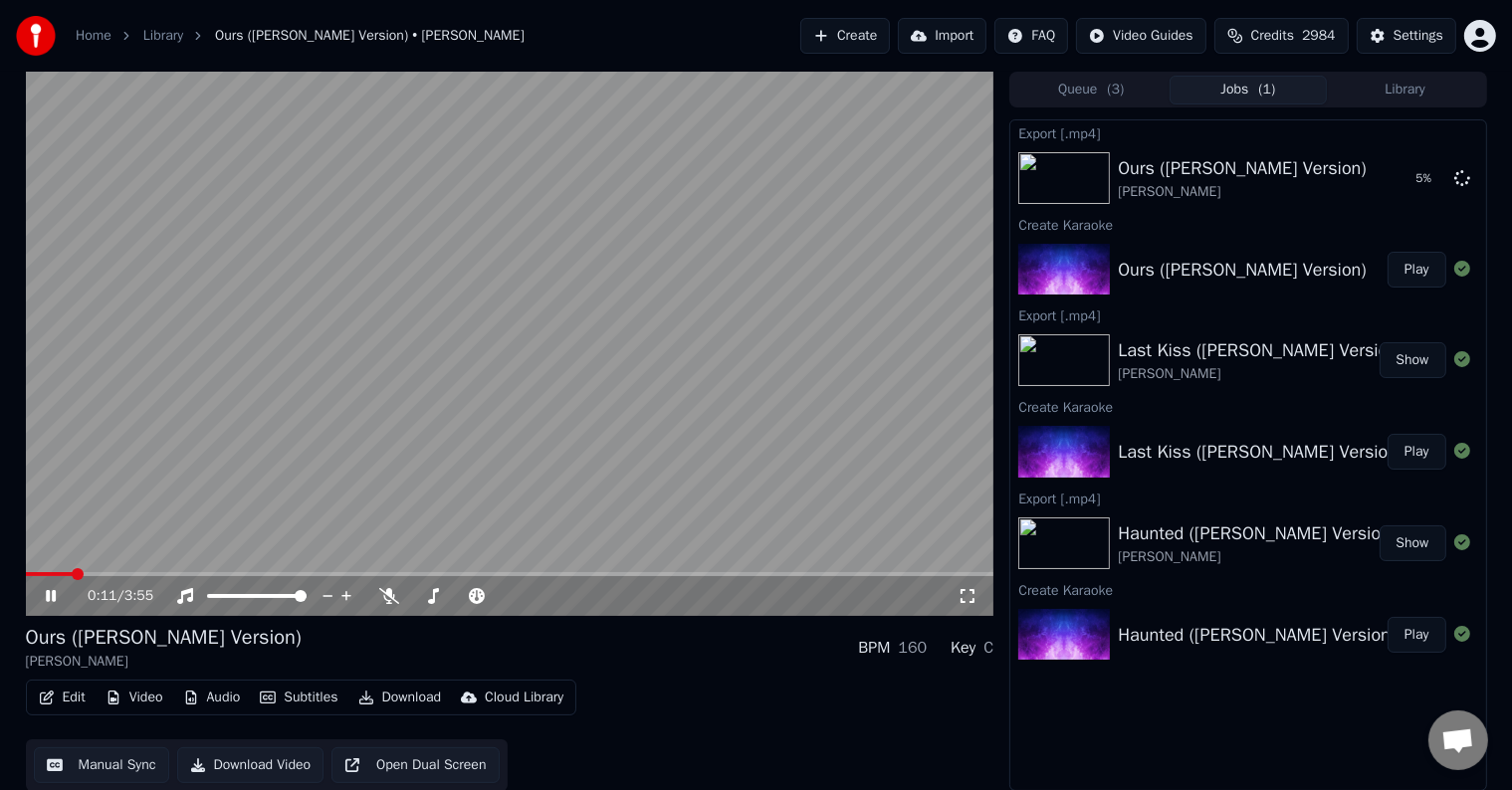click 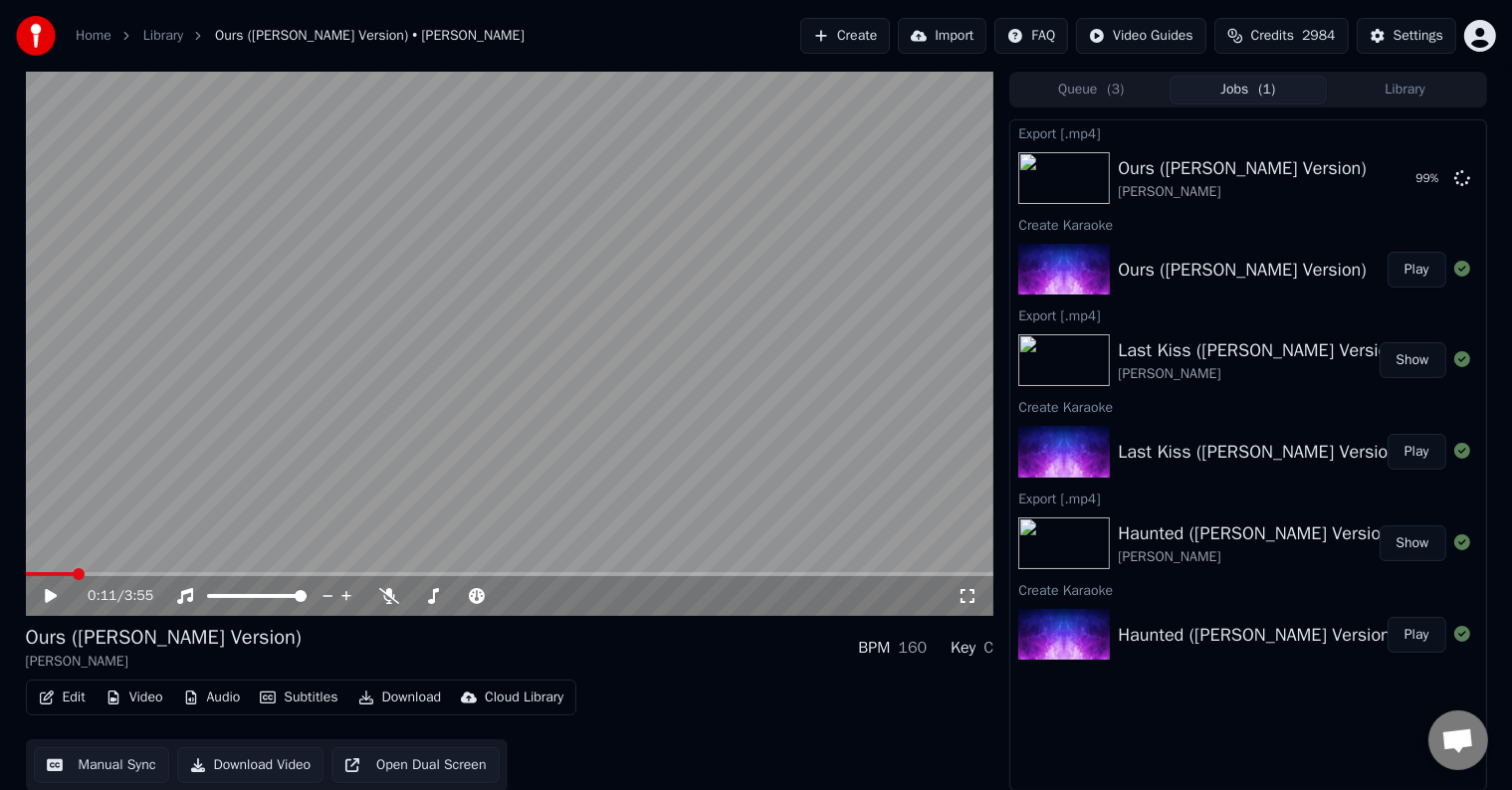 click on "Create" at bounding box center (845, 36) 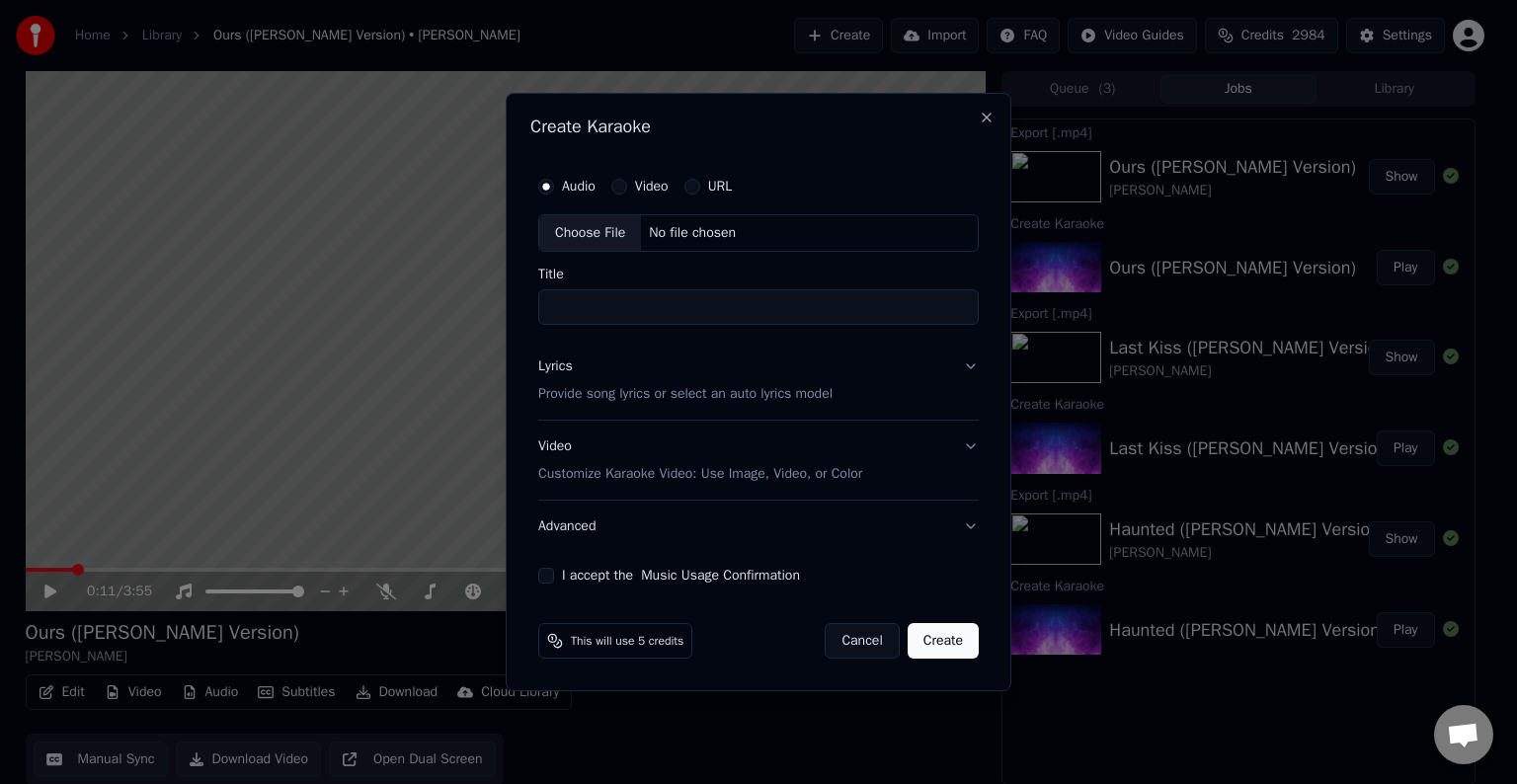 click on "Choose File" at bounding box center [590, 233] 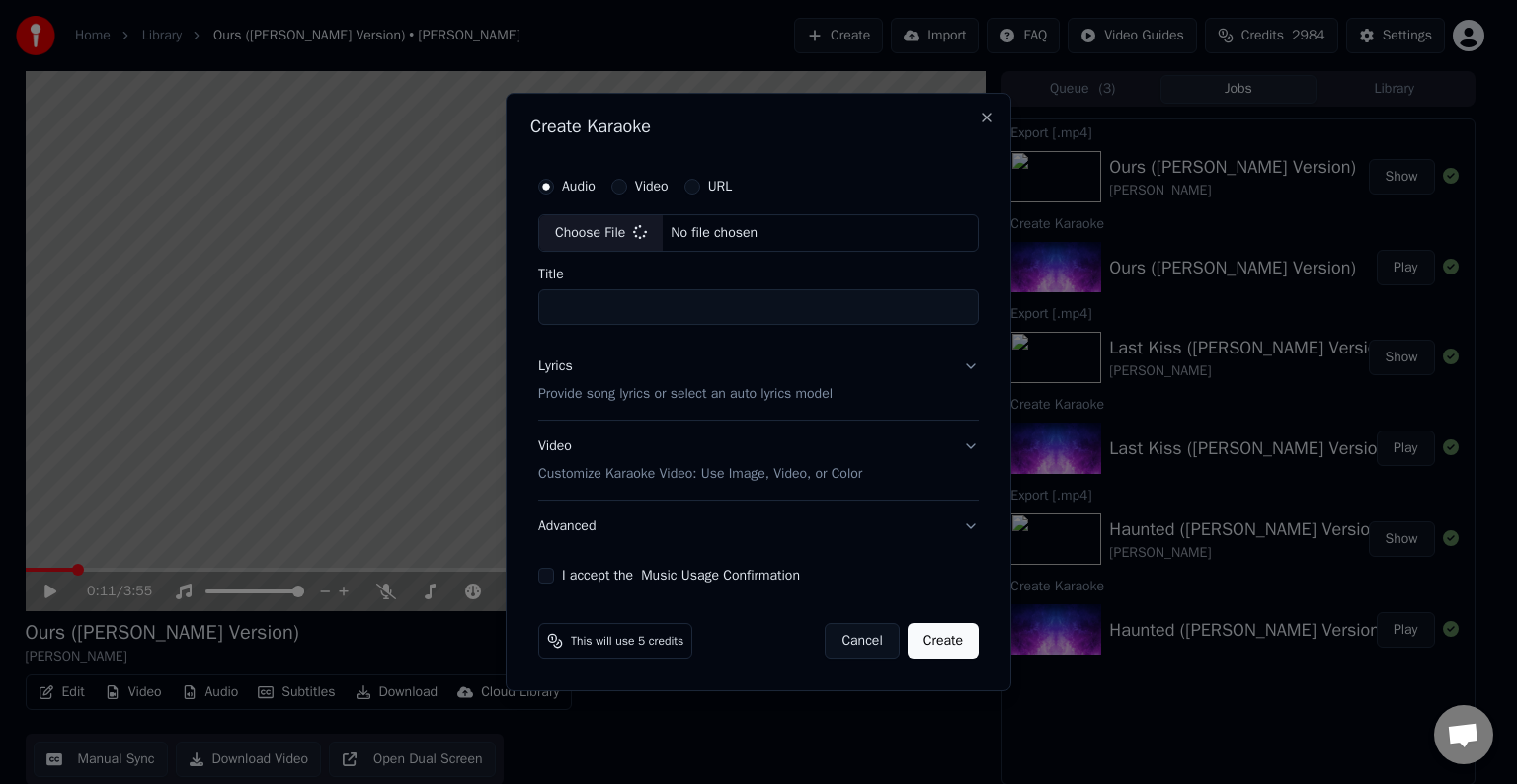 type on "**********" 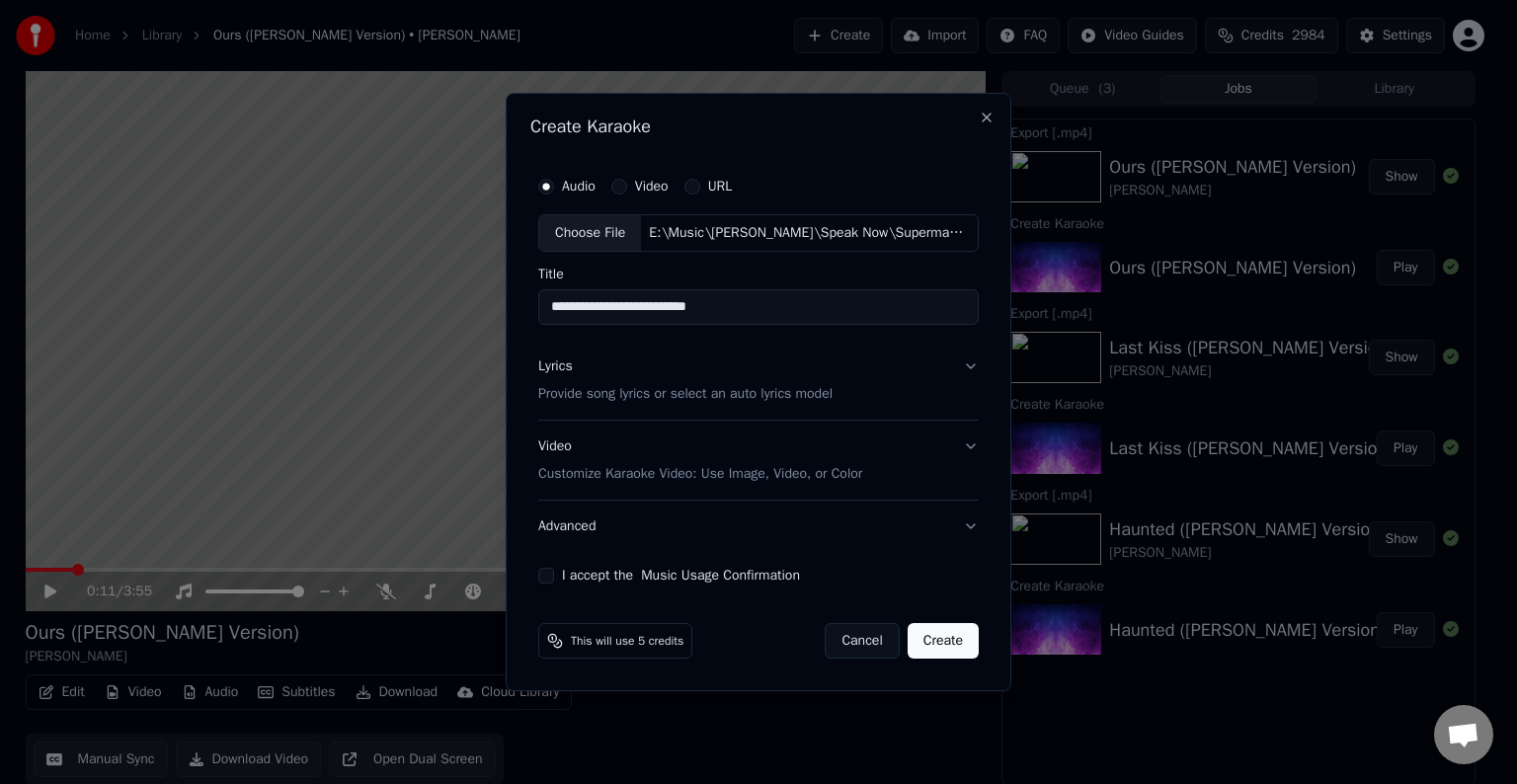 click on "Lyrics Provide song lyrics or select an auto lyrics model" at bounding box center [758, 380] 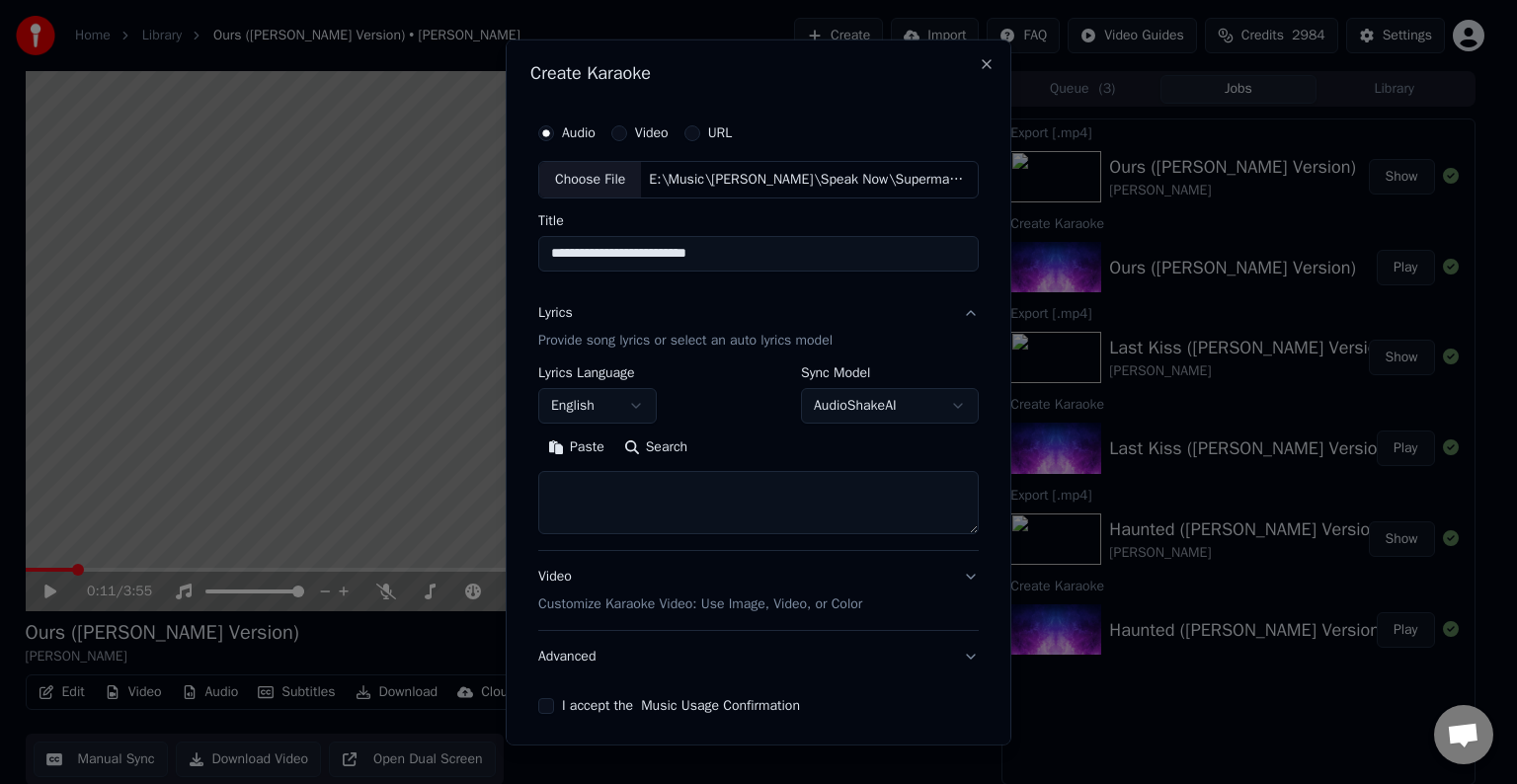 click at bounding box center (758, 503) 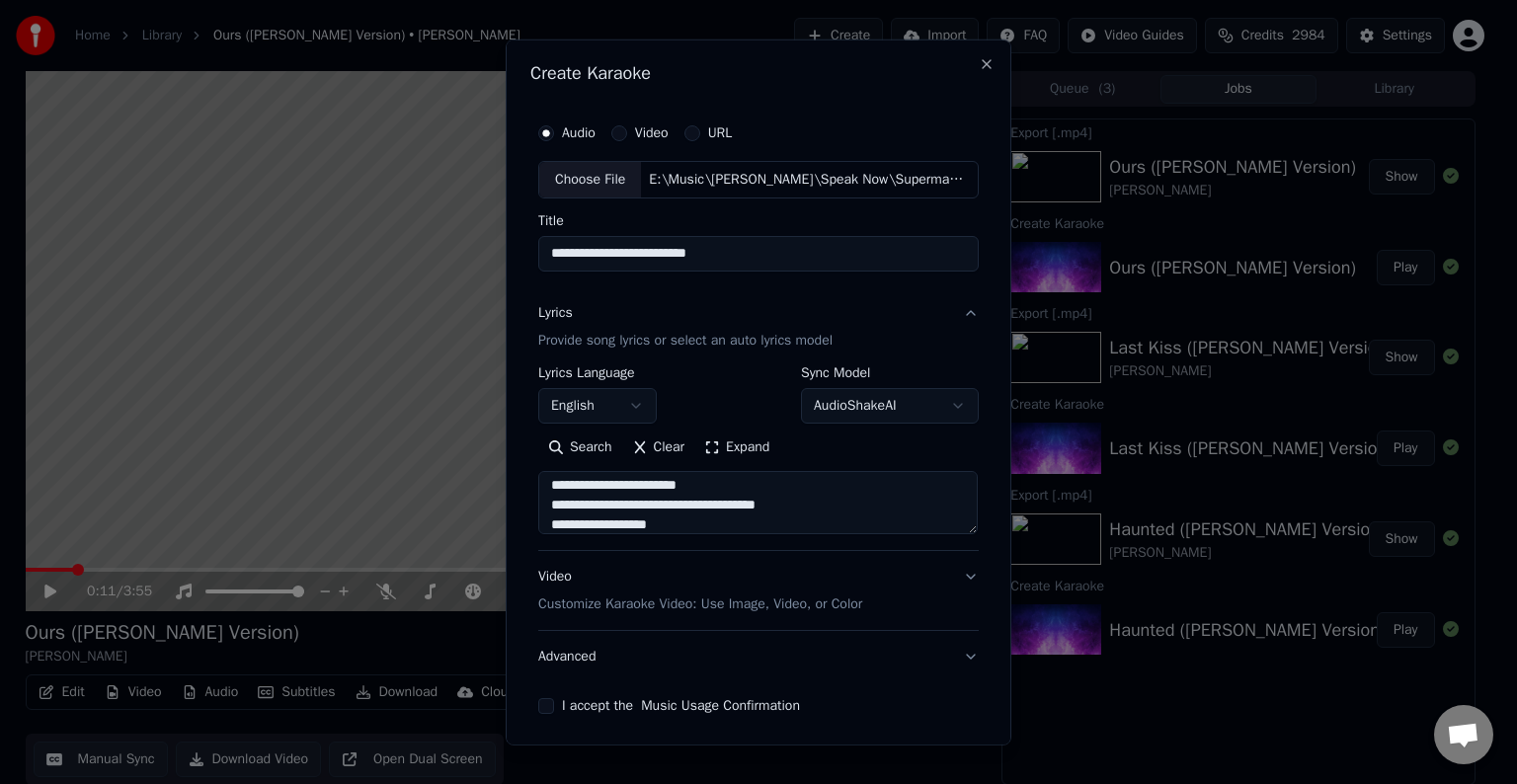 scroll, scrollTop: 182, scrollLeft: 0, axis: vertical 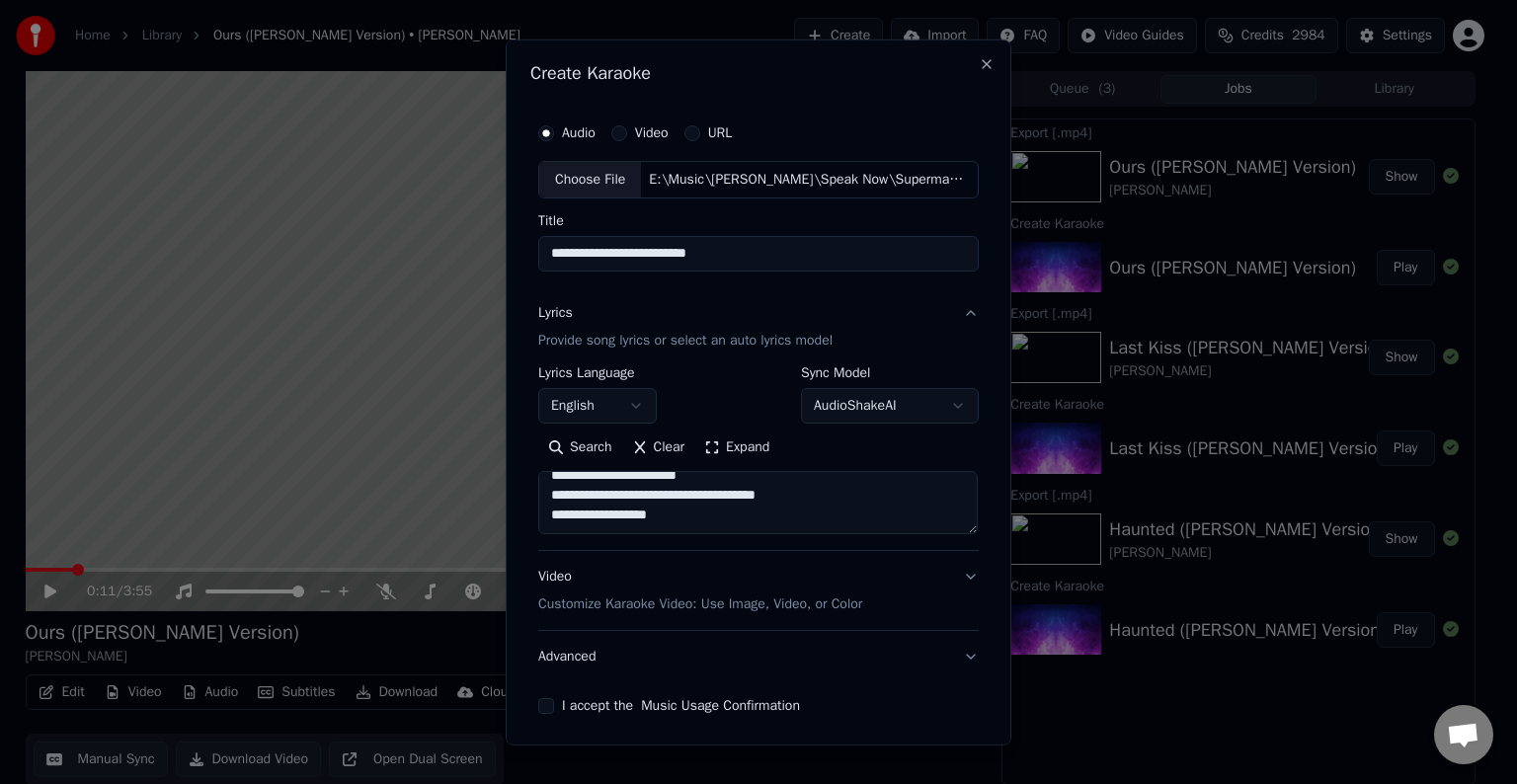 paste on "**********" 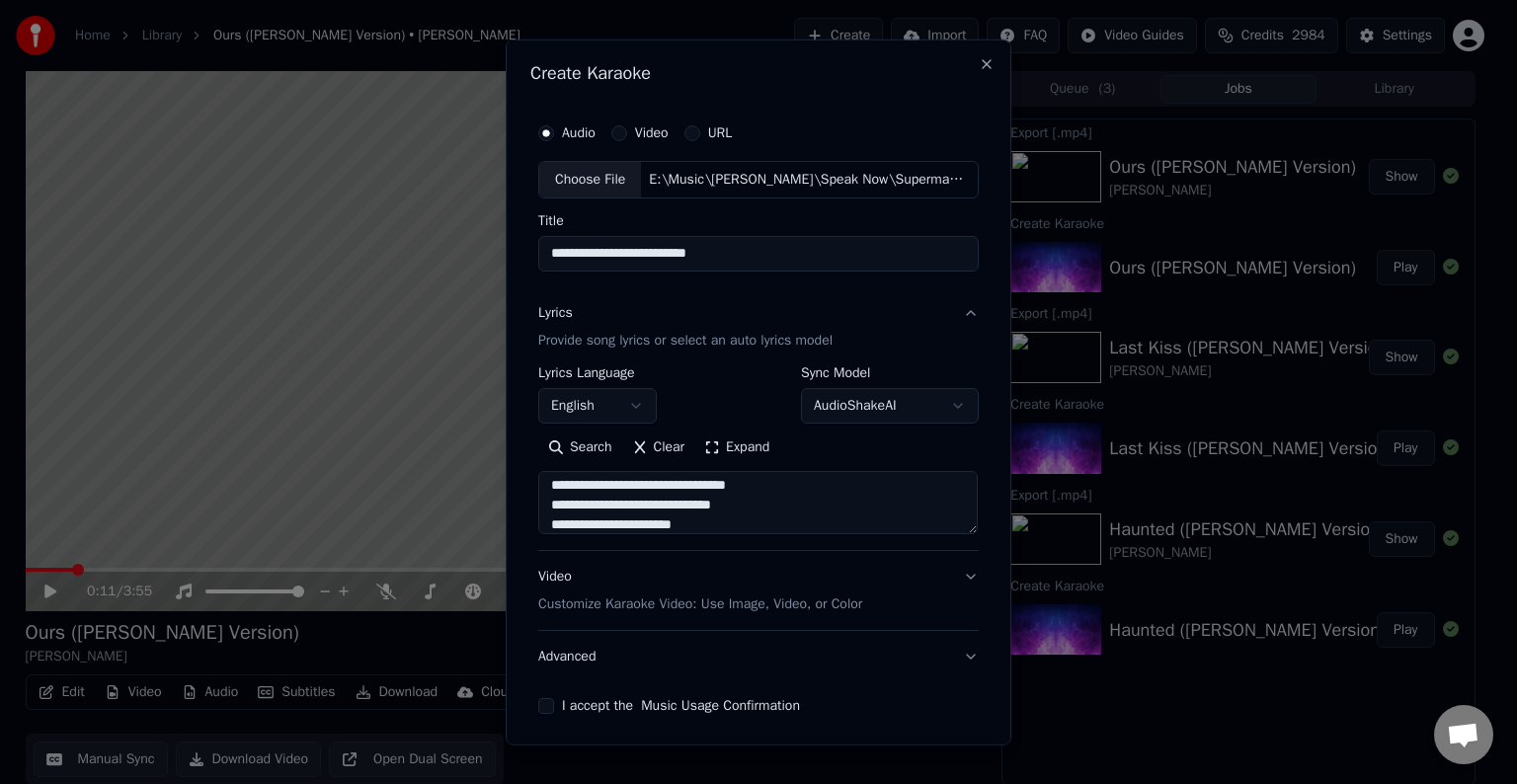 scroll, scrollTop: 320, scrollLeft: 0, axis: vertical 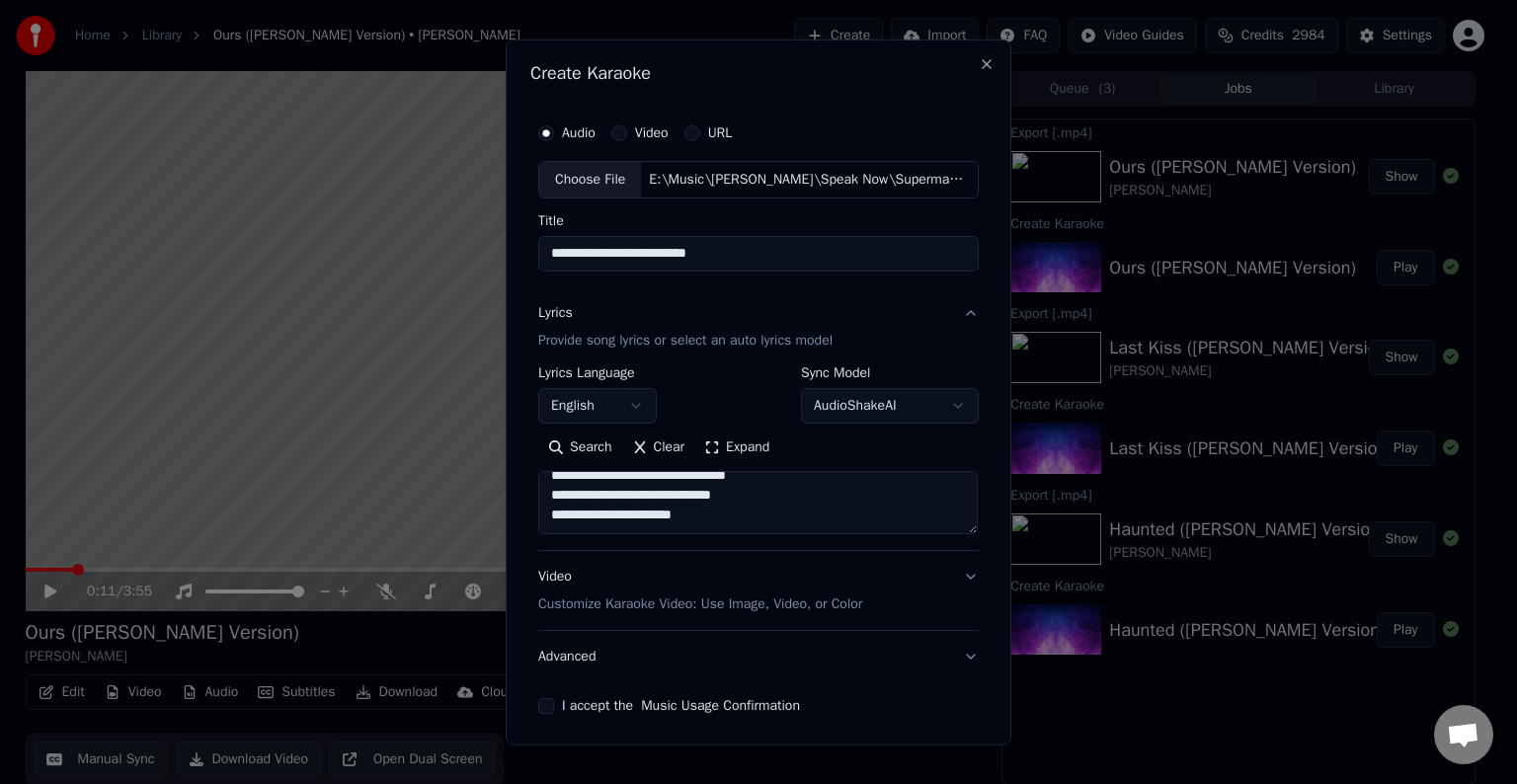 paste on "**********" 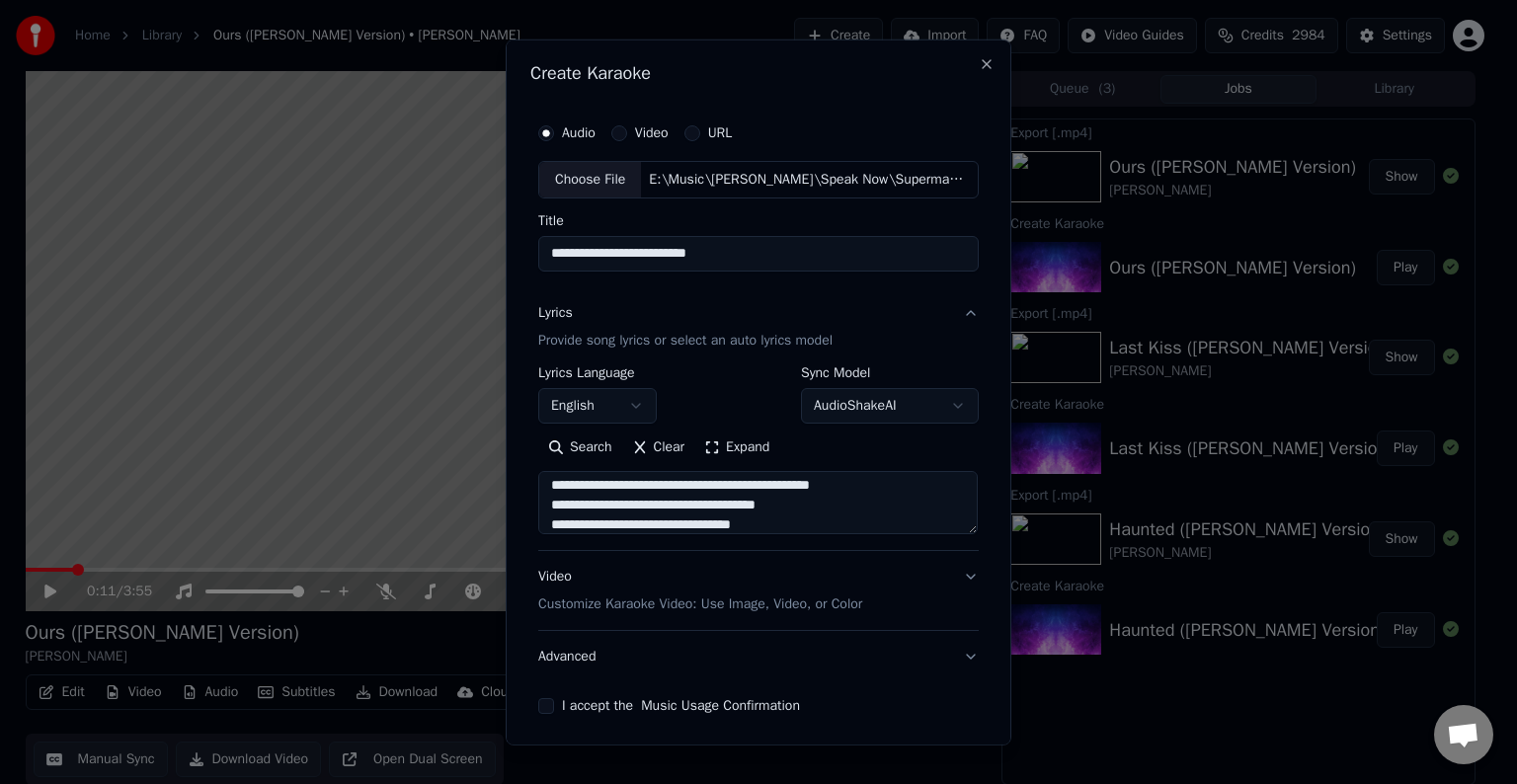 scroll, scrollTop: 498, scrollLeft: 0, axis: vertical 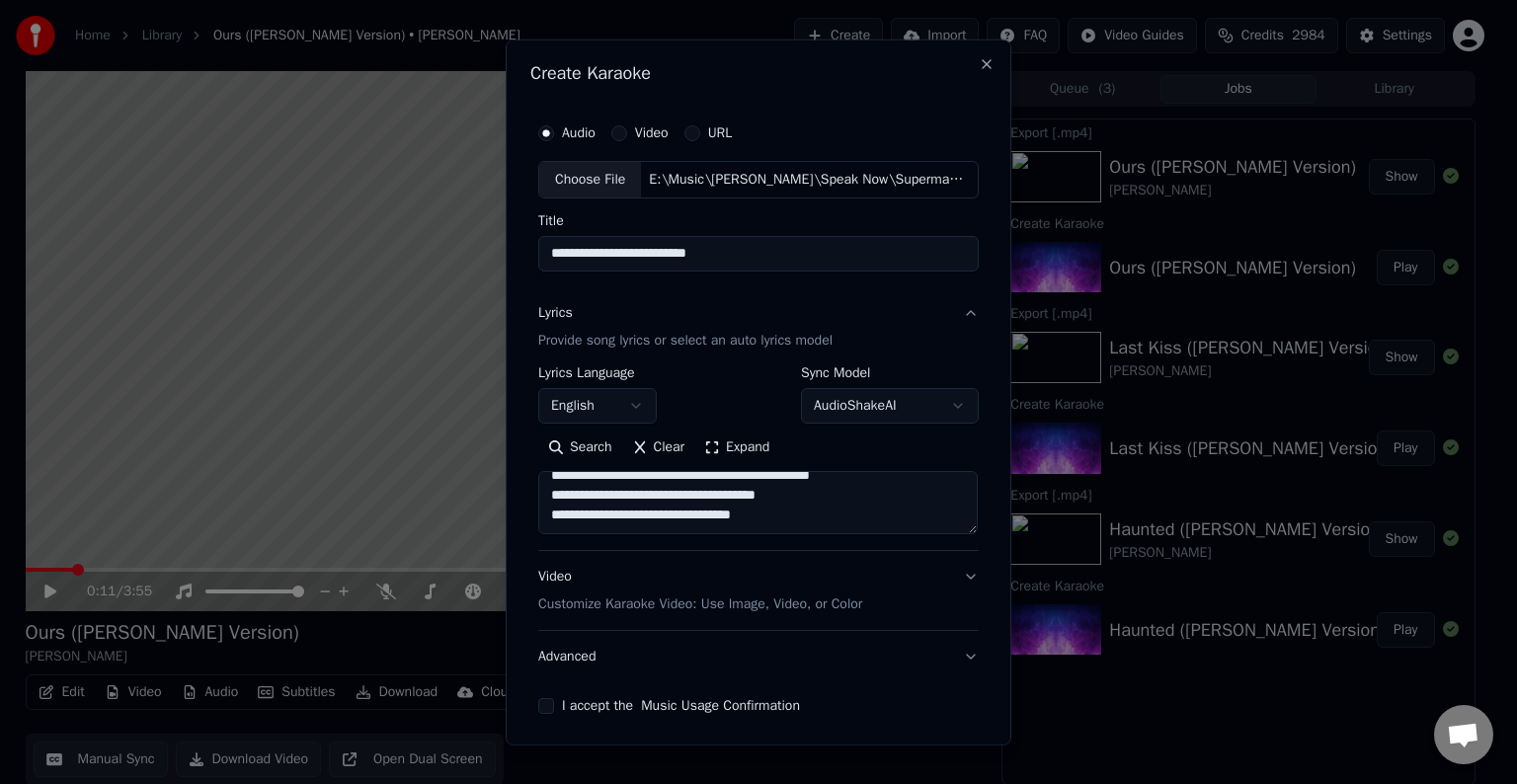 paste on "**********" 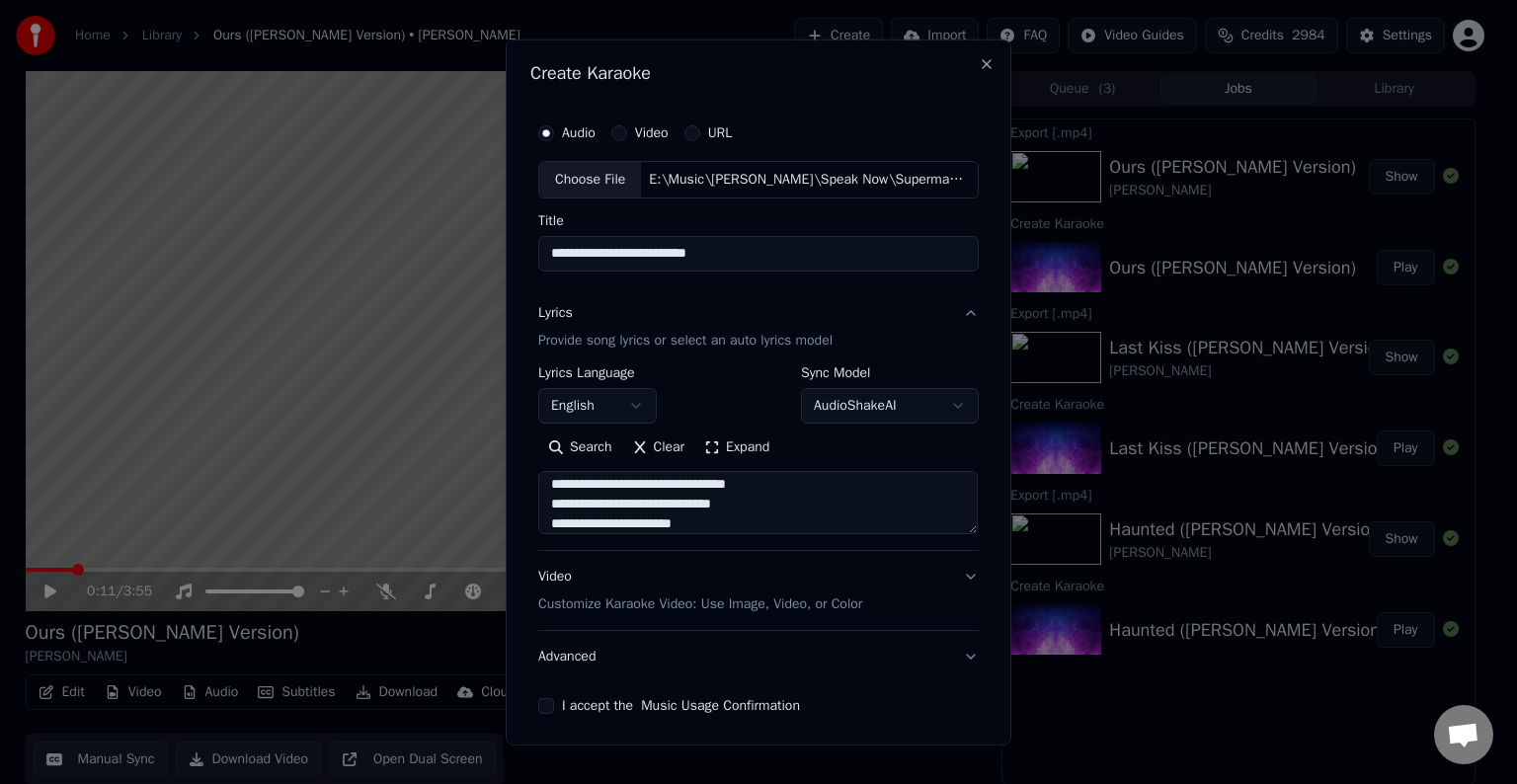 scroll, scrollTop: 636, scrollLeft: 0, axis: vertical 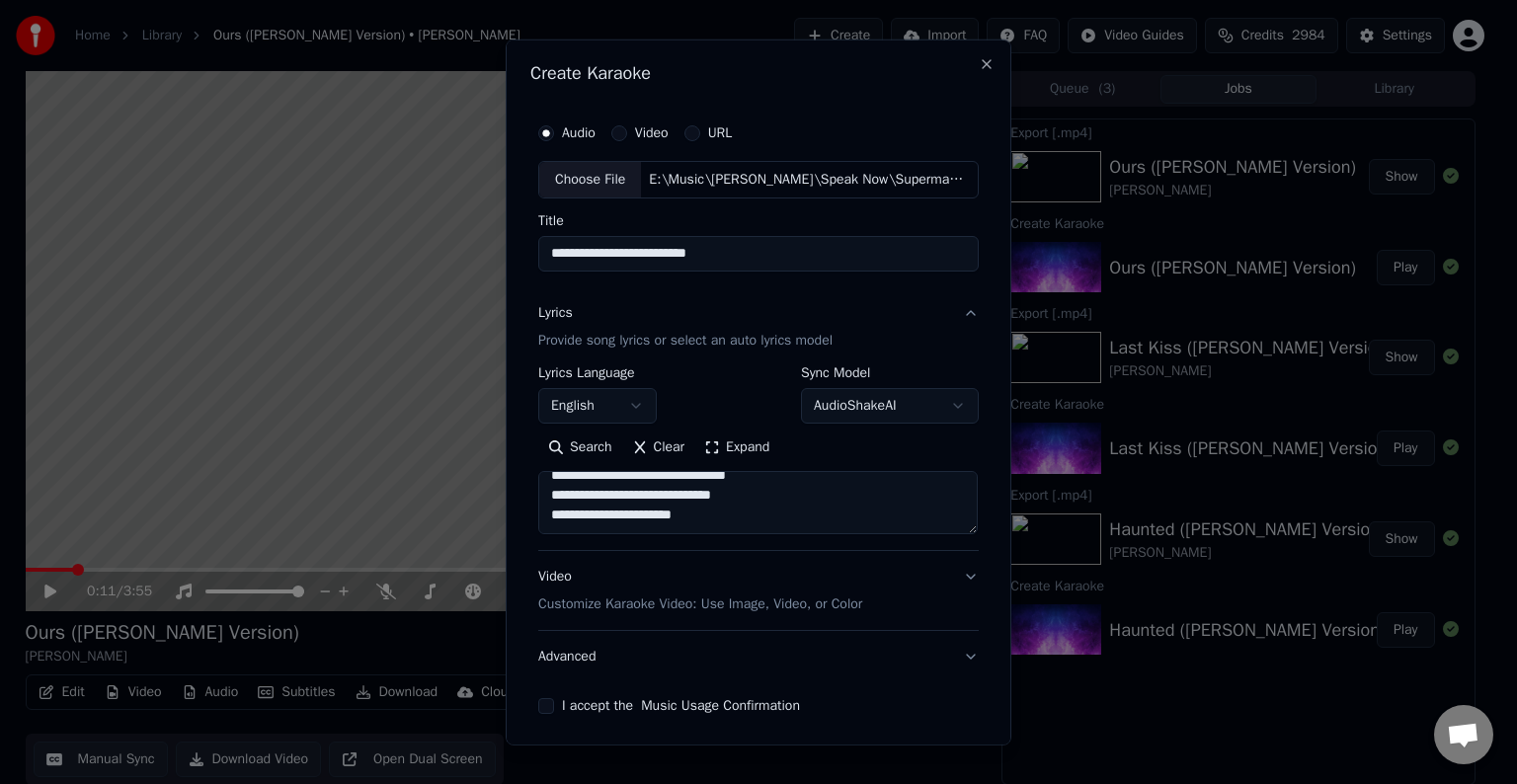 paste on "**********" 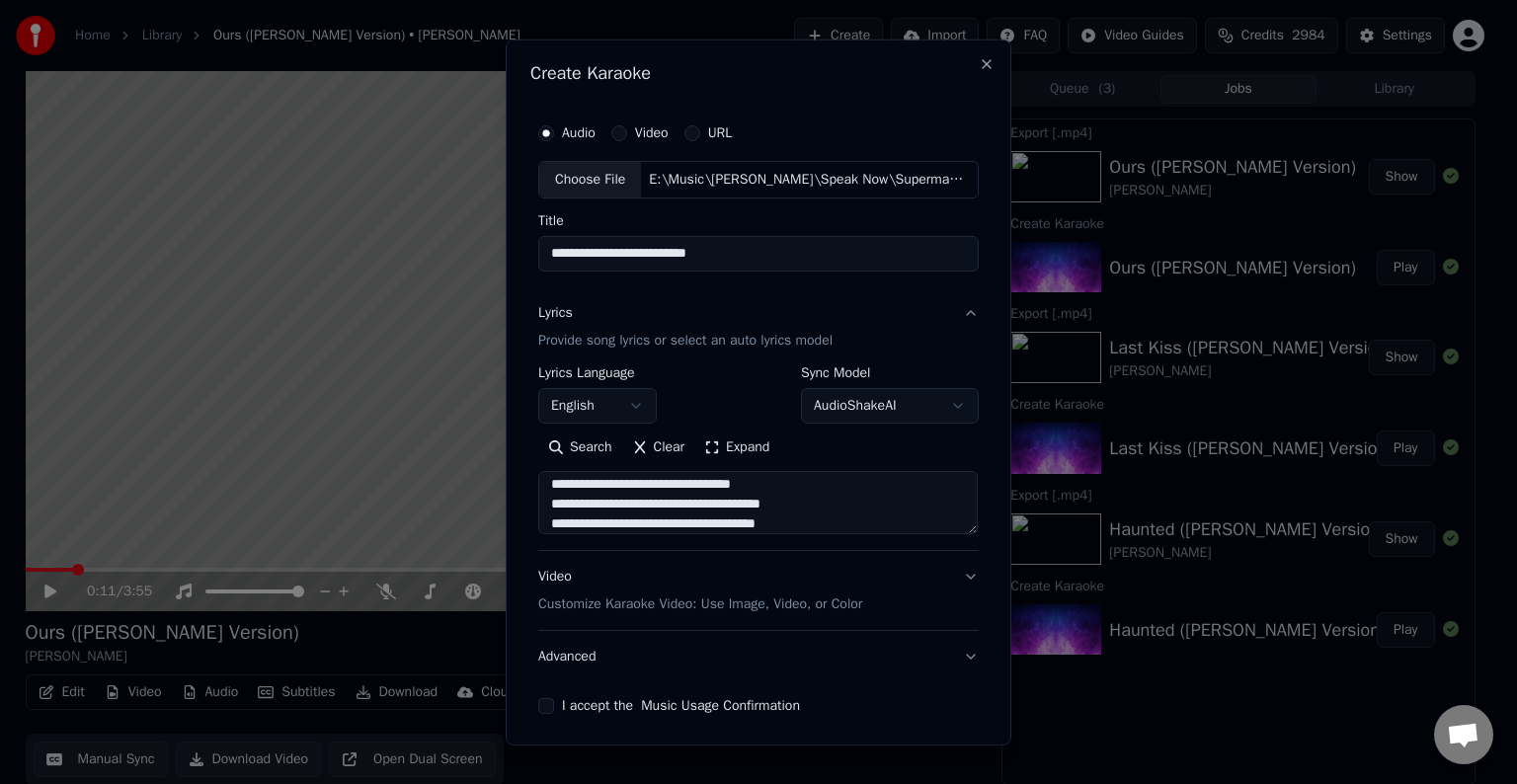 scroll, scrollTop: 754, scrollLeft: 0, axis: vertical 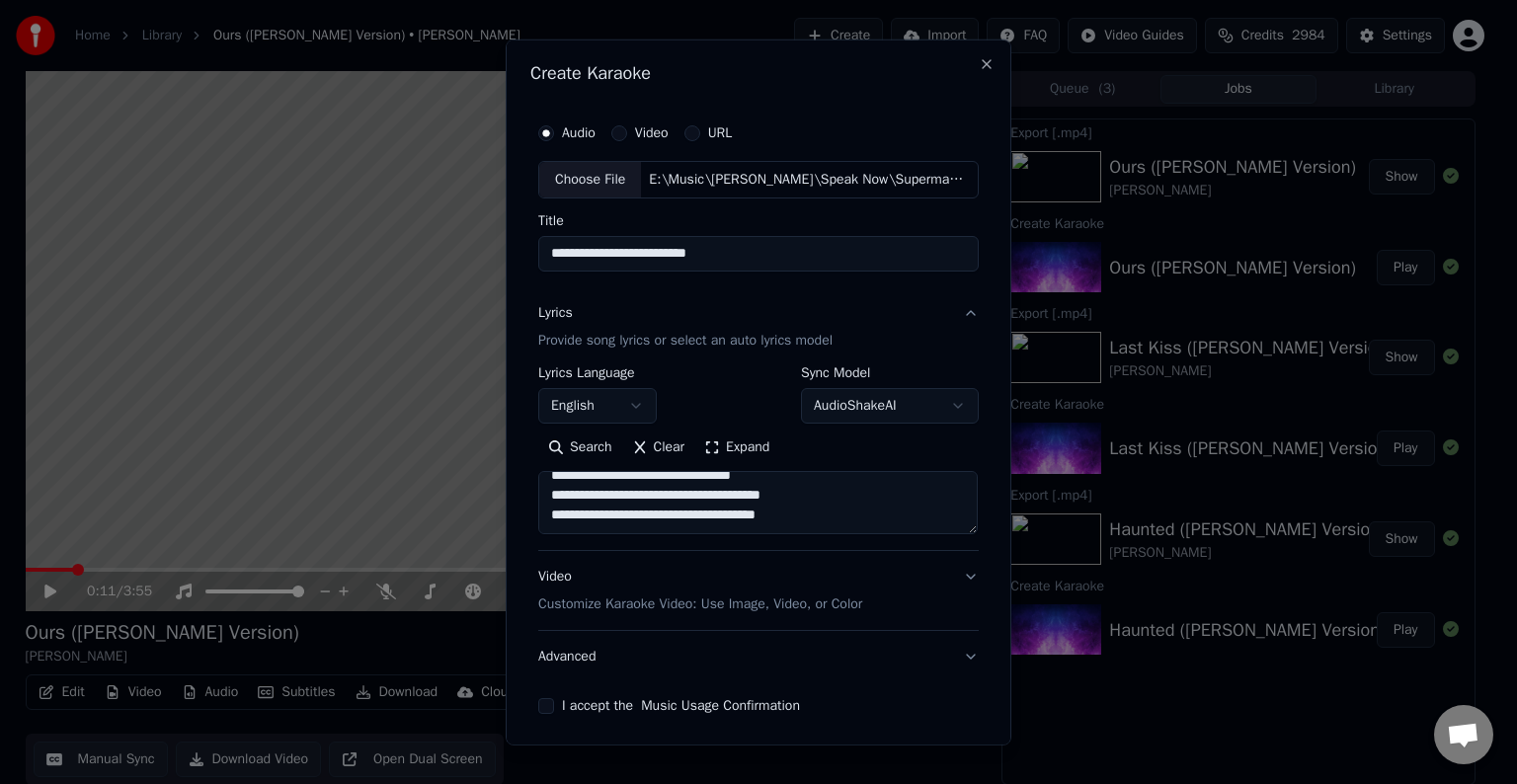 paste on "**********" 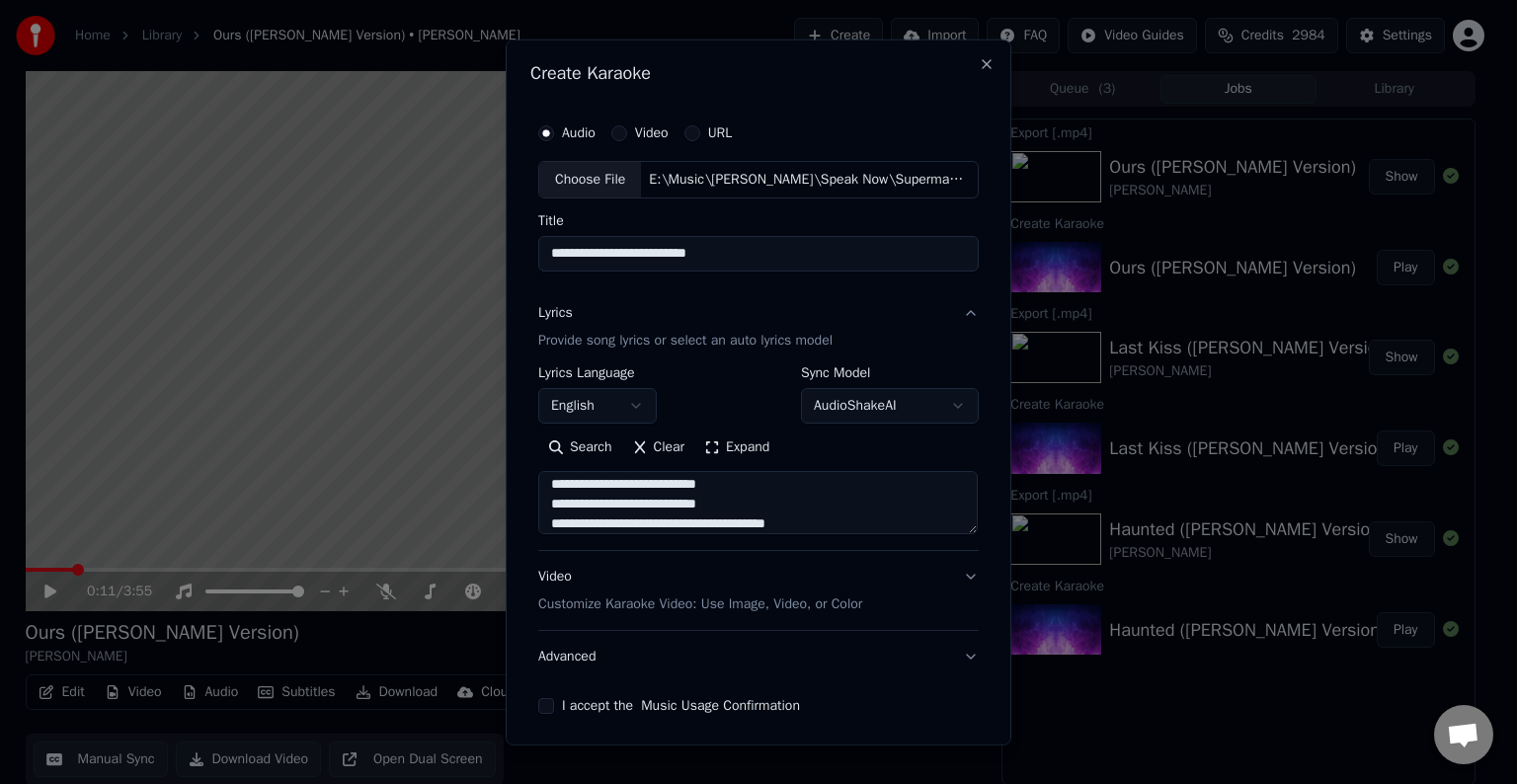 scroll, scrollTop: 833, scrollLeft: 0, axis: vertical 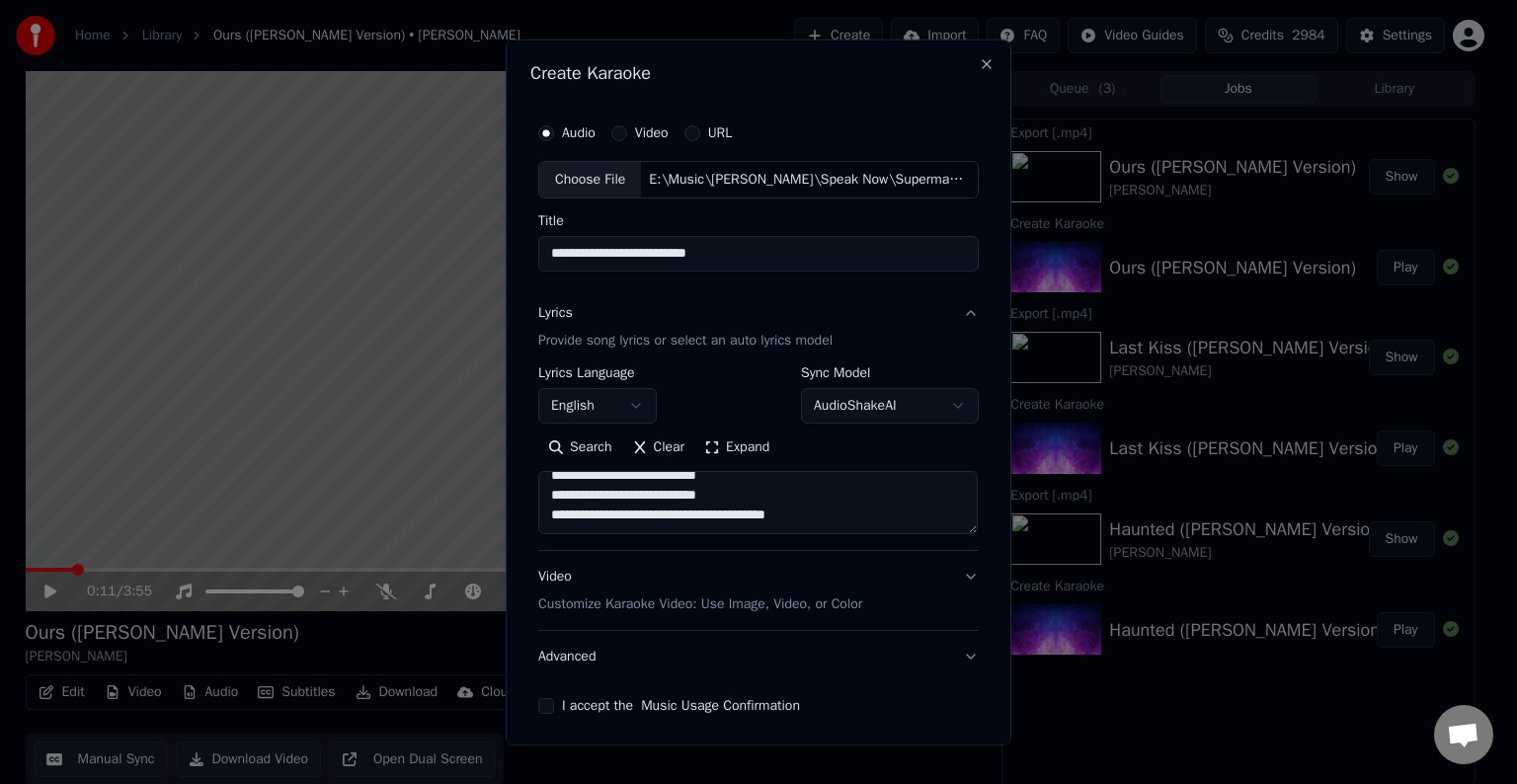 paste on "**********" 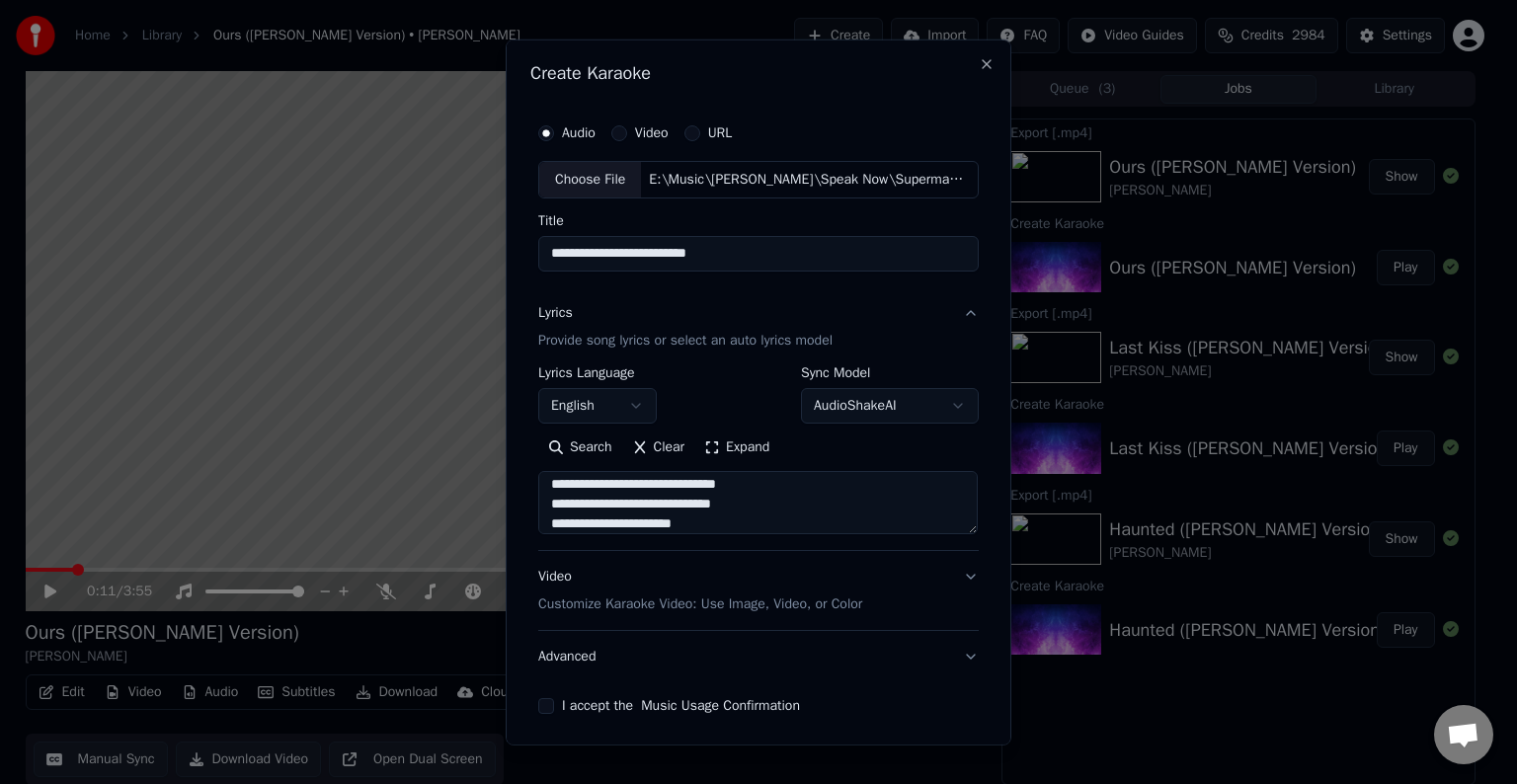 scroll, scrollTop: 991, scrollLeft: 0, axis: vertical 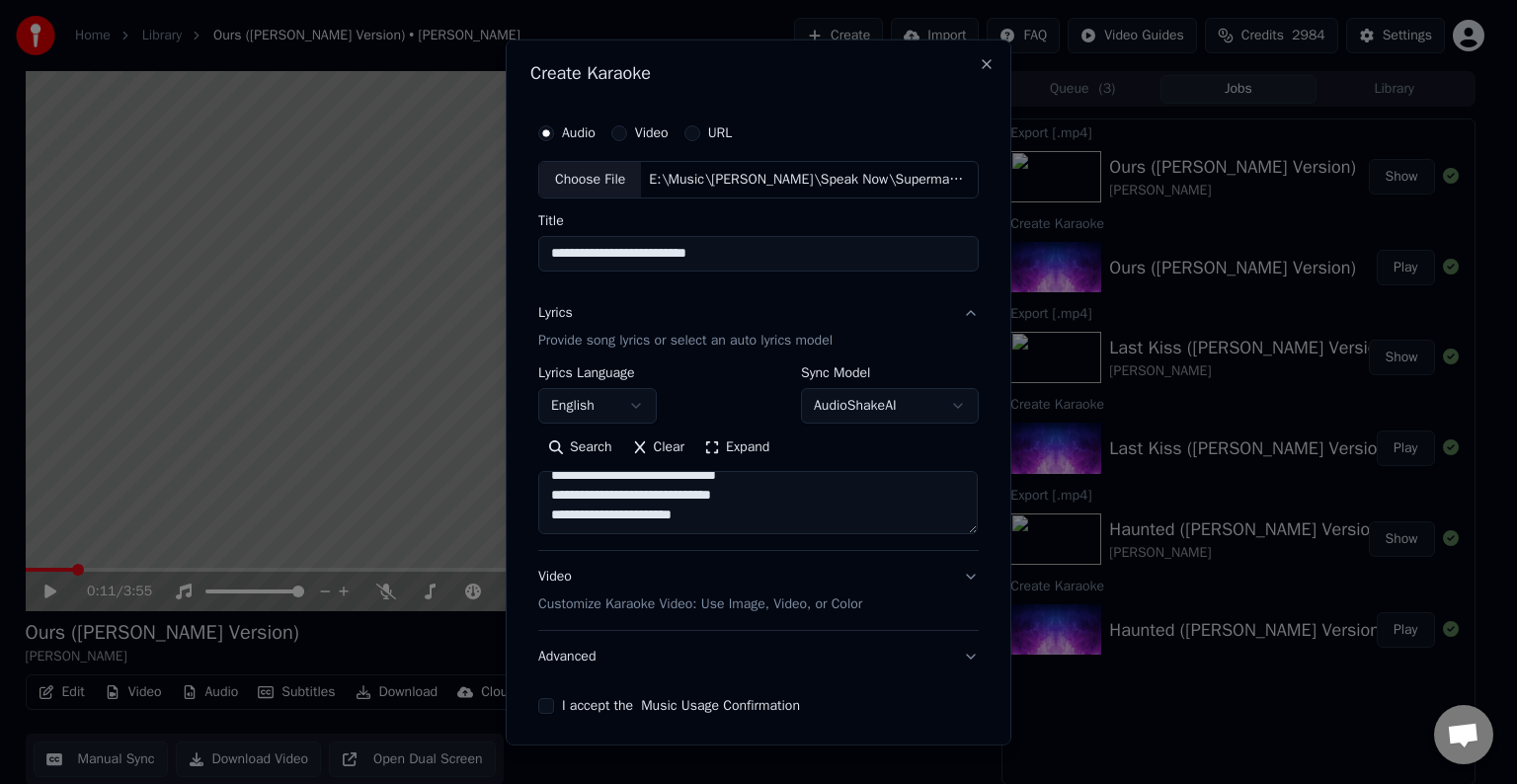 paste on "**********" 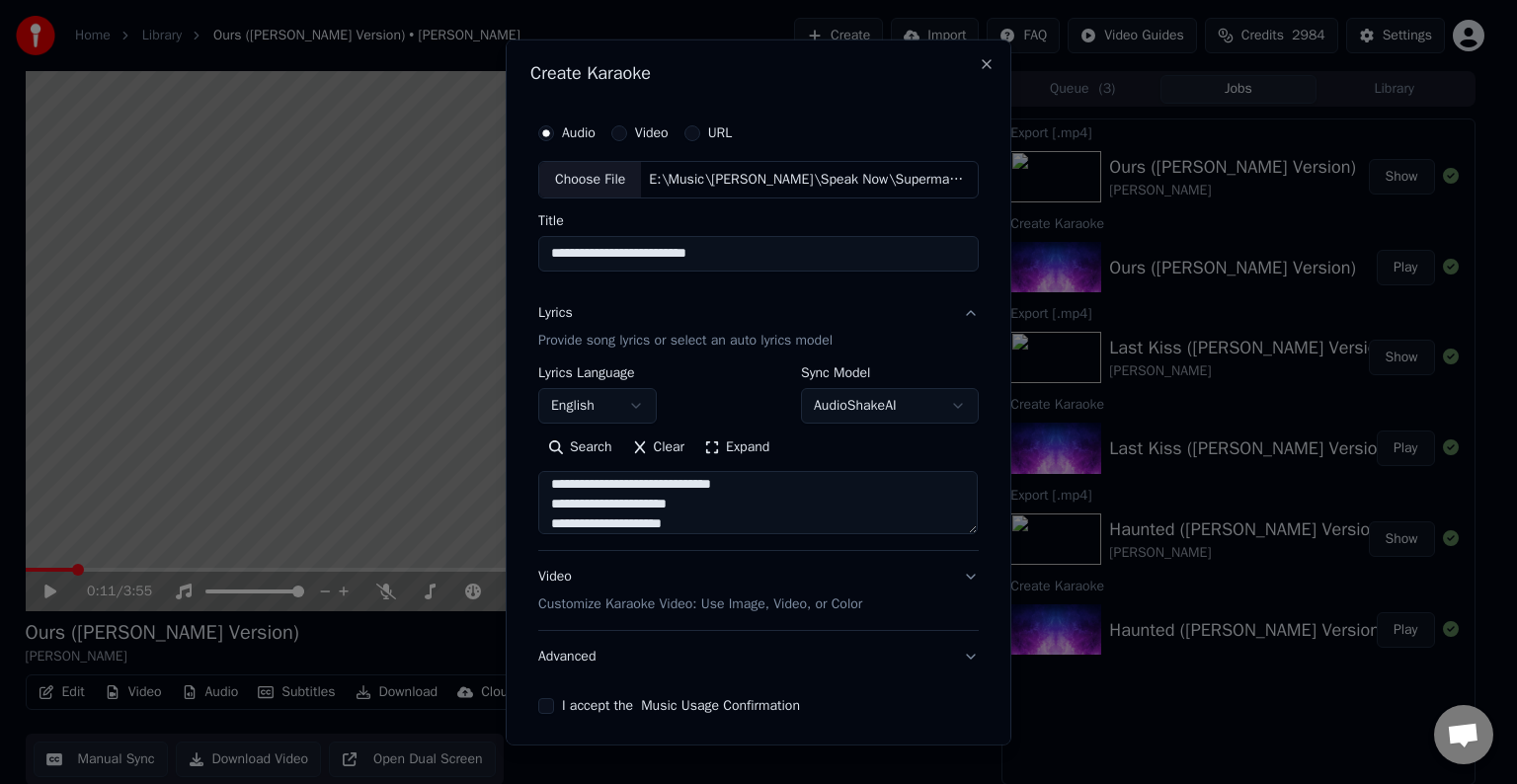 scroll, scrollTop: 1031, scrollLeft: 0, axis: vertical 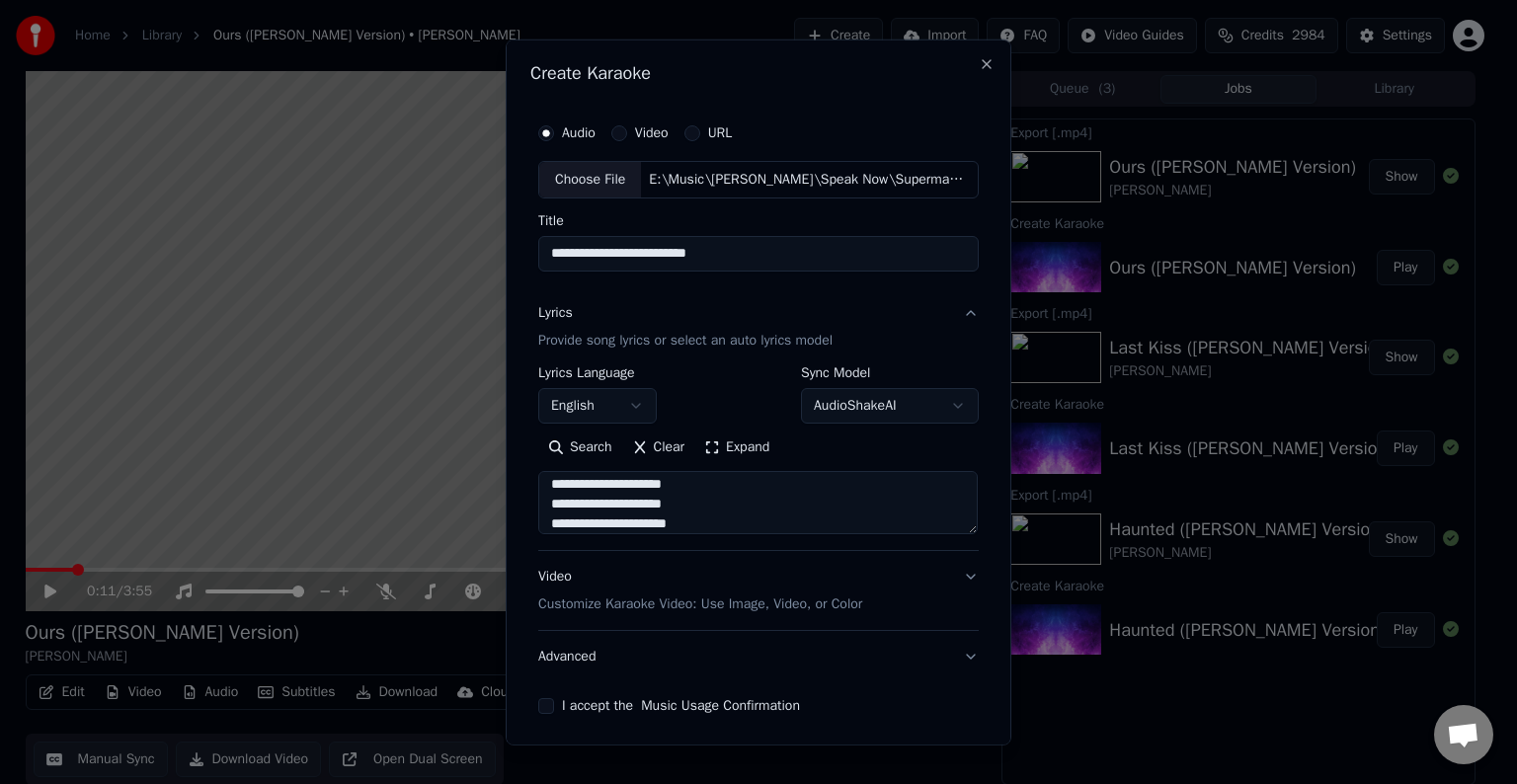 type on "**********" 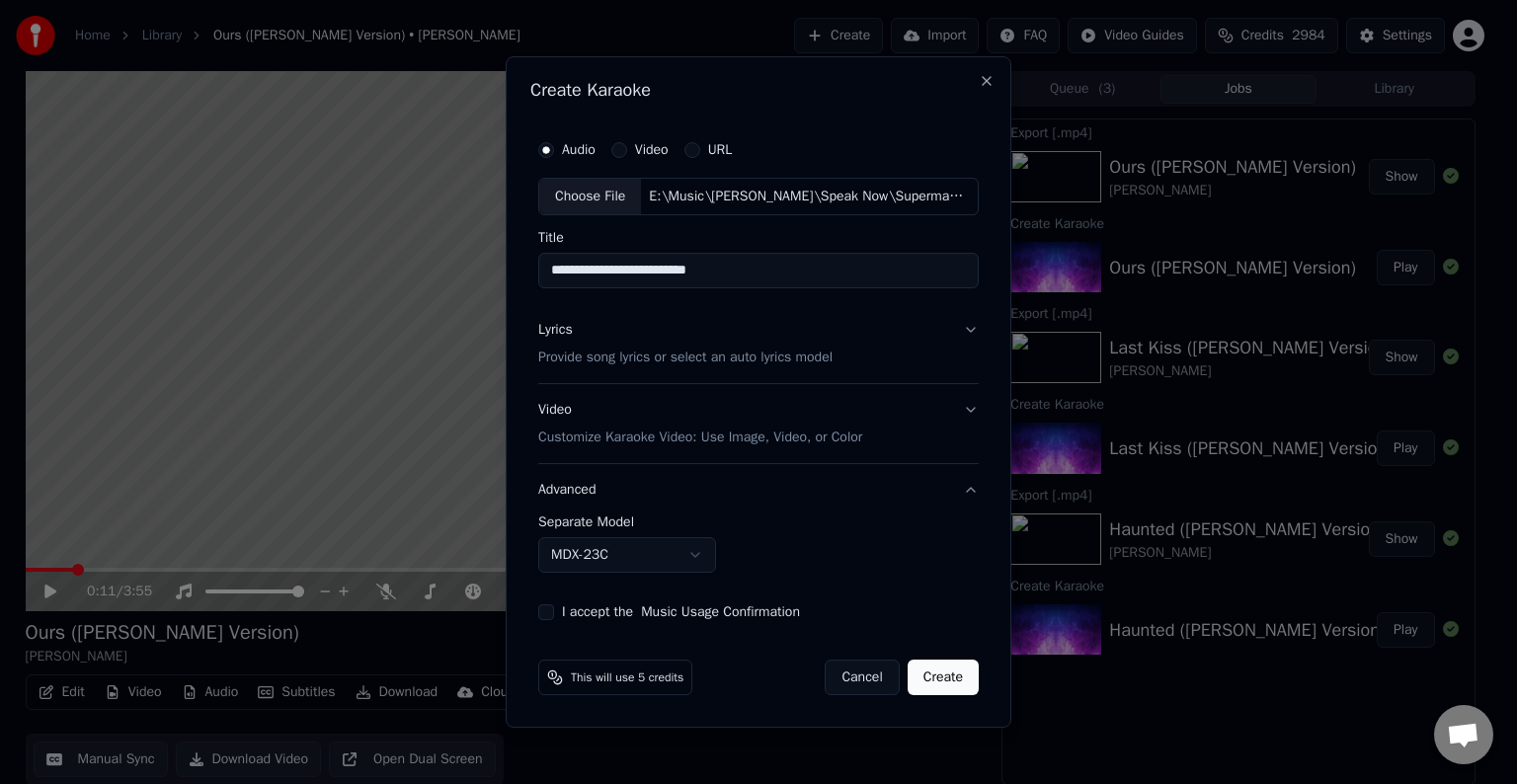 click on "**********" at bounding box center (750, 392) 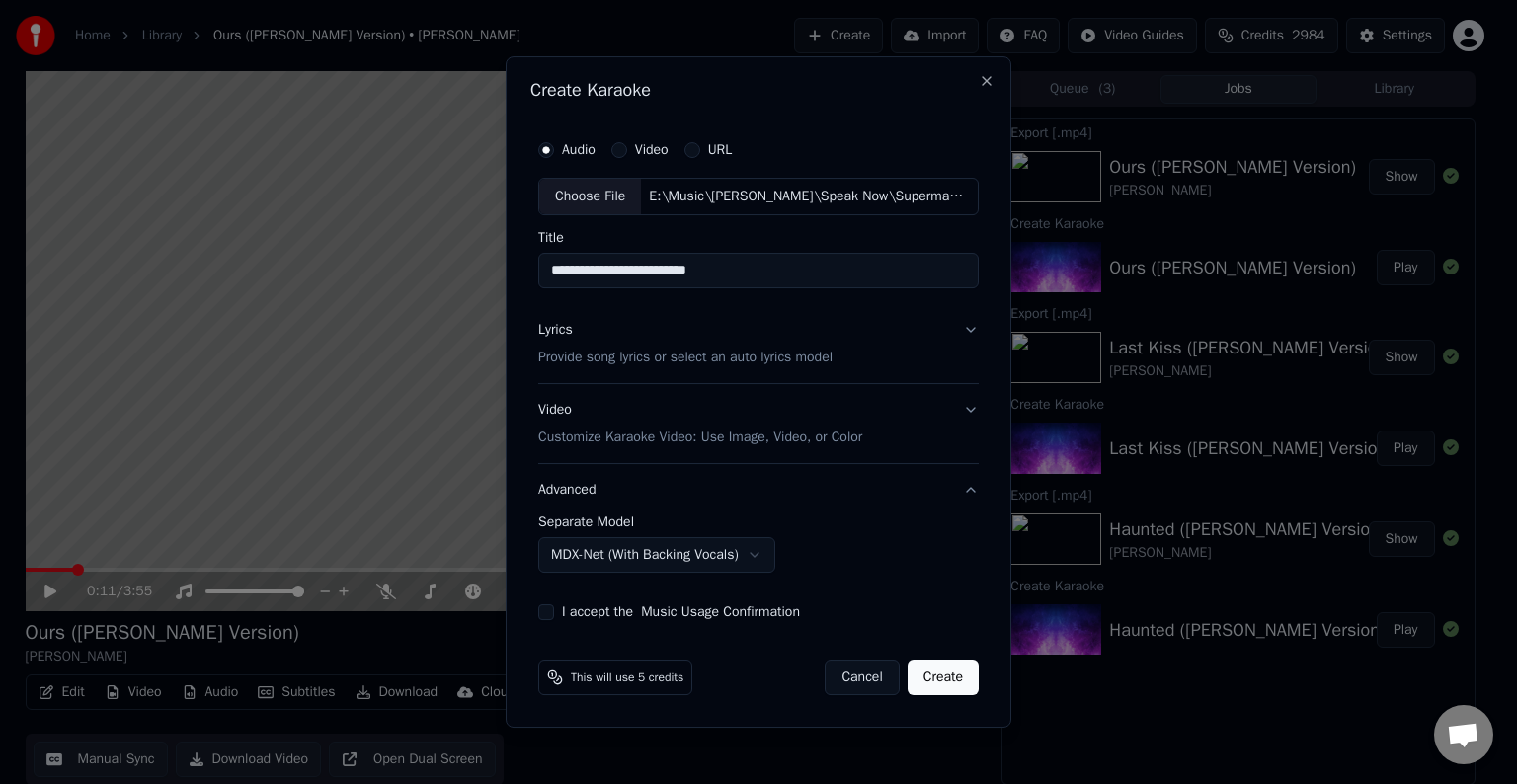 click on "I accept the   Music Usage Confirmation" at bounding box center [546, 612] 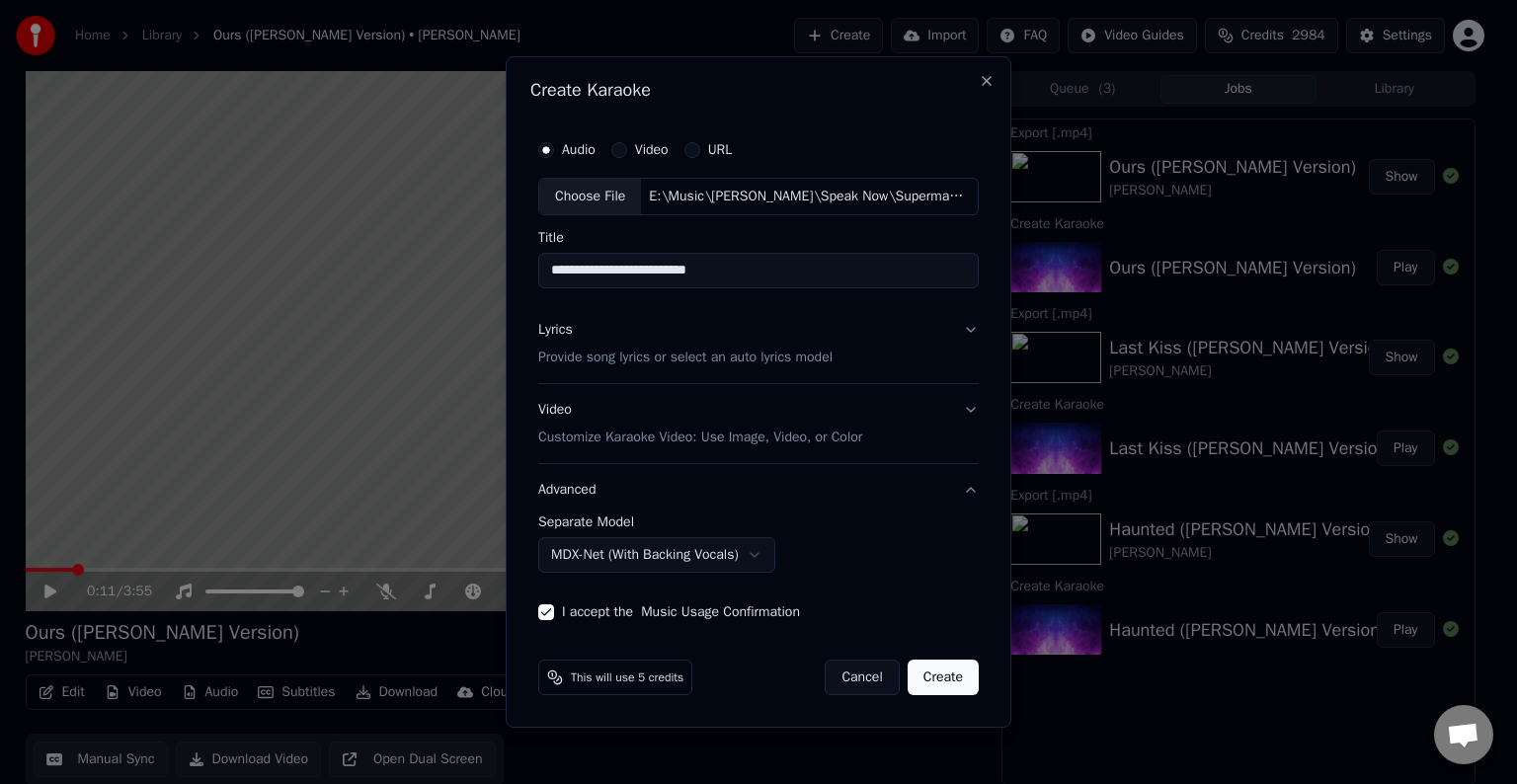 click on "Create" at bounding box center [943, 677] 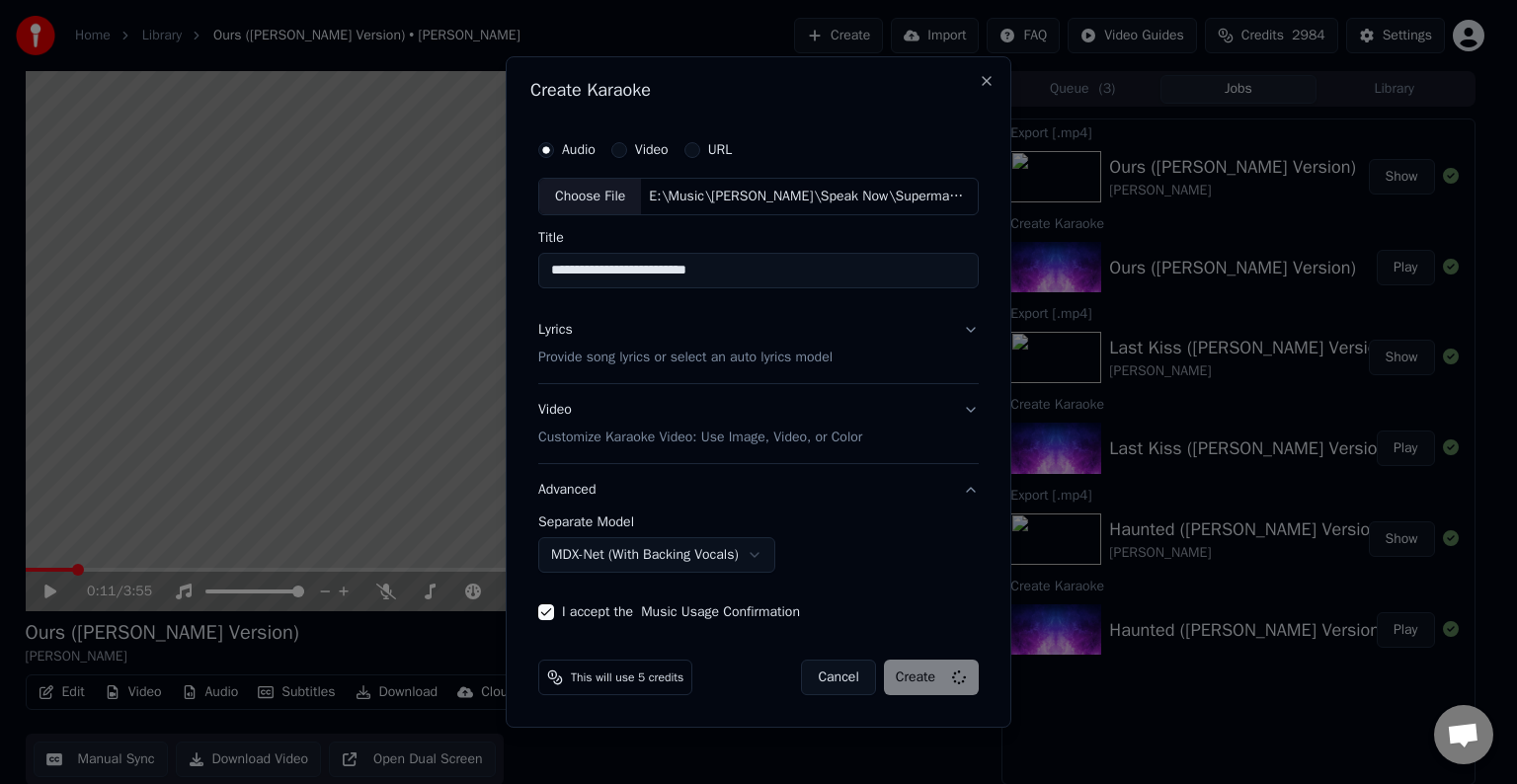 select on "******" 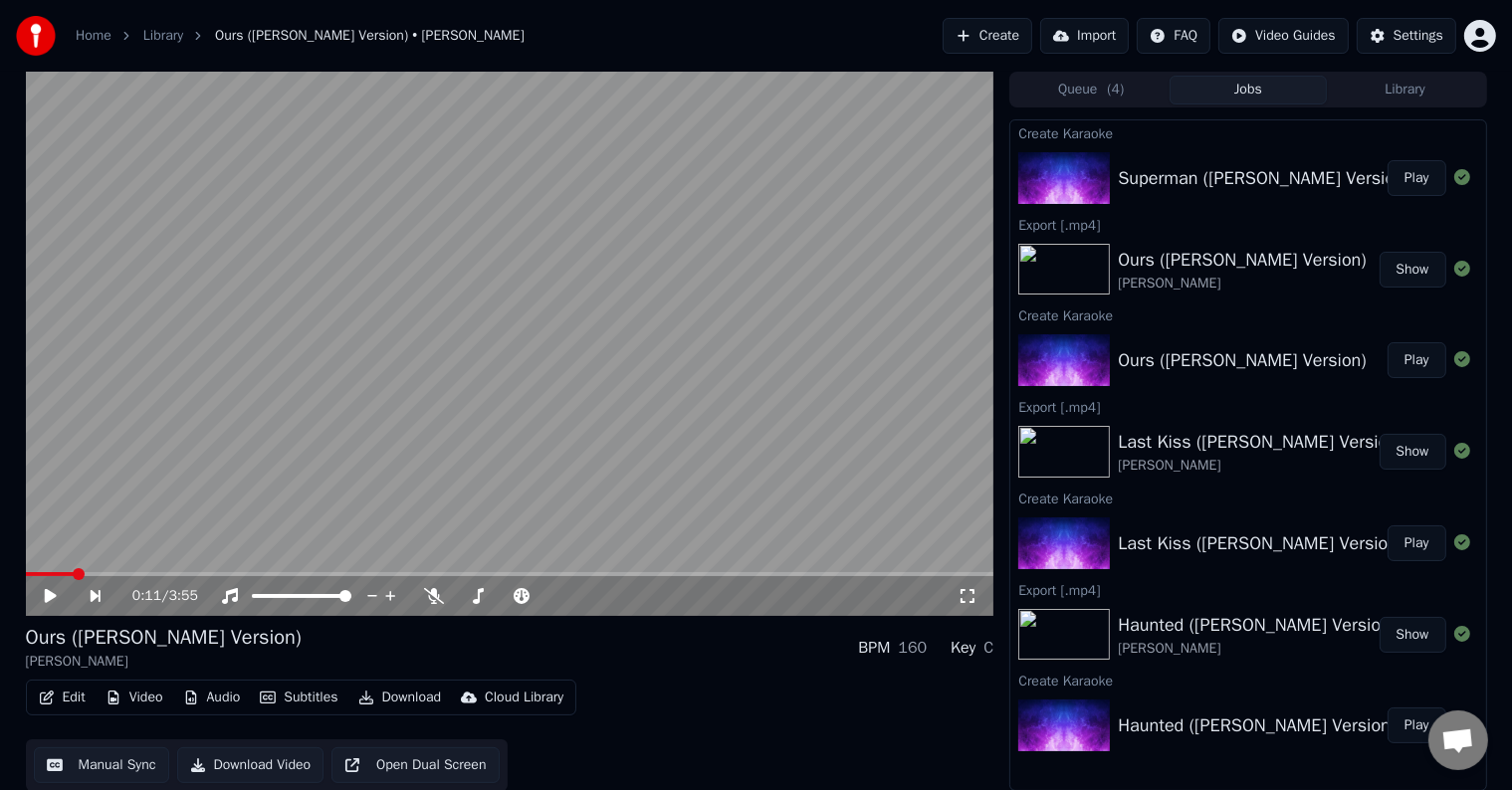 click on "Play" at bounding box center [1416, 178] 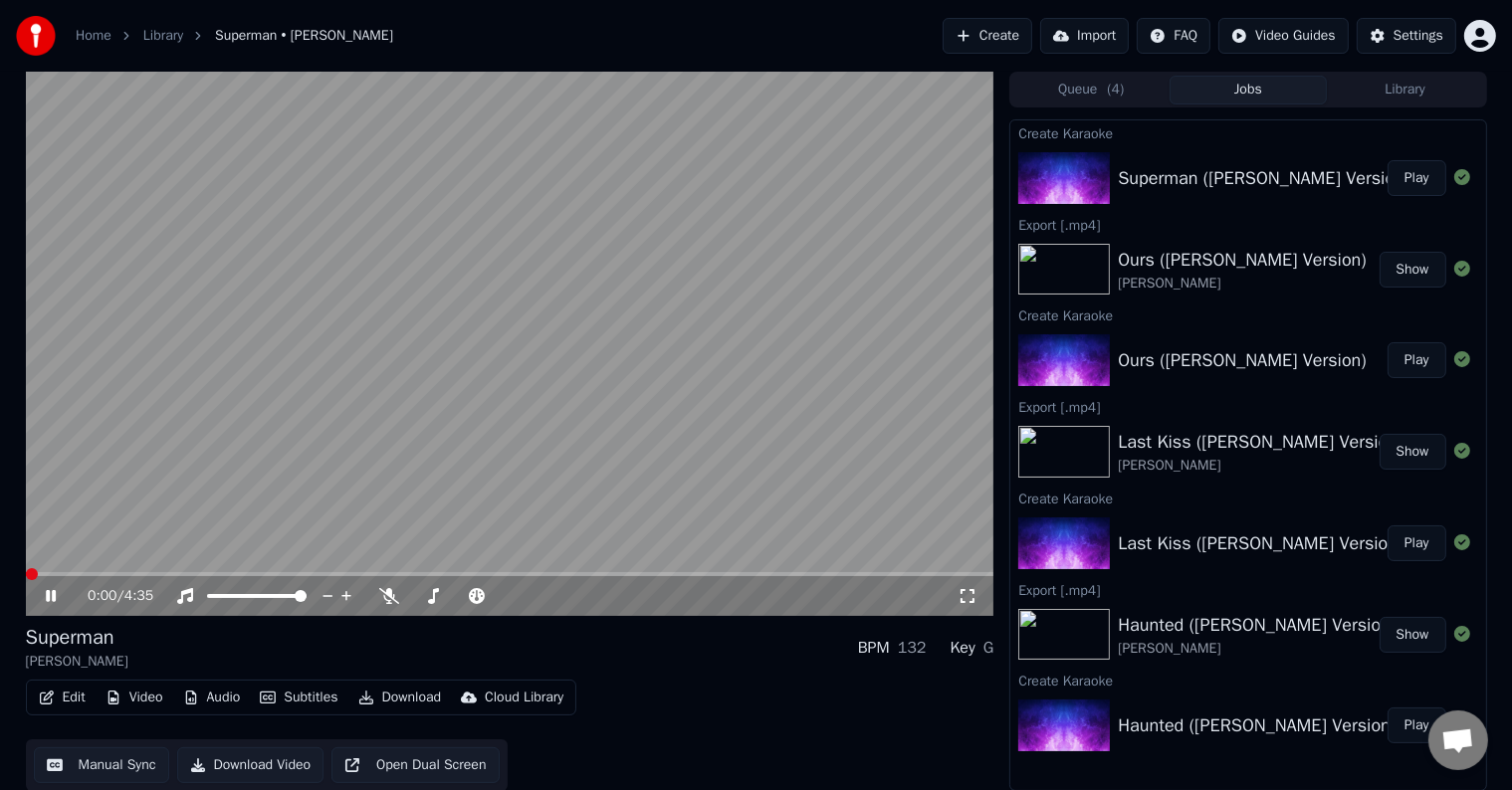 click on "Edit" at bounding box center (62, 697) 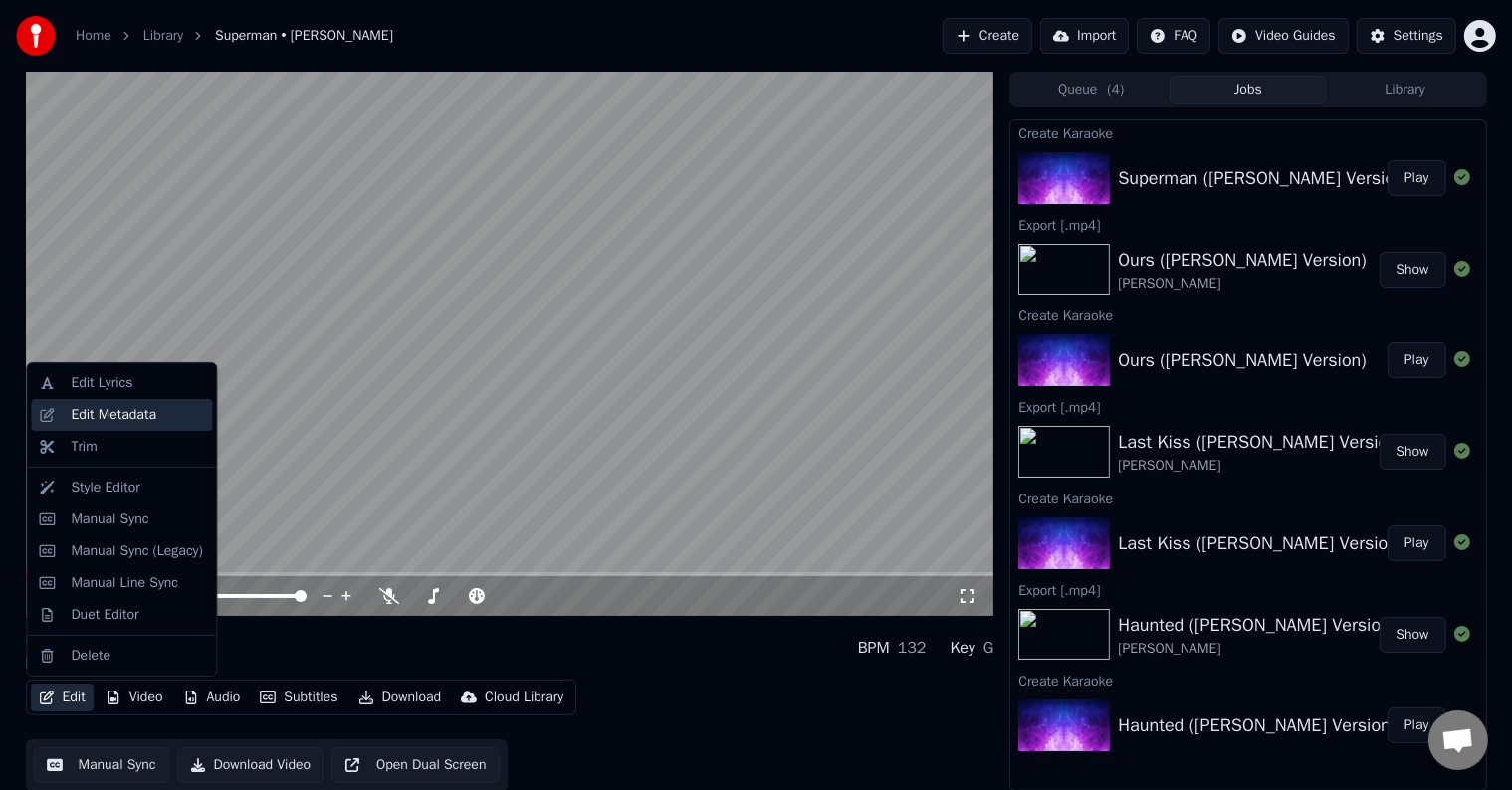 click on "Edit Metadata" at bounding box center [113, 415] 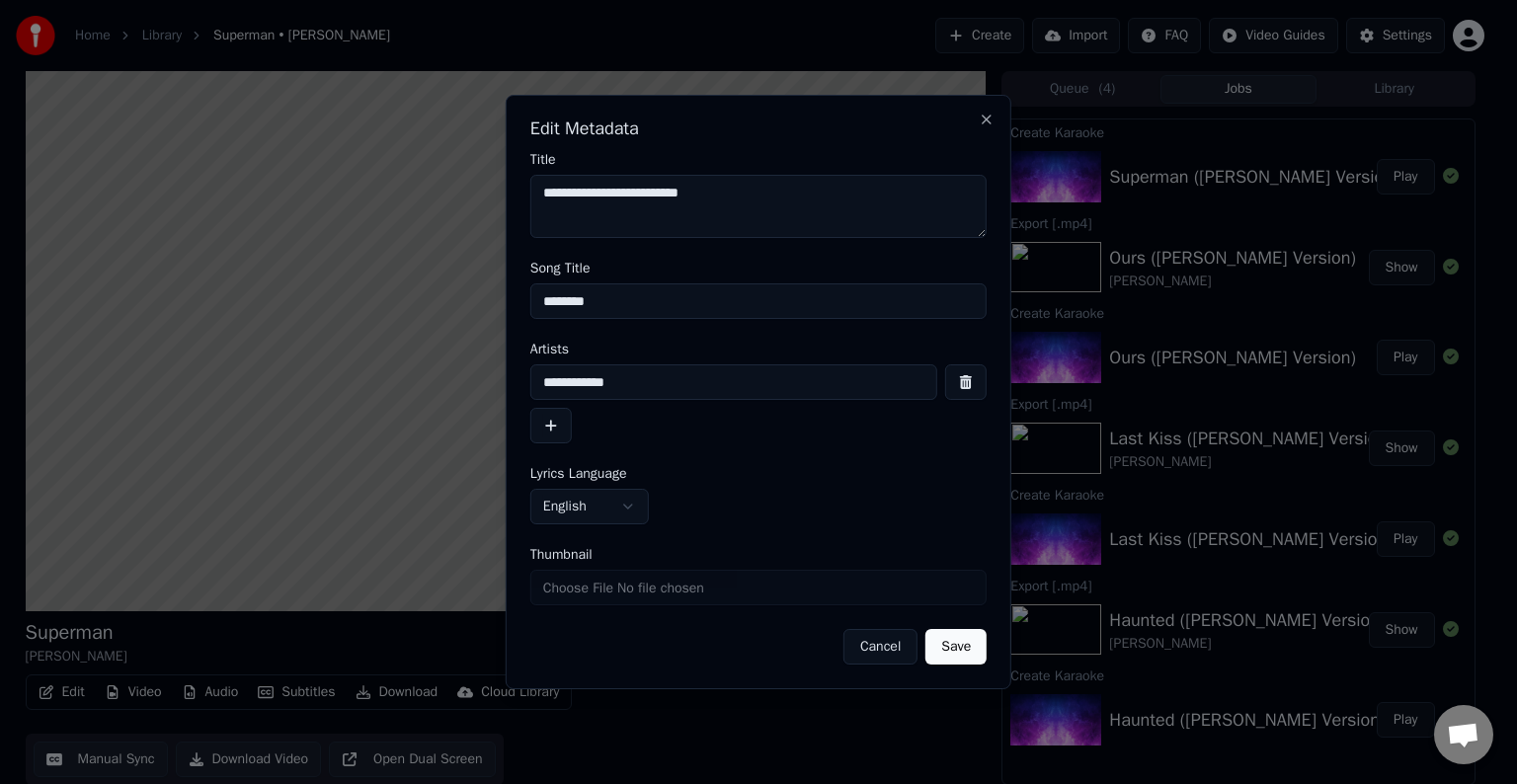 click on "********" at bounding box center (758, 301) 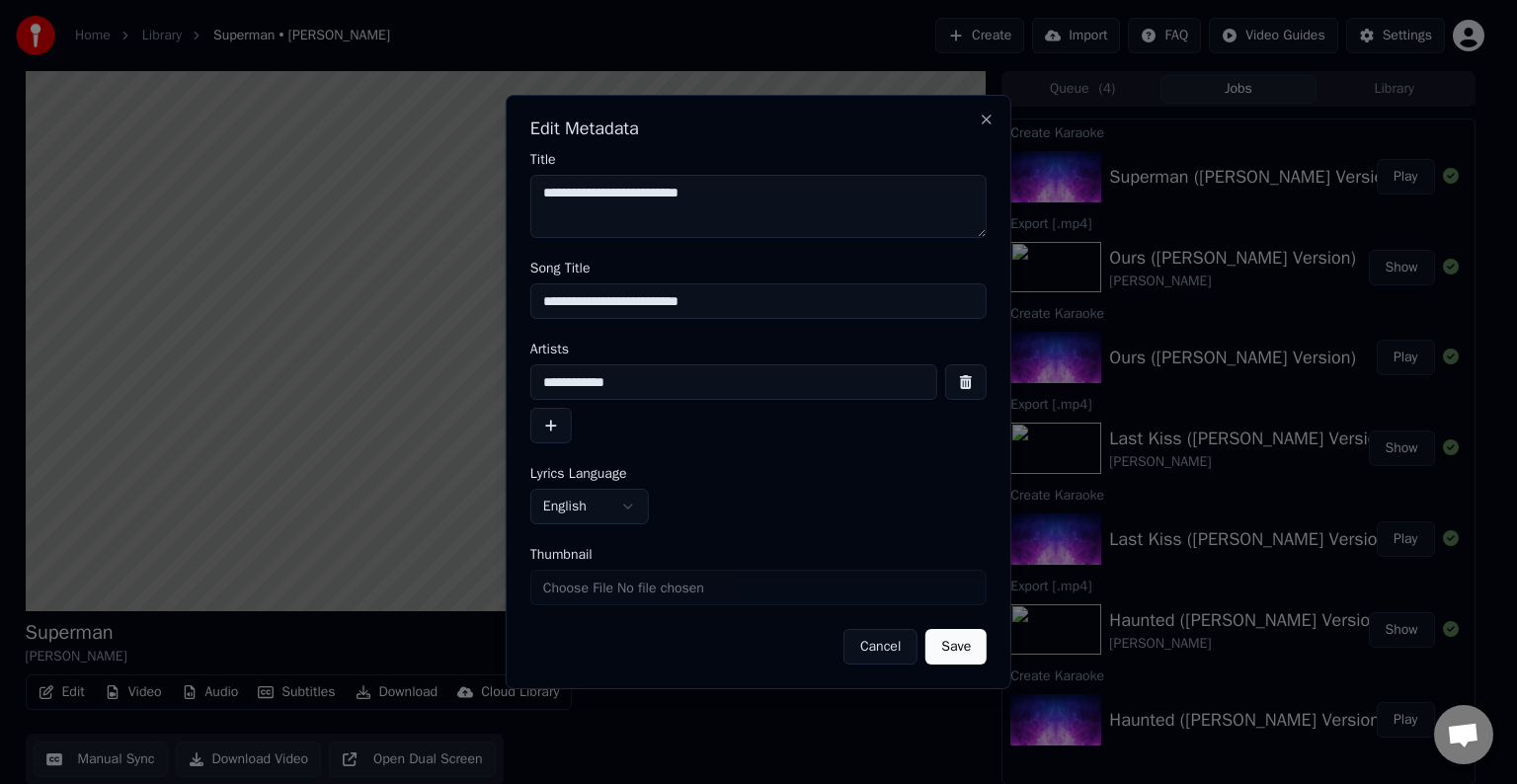 type on "**********" 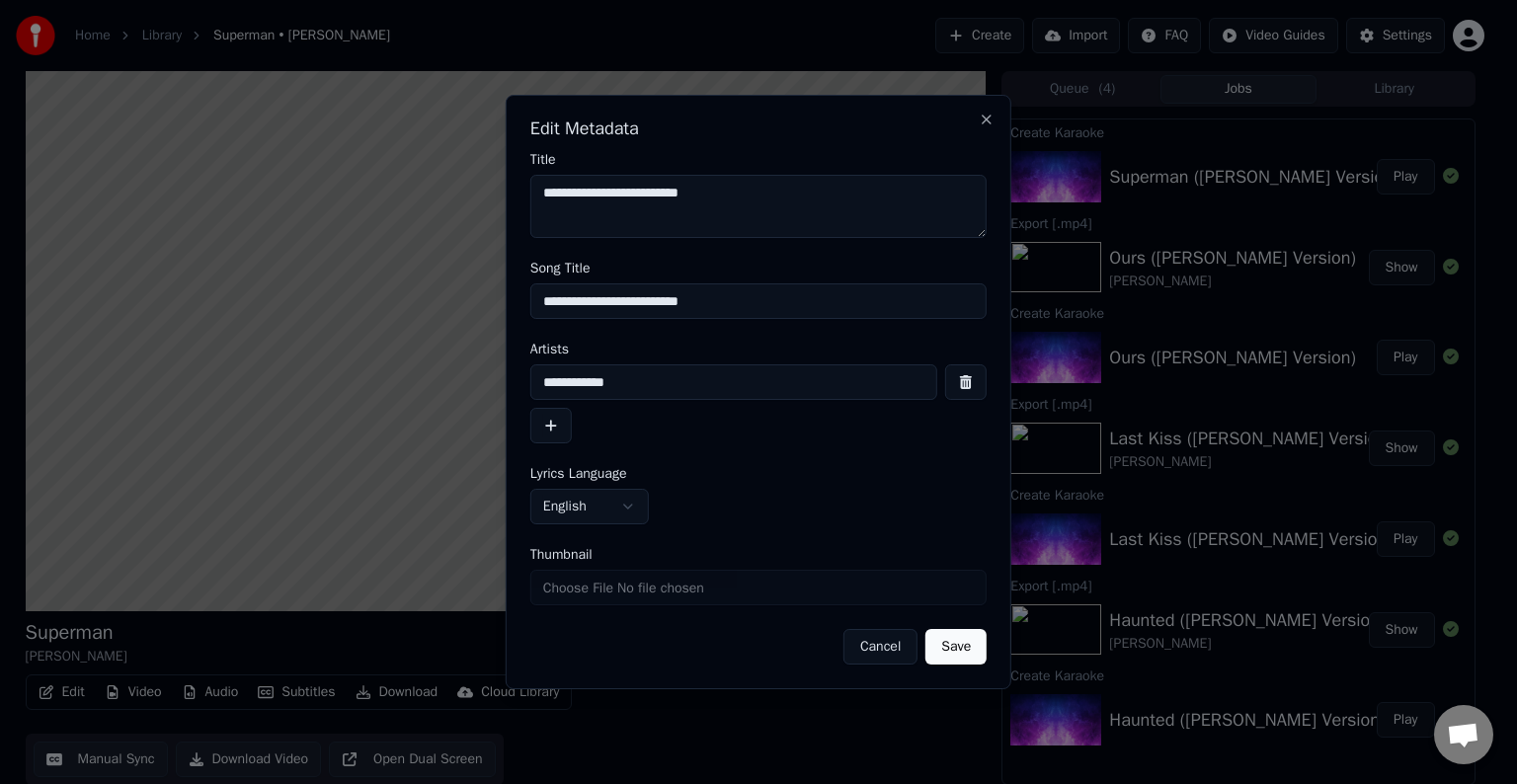 click on "Save" at bounding box center [956, 647] 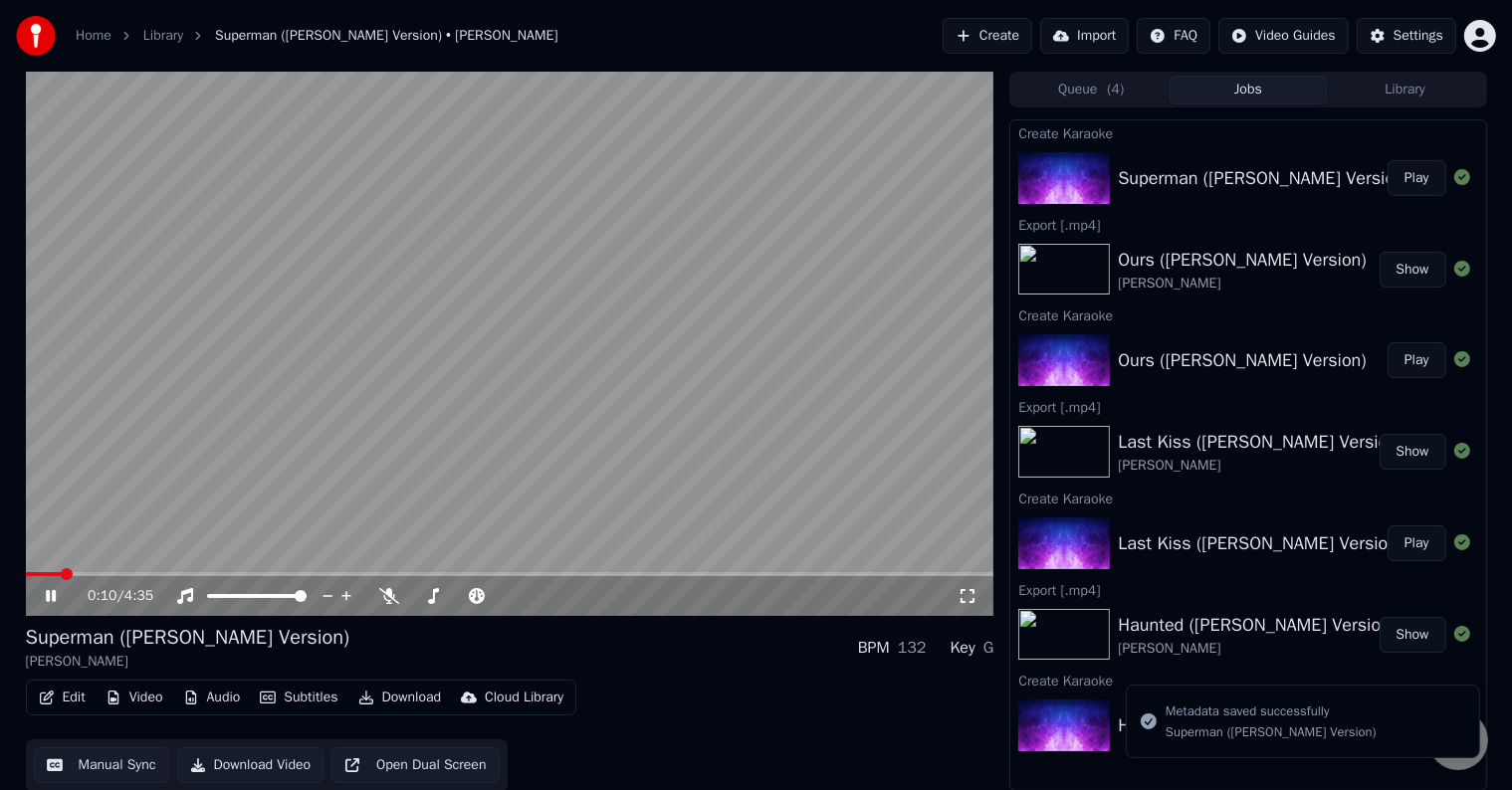 click on "Edit" at bounding box center [62, 697] 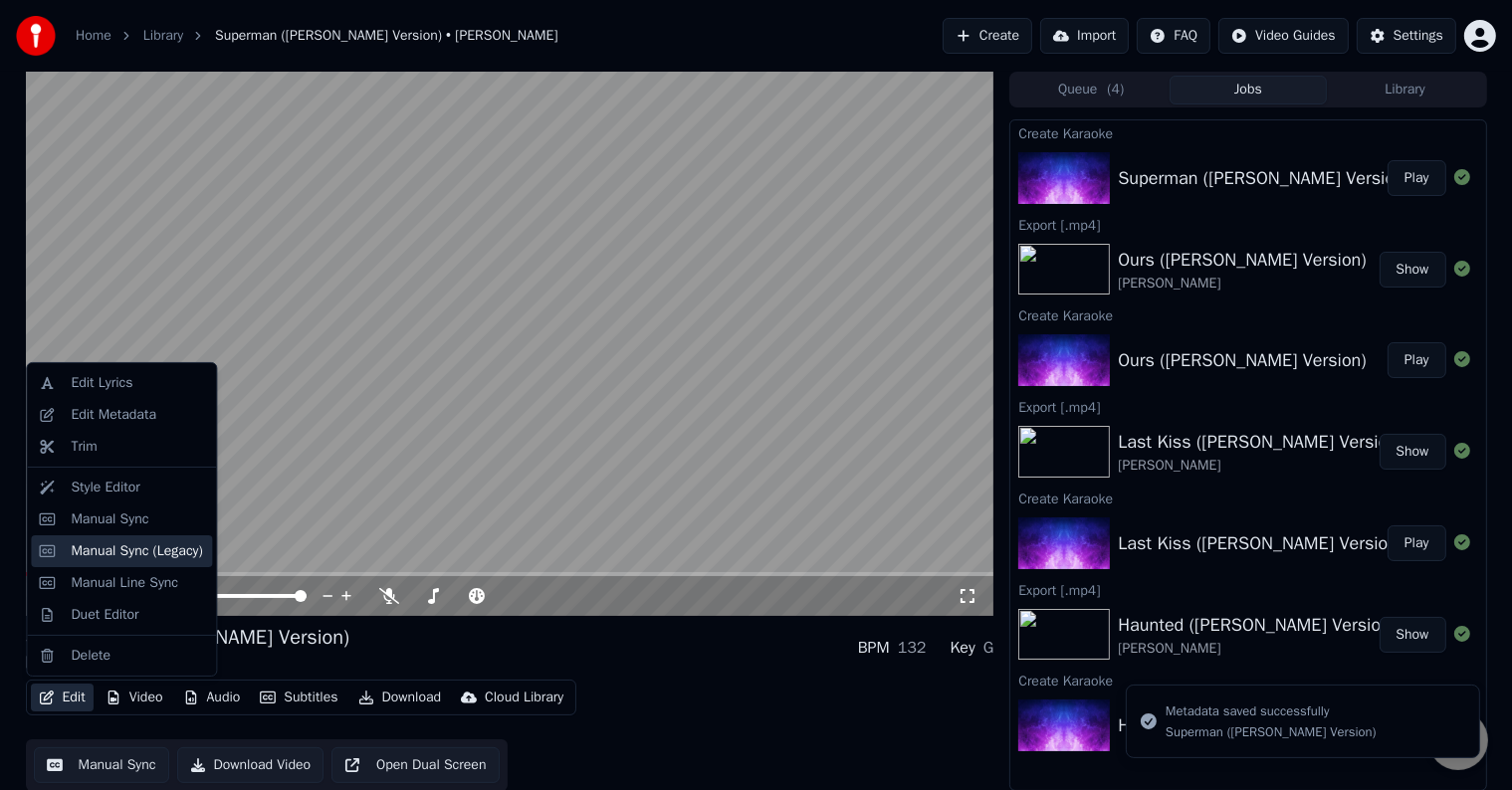 click on "Manual Sync (Legacy)" at bounding box center (136, 551) 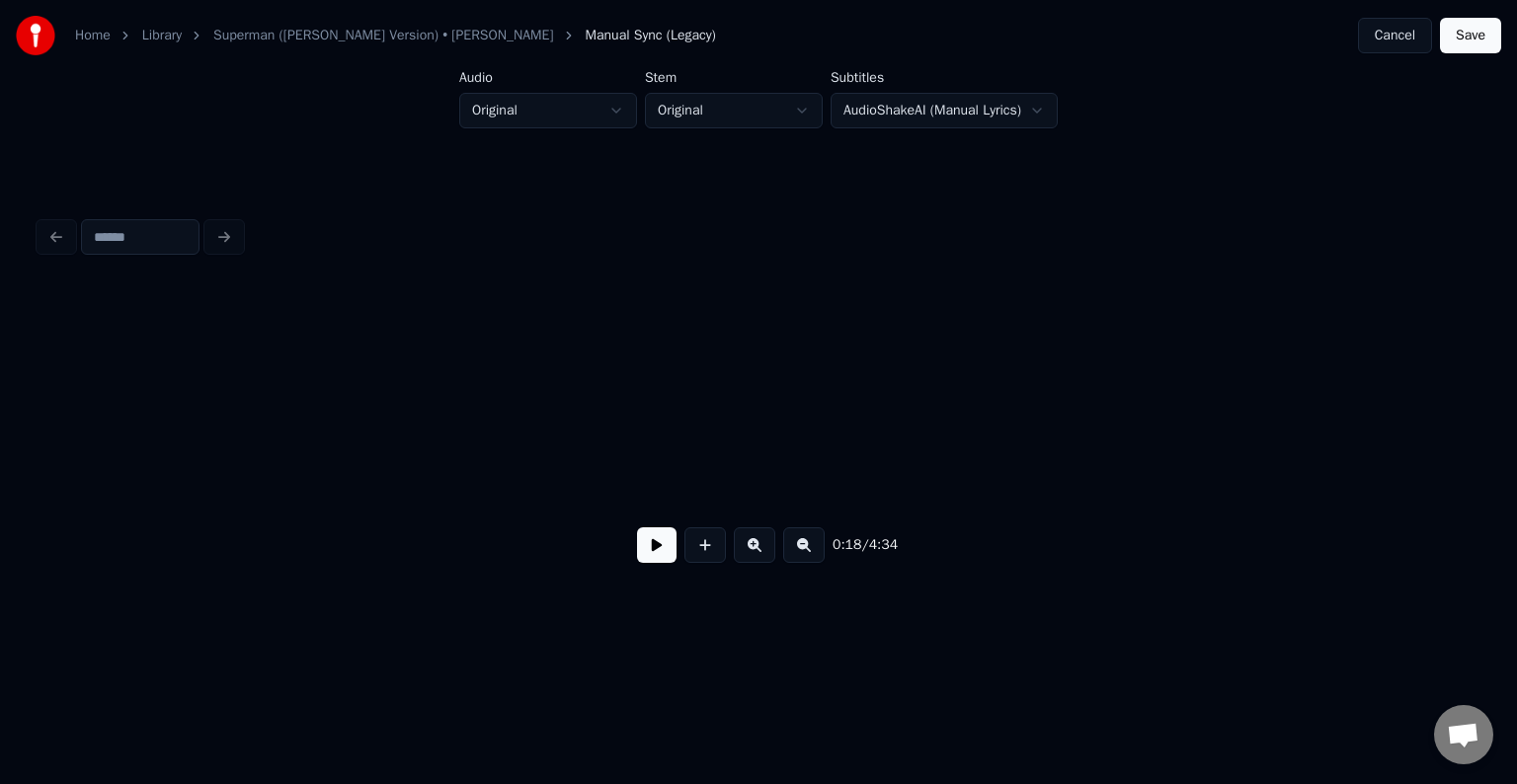 scroll, scrollTop: 0, scrollLeft: 2763, axis: horizontal 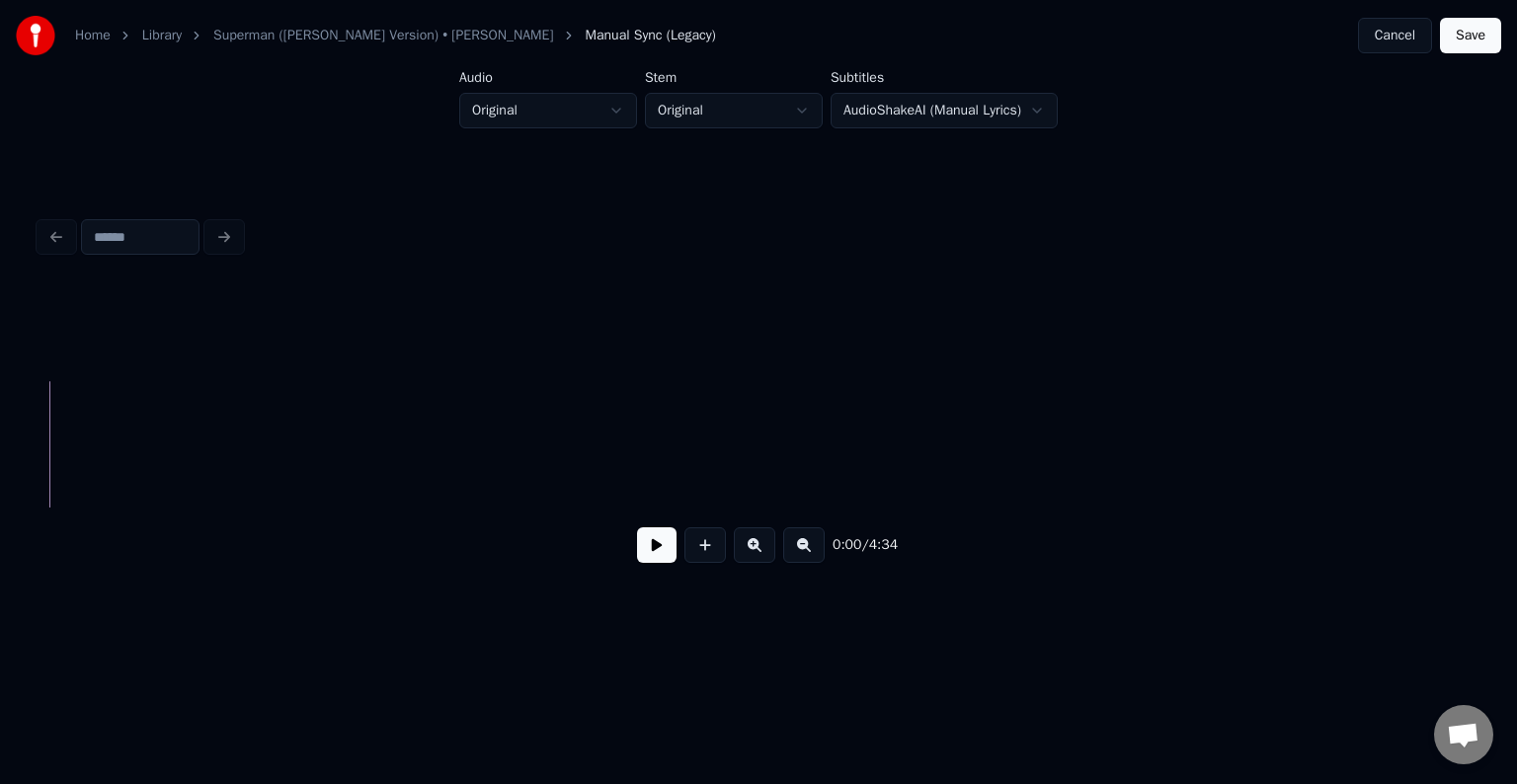 click at bounding box center [657, 545] 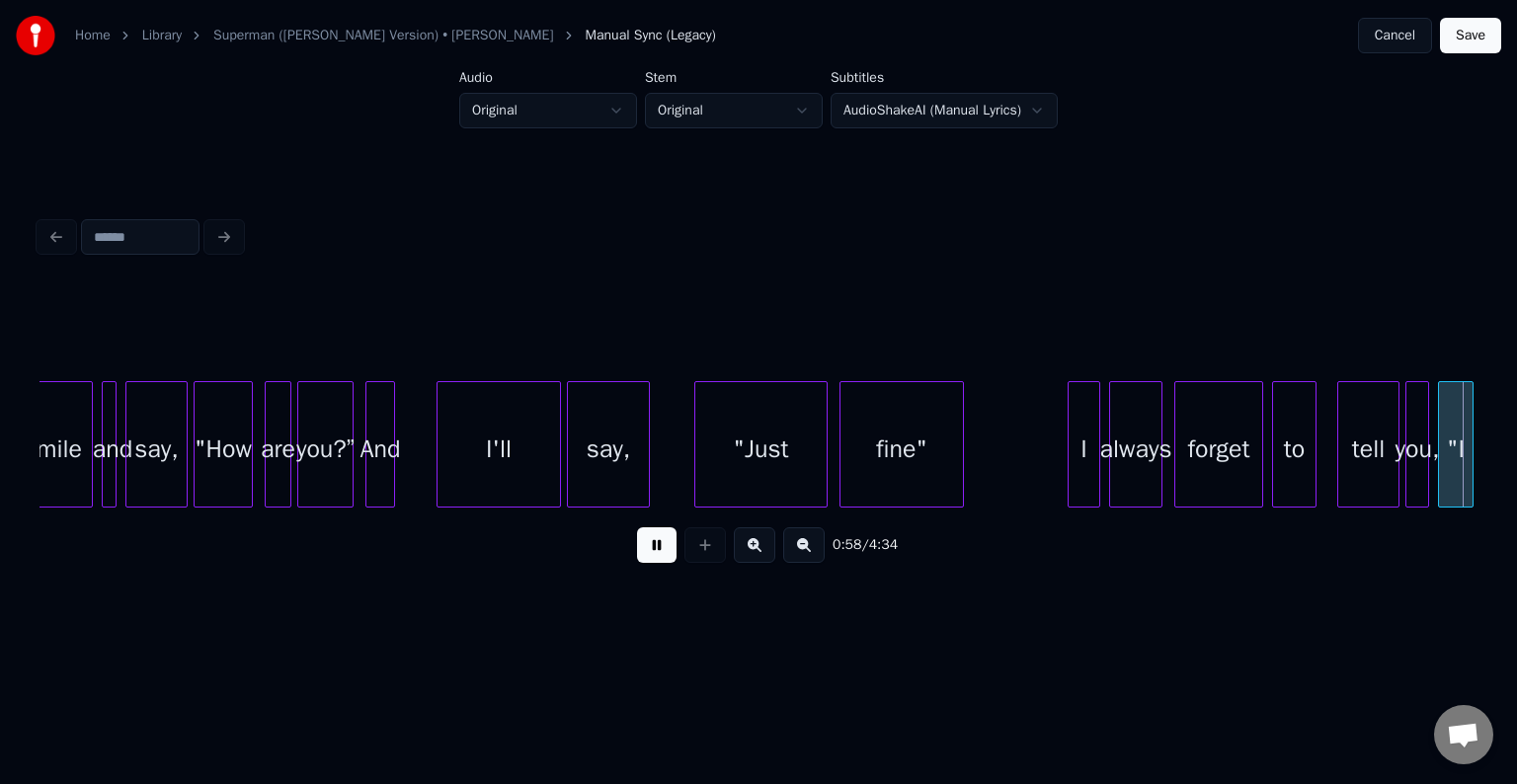 scroll, scrollTop: 0, scrollLeft: 8636, axis: horizontal 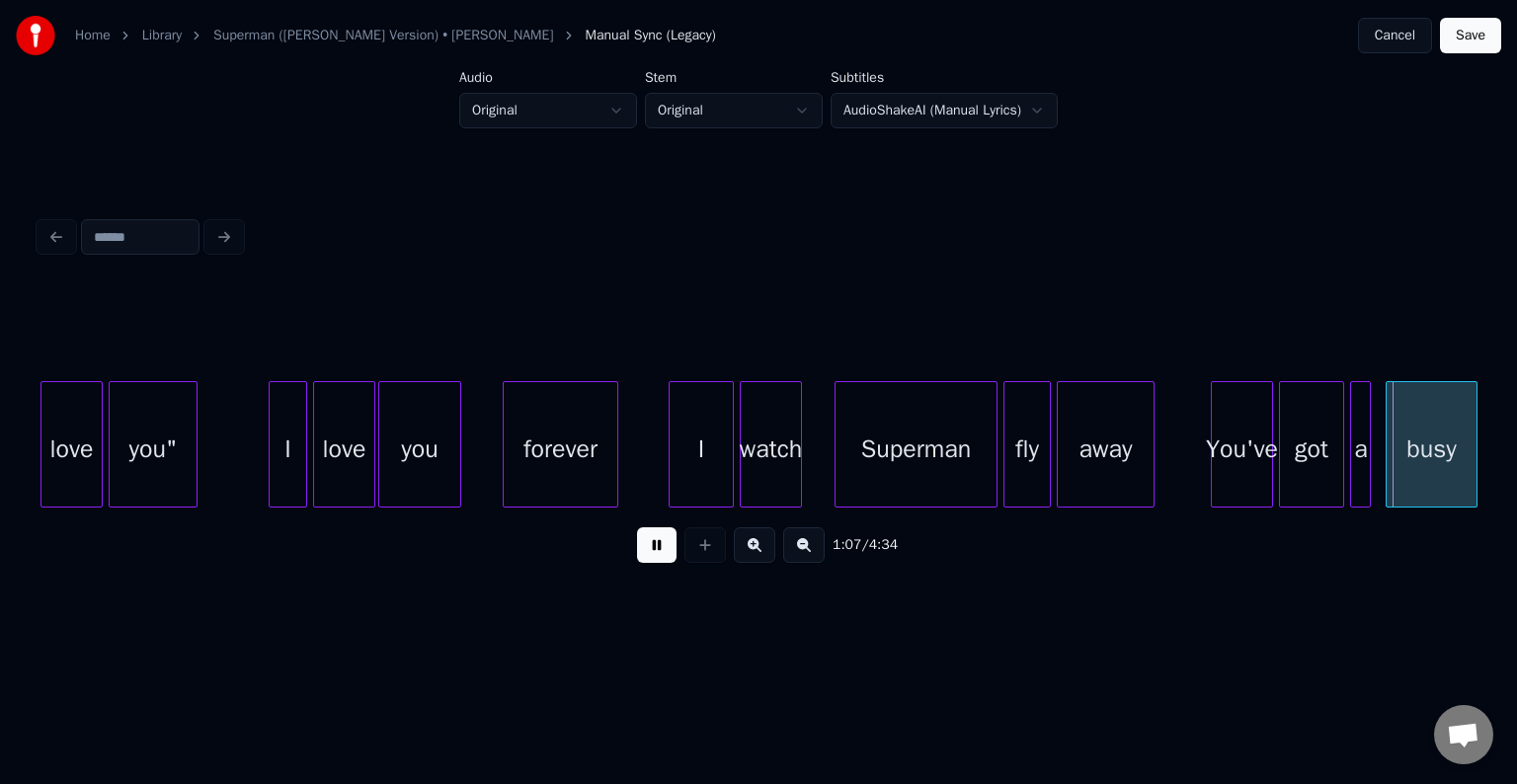click at bounding box center [657, 545] 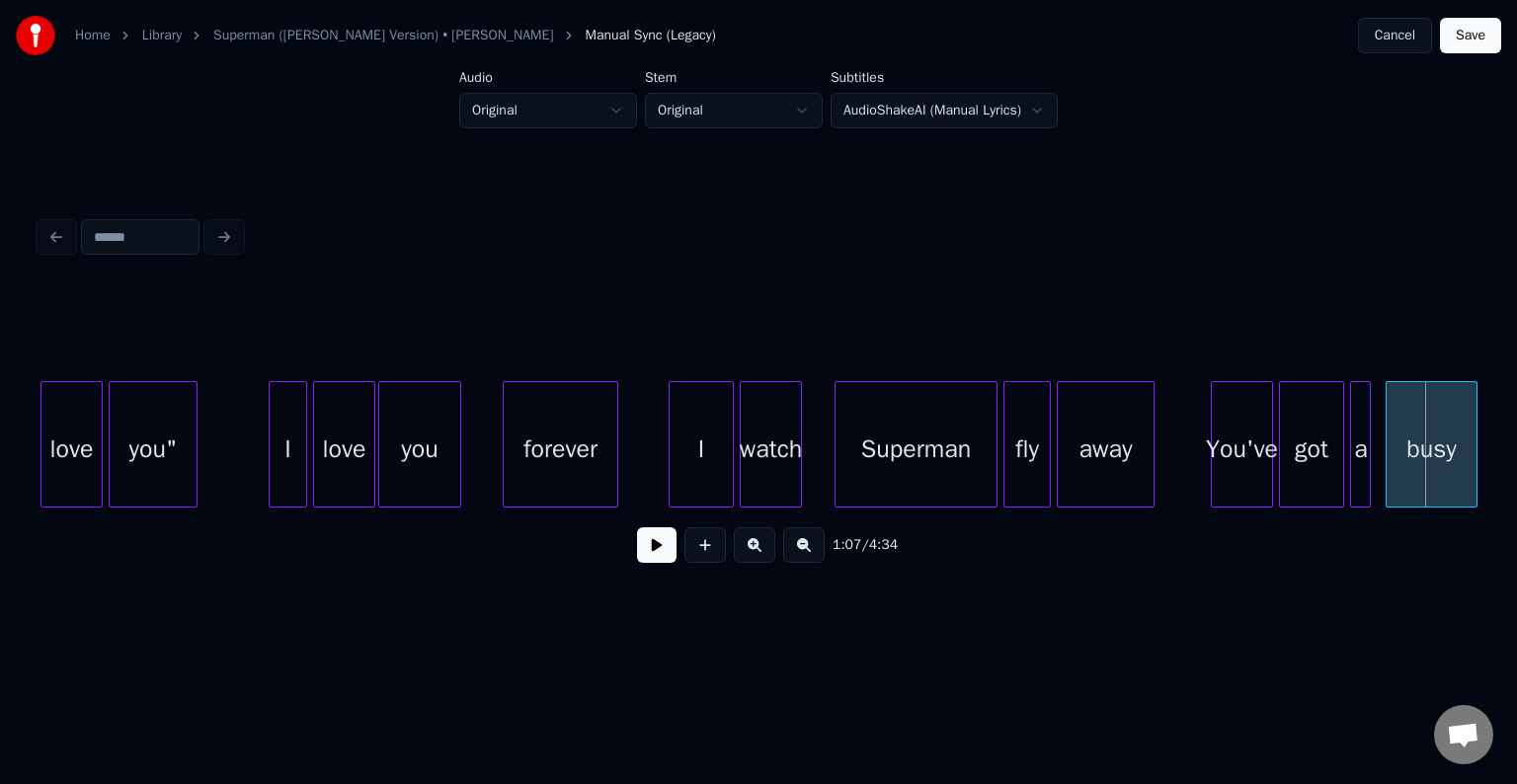 click at bounding box center [657, 545] 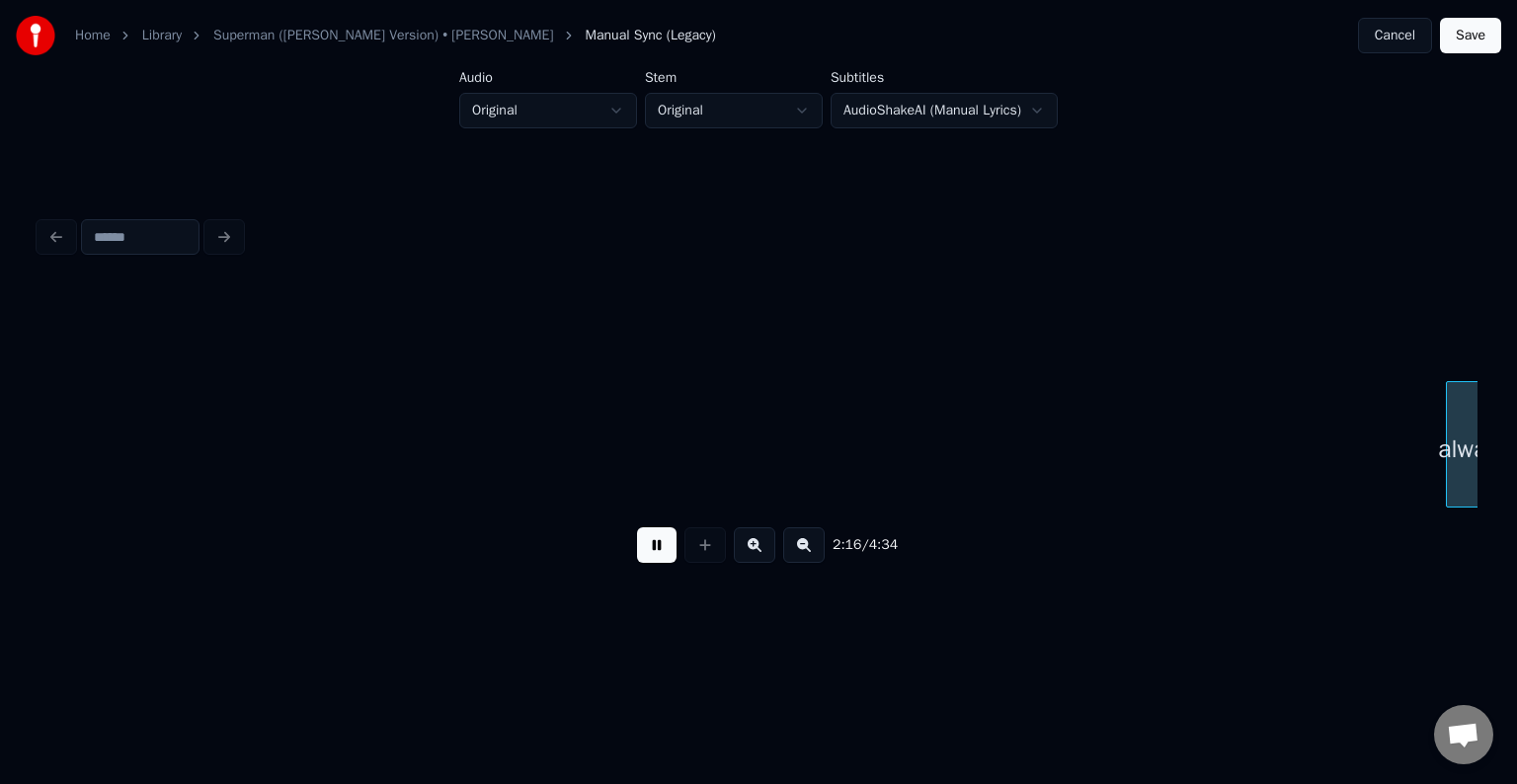 scroll, scrollTop: 0, scrollLeft: 20148, axis: horizontal 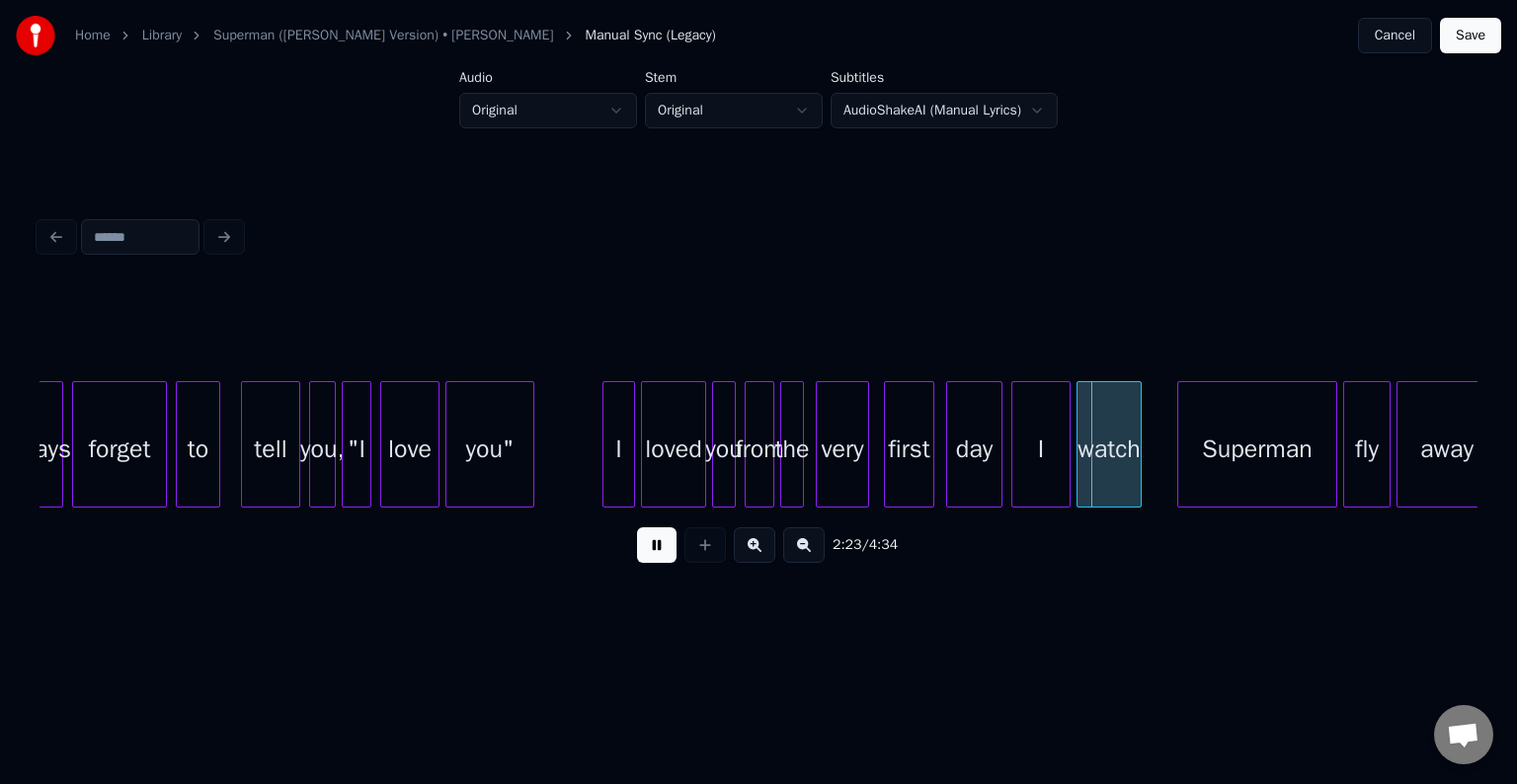 click at bounding box center [657, 545] 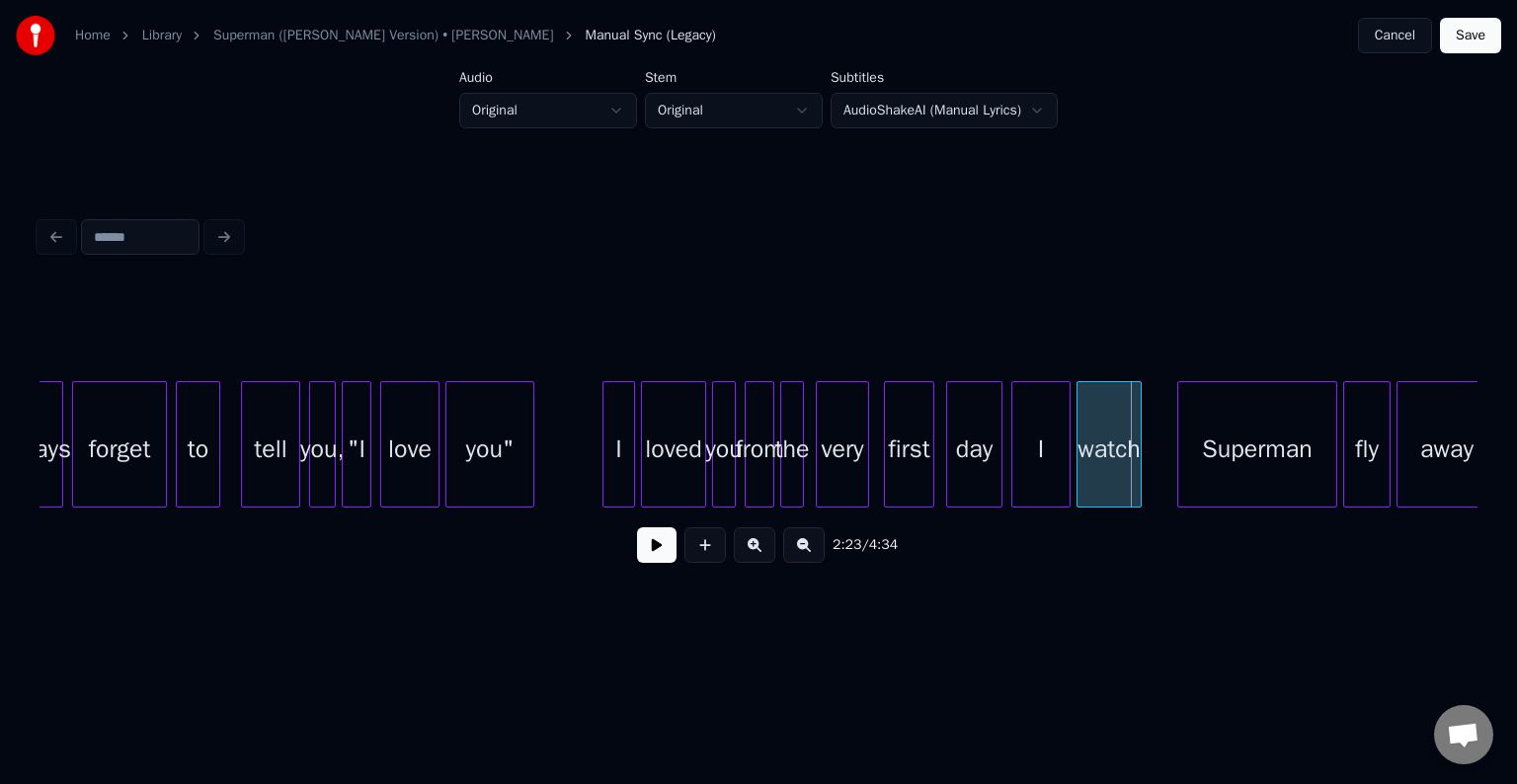 click at bounding box center (657, 545) 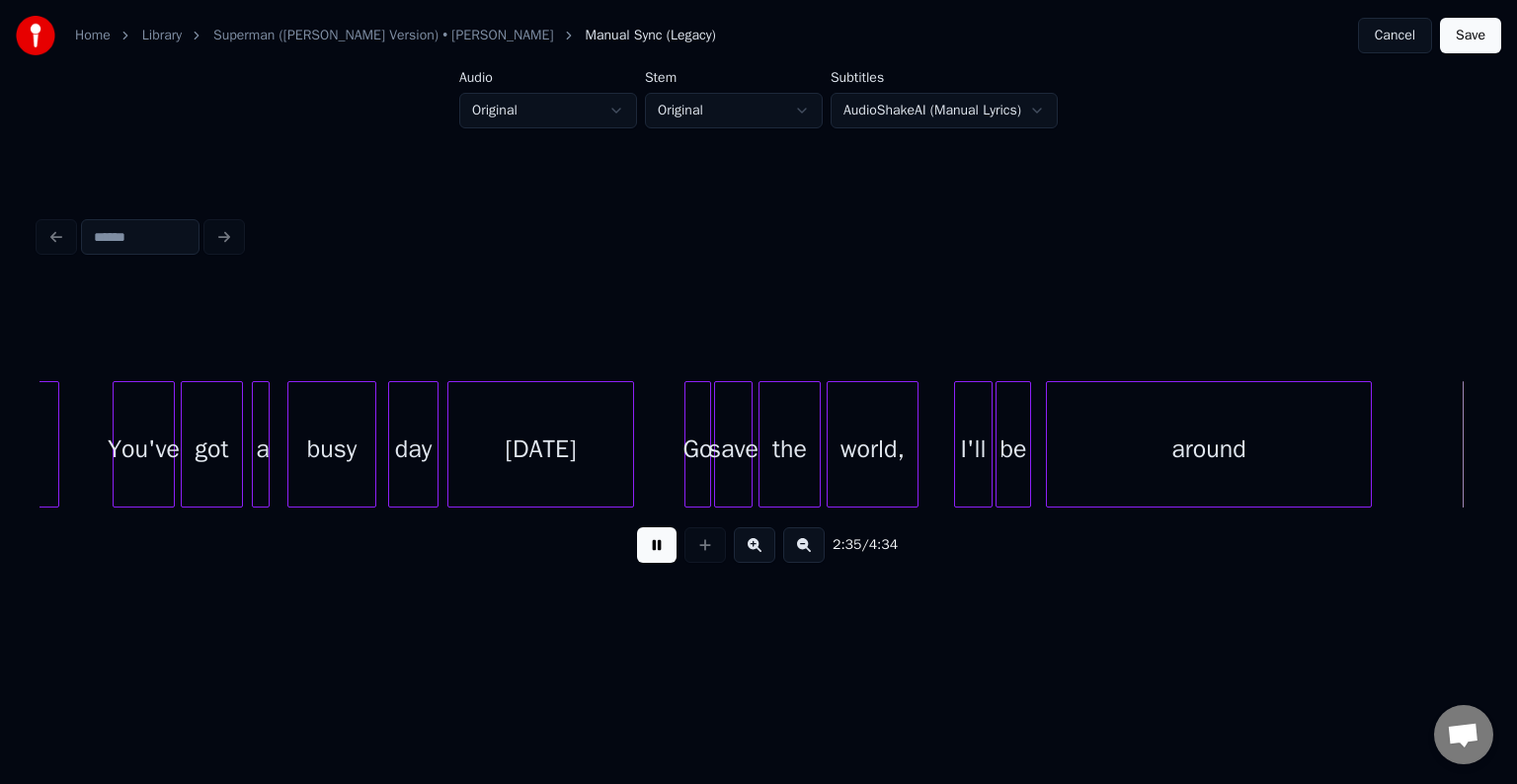 scroll, scrollTop: 0, scrollLeft: 23026, axis: horizontal 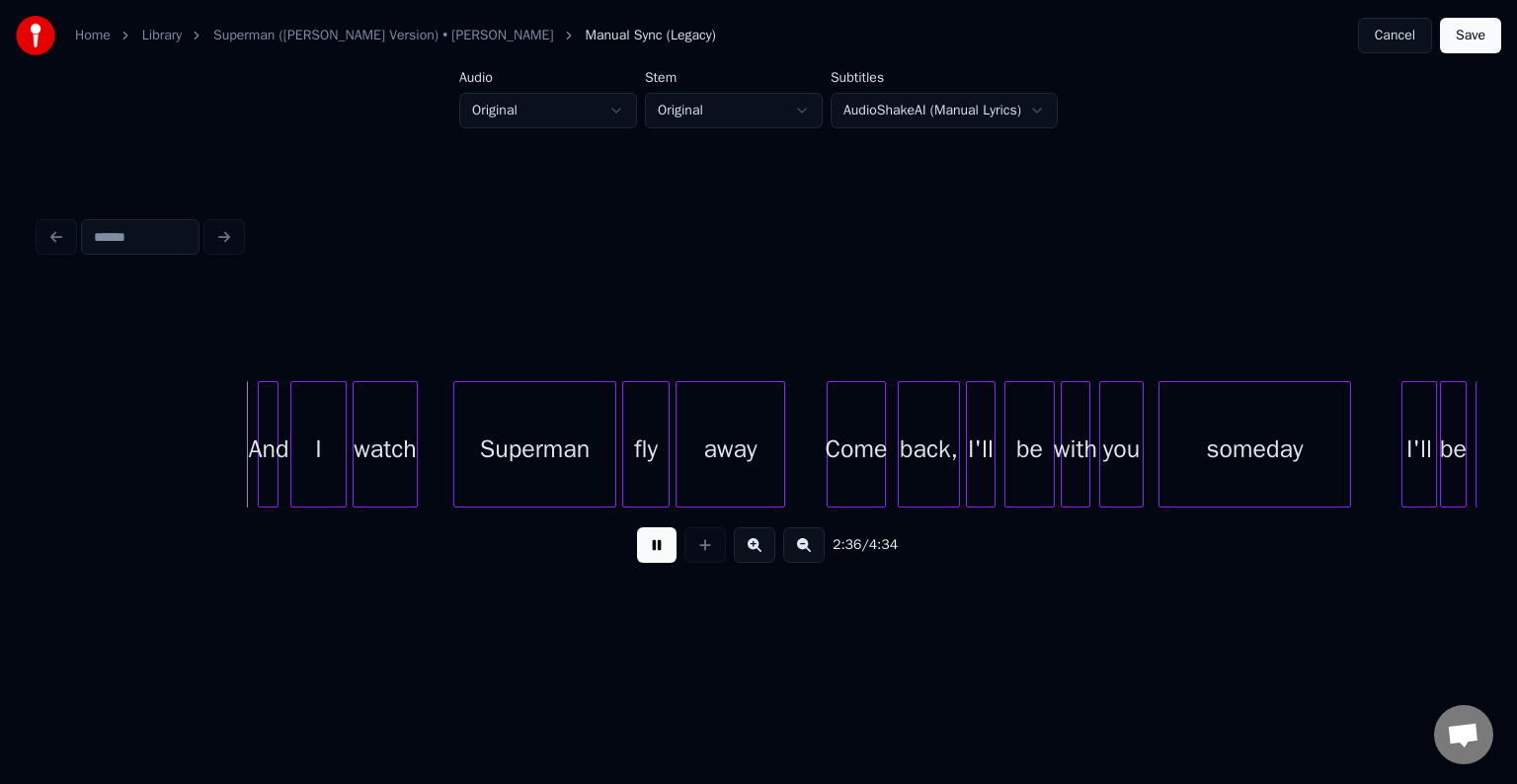 click at bounding box center [657, 545] 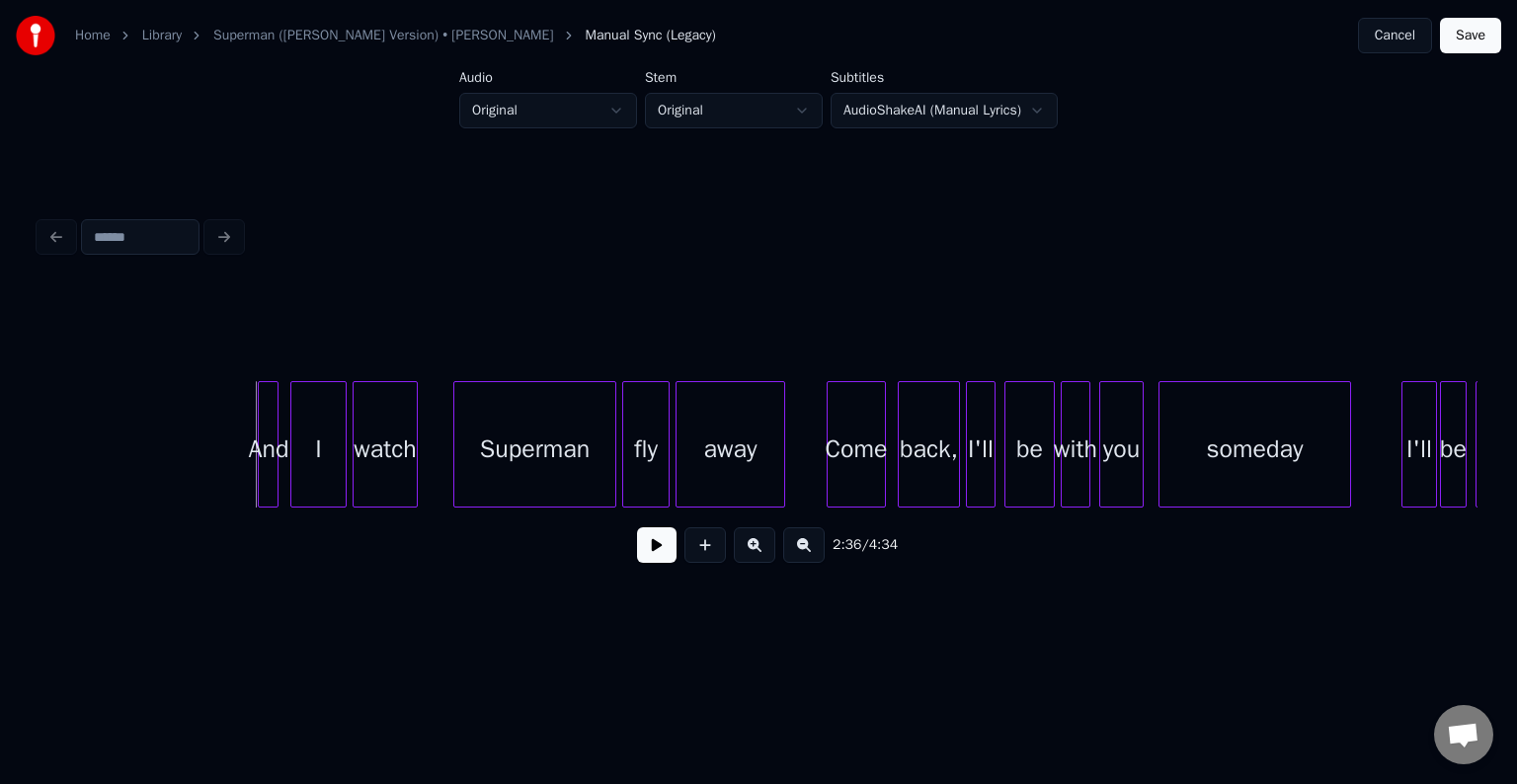 click at bounding box center (657, 545) 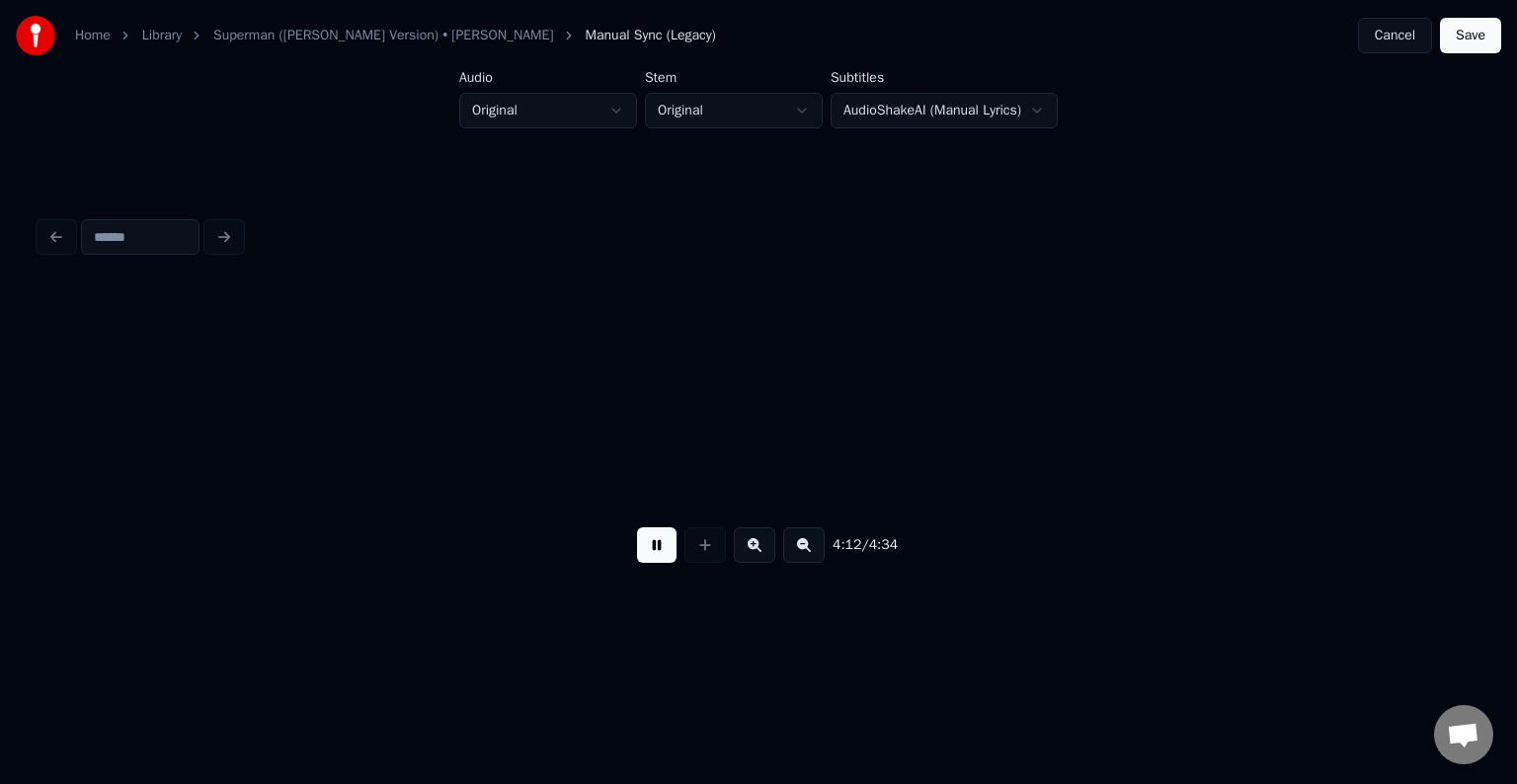 scroll, scrollTop: 0, scrollLeft: 37420, axis: horizontal 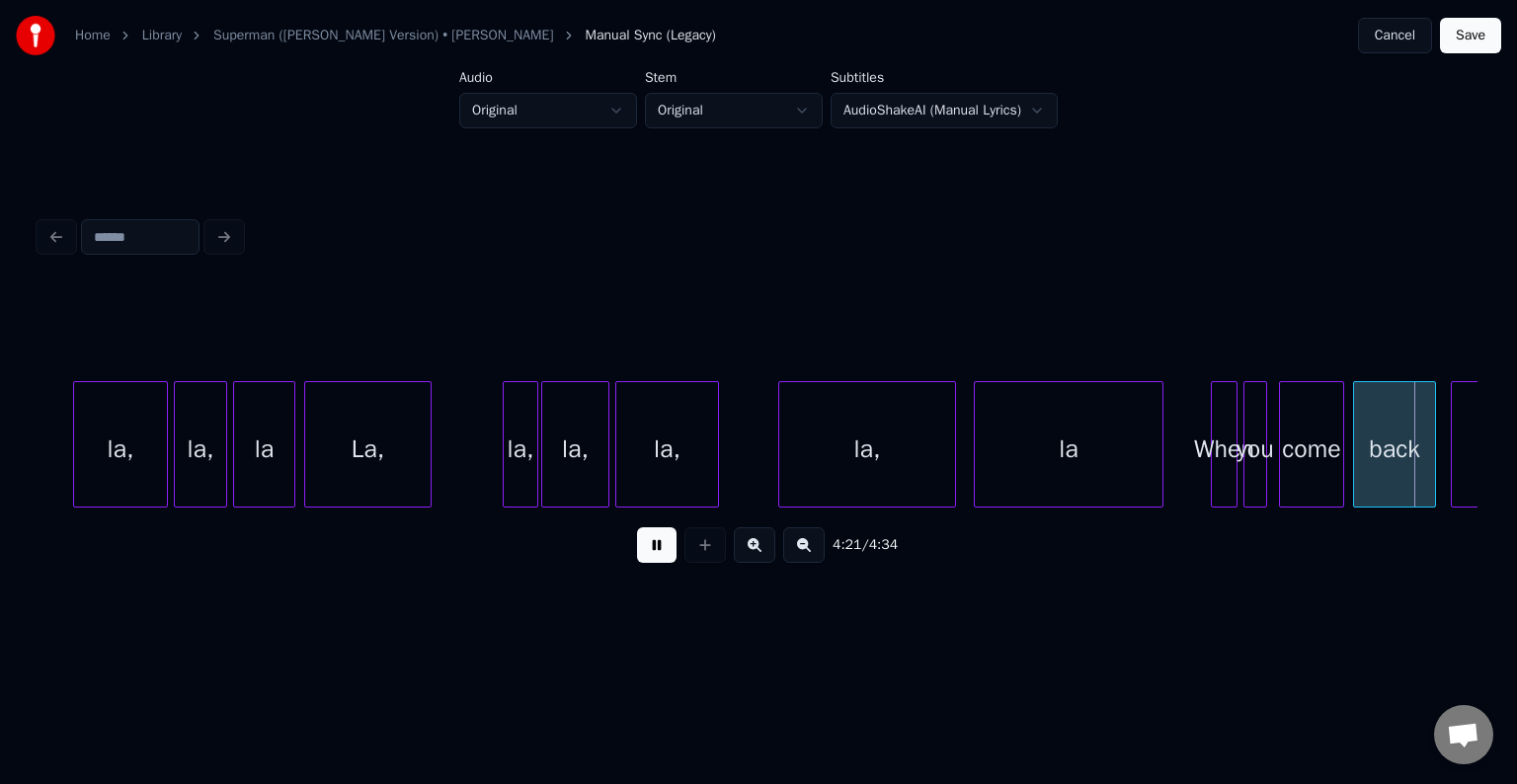 click at bounding box center (657, 545) 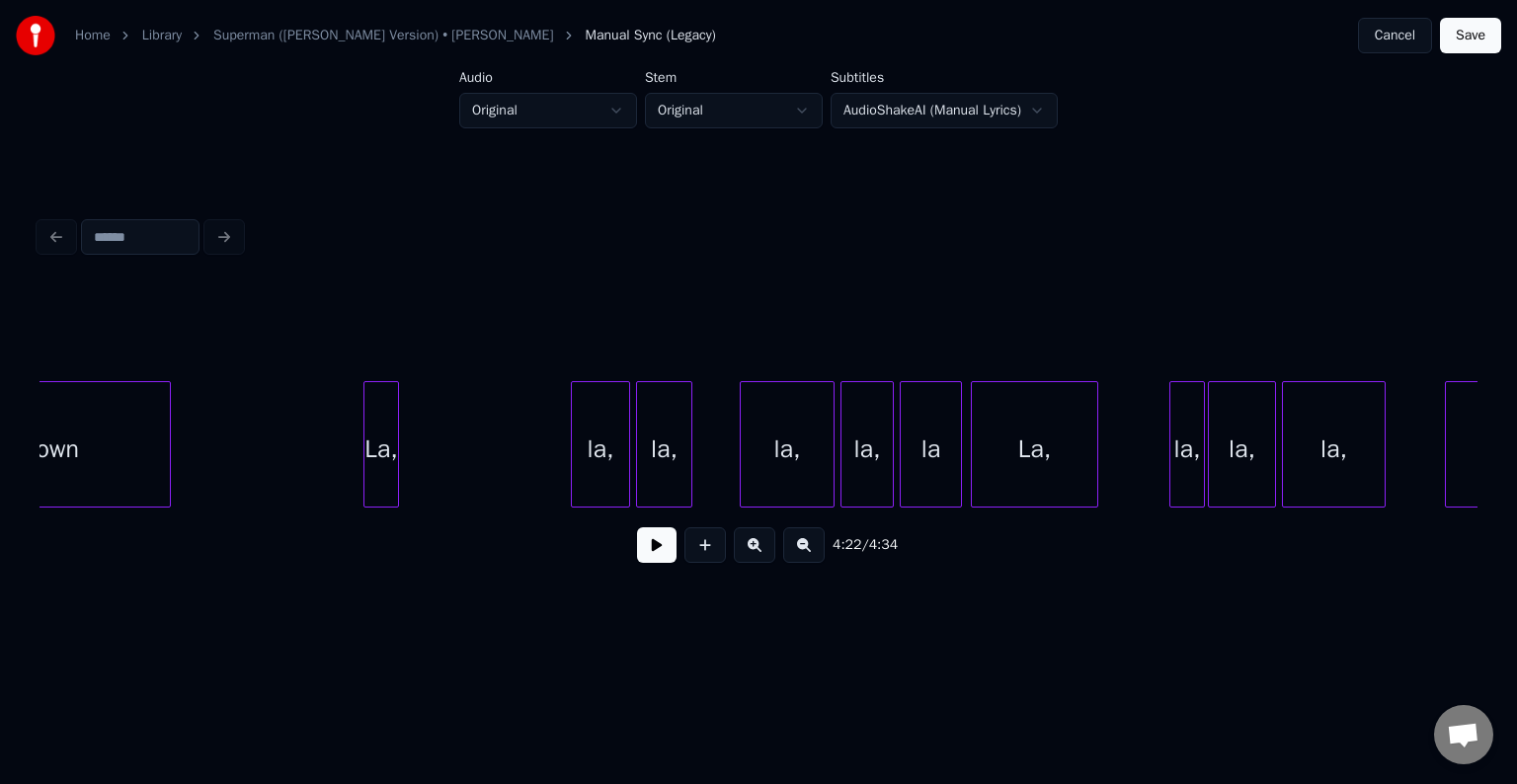 scroll, scrollTop: 0, scrollLeft: 36749, axis: horizontal 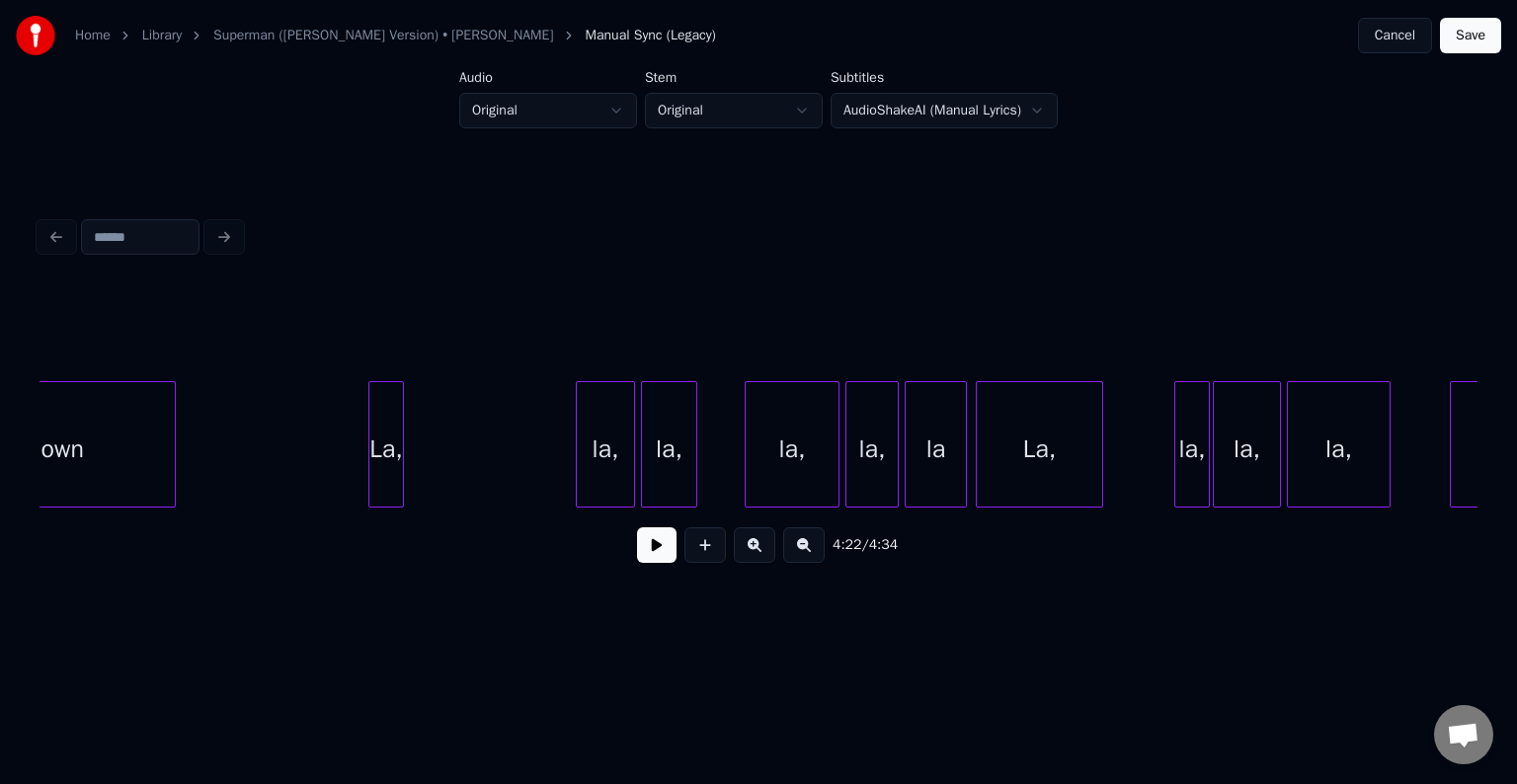 click on "la, la, la La, la, la, la, la, la, la, La, down" at bounding box center (-16339, 444) 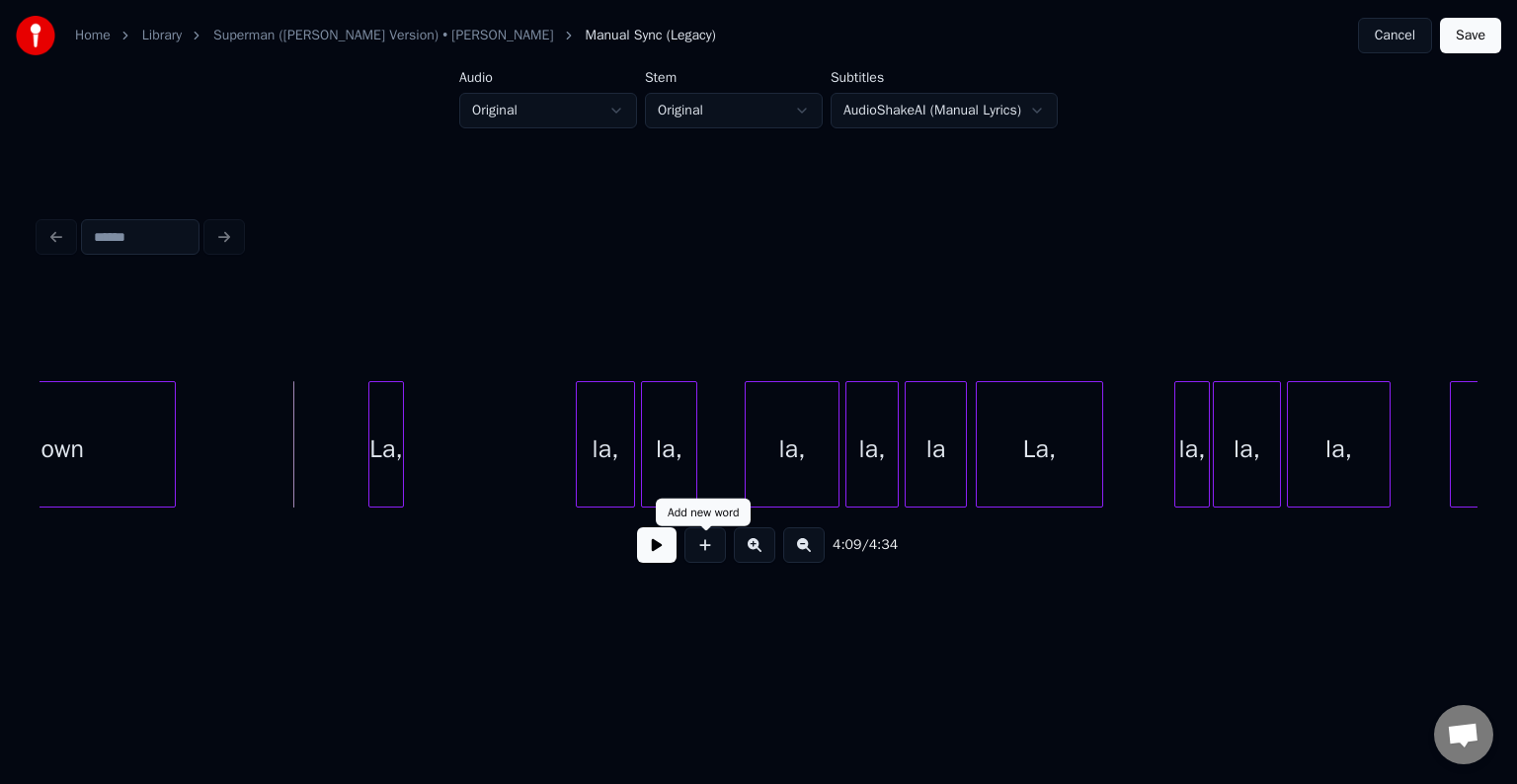 click on "4:09  /  4:34" at bounding box center (758, 545) 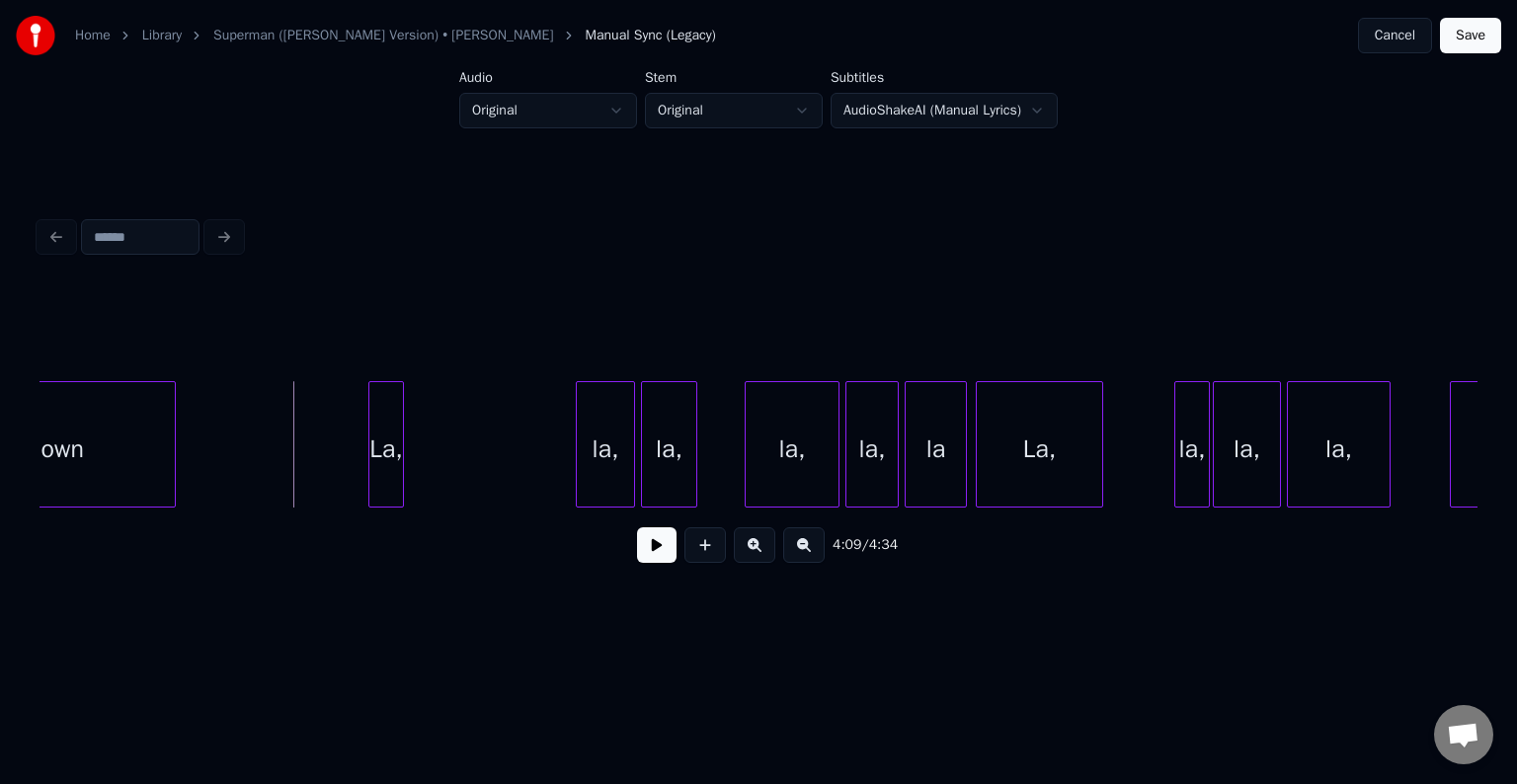 click at bounding box center (657, 545) 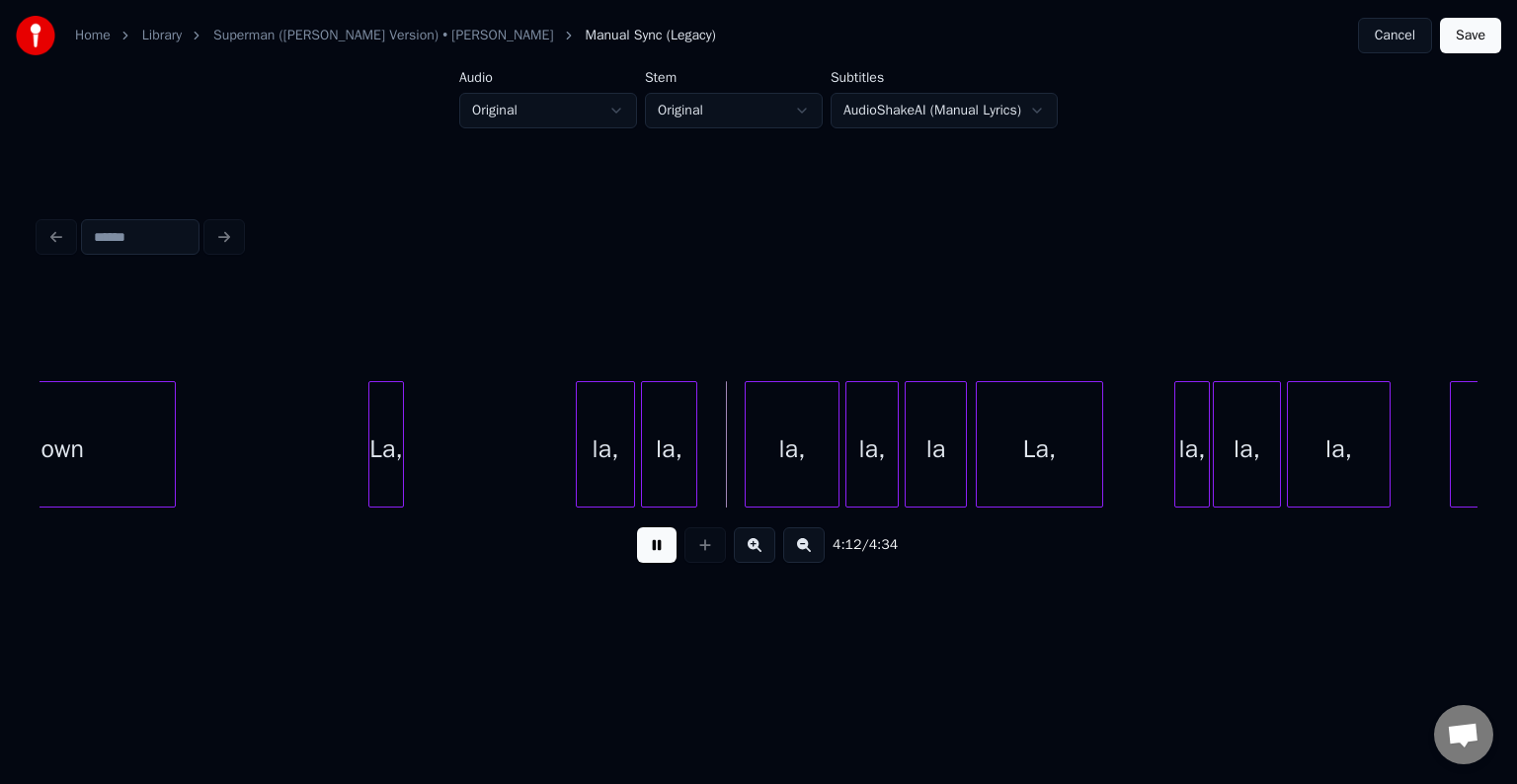 click at bounding box center (657, 545) 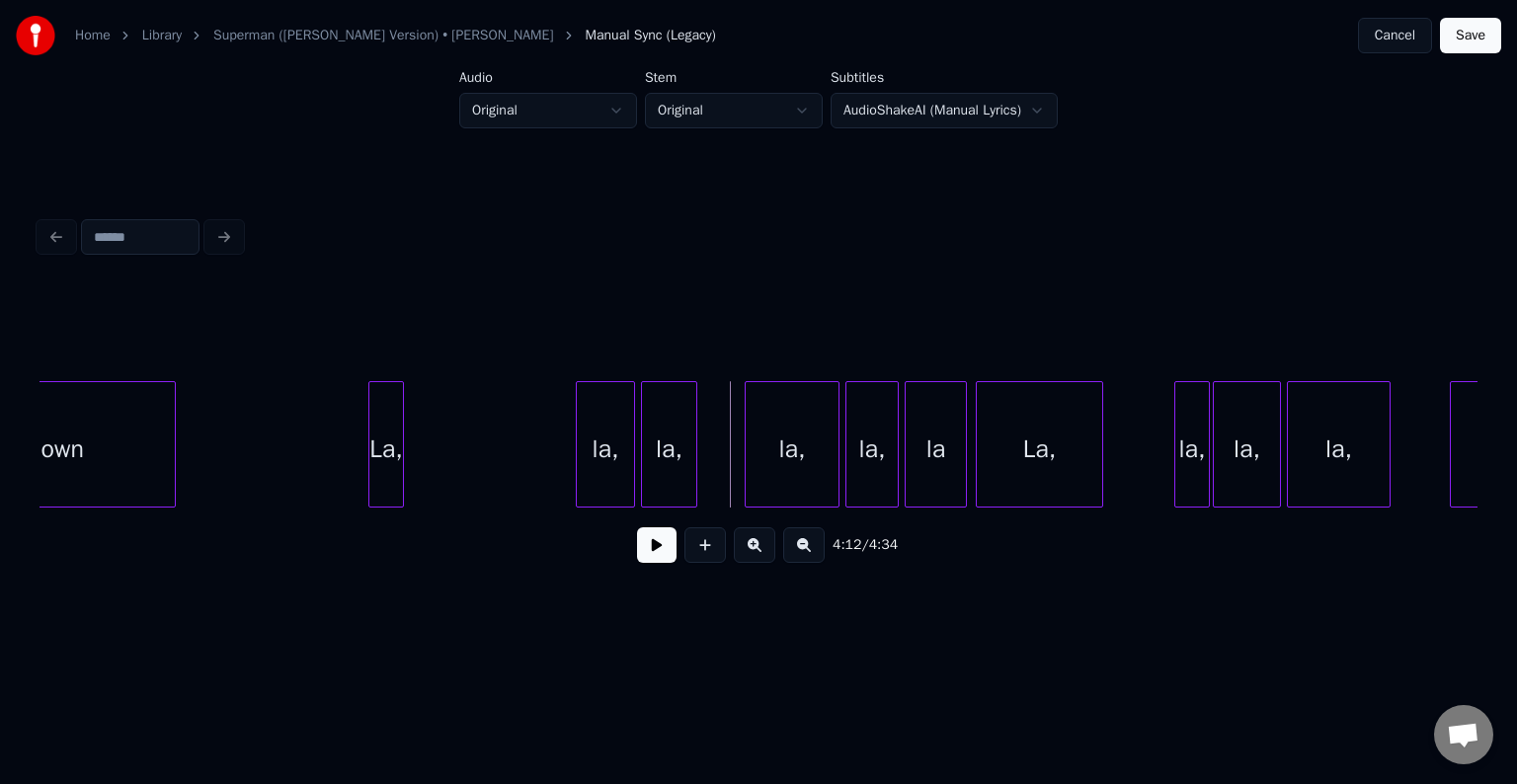 click on "La," at bounding box center (386, 449) 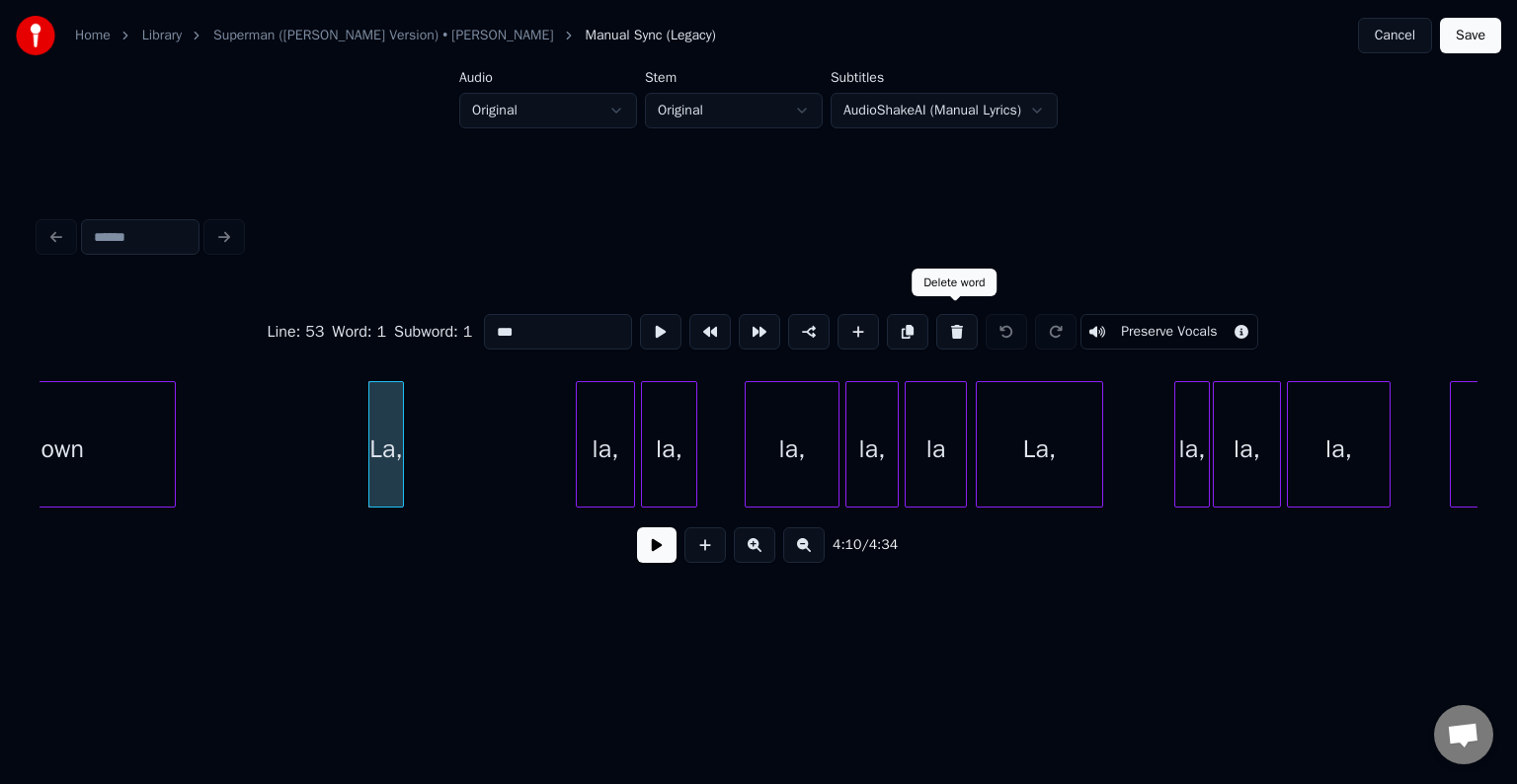click at bounding box center [957, 332] 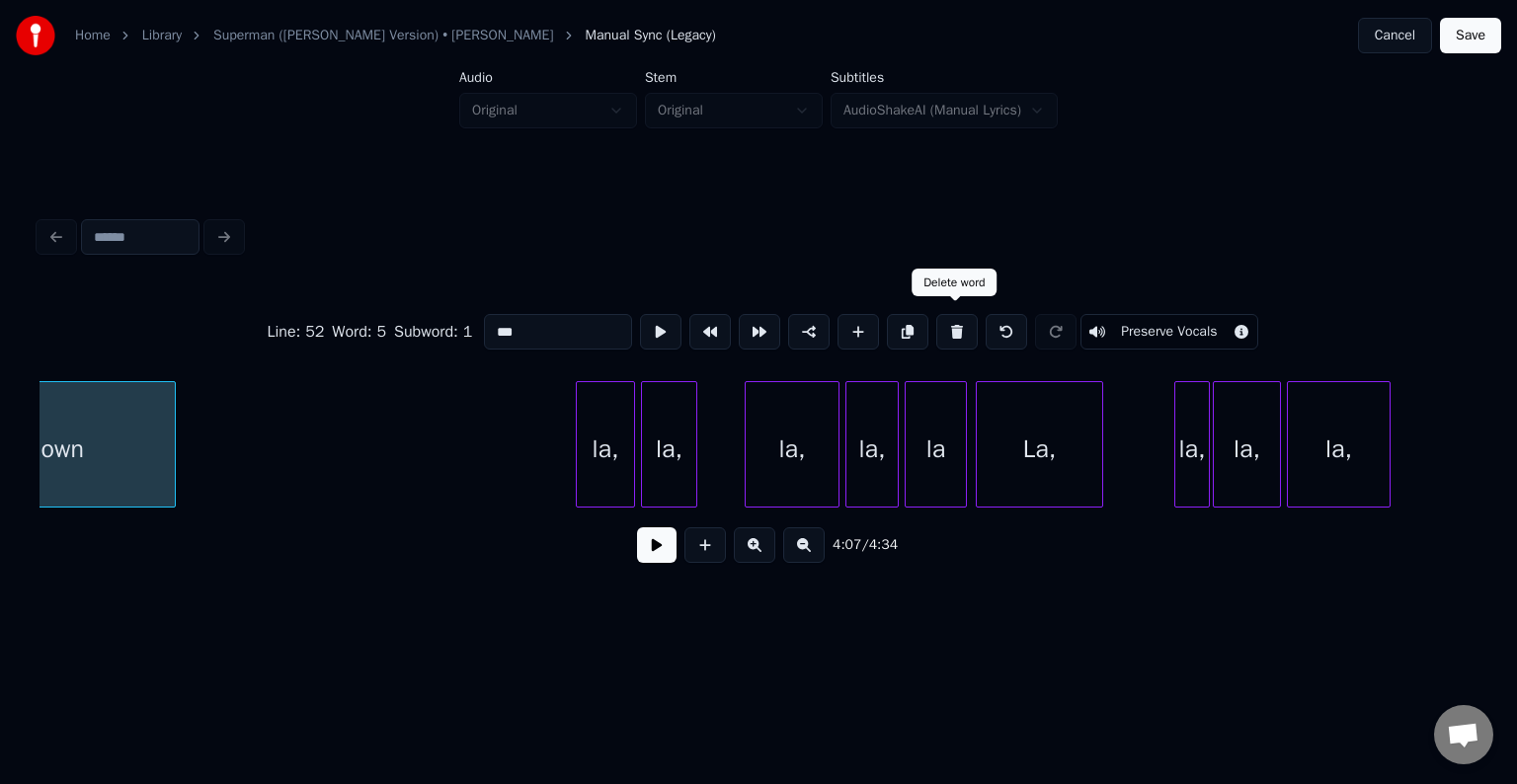 type on "****" 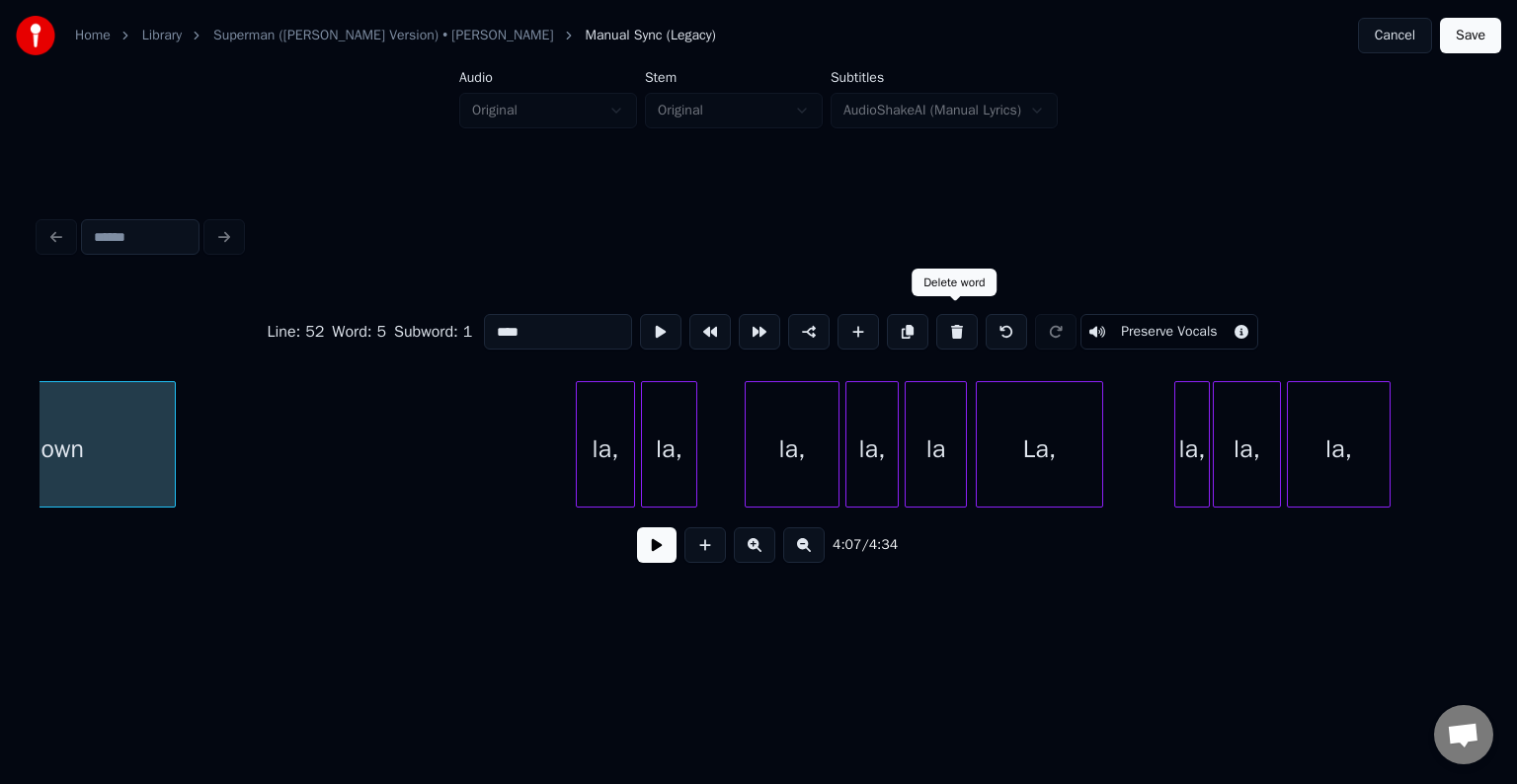 scroll, scrollTop: 0, scrollLeft: 36645, axis: horizontal 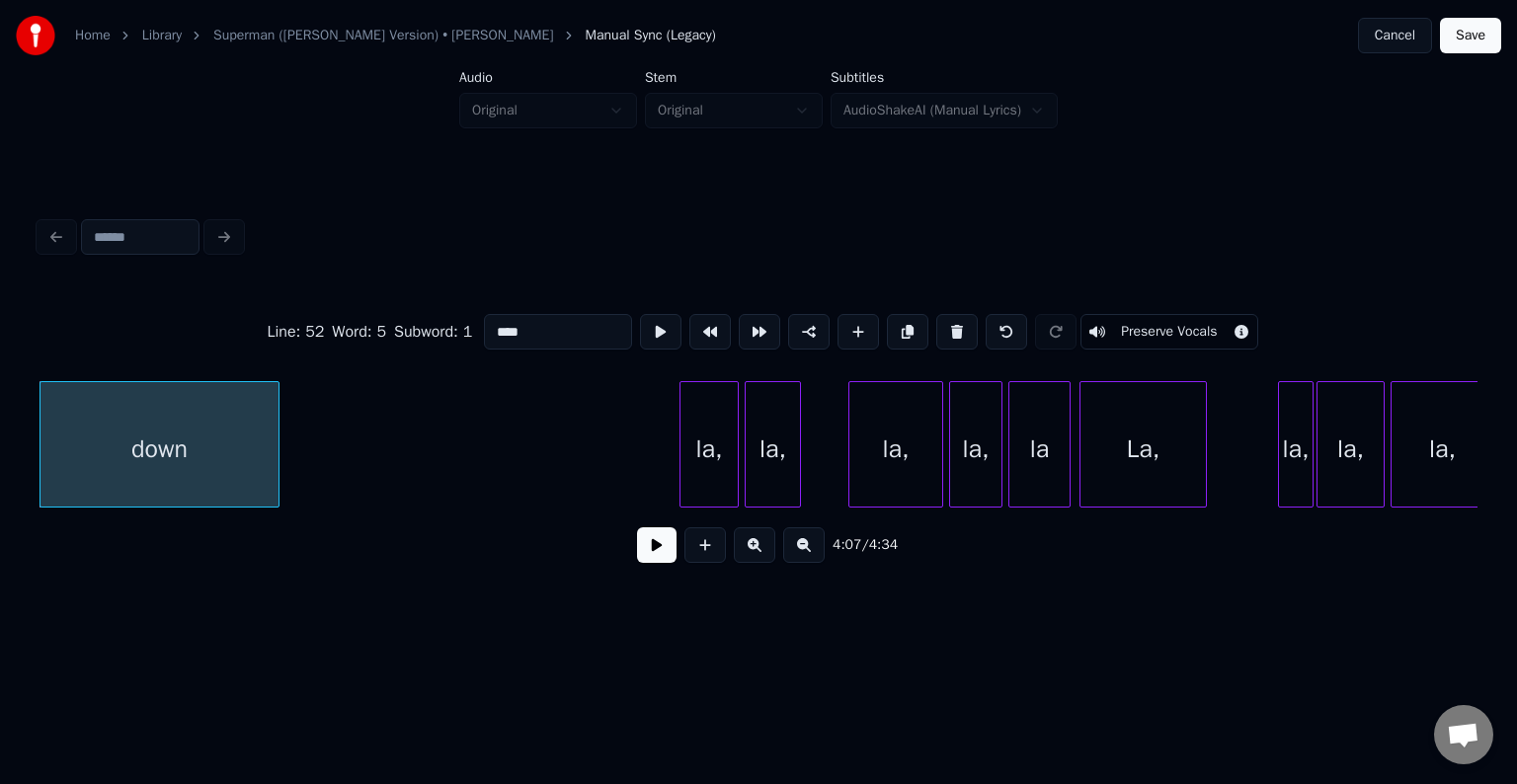 click on "Save" at bounding box center (1471, 36) 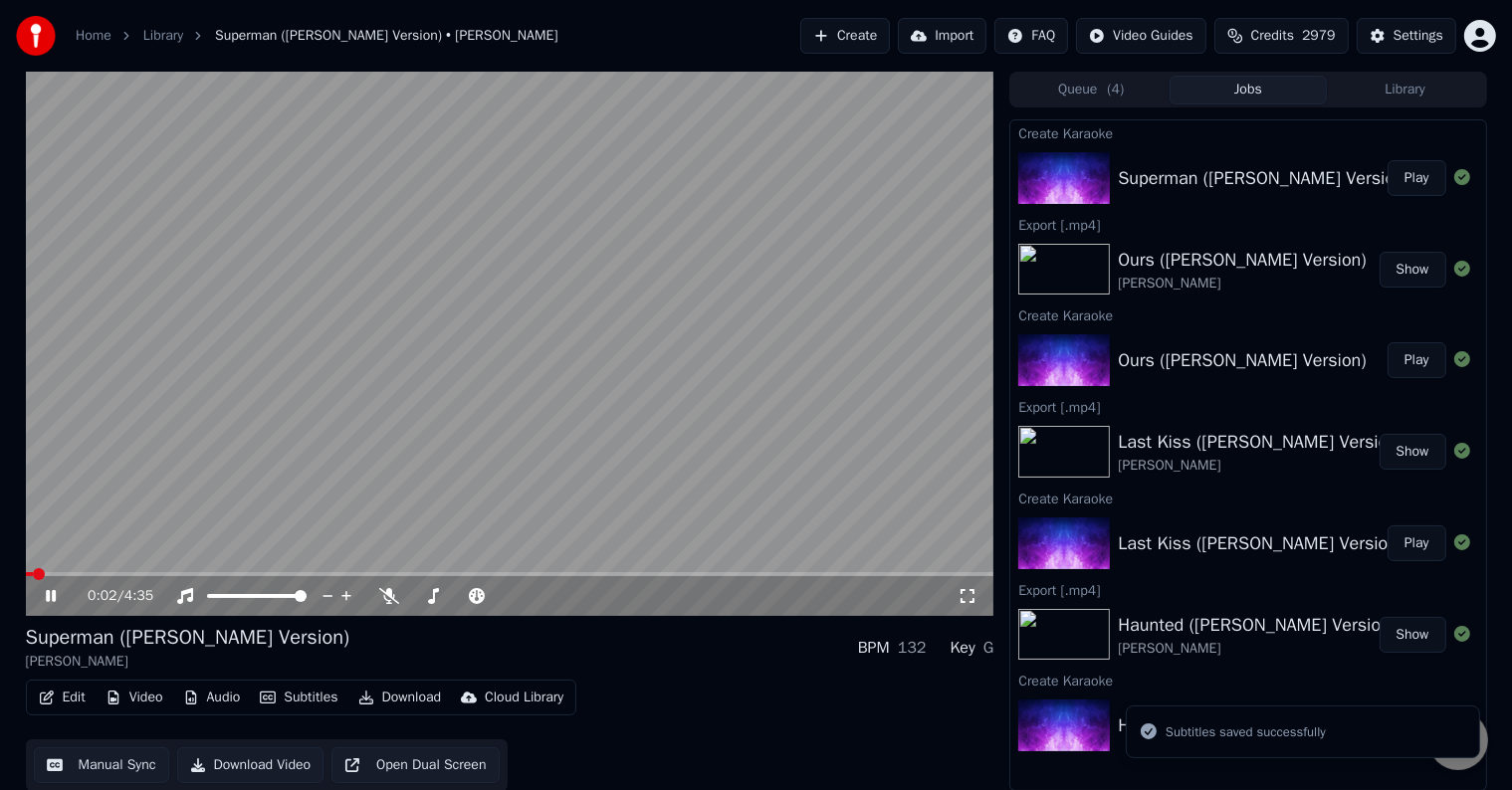 click on "Download" at bounding box center [400, 697] 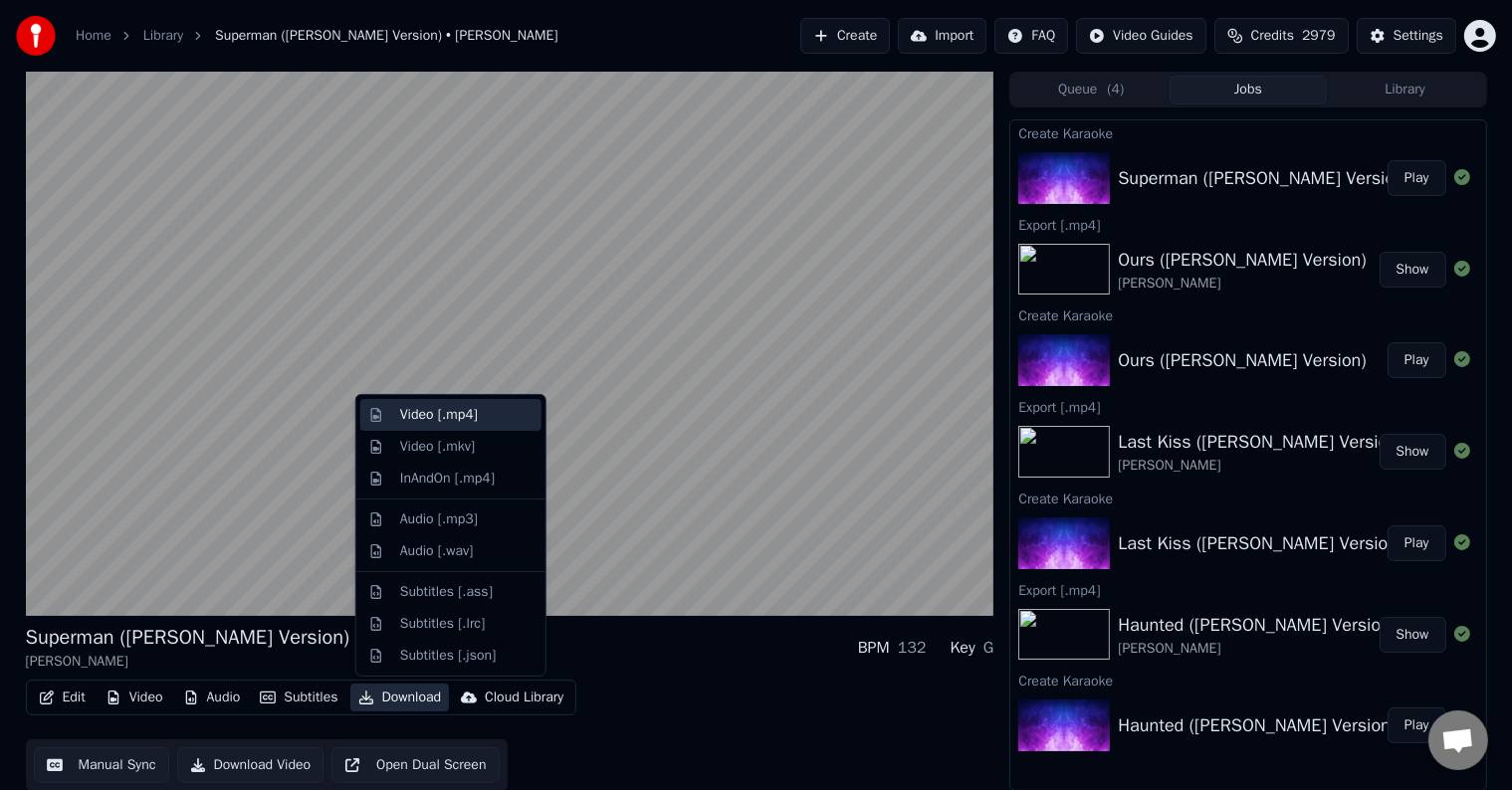 click on "Video [.mp4]" at bounding box center [439, 415] 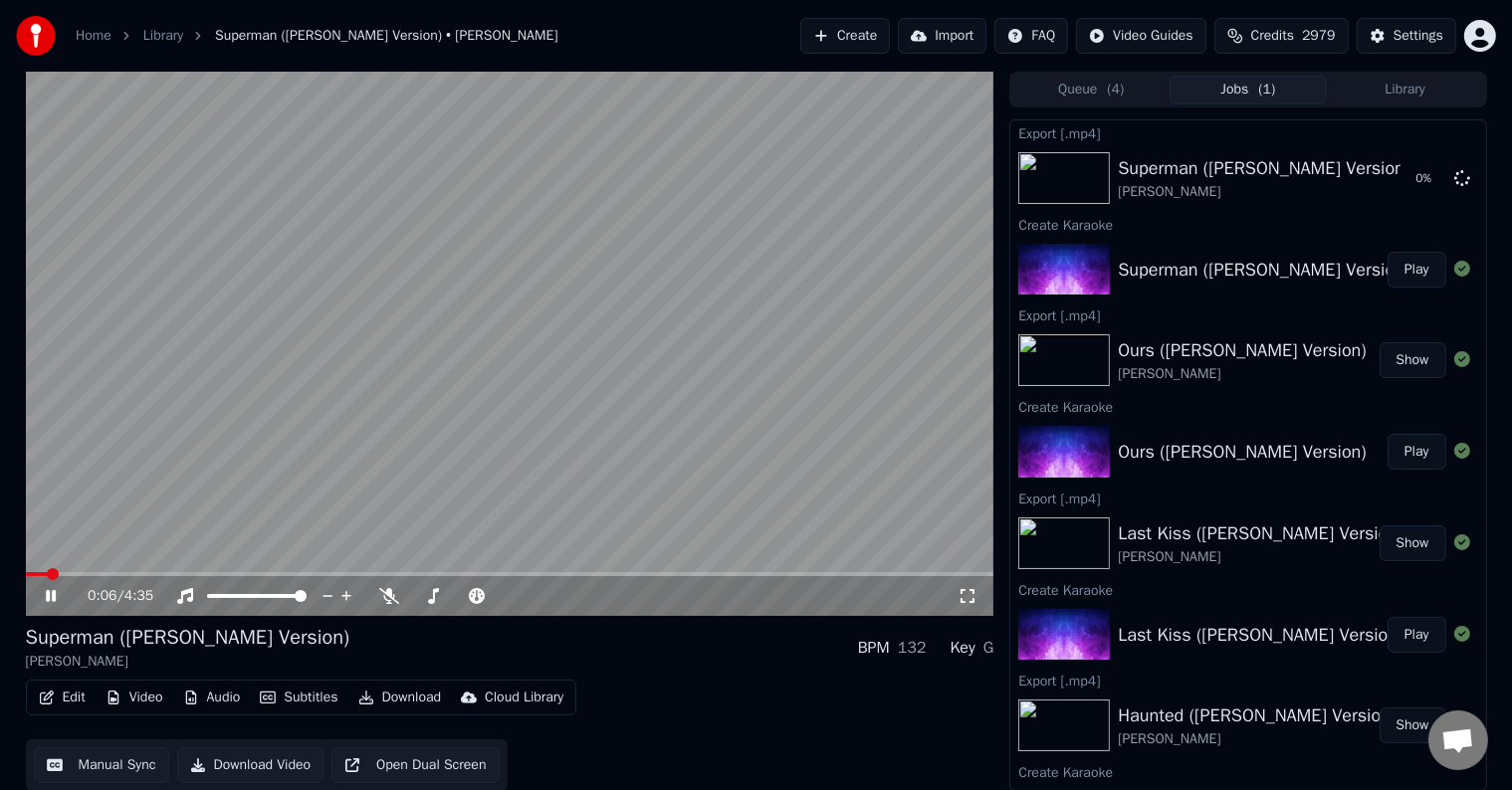 click 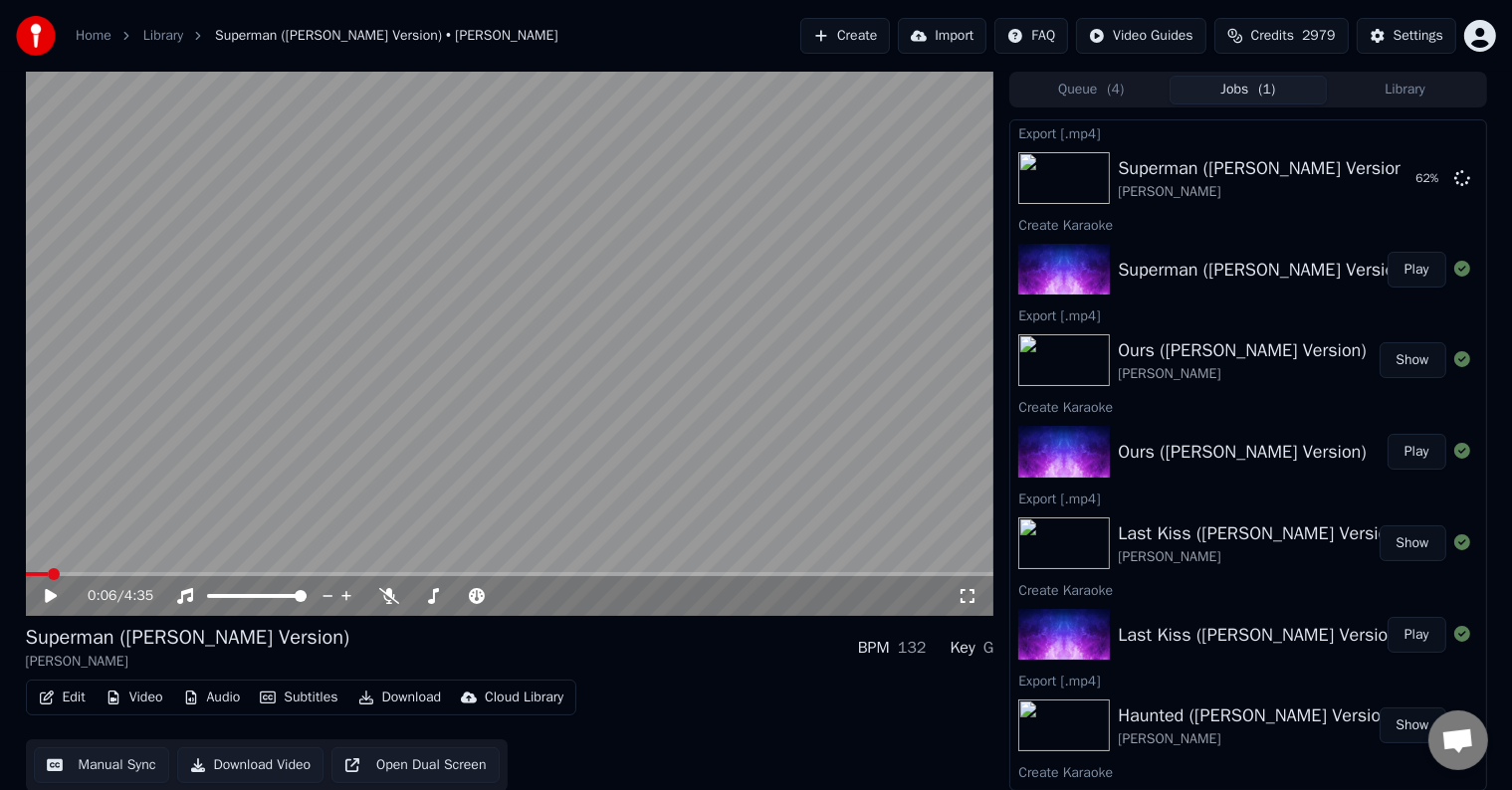 click on "Create" at bounding box center (845, 36) 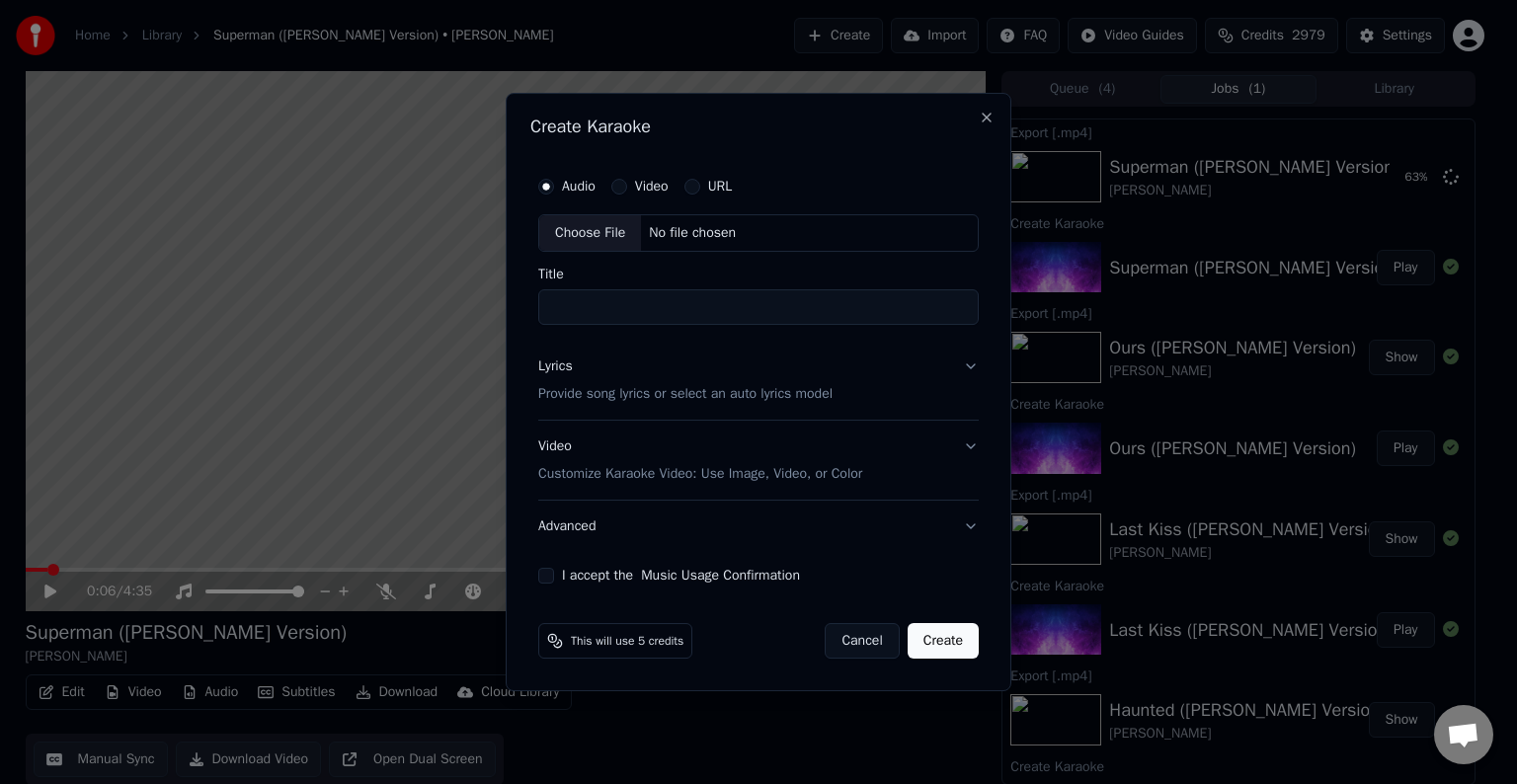 click on "Choose File" at bounding box center (590, 233) 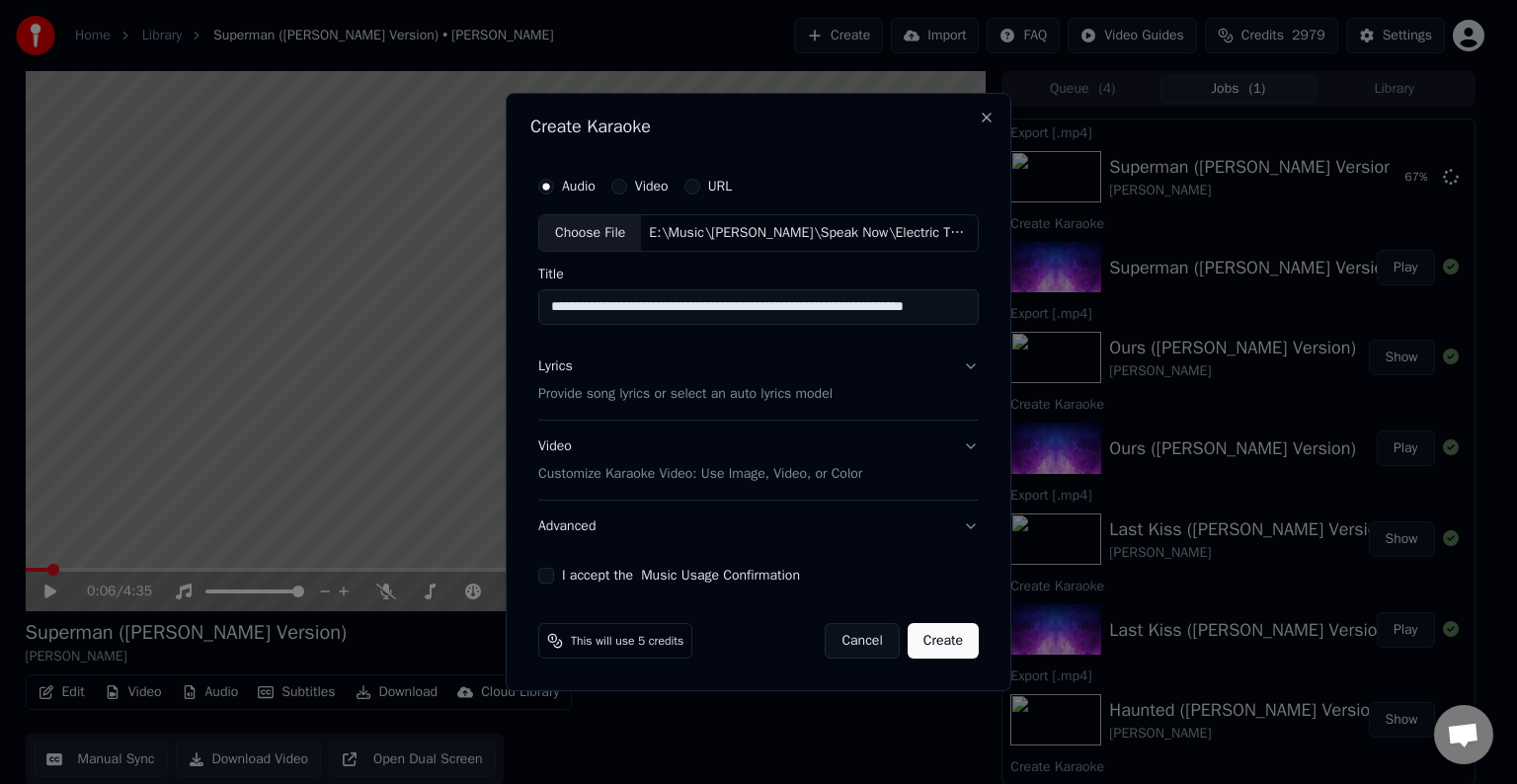 type on "**********" 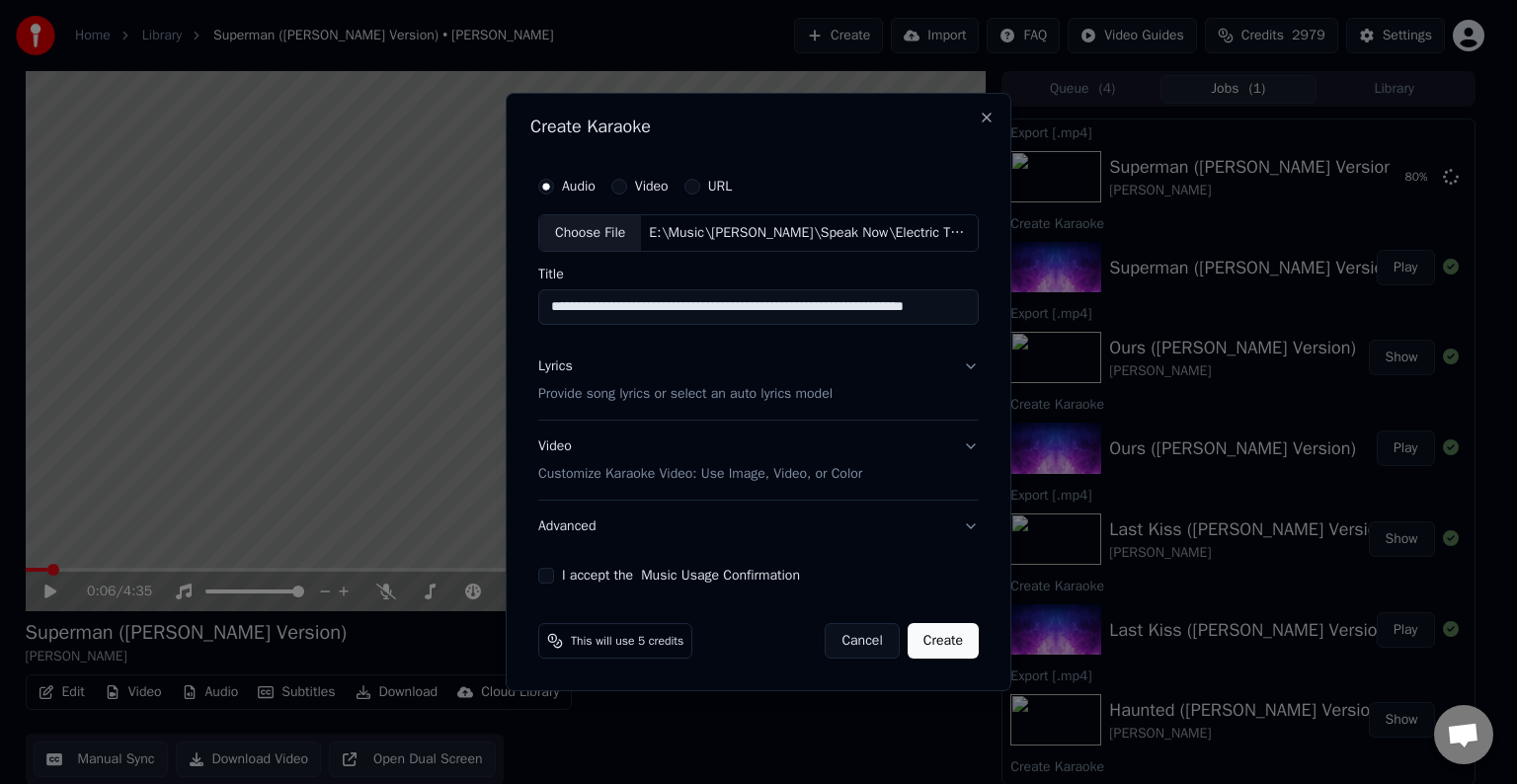 click on "Lyrics Provide song lyrics or select an auto lyrics model" at bounding box center (758, 380) 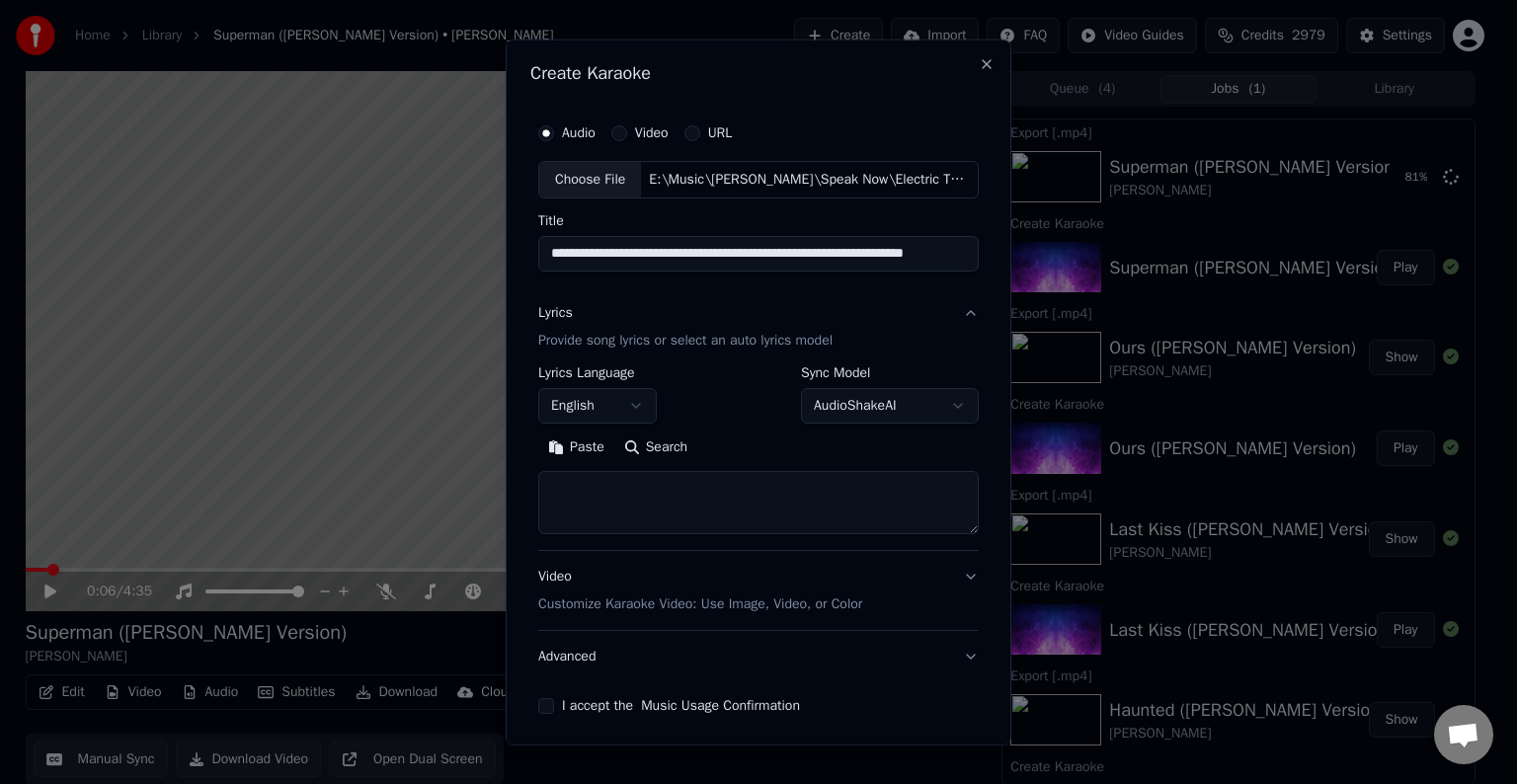 click at bounding box center [758, 503] 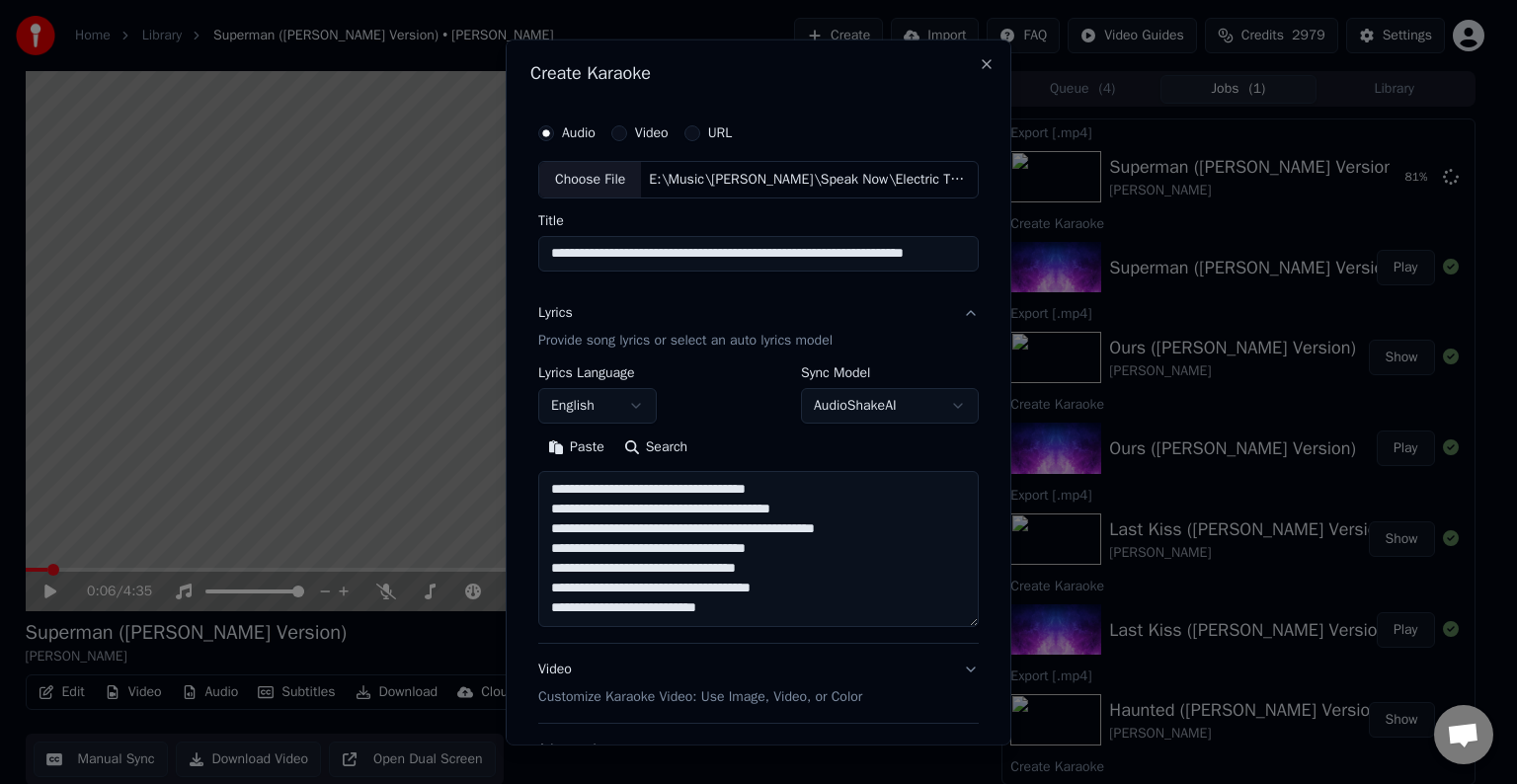 scroll, scrollTop: 103, scrollLeft: 0, axis: vertical 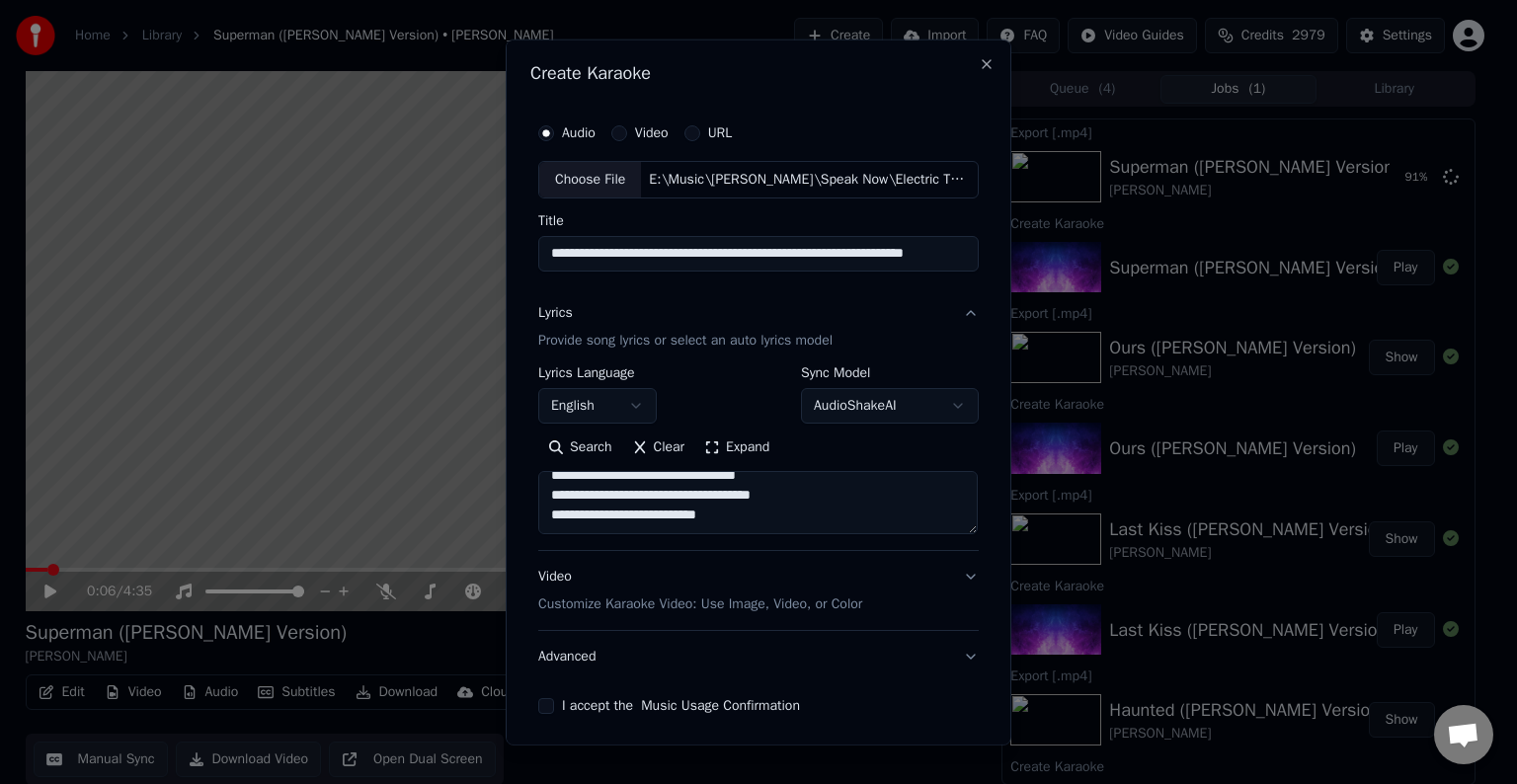 paste on "**********" 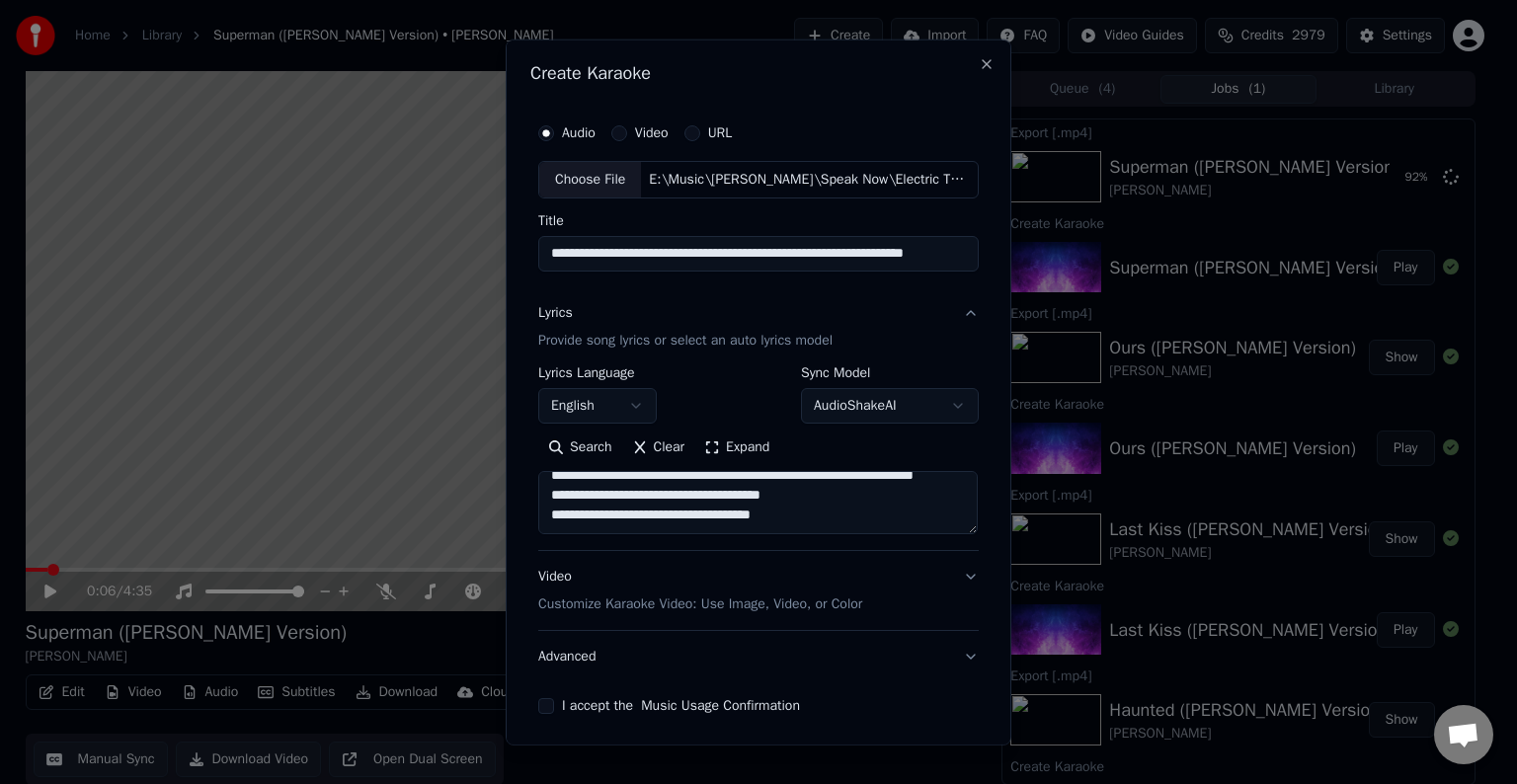 scroll, scrollTop: 221, scrollLeft: 0, axis: vertical 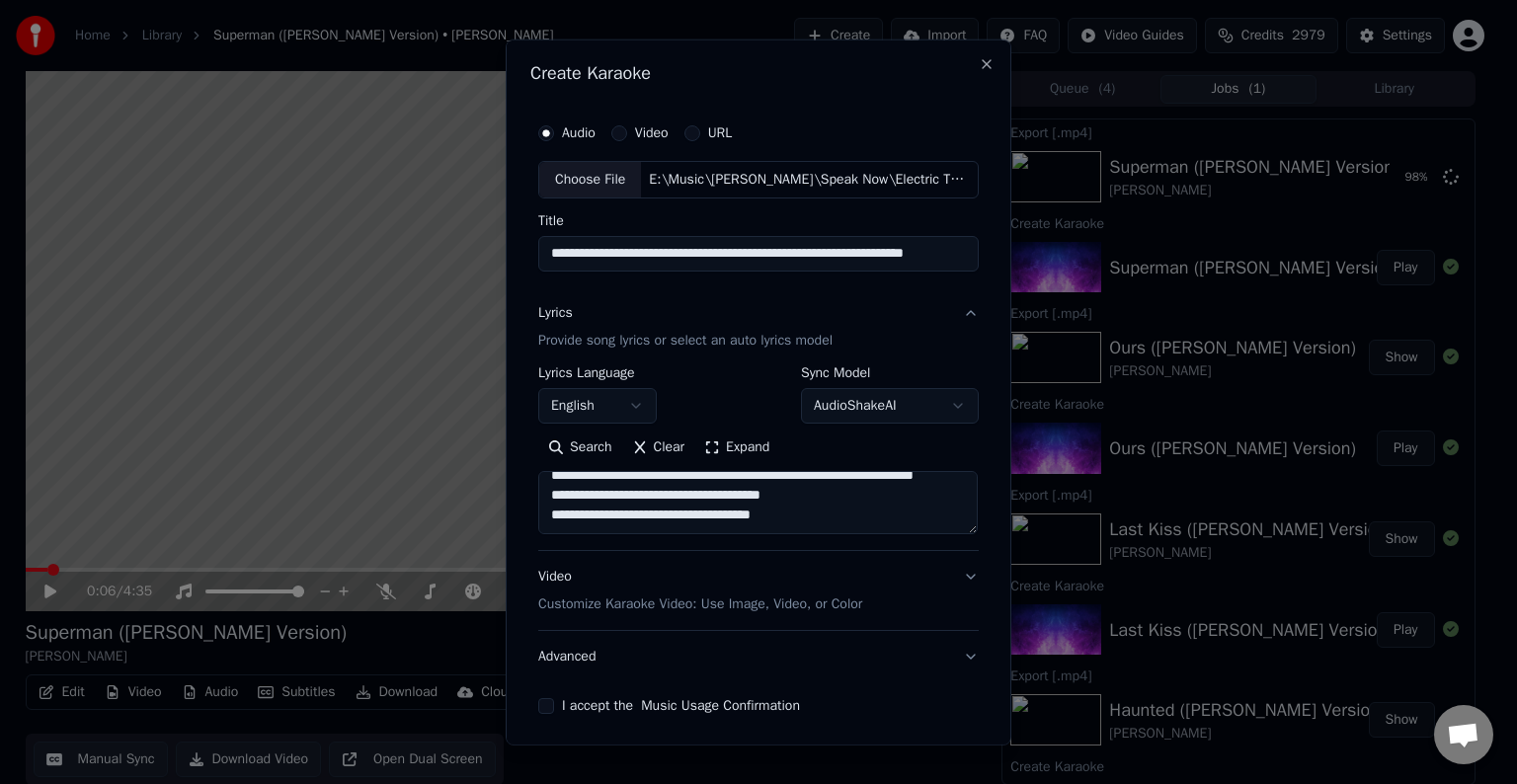 paste on "**********" 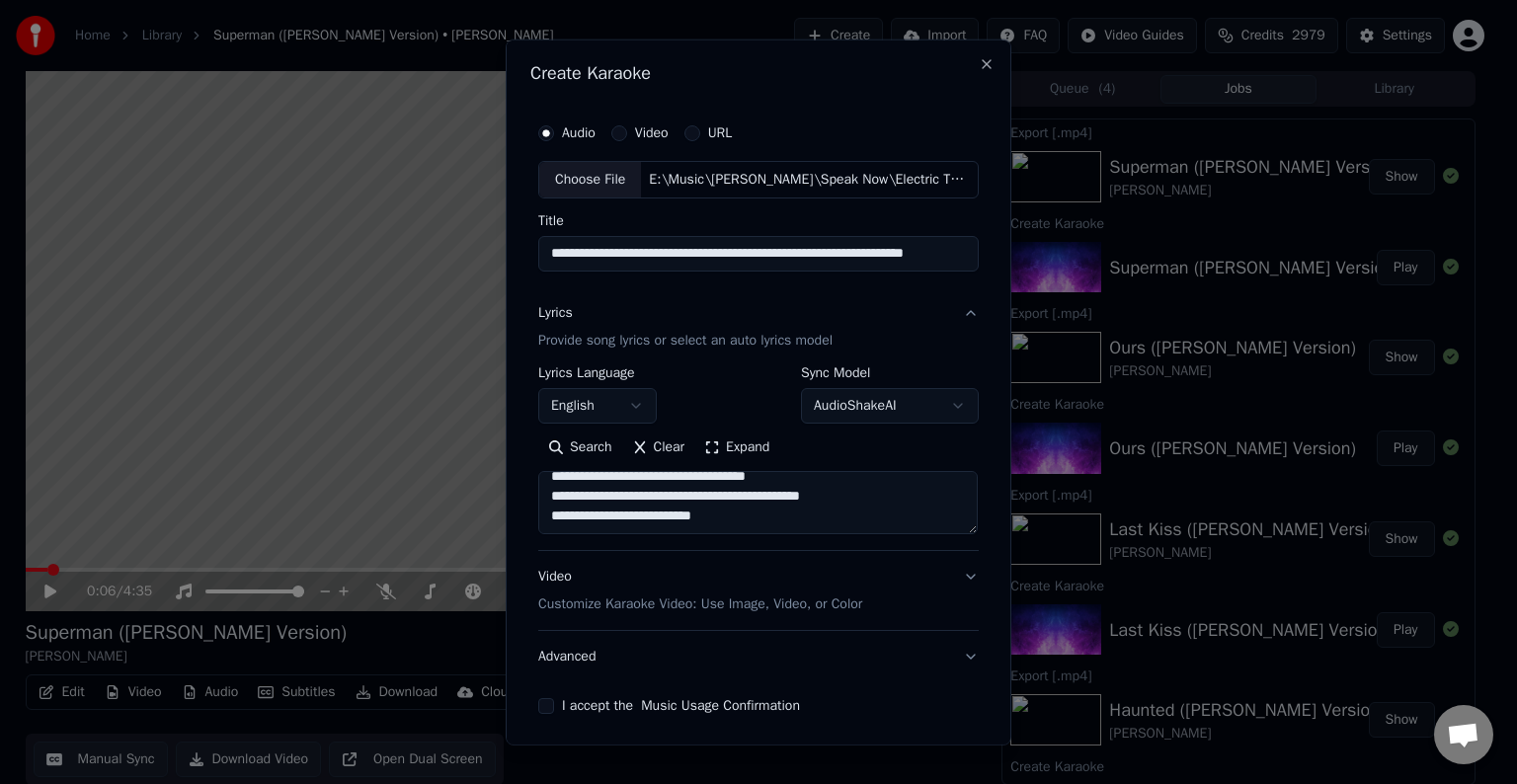 scroll, scrollTop: 340, scrollLeft: 0, axis: vertical 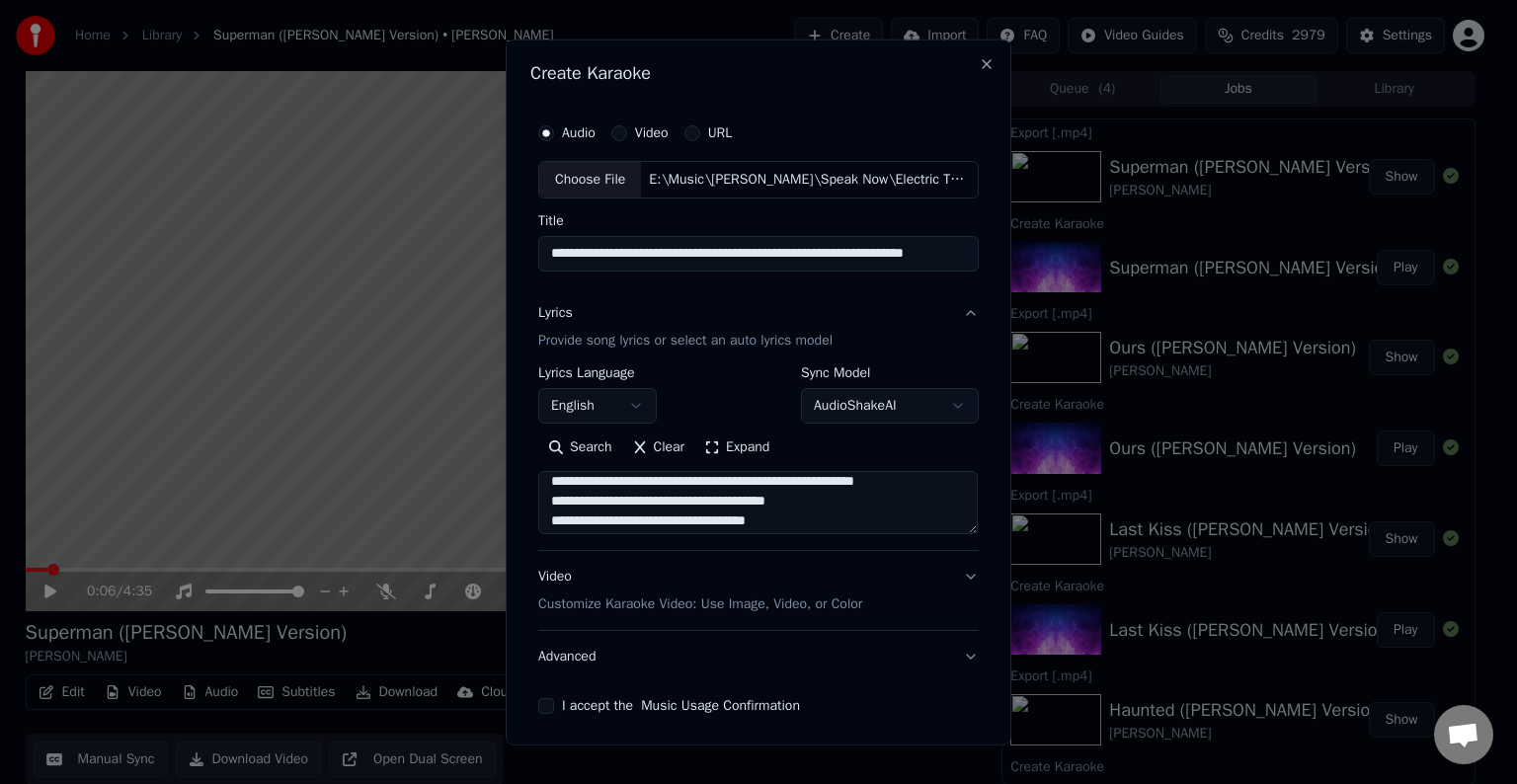 drag, startPoint x: 846, startPoint y: 529, endPoint x: 895, endPoint y: 516, distance: 50.695167 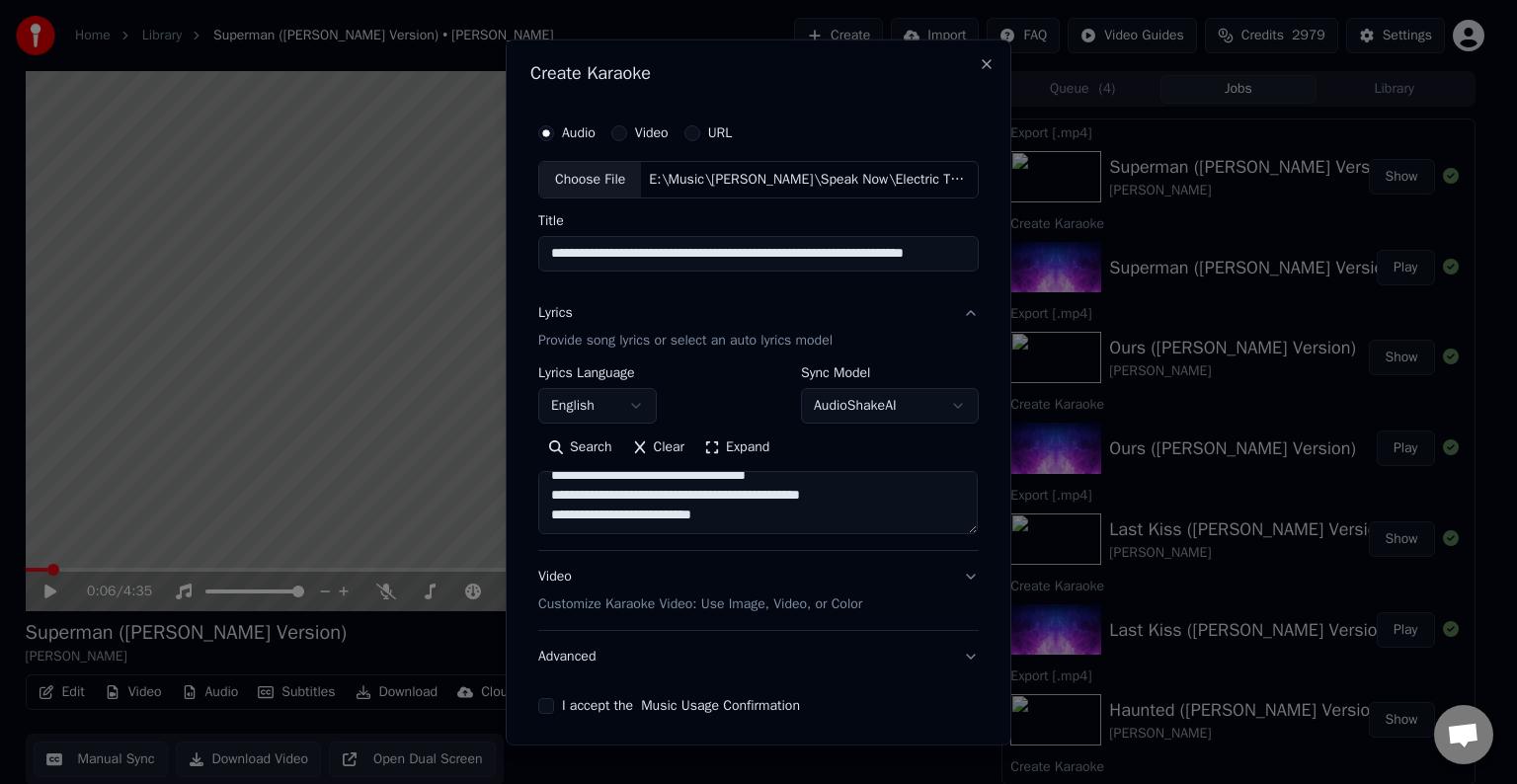 scroll, scrollTop: 349, scrollLeft: 0, axis: vertical 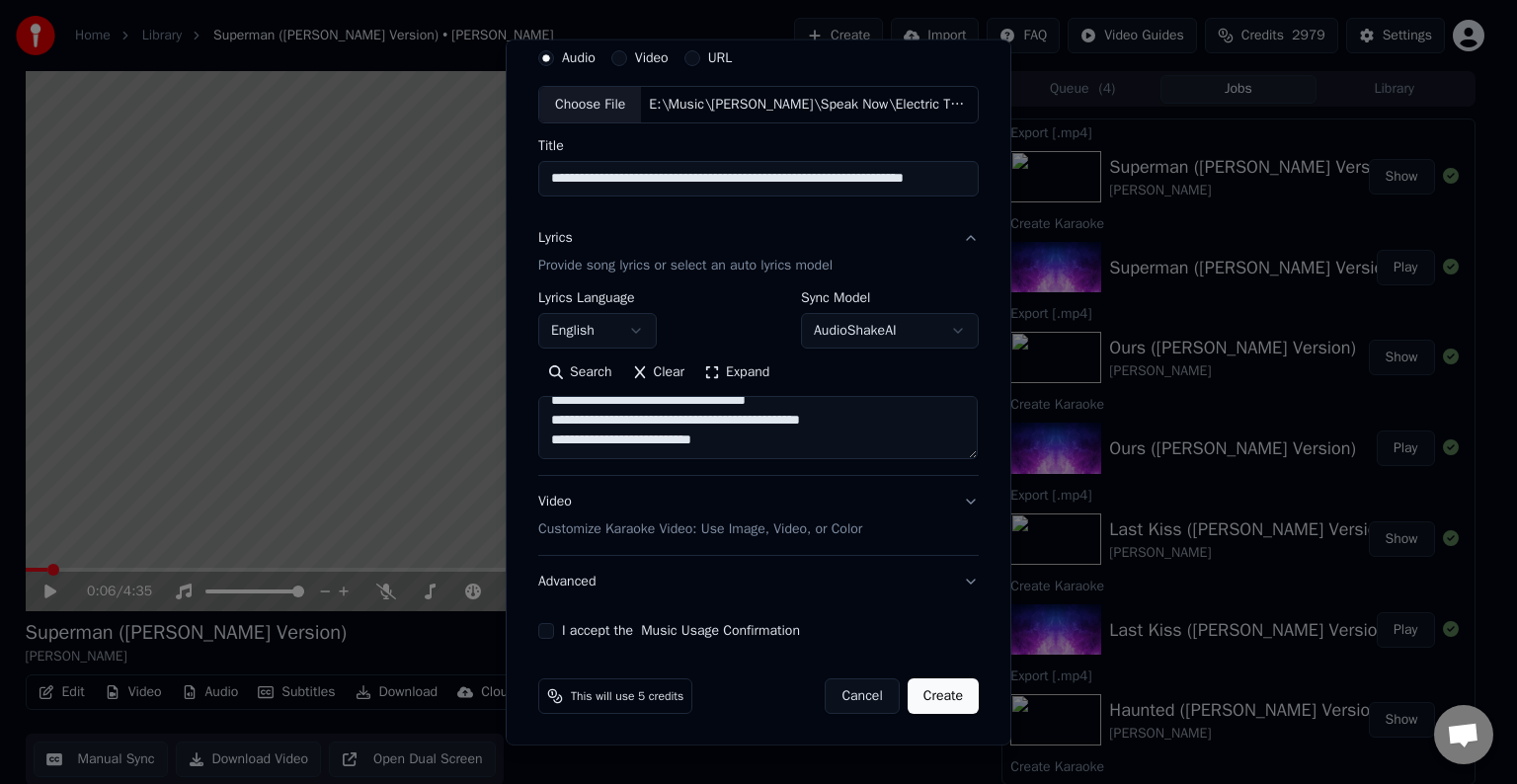 click on "**********" at bounding box center [758, 428] 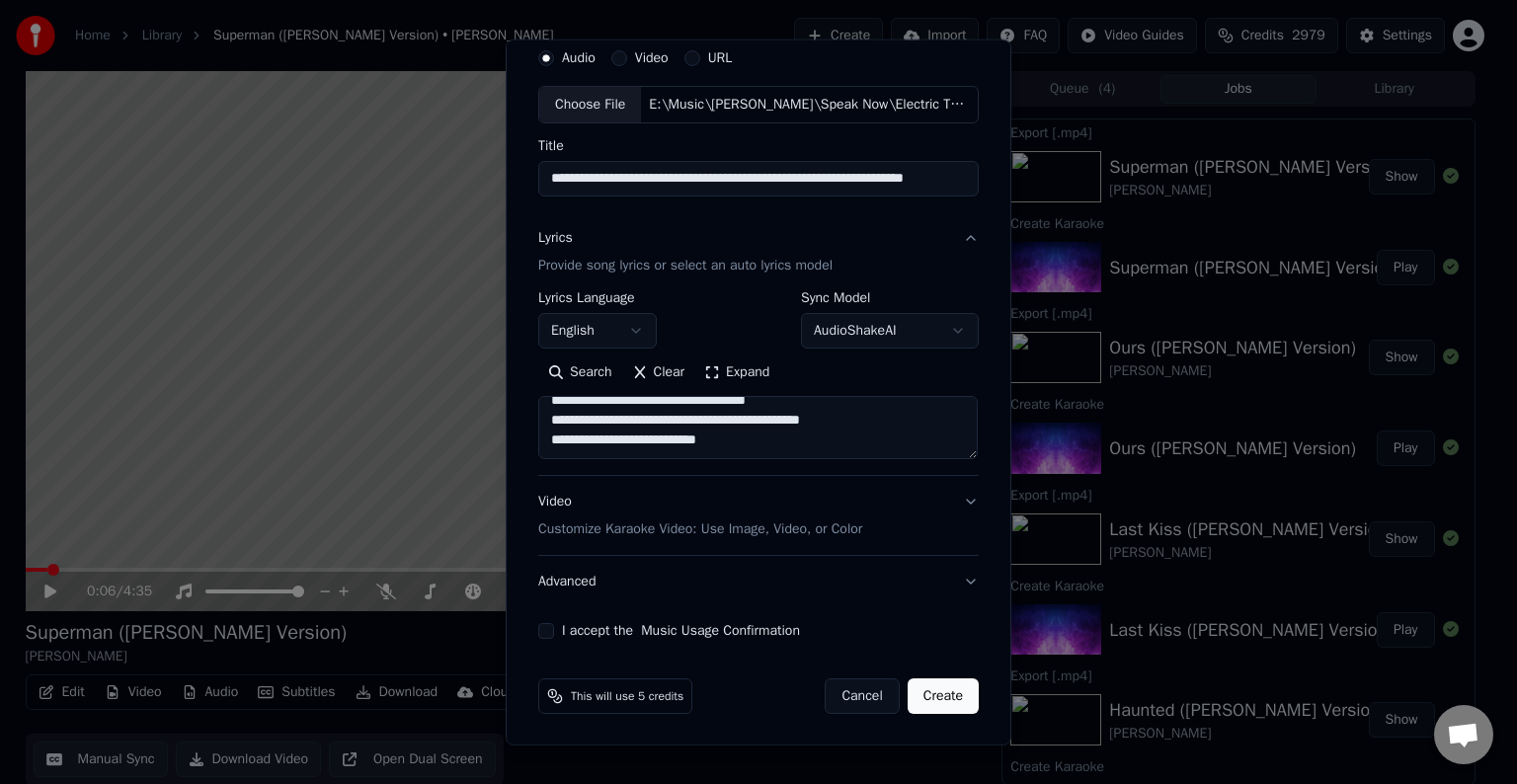 scroll, scrollTop: 359, scrollLeft: 0, axis: vertical 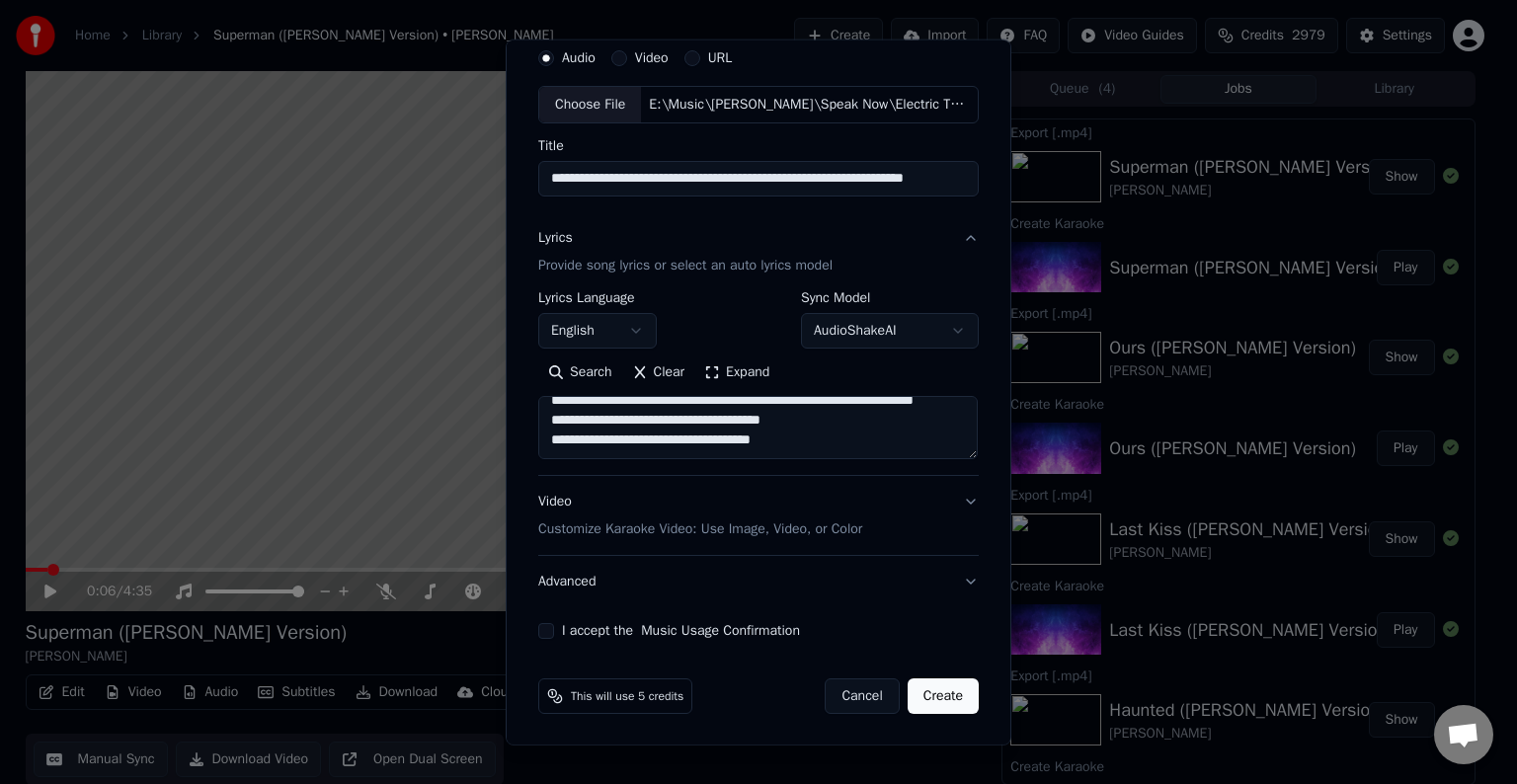 paste on "**********" 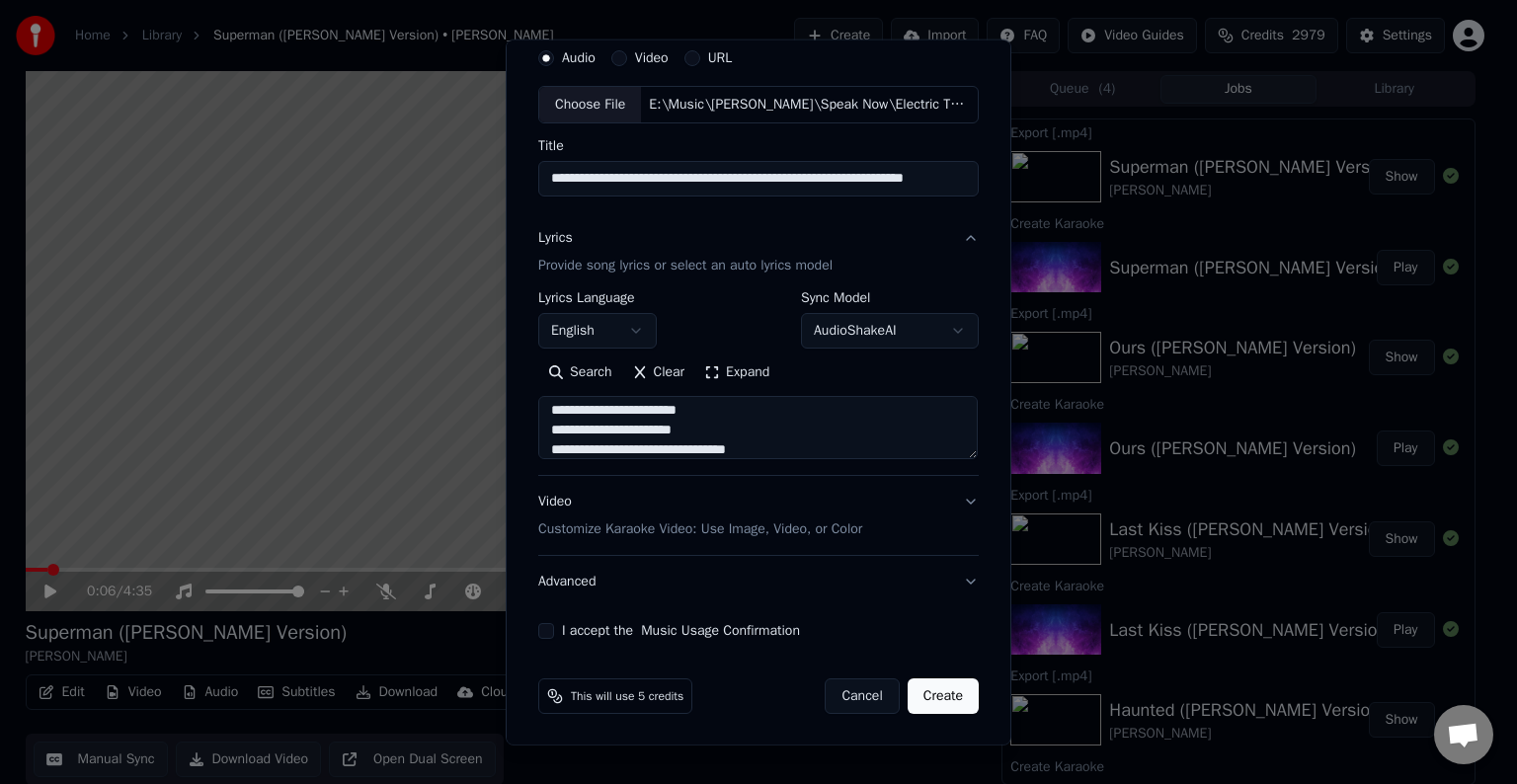 scroll, scrollTop: 616, scrollLeft: 0, axis: vertical 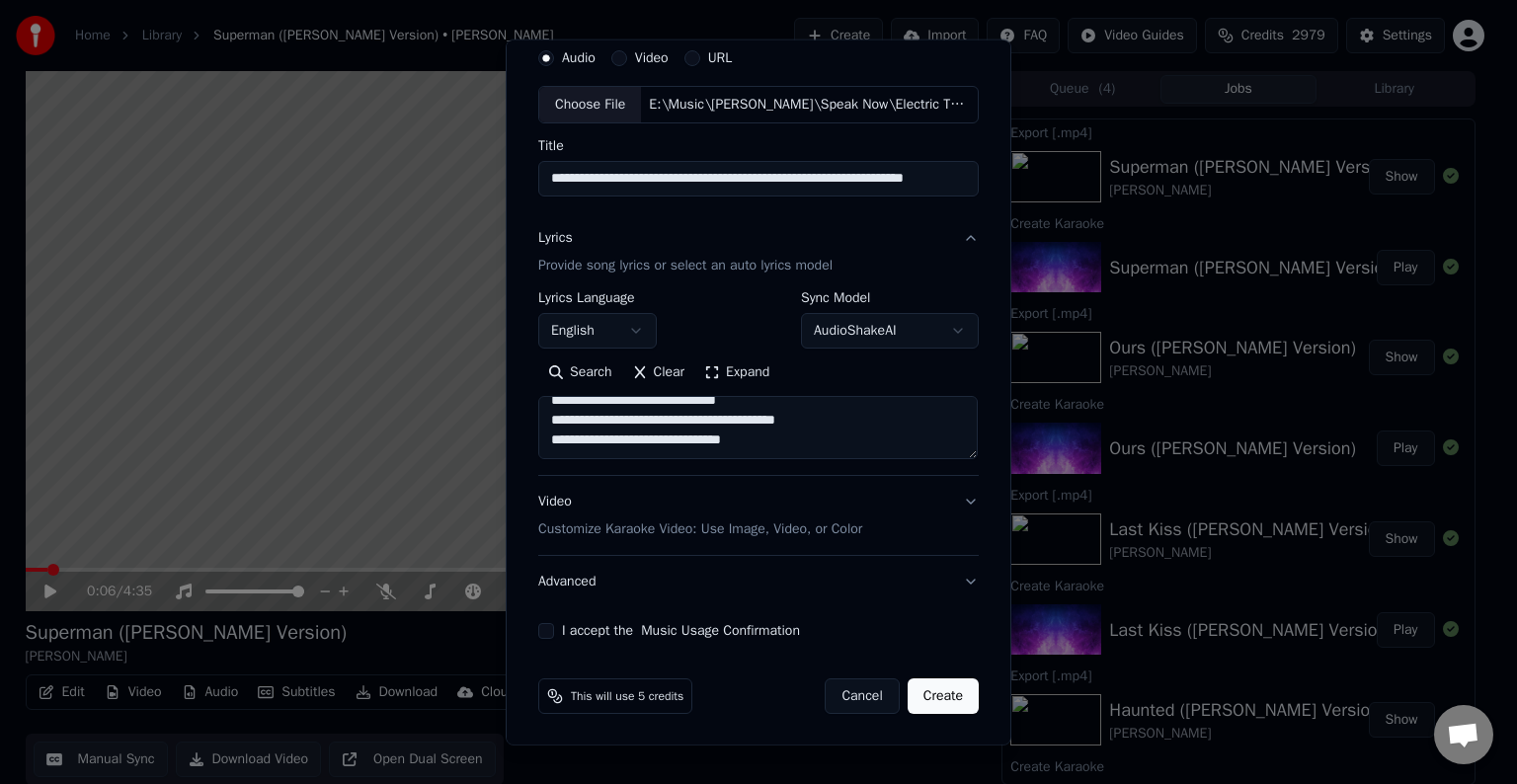 drag, startPoint x: 707, startPoint y: 432, endPoint x: 870, endPoint y: 454, distance: 164.478 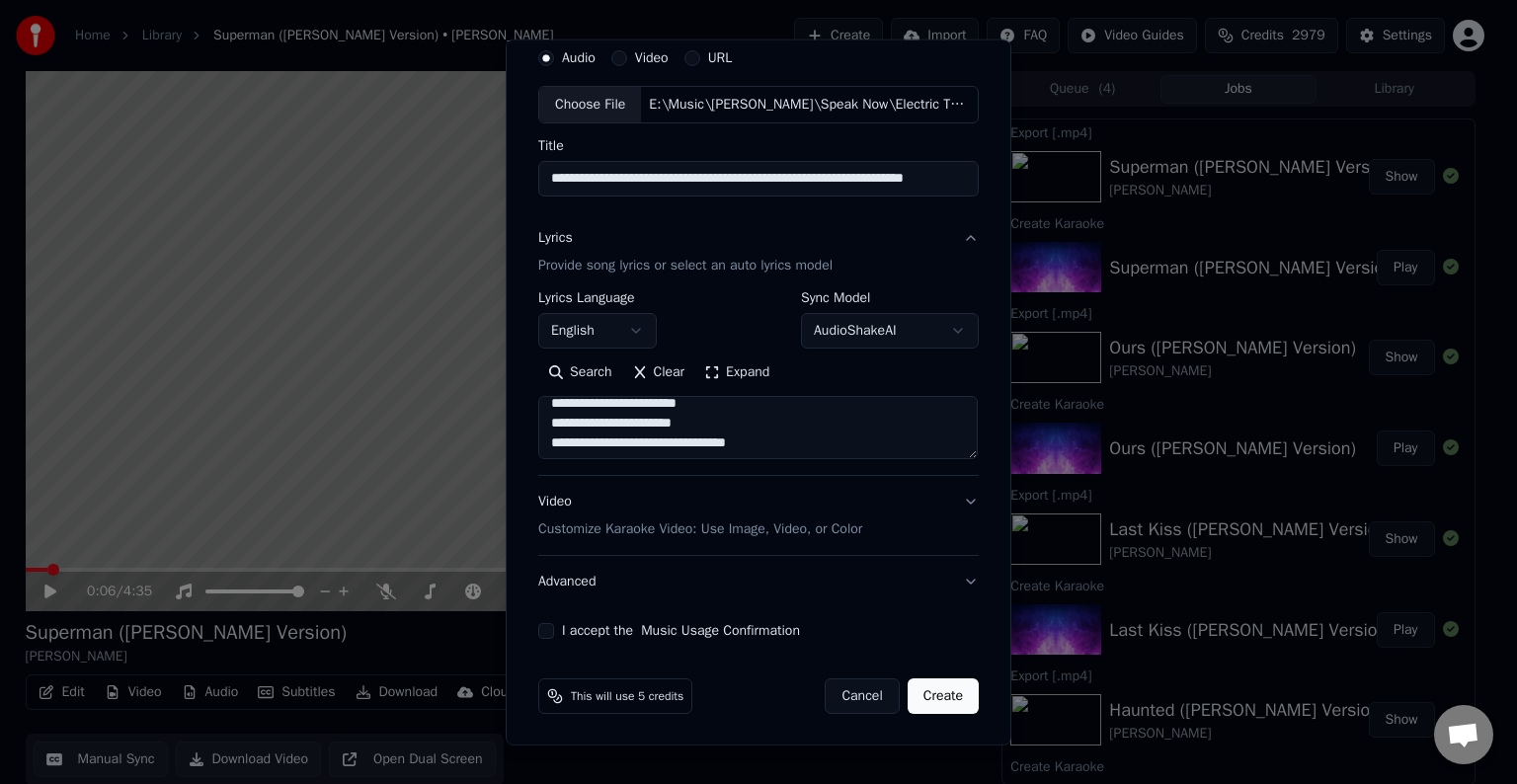 drag, startPoint x: 651, startPoint y: 405, endPoint x: 714, endPoint y: 434, distance: 69.35416 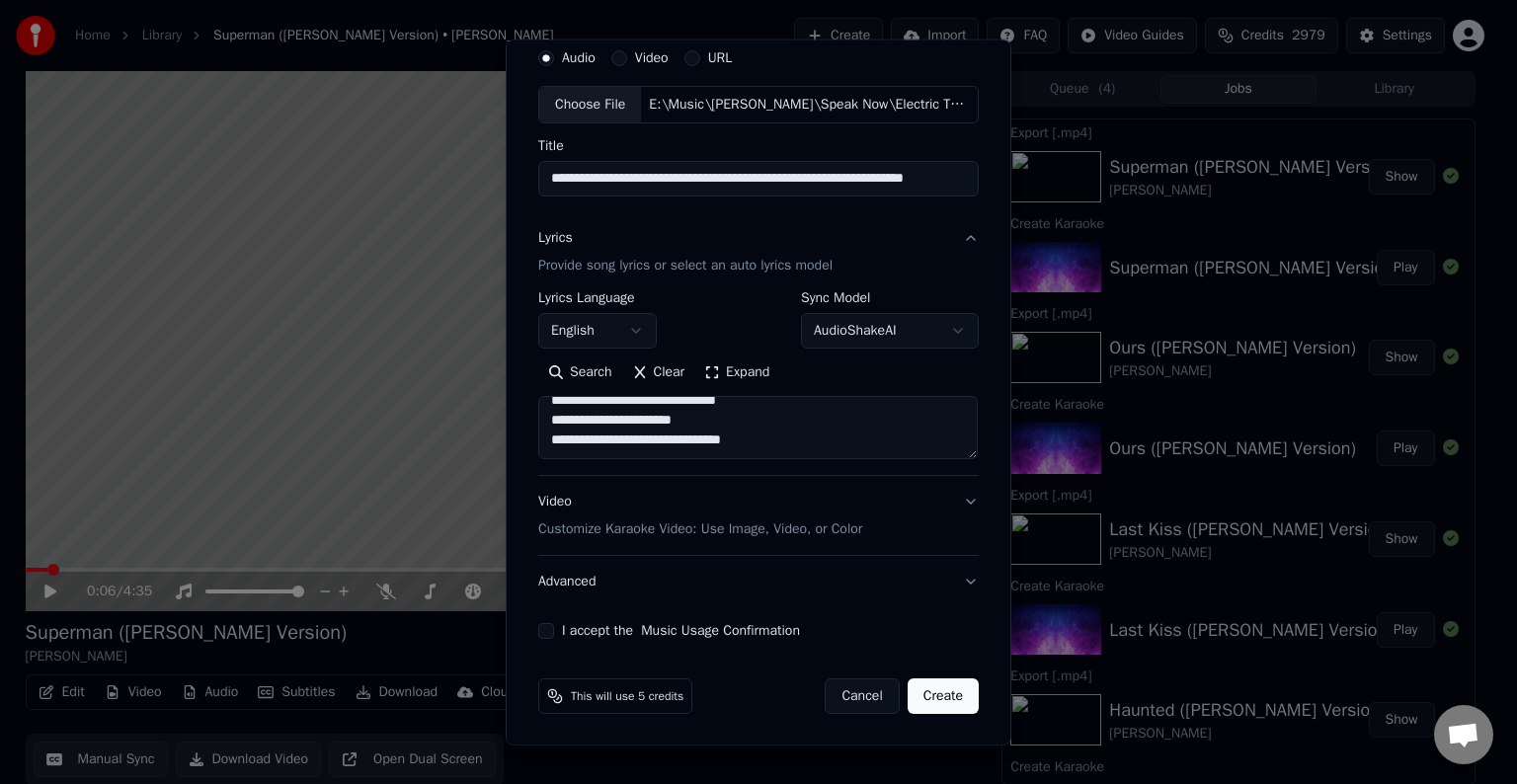 scroll, scrollTop: 624, scrollLeft: 0, axis: vertical 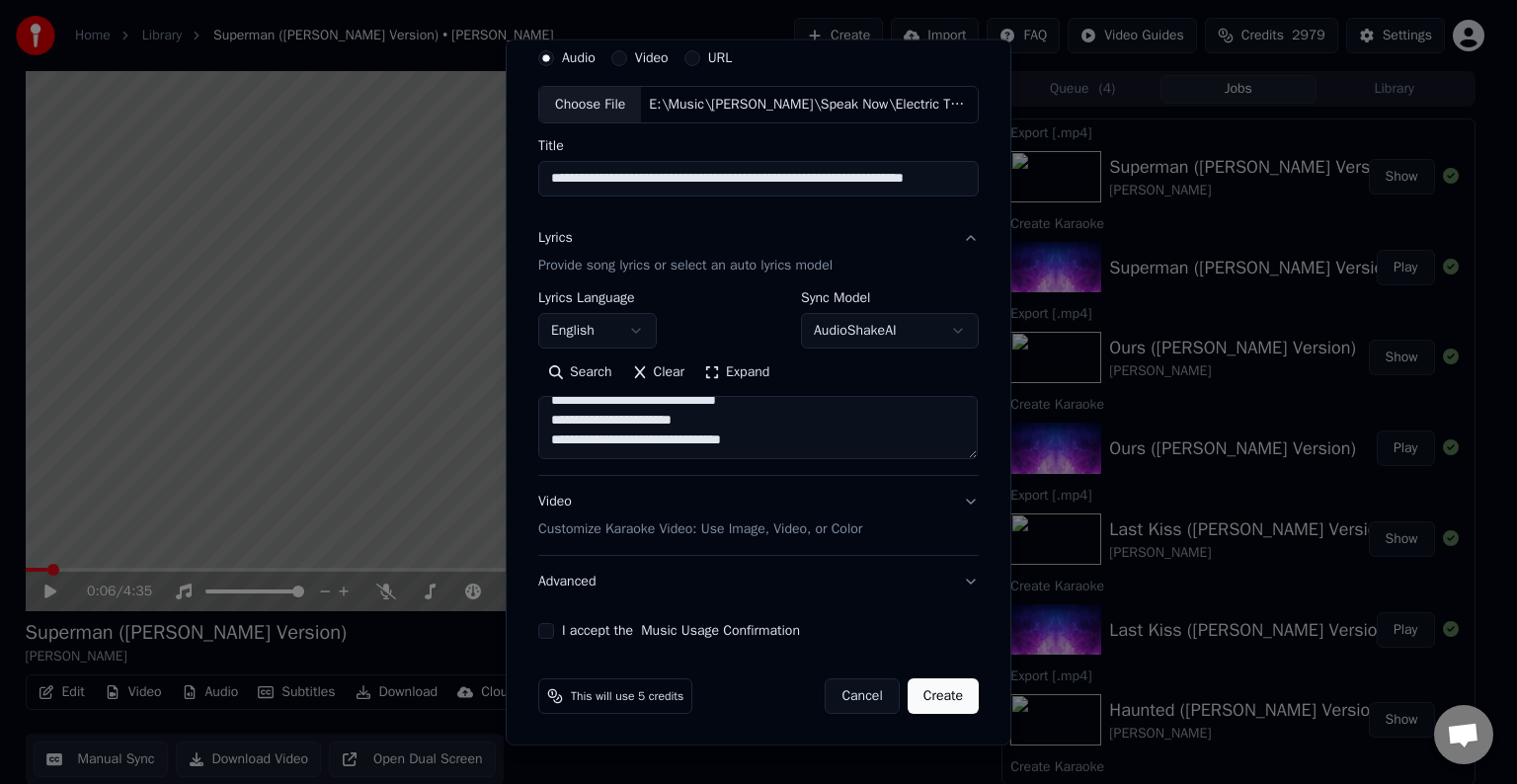 drag, startPoint x: 758, startPoint y: 403, endPoint x: 668, endPoint y: 439, distance: 96.93297 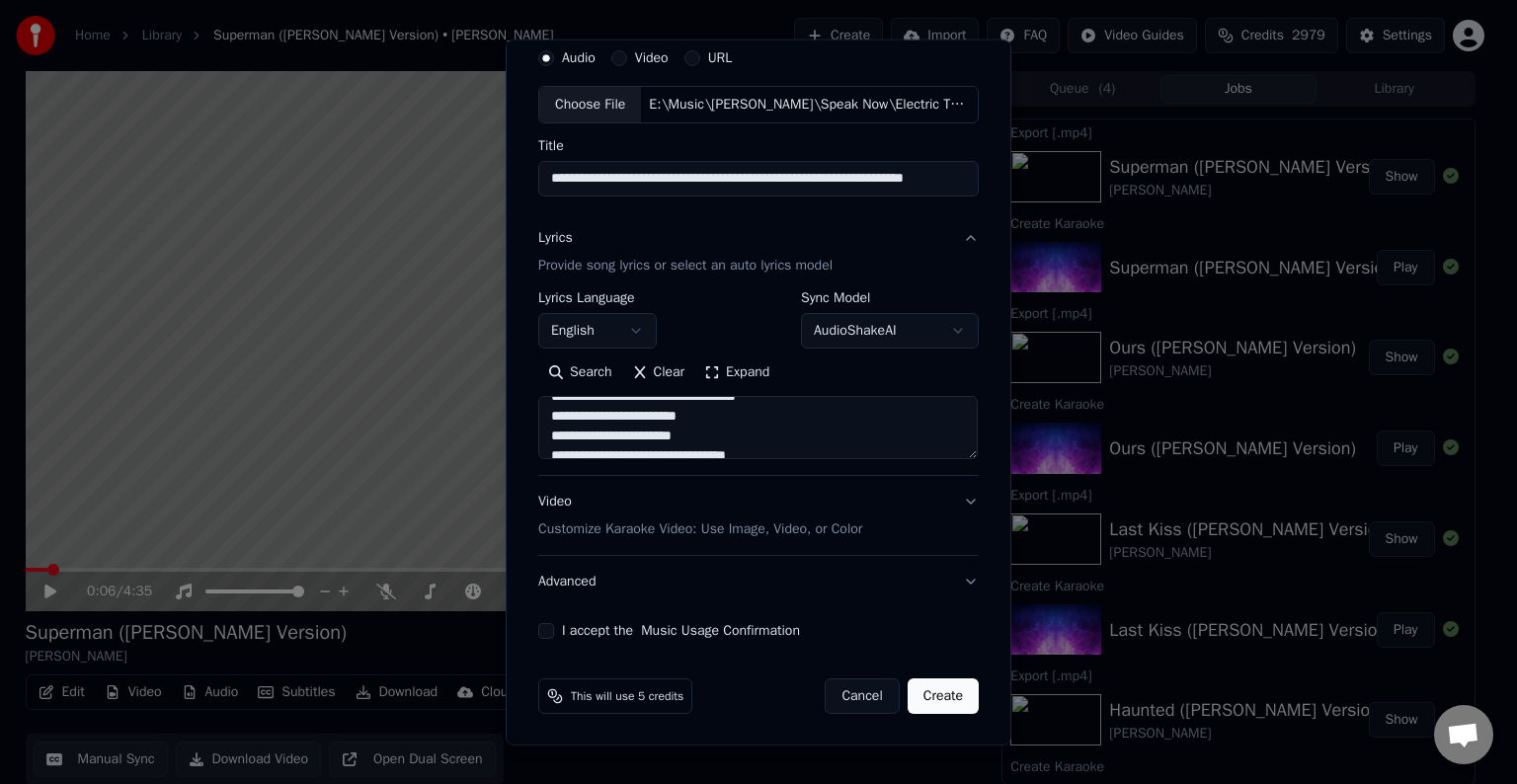 drag, startPoint x: 747, startPoint y: 407, endPoint x: 711, endPoint y: 407, distance: 36 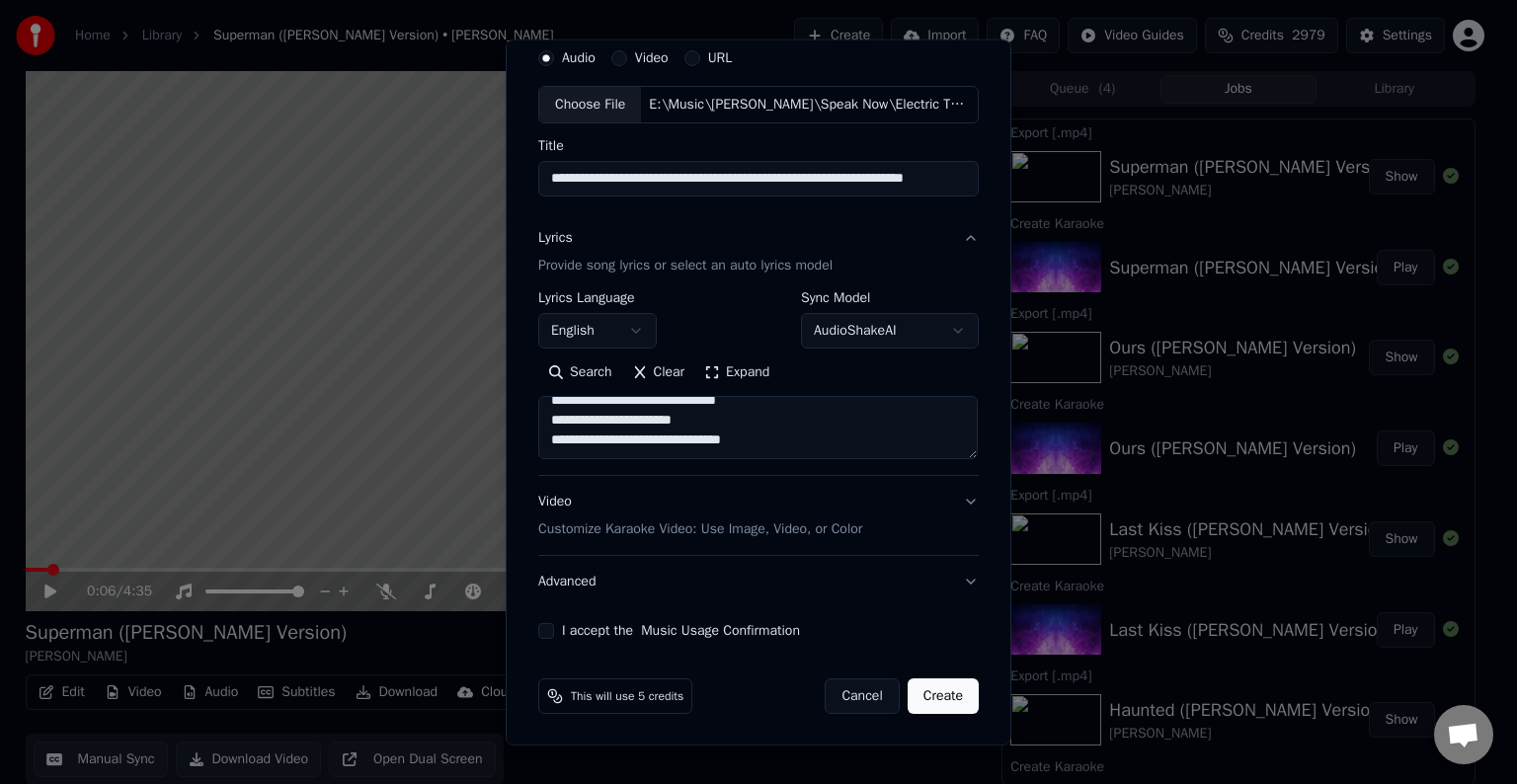 scroll, scrollTop: 624, scrollLeft: 0, axis: vertical 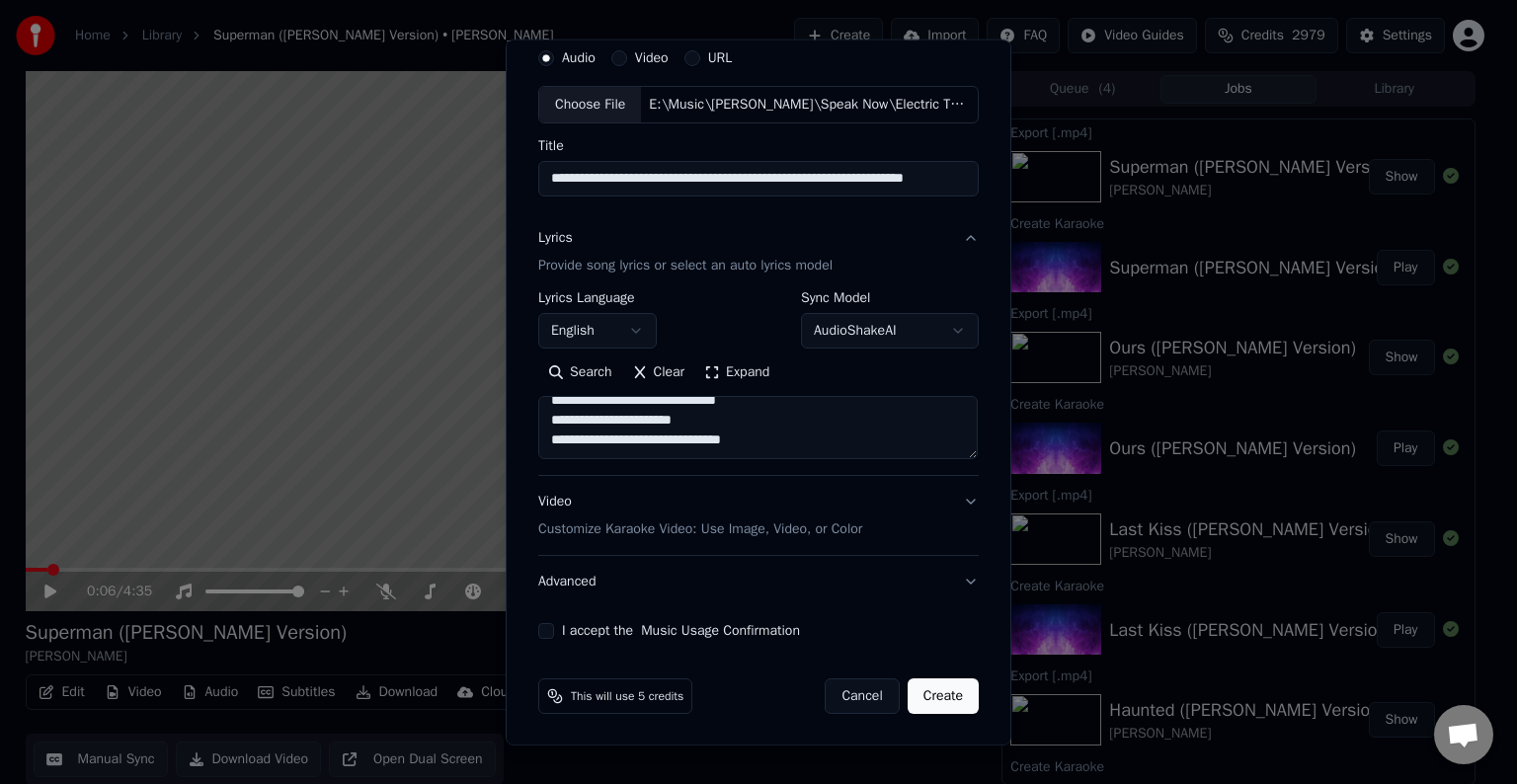 click at bounding box center (758, 428) 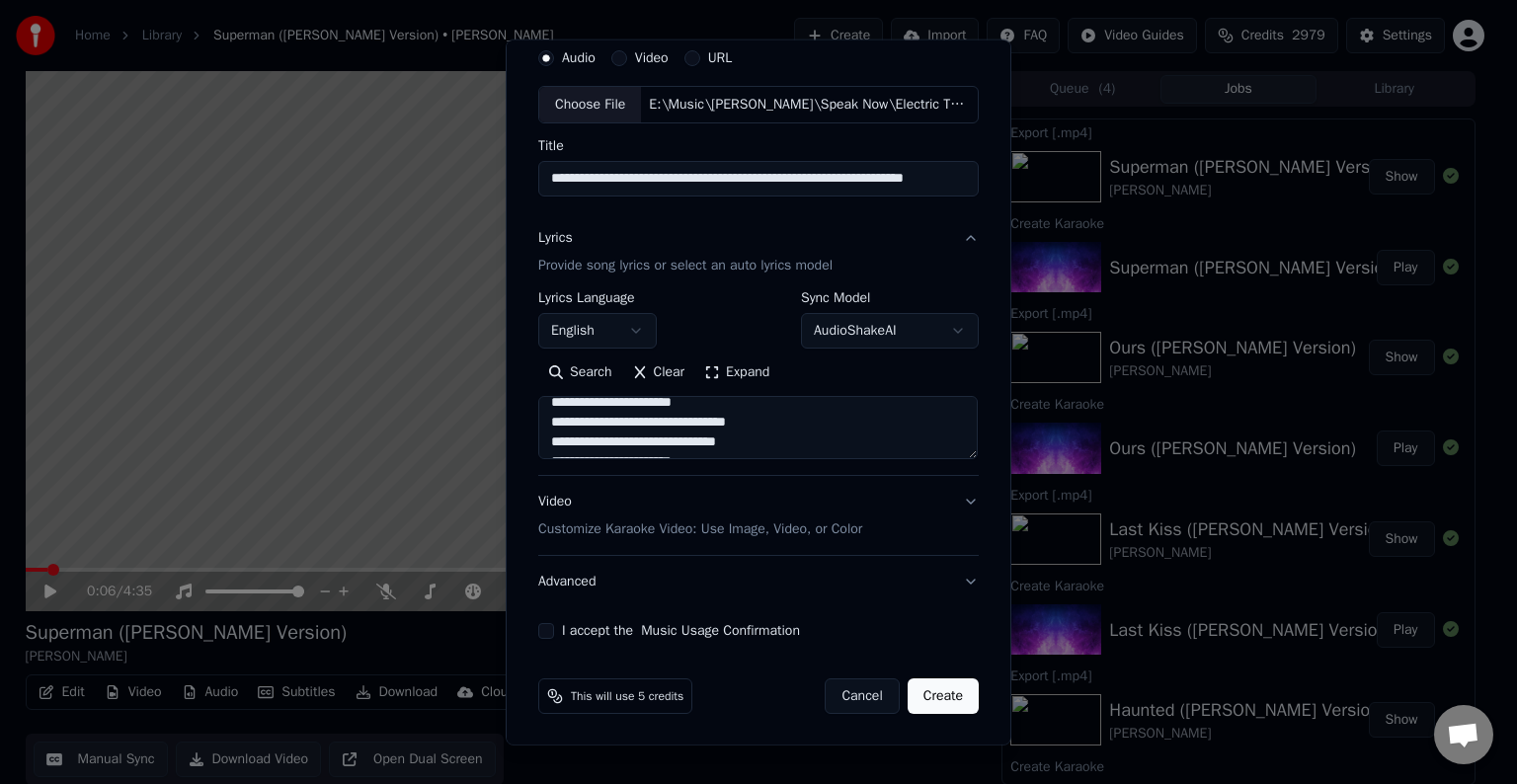 drag, startPoint x: 651, startPoint y: 401, endPoint x: 719, endPoint y: 439, distance: 77.89737 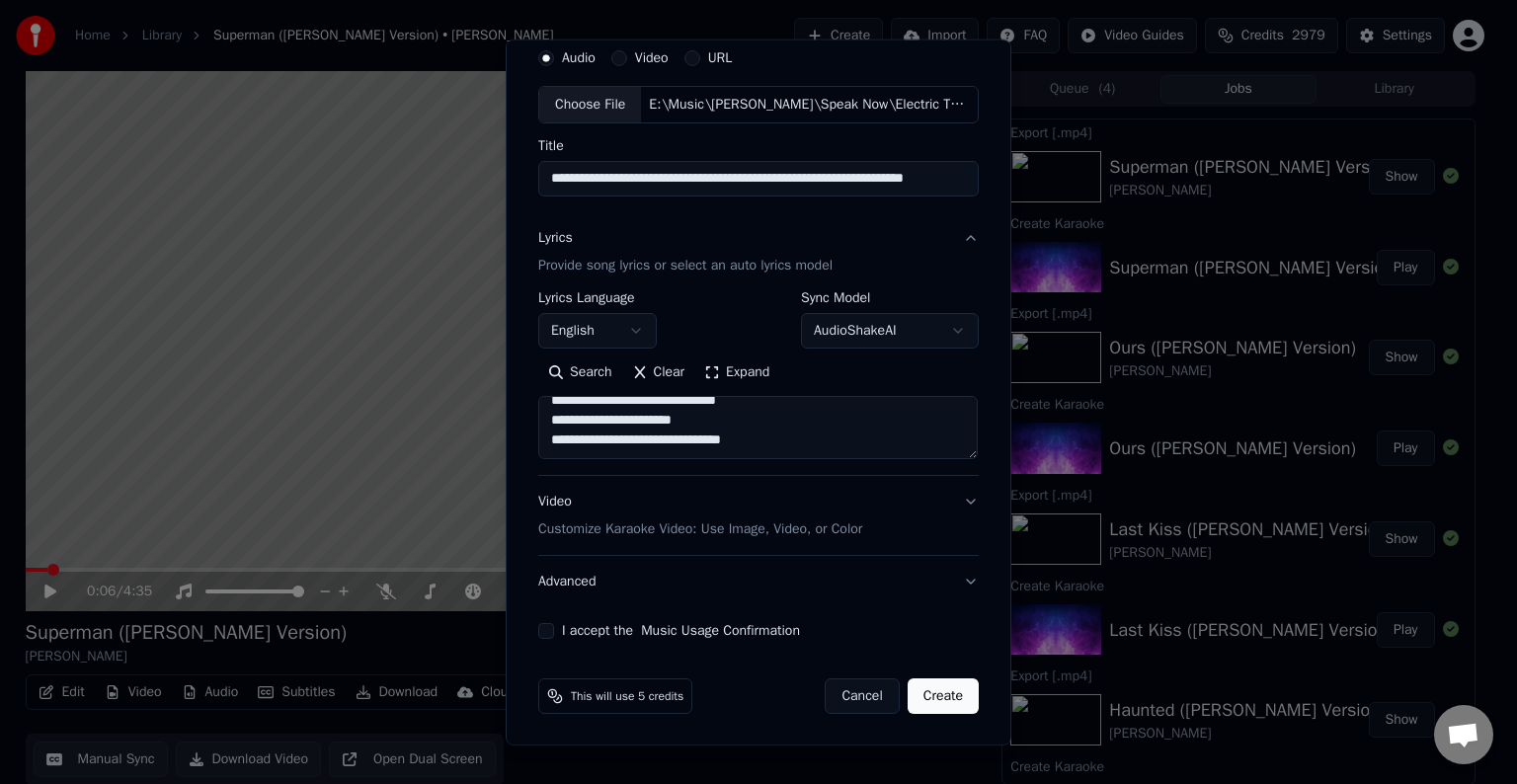 scroll, scrollTop: 624, scrollLeft: 0, axis: vertical 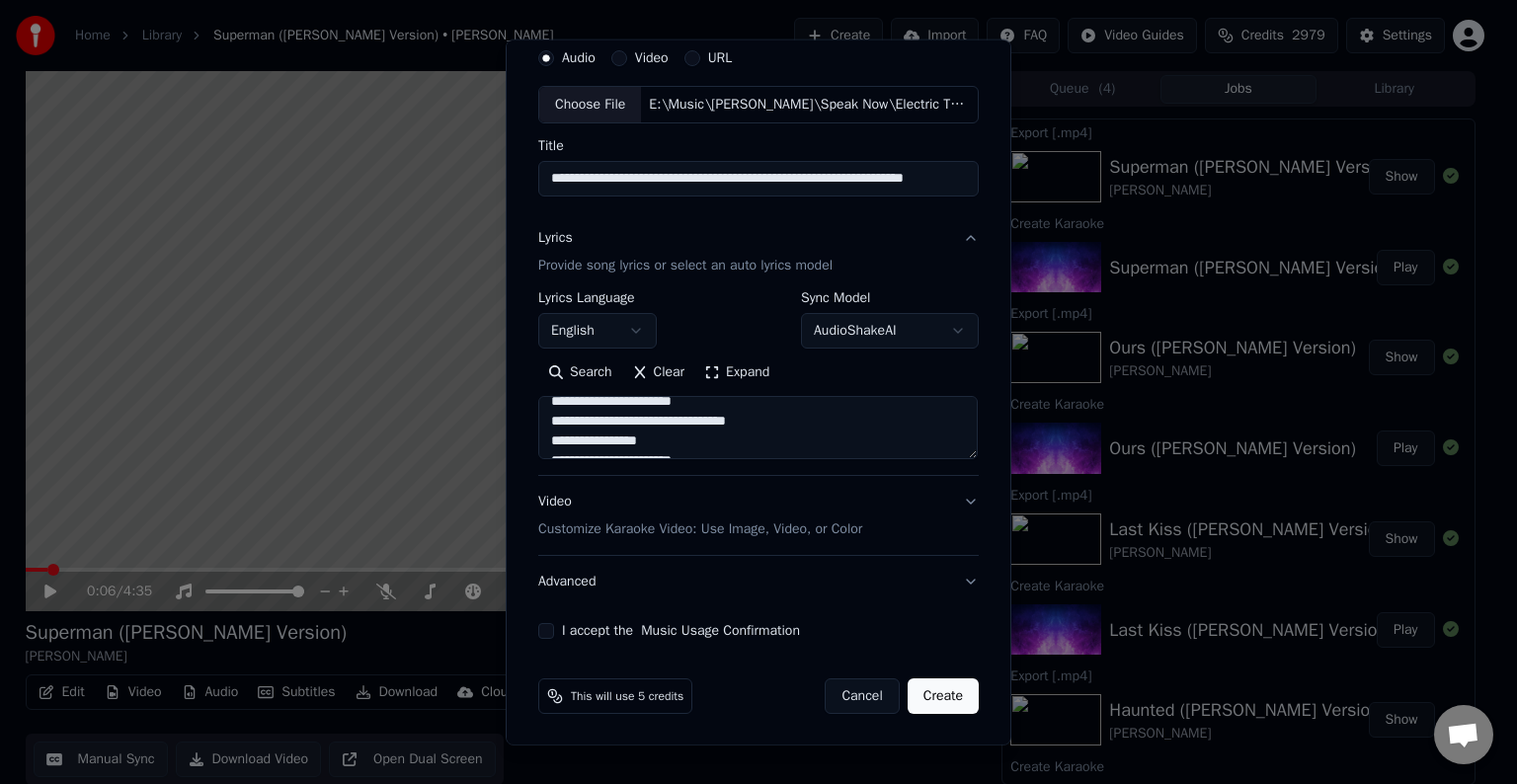 drag, startPoint x: 679, startPoint y: 438, endPoint x: 769, endPoint y: 432, distance: 90.199778 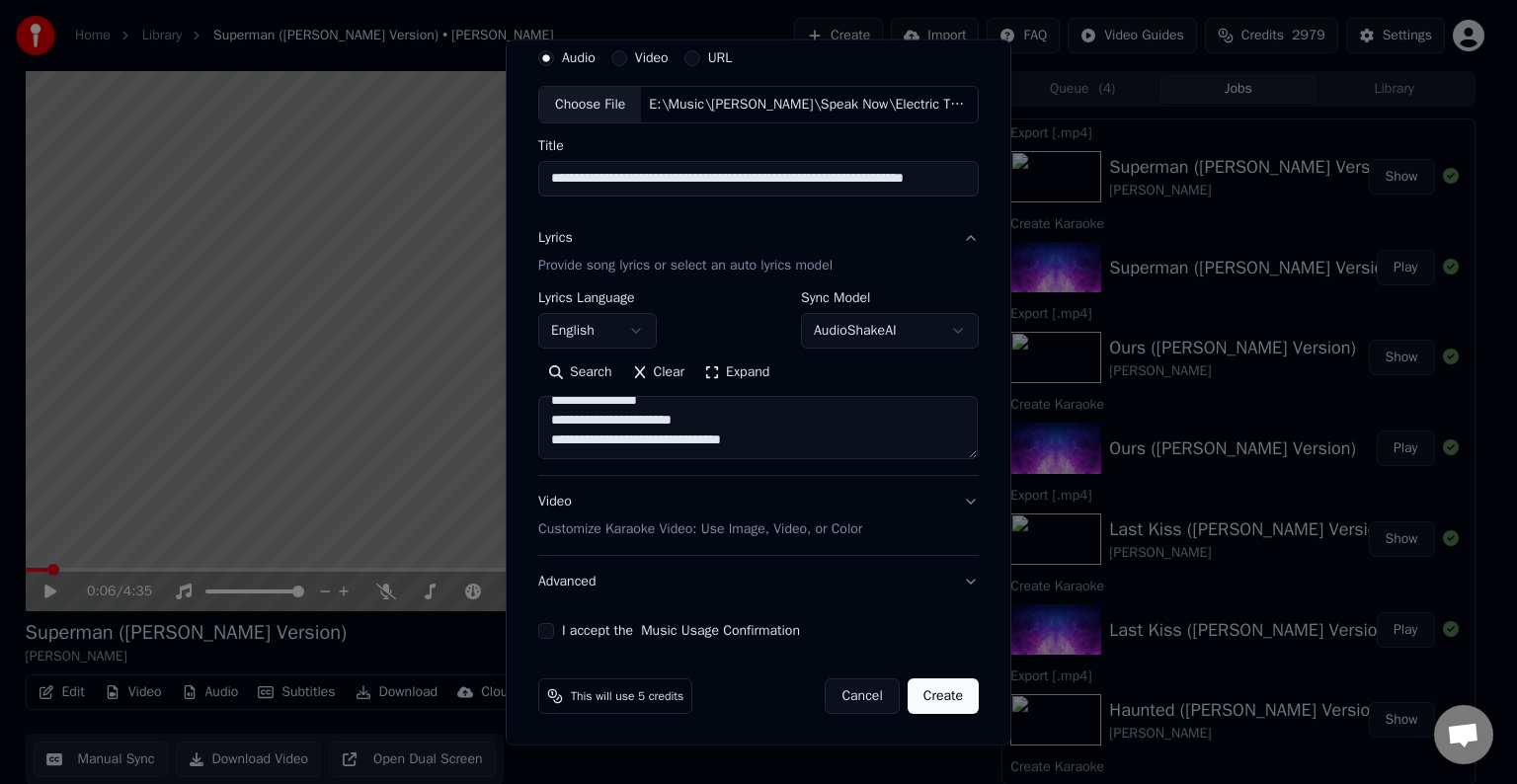 scroll, scrollTop: 624, scrollLeft: 0, axis: vertical 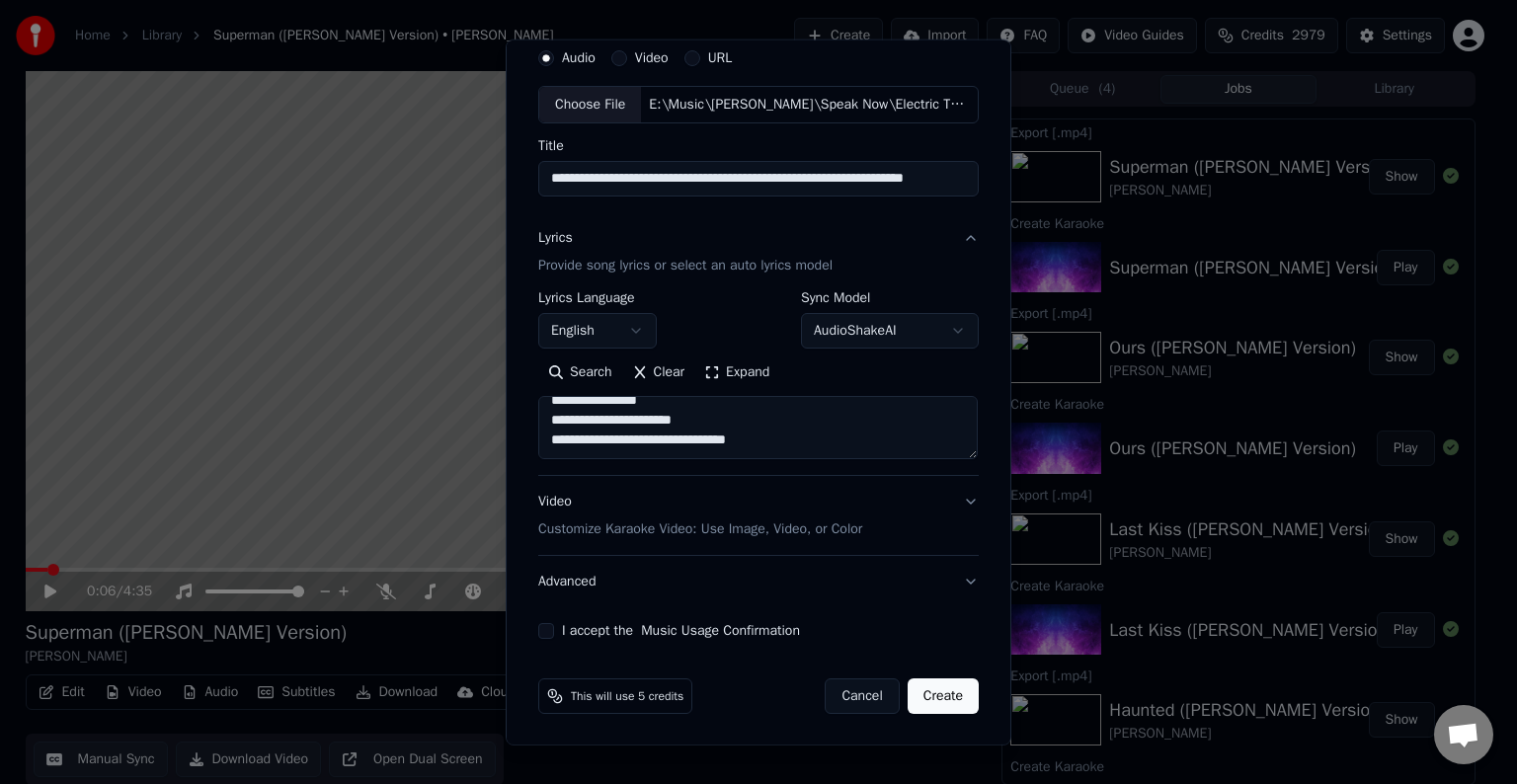 paste on "**********" 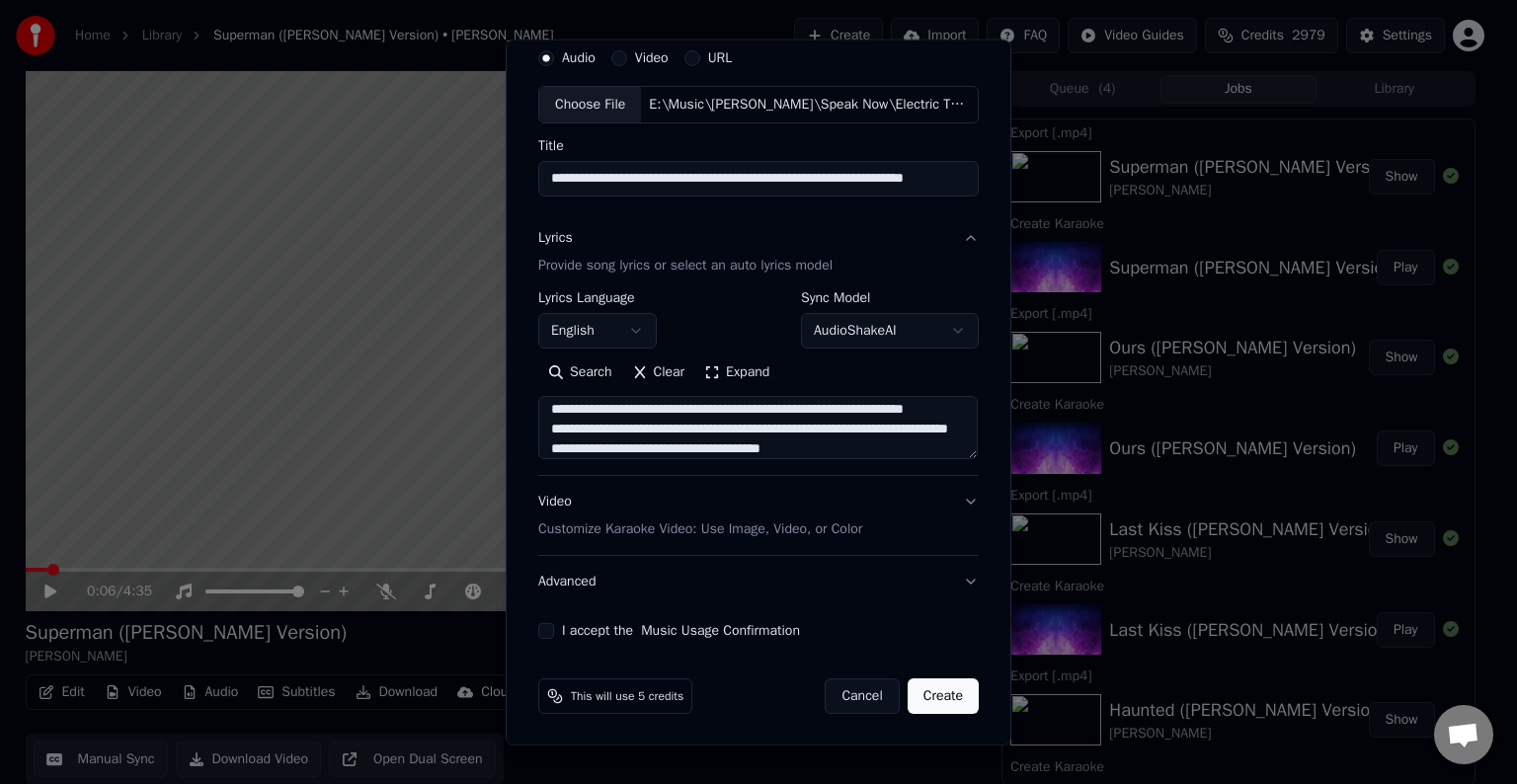 scroll, scrollTop: 794, scrollLeft: 0, axis: vertical 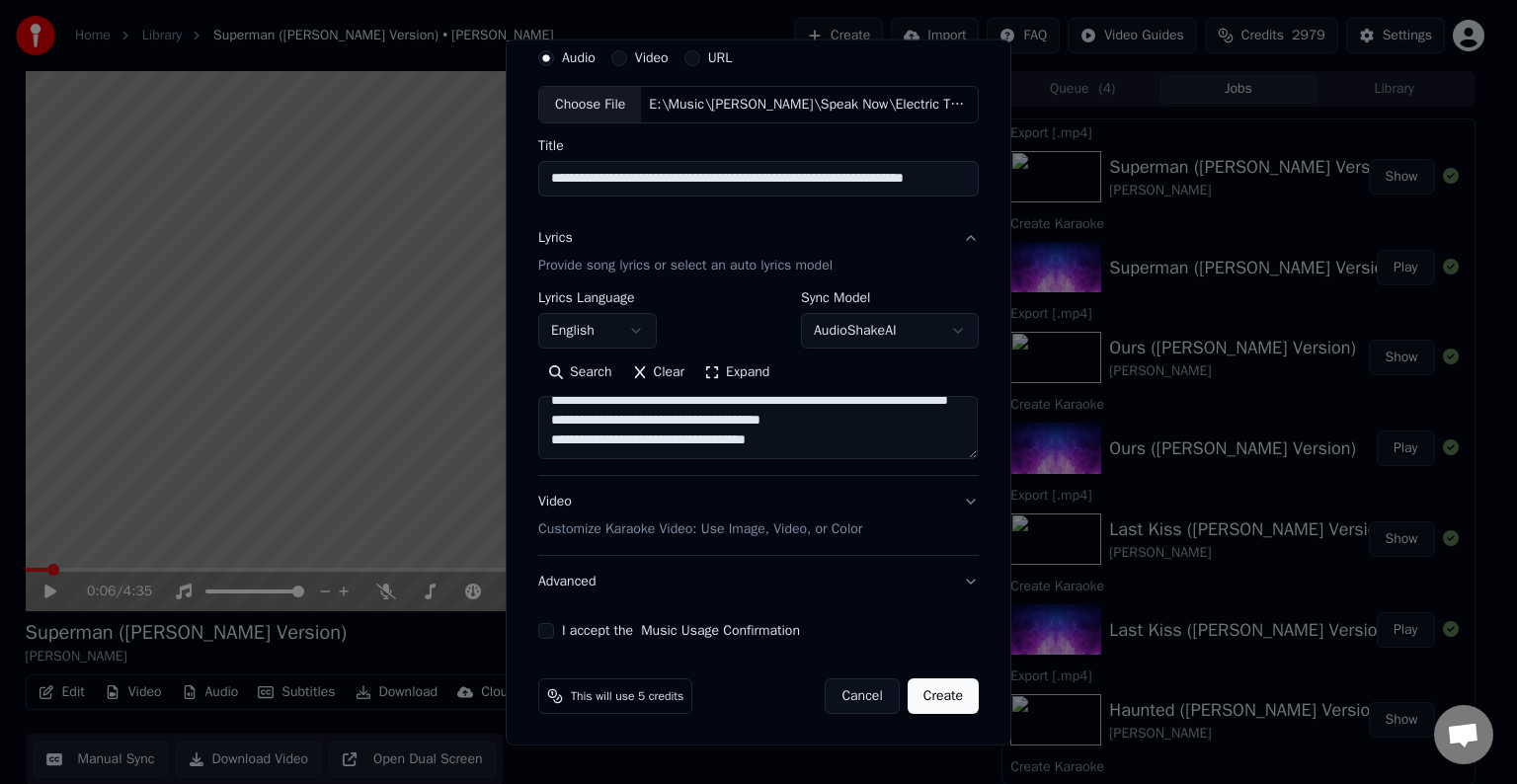 click at bounding box center [758, 428] 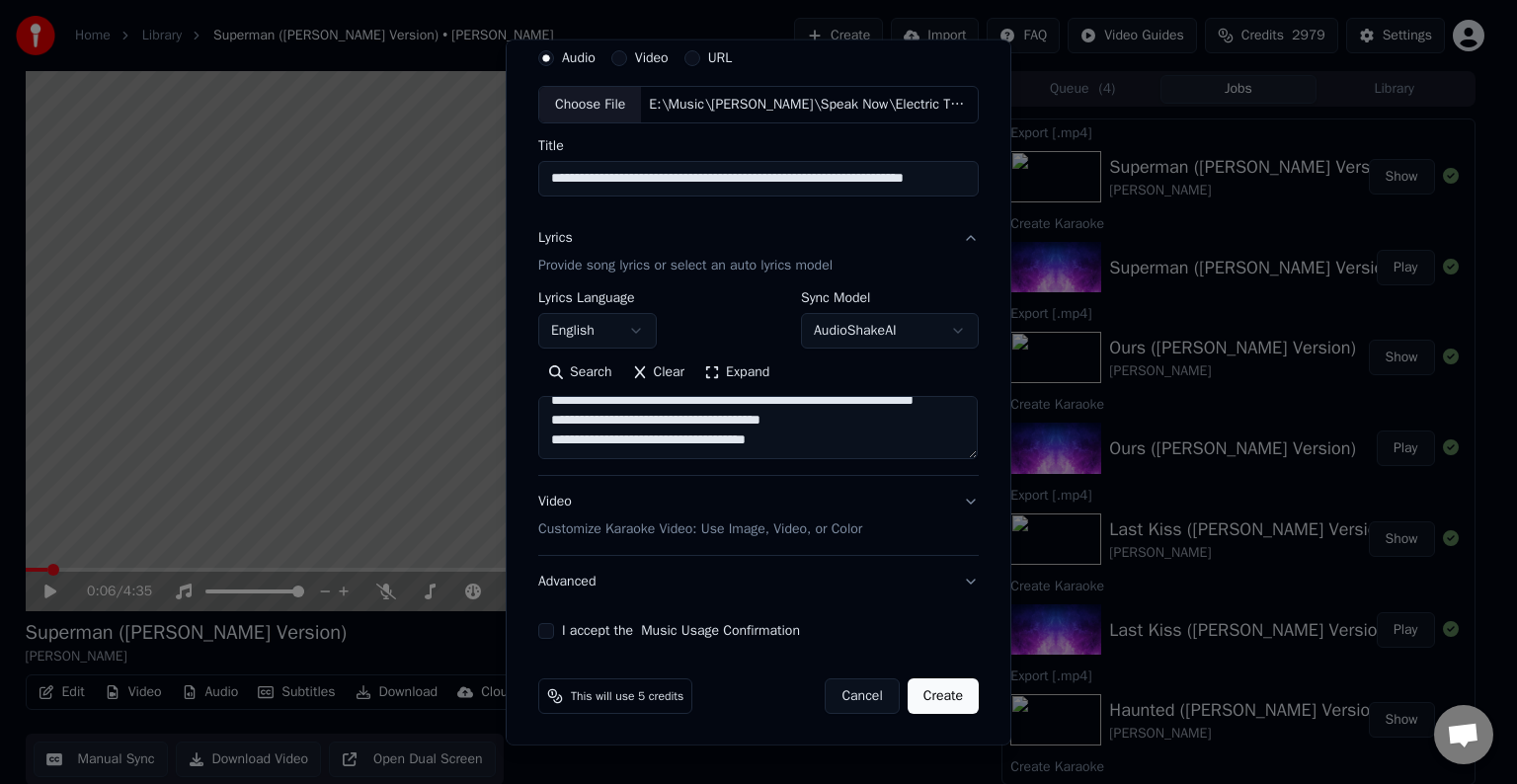 scroll, scrollTop: 715, scrollLeft: 0, axis: vertical 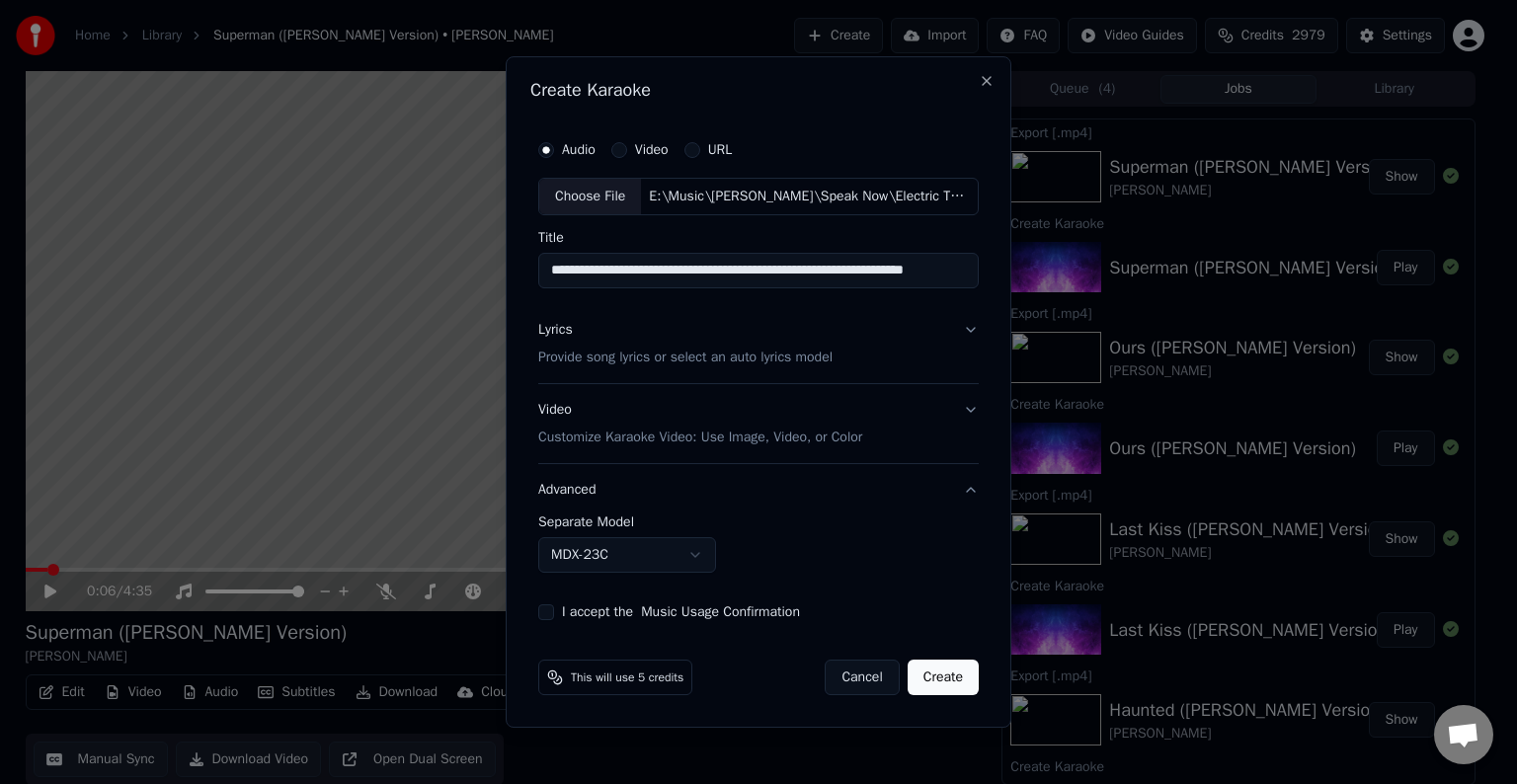 click on "**********" at bounding box center [750, 392] 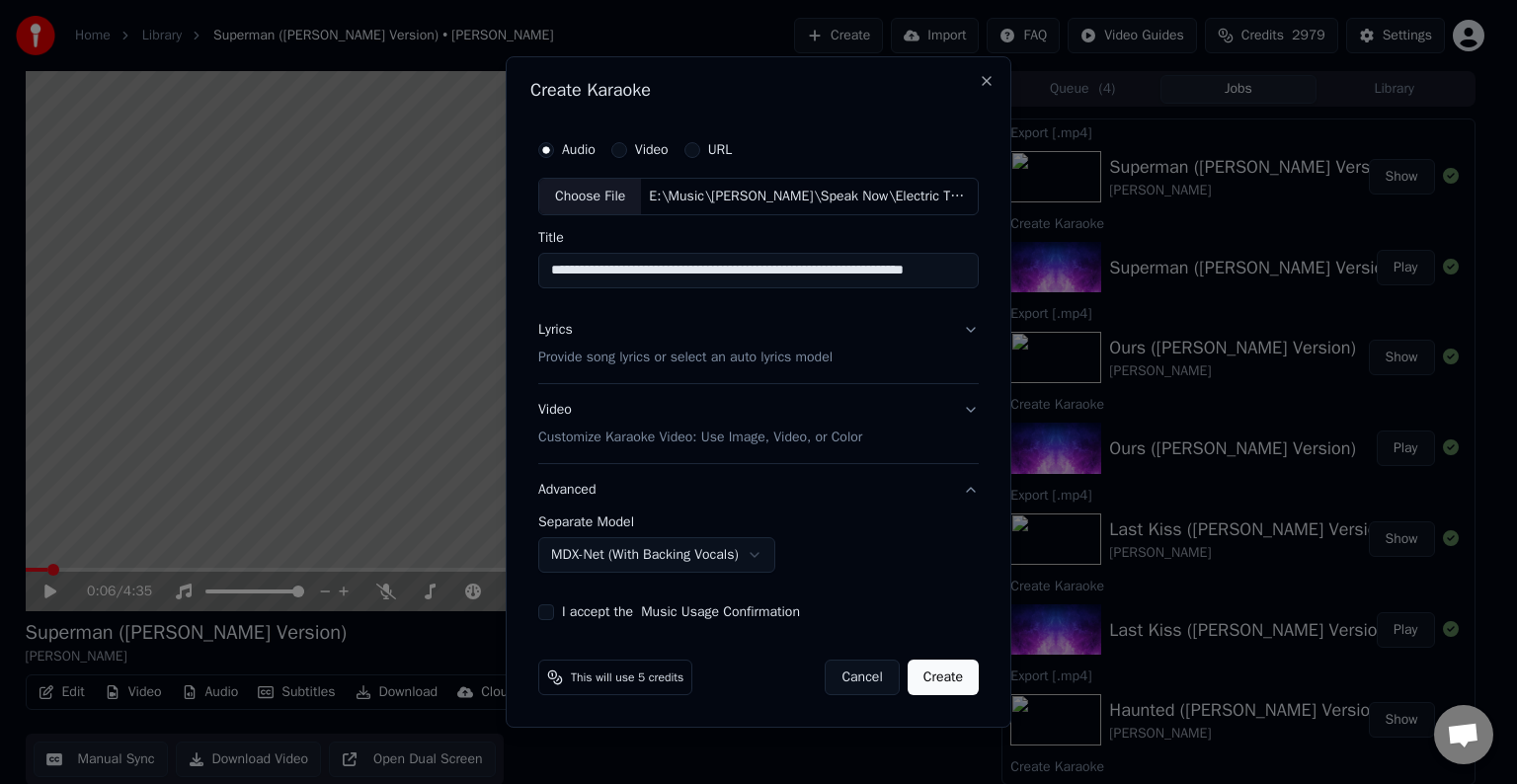 click on "I accept the   Music Usage Confirmation" at bounding box center (758, 612) 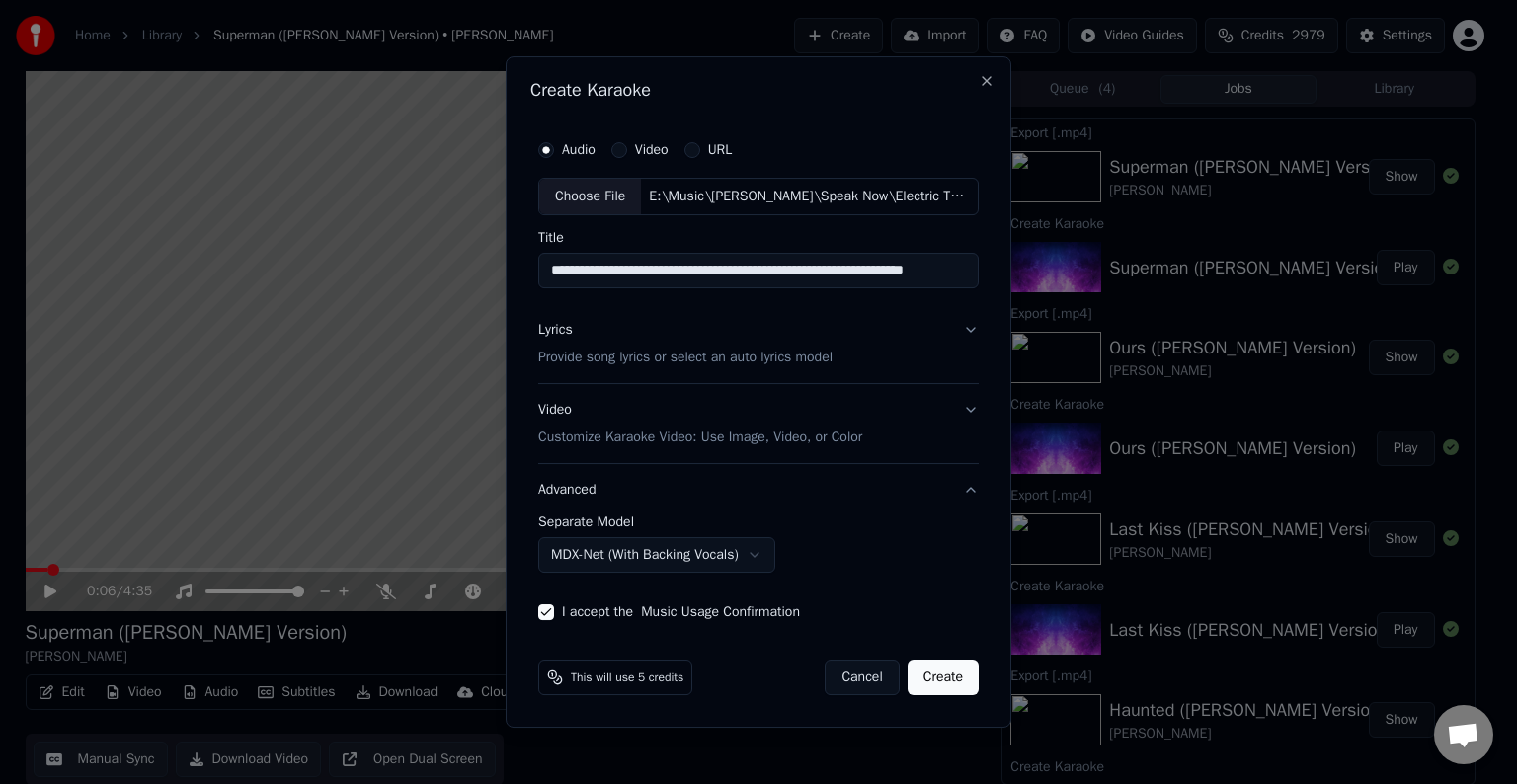 click on "Create" at bounding box center (943, 677) 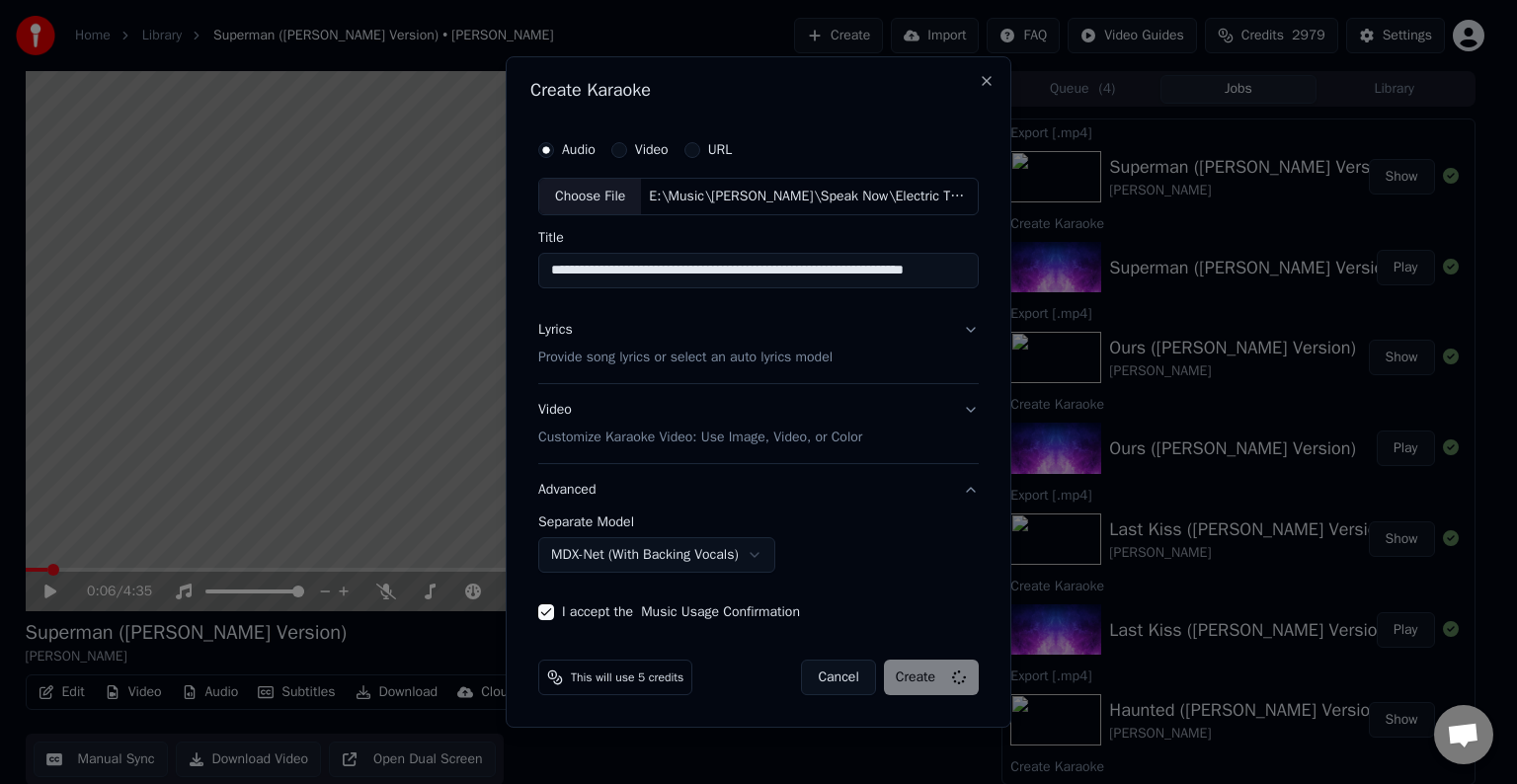 select on "******" 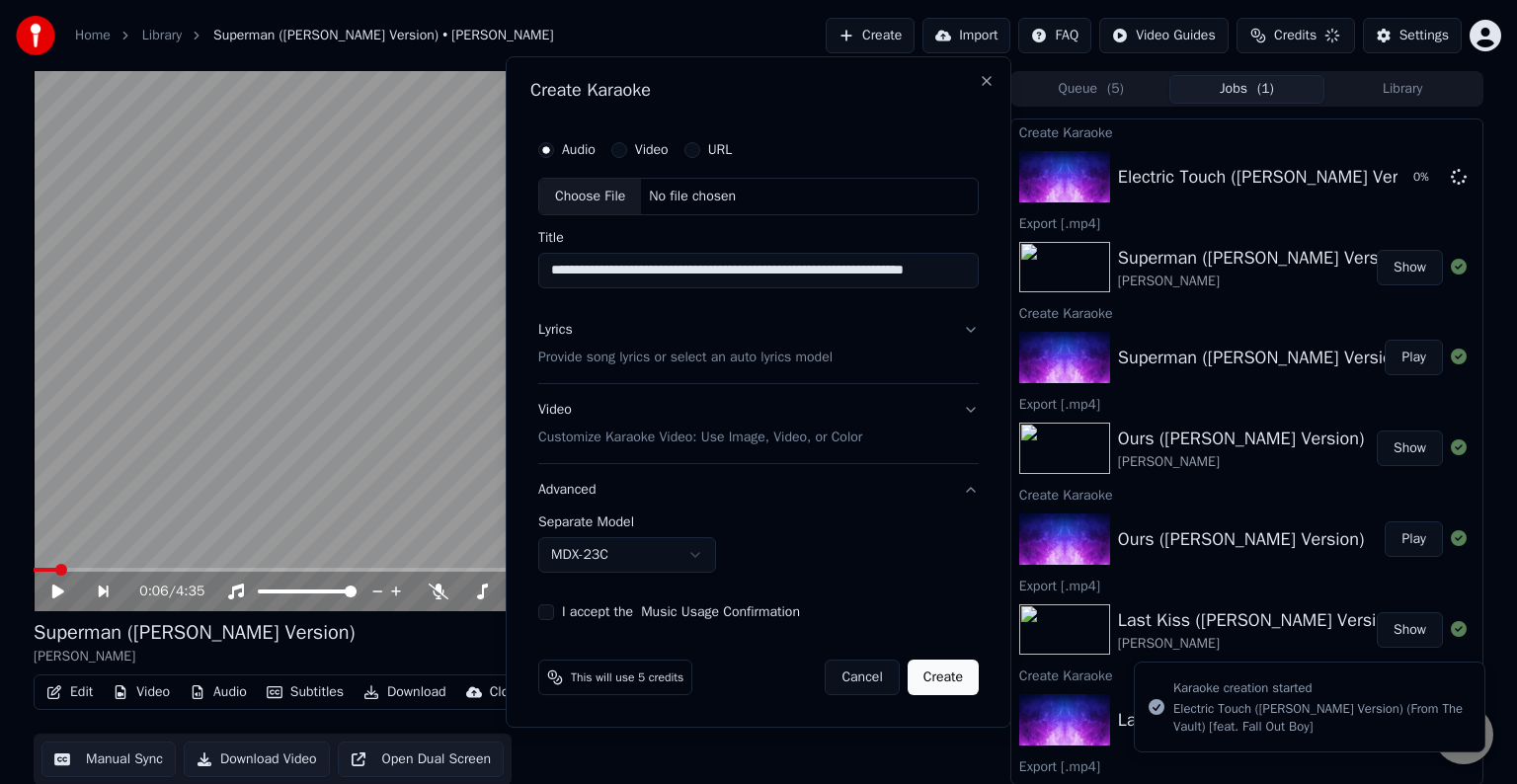 type 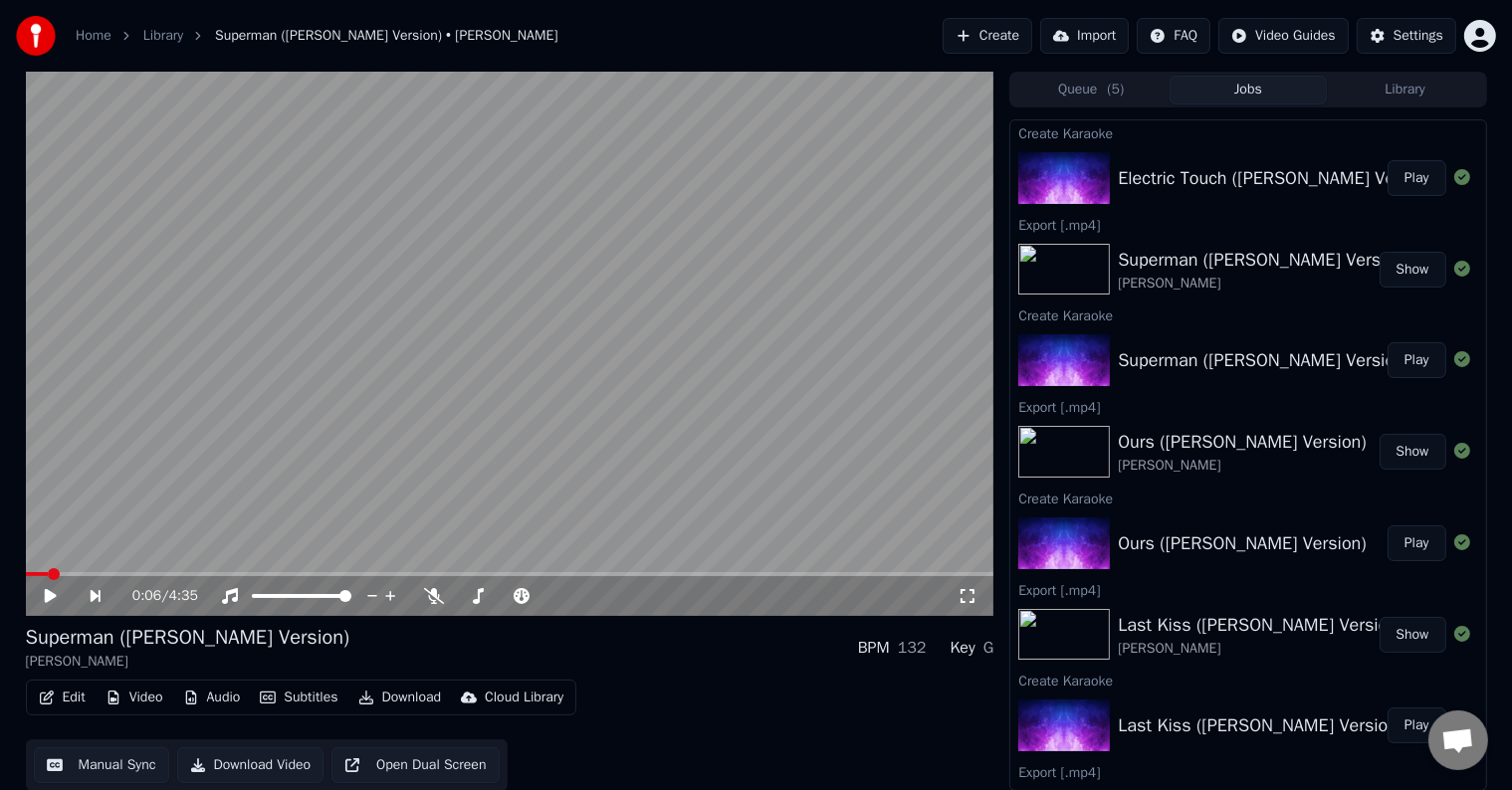click on "Play" at bounding box center [1416, 178] 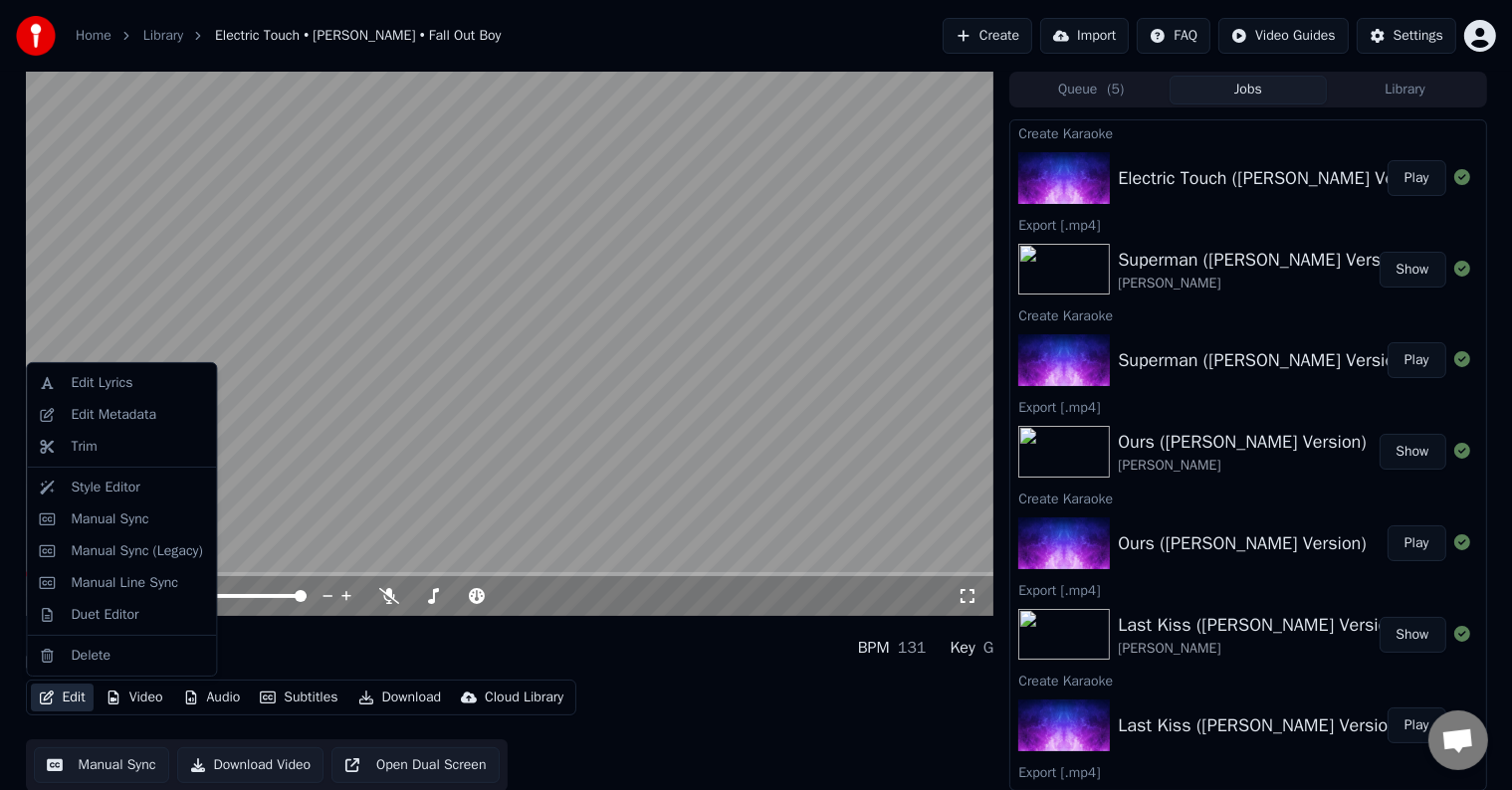 click on "Edit" at bounding box center [62, 697] 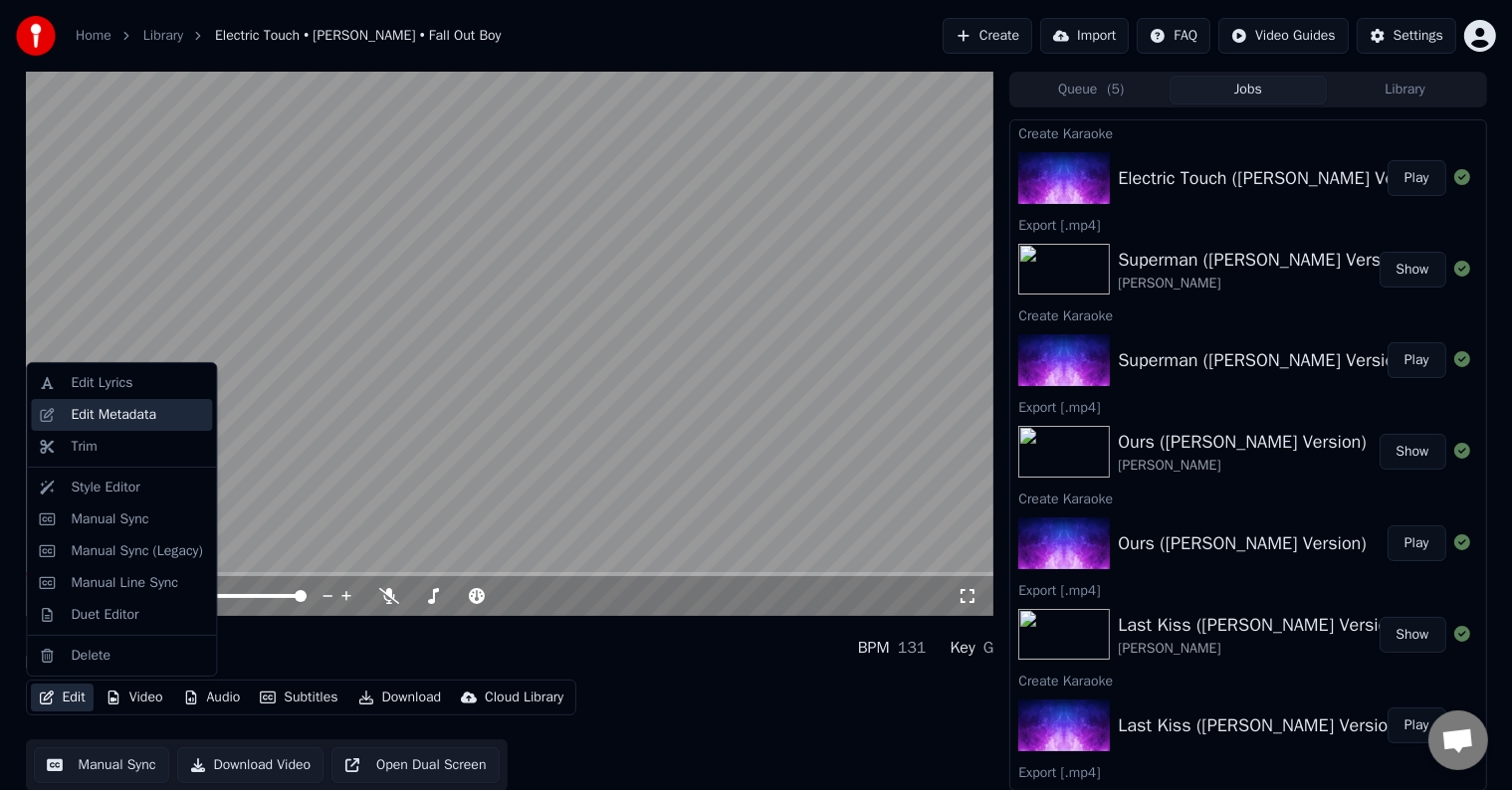 click on "Edit Metadata" at bounding box center (121, 415) 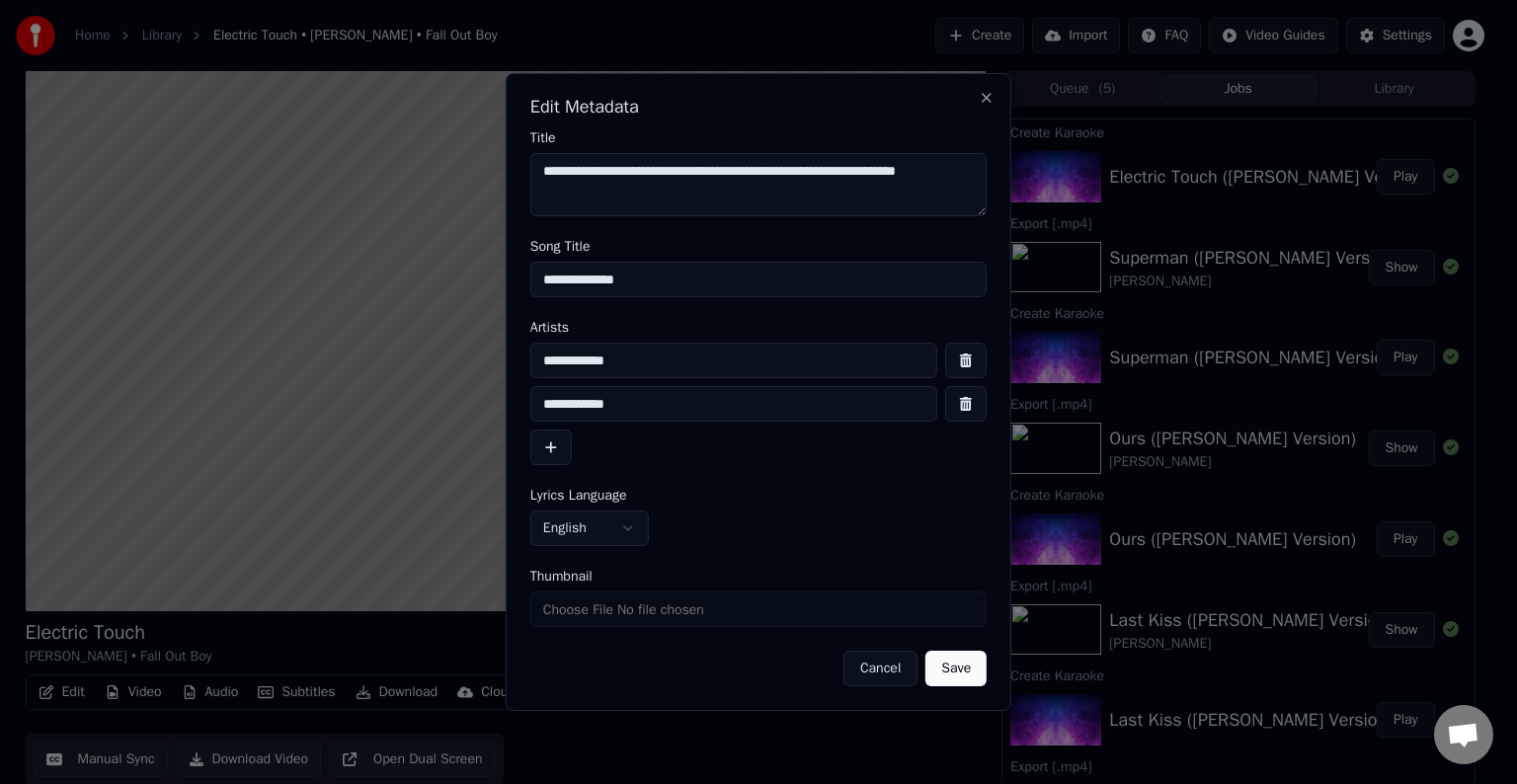 click on "**********" at bounding box center [758, 279] 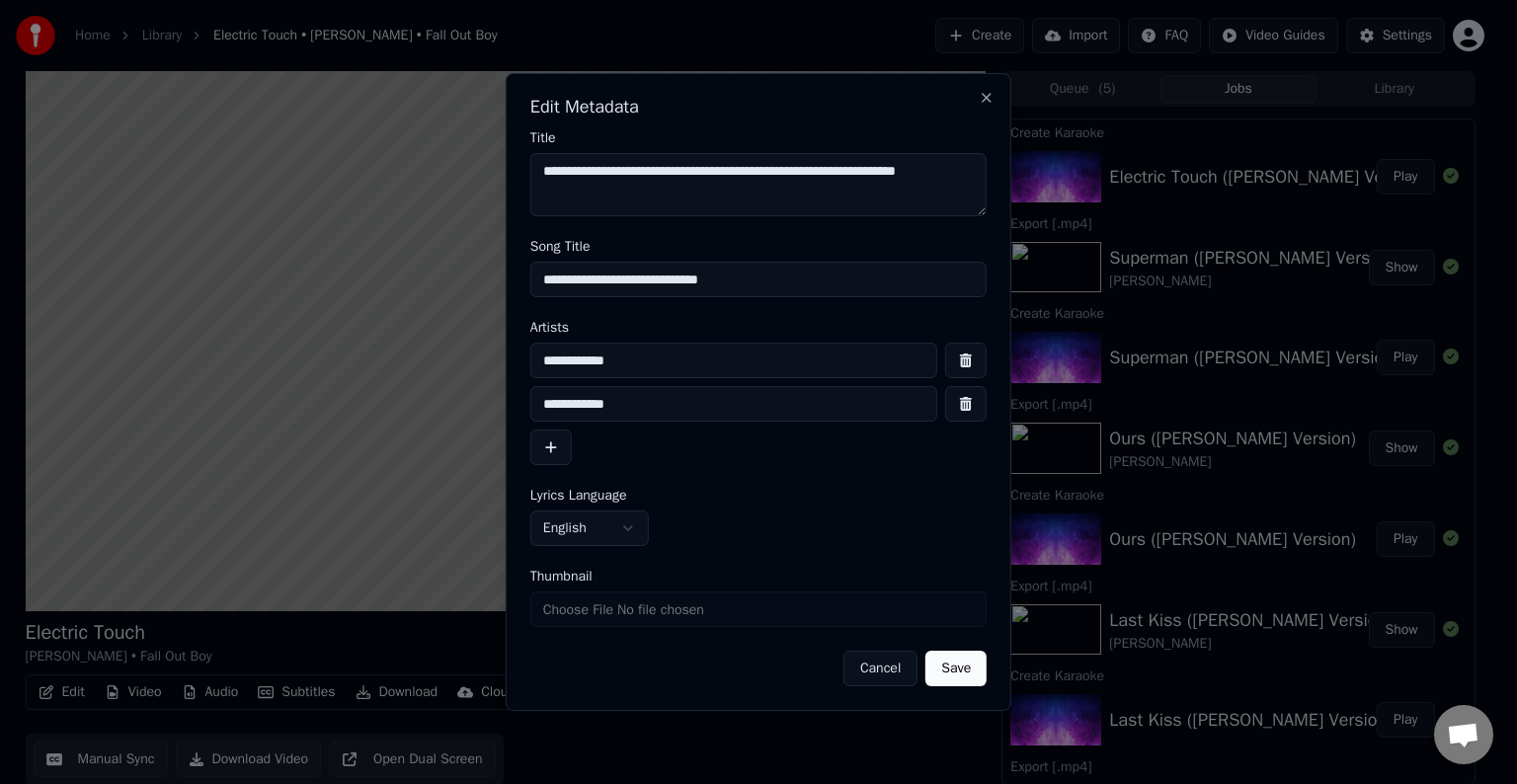 type on "**********" 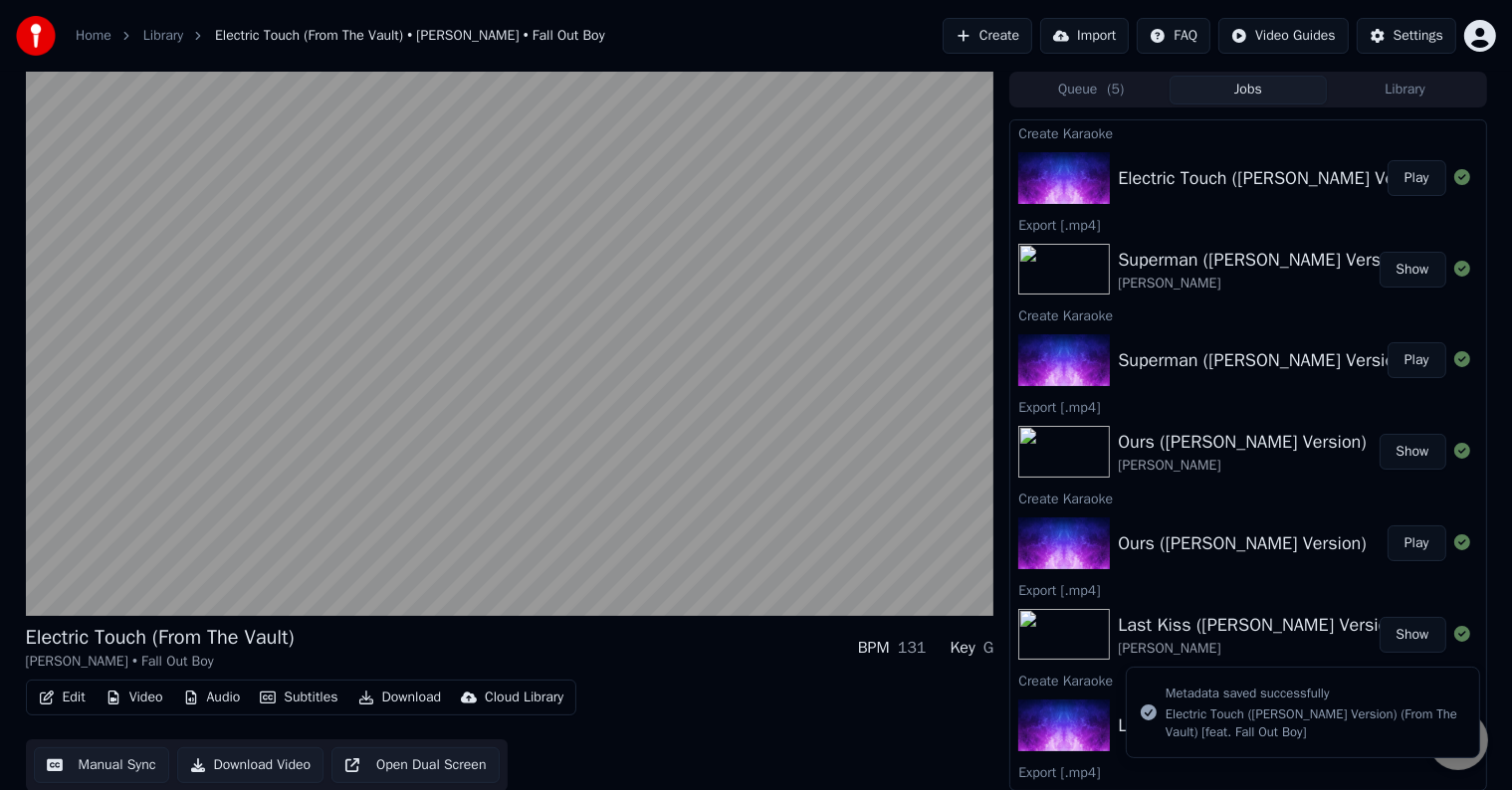 click on "Edit" at bounding box center [62, 697] 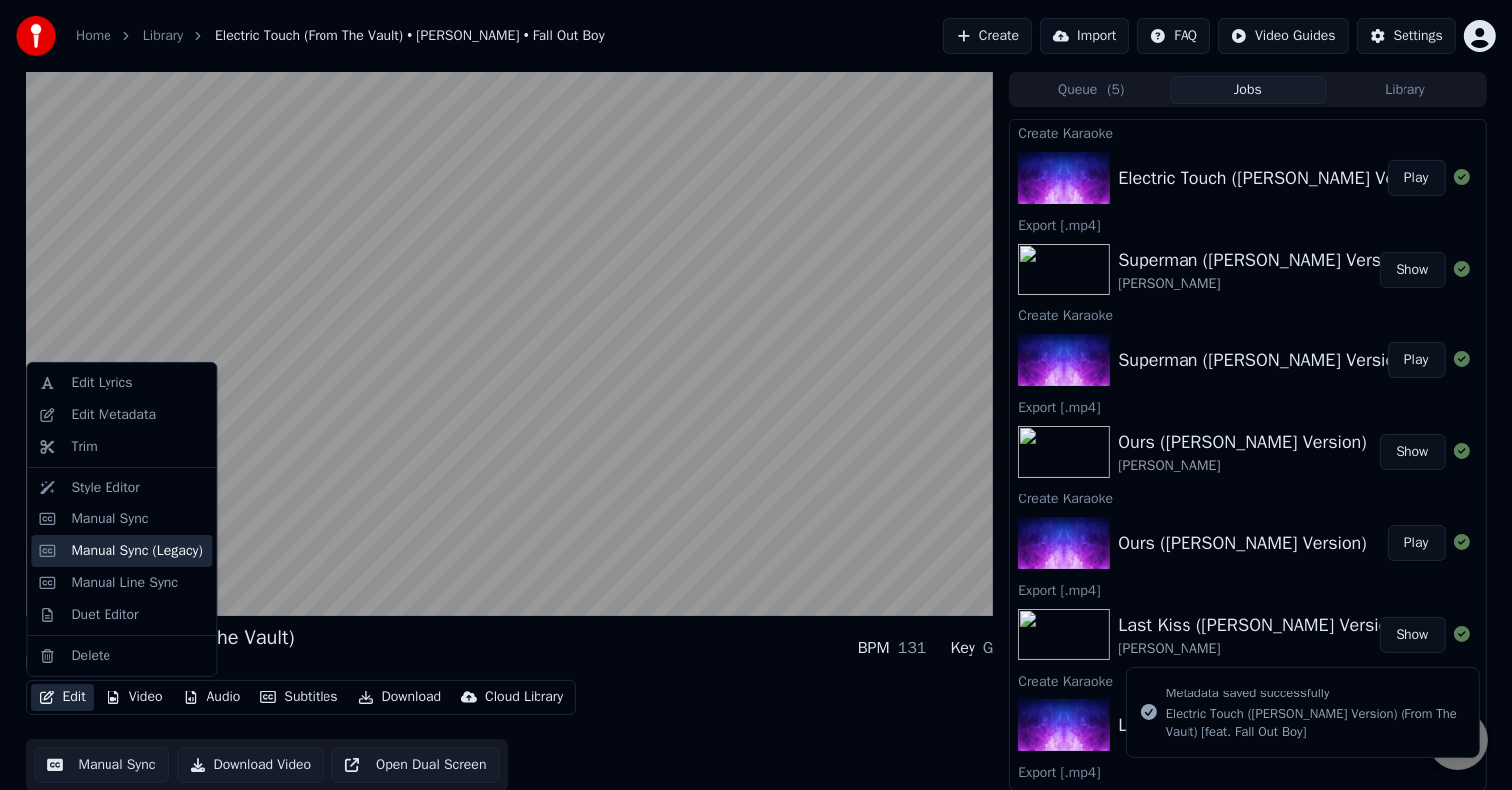 click on "Manual Sync (Legacy)" at bounding box center (121, 551) 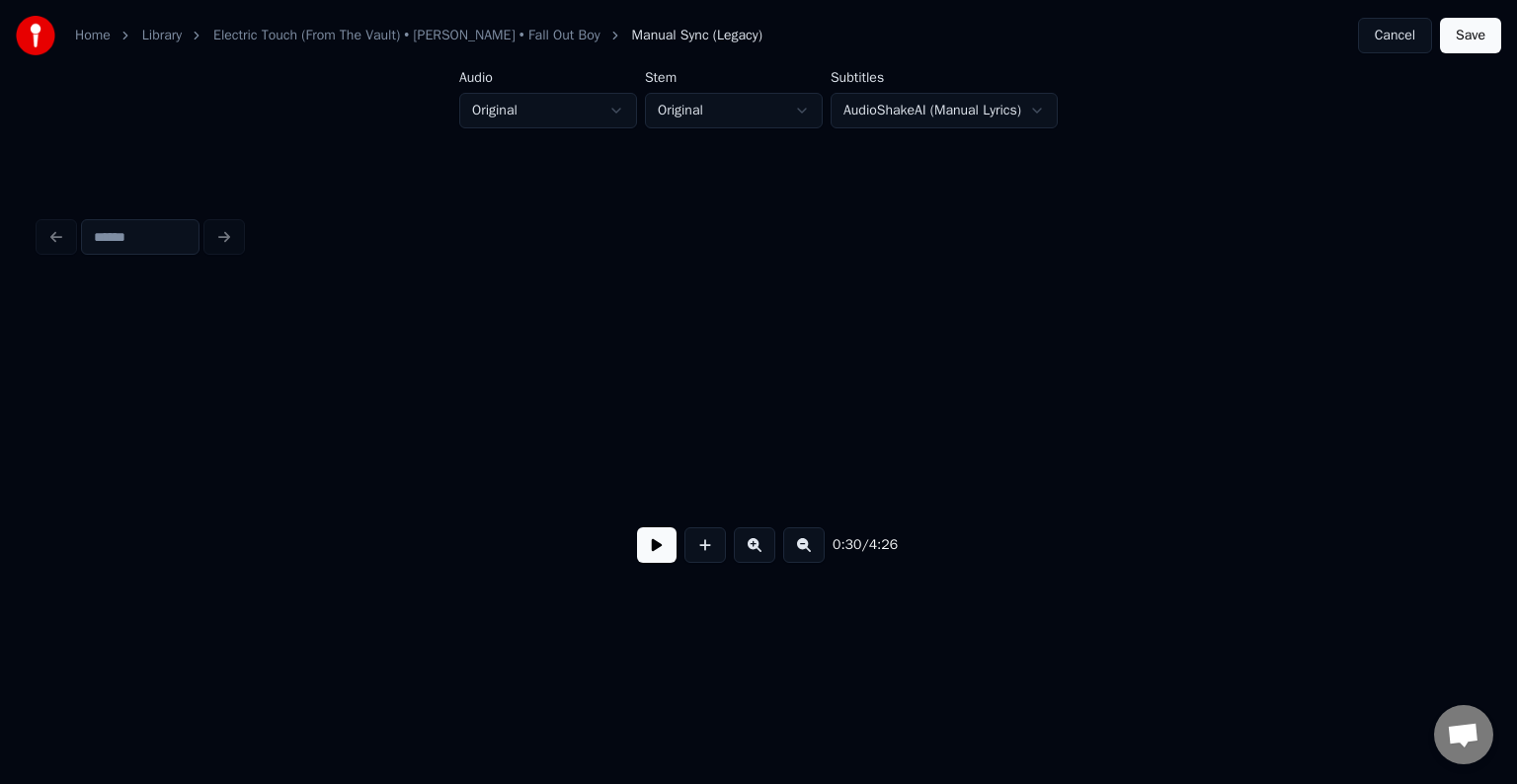 scroll, scrollTop: 0, scrollLeft: 4476, axis: horizontal 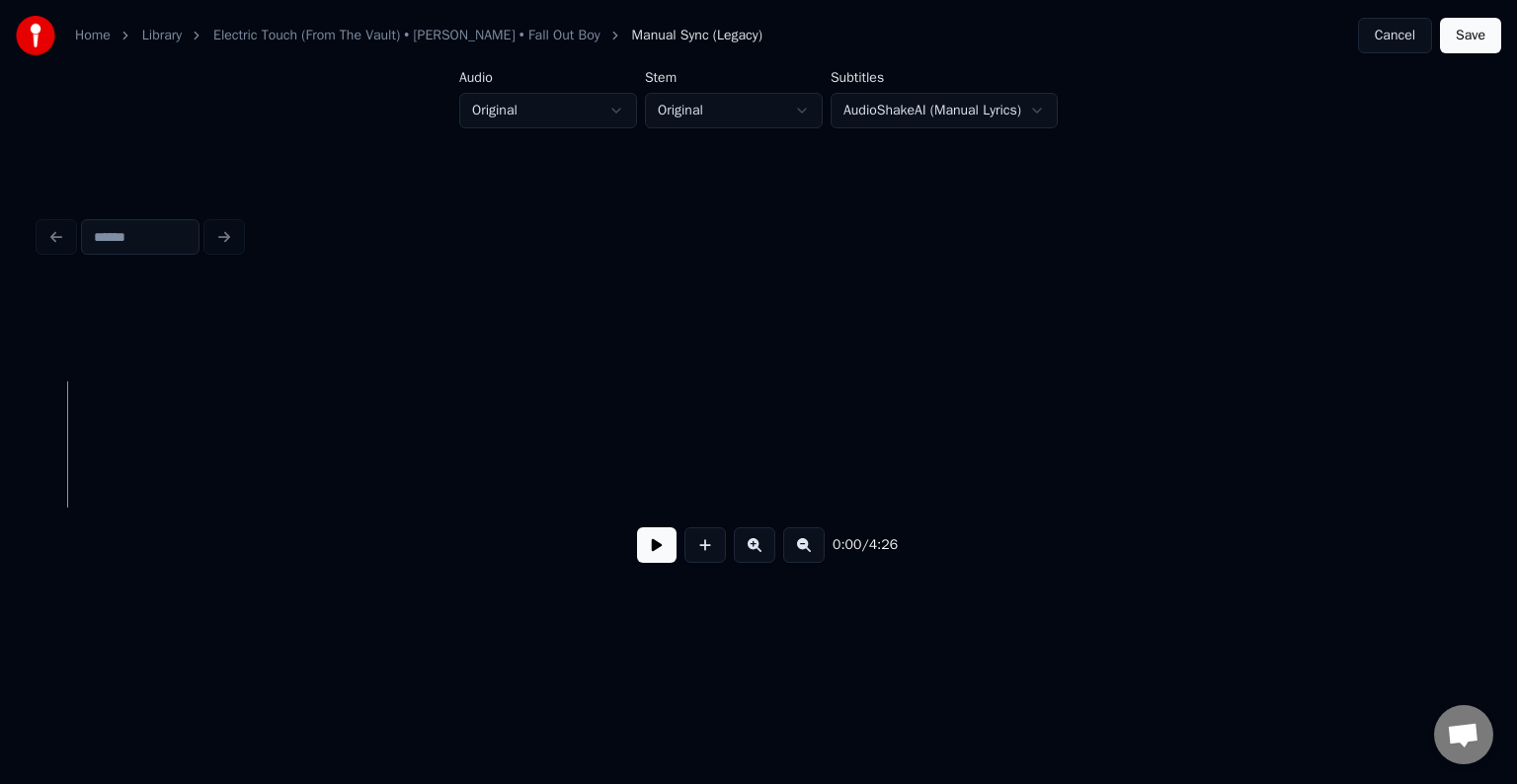 click at bounding box center (657, 545) 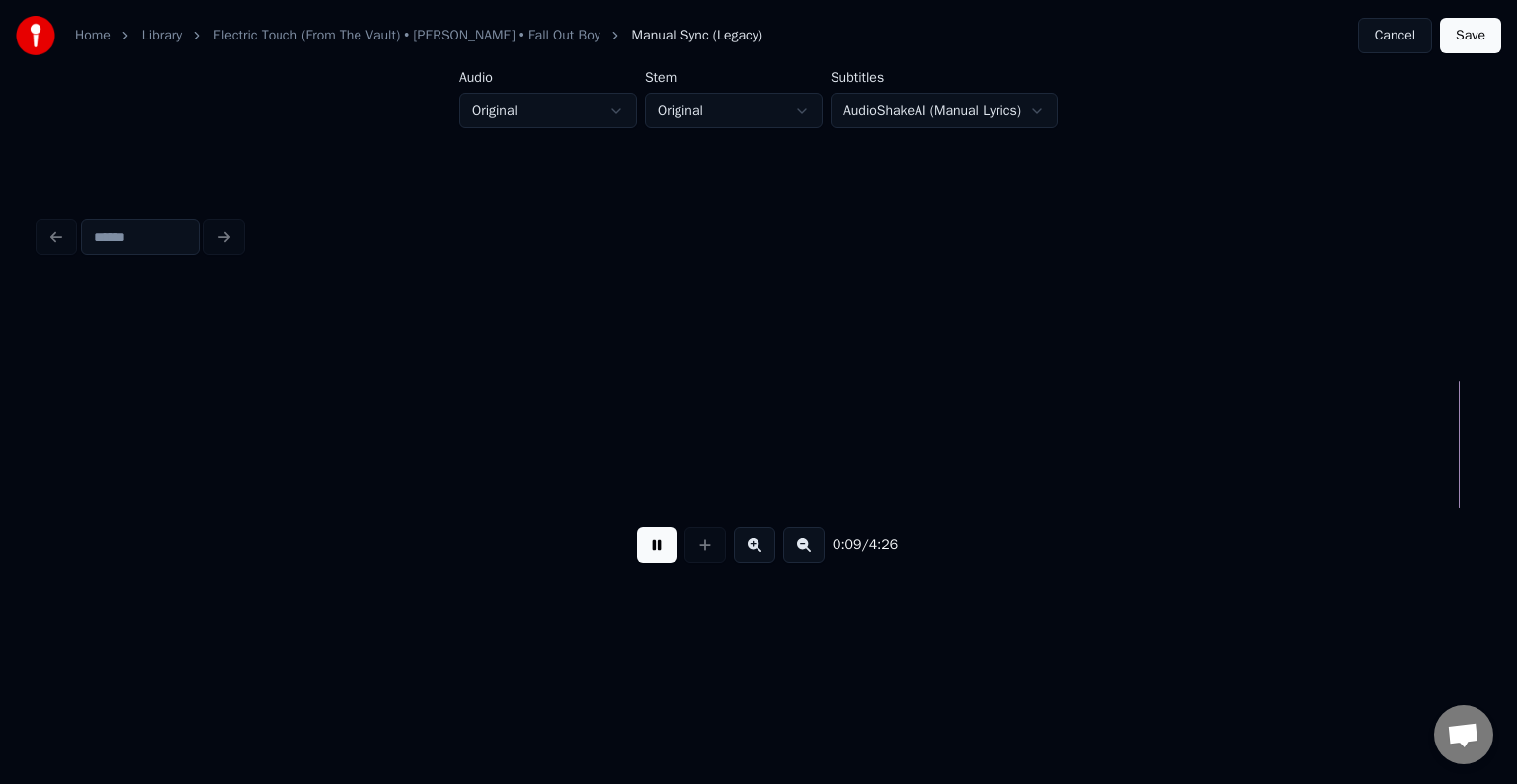 scroll, scrollTop: 0, scrollLeft: 1438, axis: horizontal 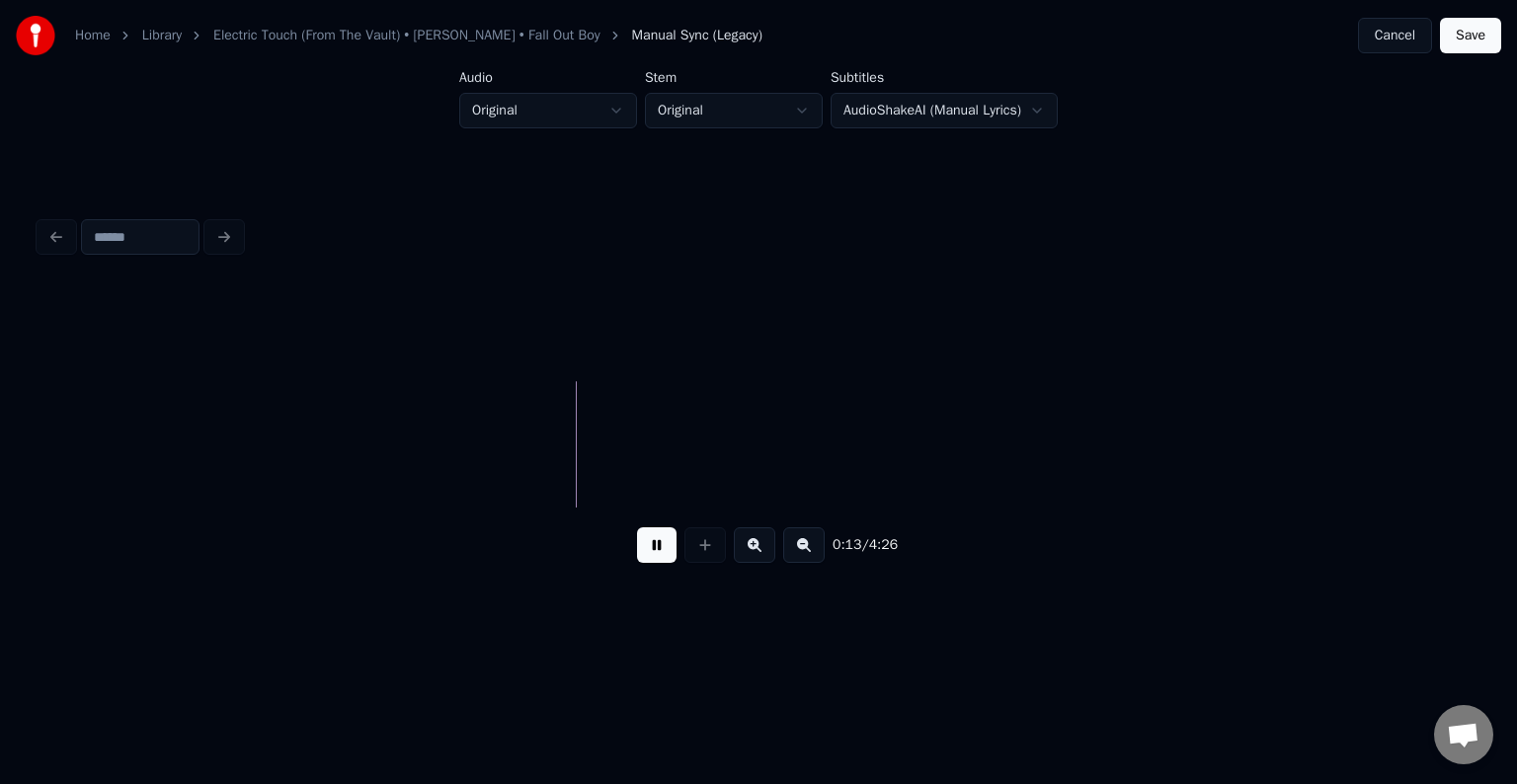 click at bounding box center [657, 545] 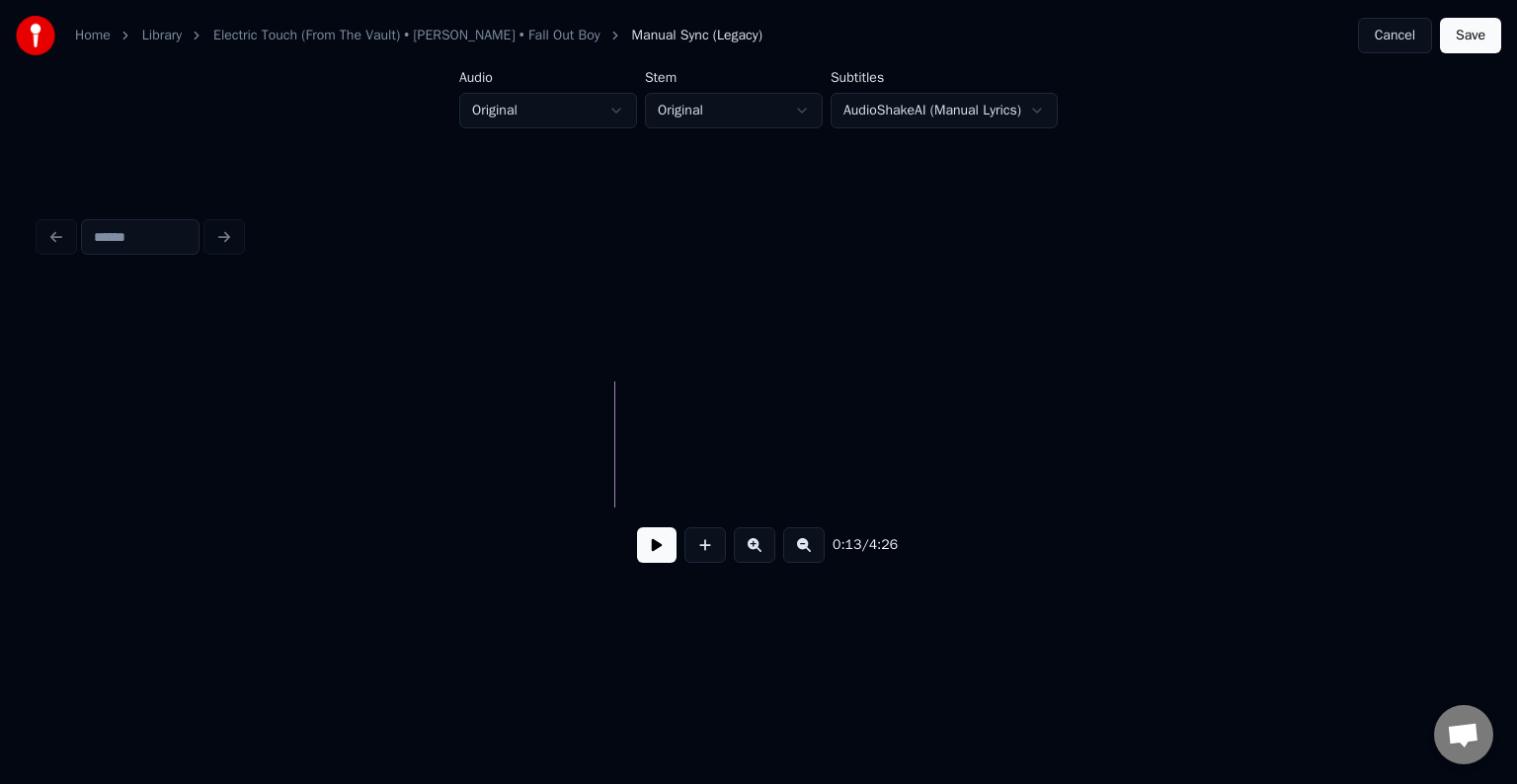 drag, startPoint x: 1399, startPoint y: 555, endPoint x: 1335, endPoint y: 555, distance: 64 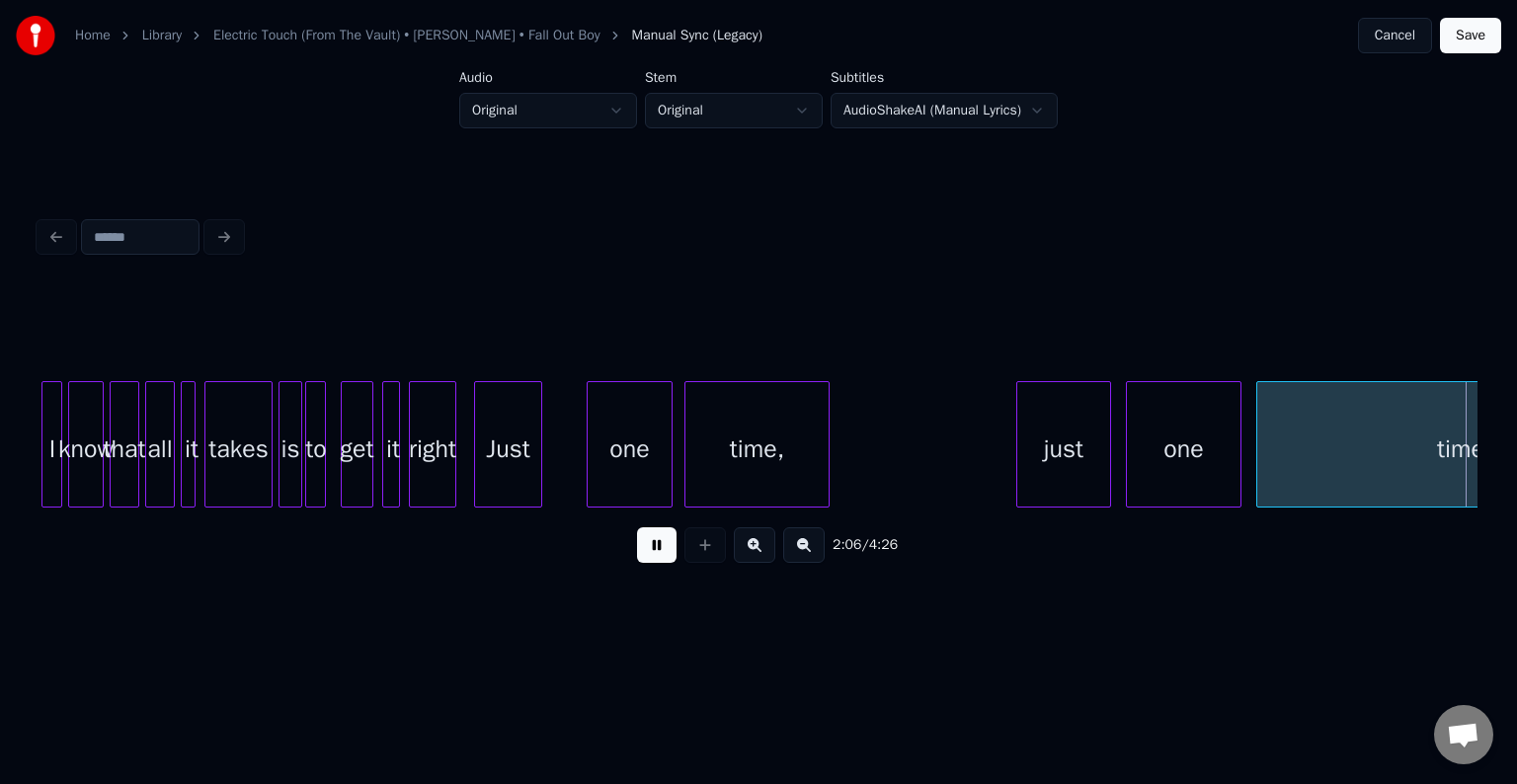 scroll, scrollTop: 0, scrollLeft: 18712, axis: horizontal 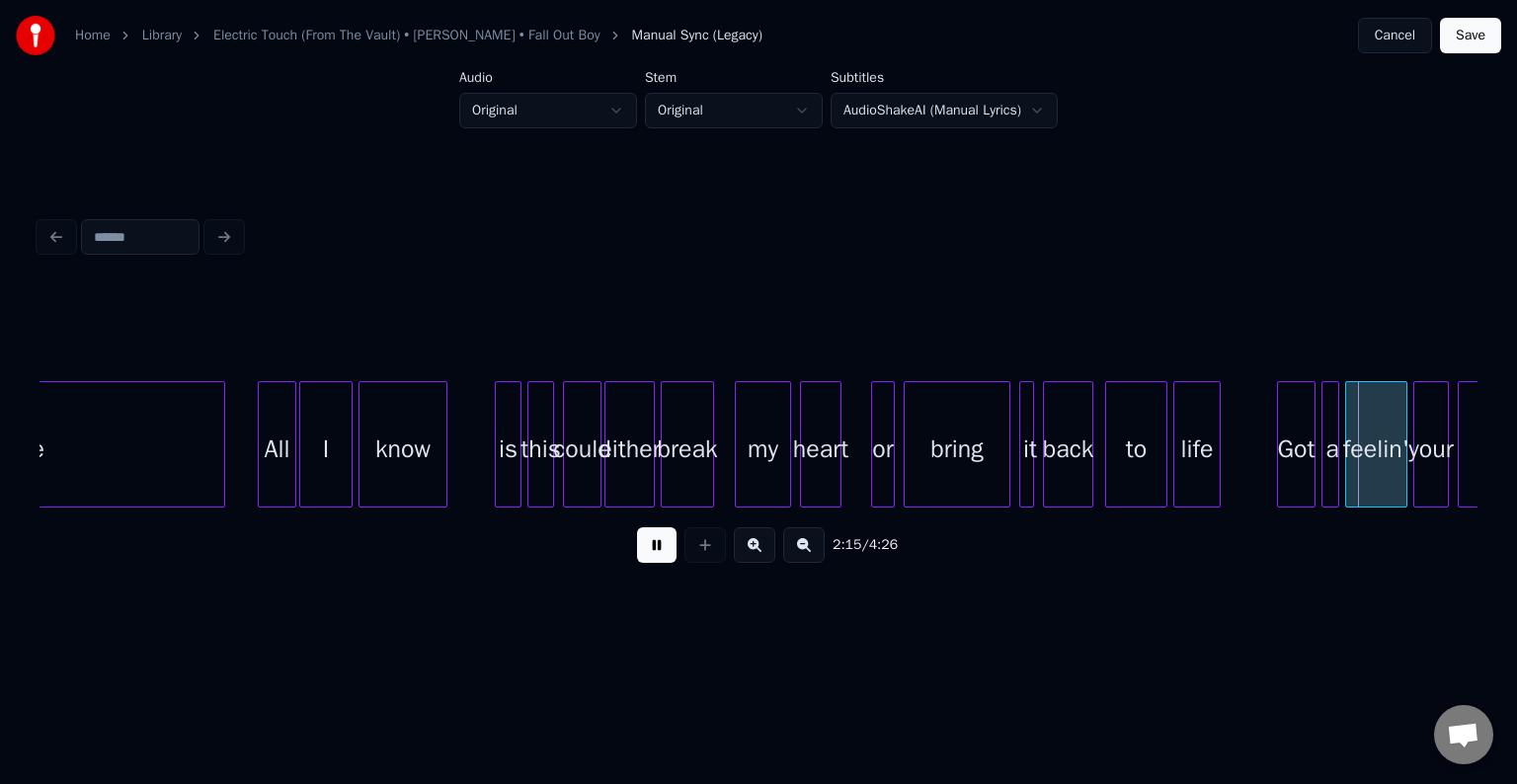 click at bounding box center (657, 545) 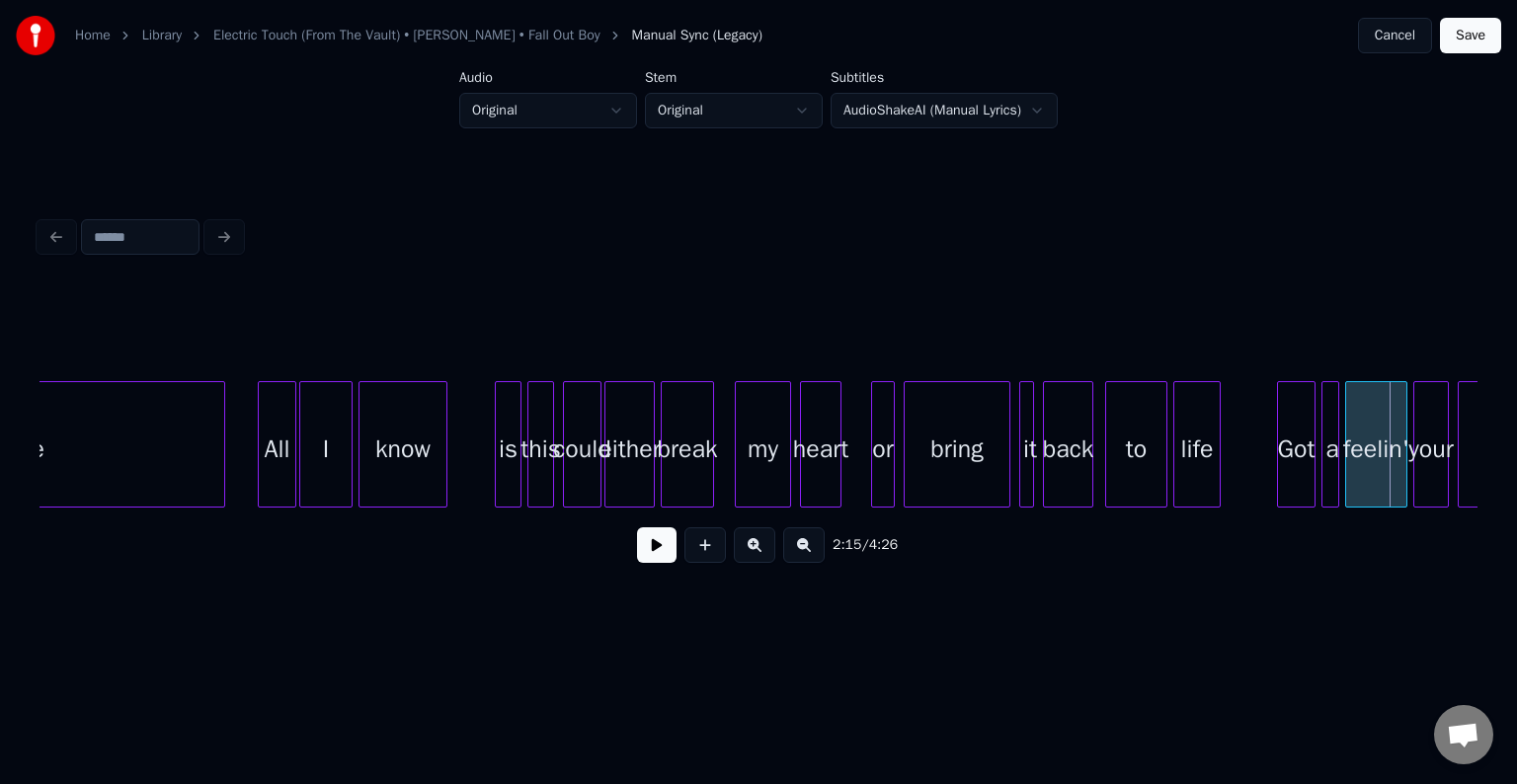 click on "heart" at bounding box center (821, 449) 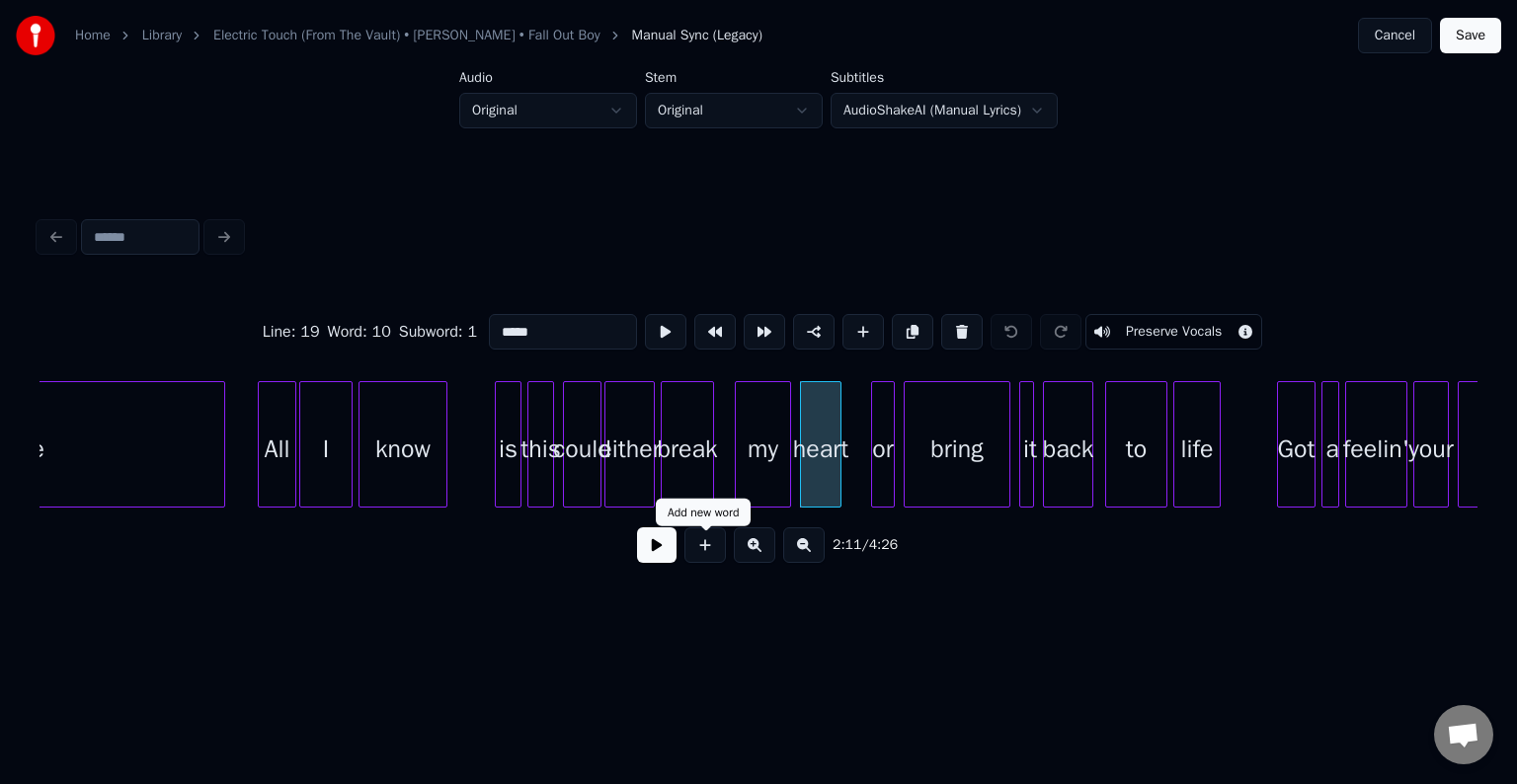 click at bounding box center (657, 545) 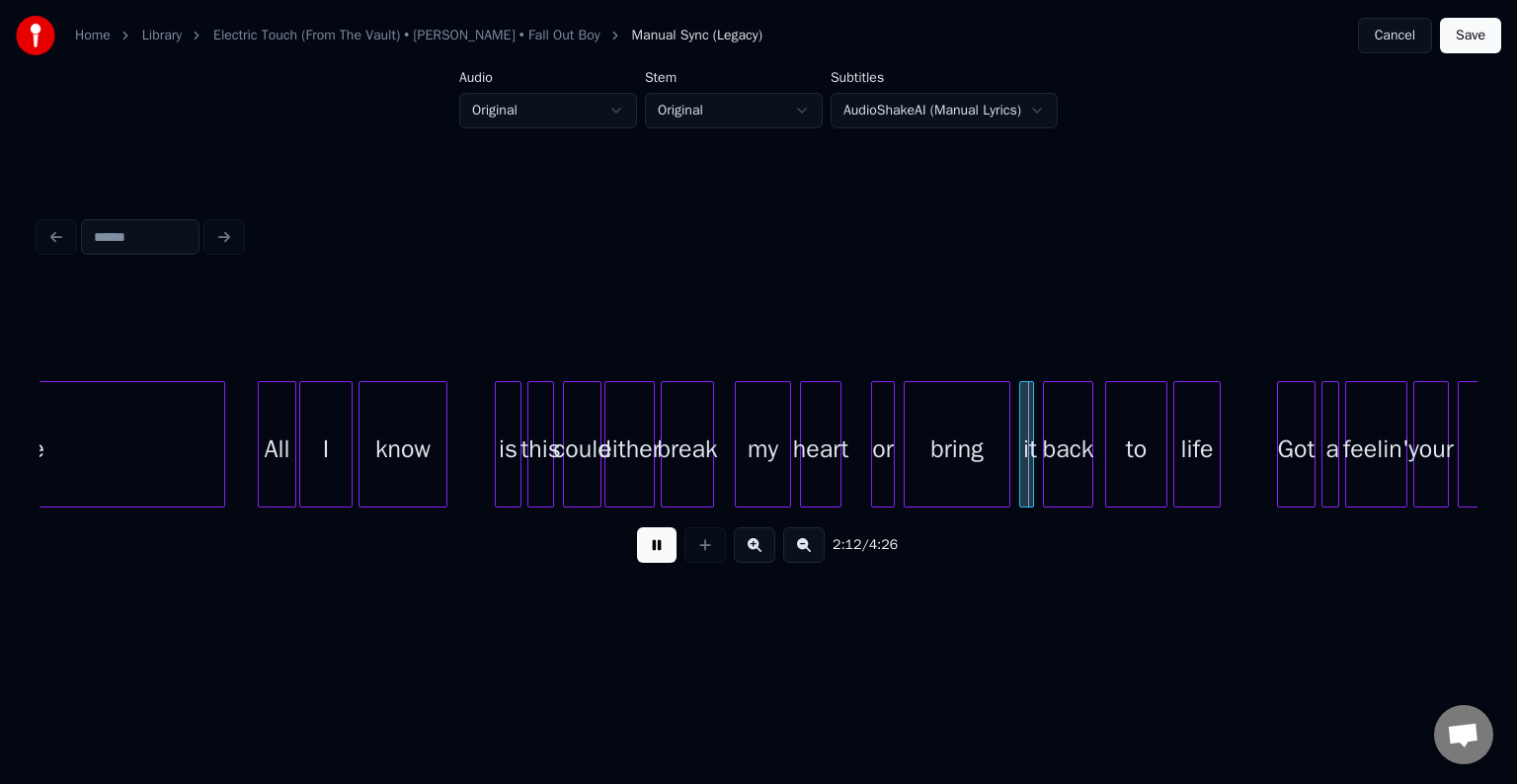 click at bounding box center (657, 545) 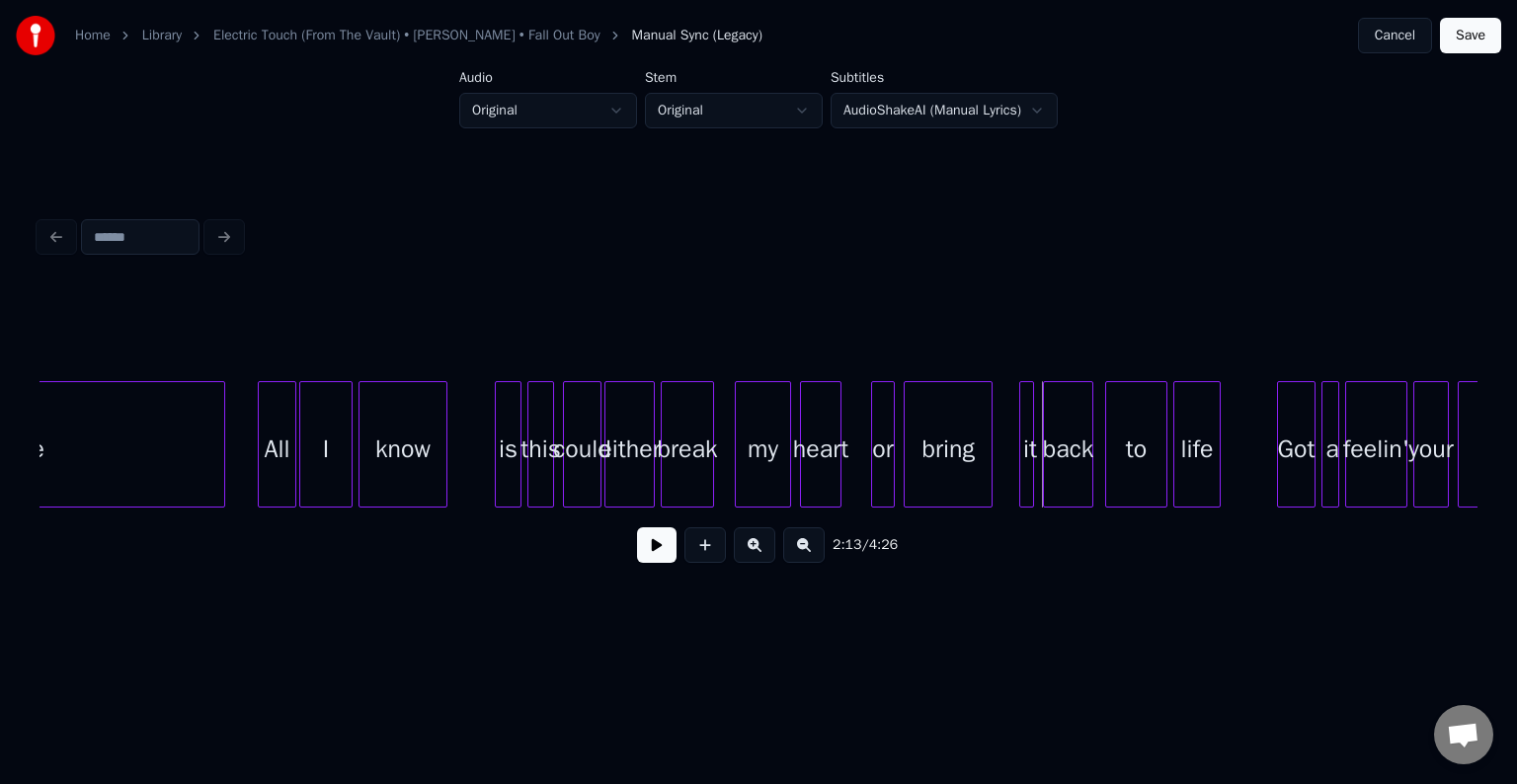 click at bounding box center (989, 444) 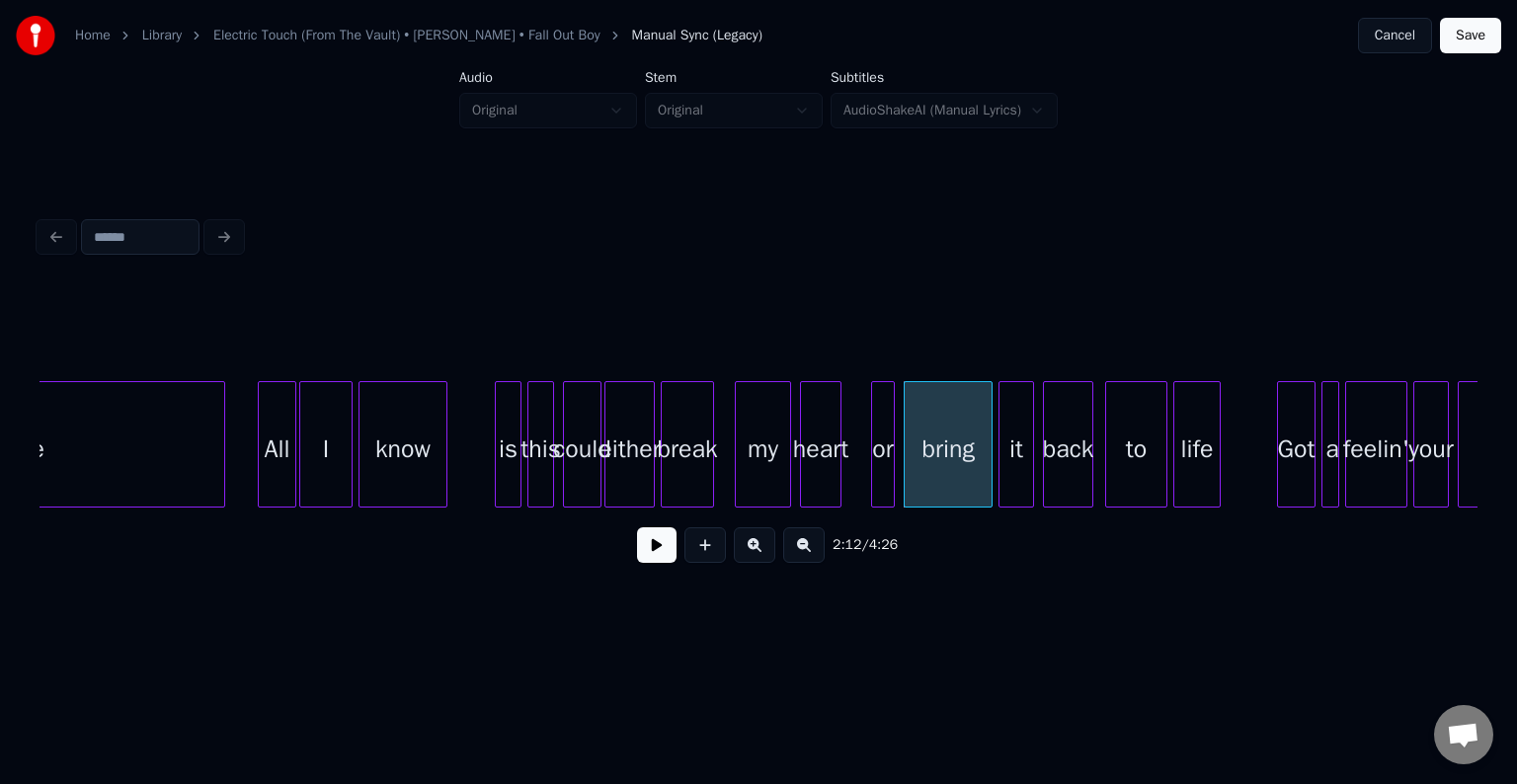 click at bounding box center (1002, 444) 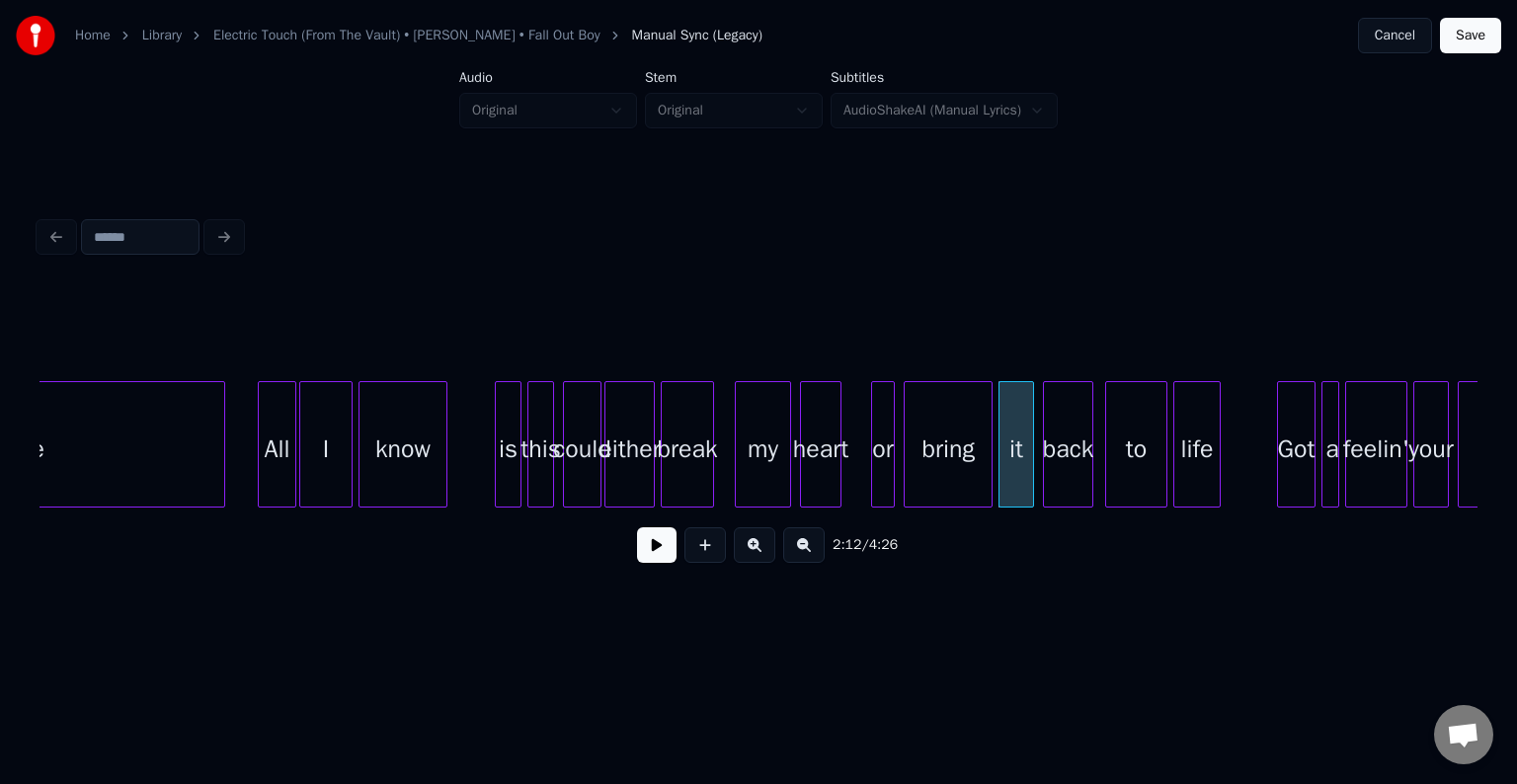 click on "bring" at bounding box center (948, 449) 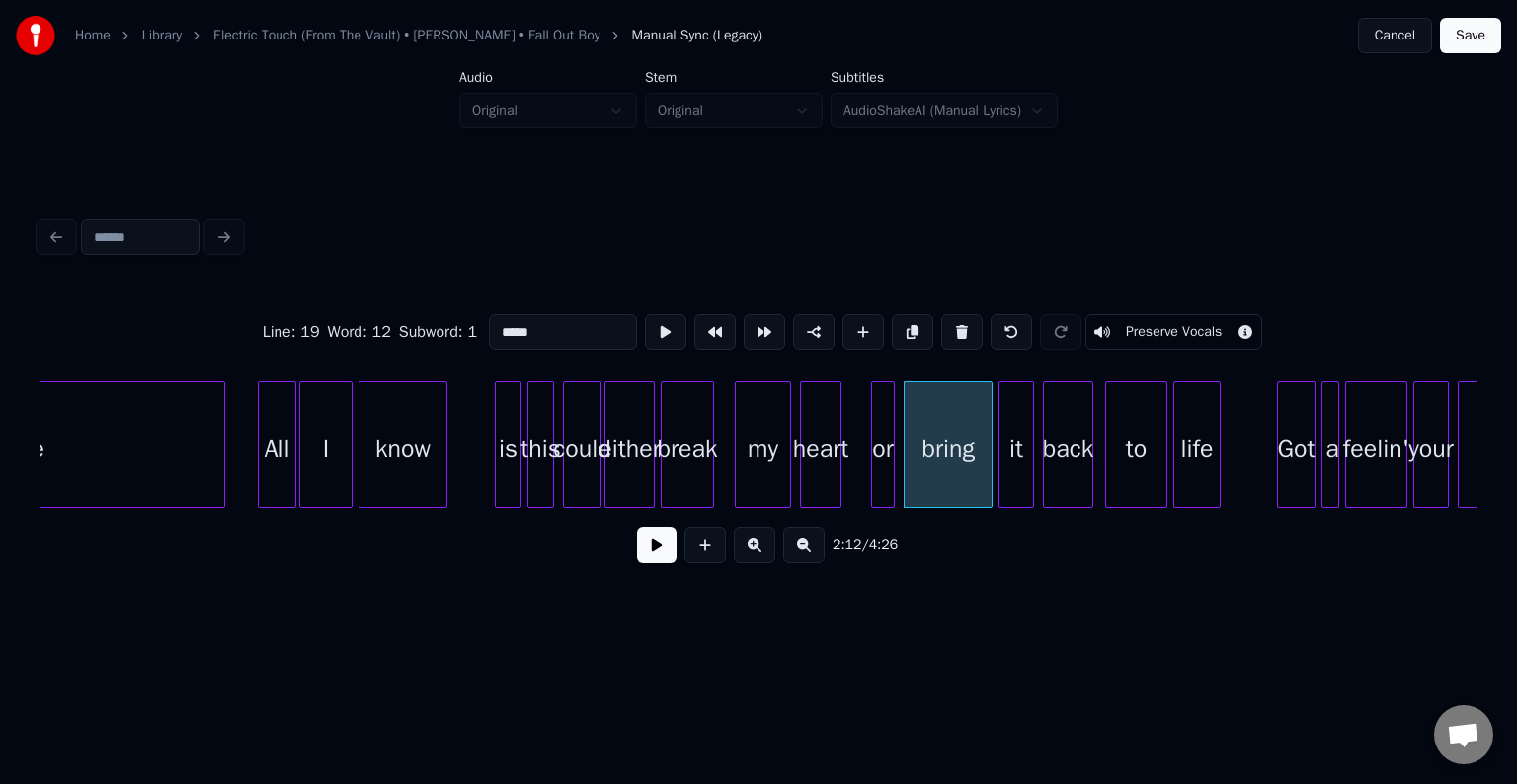 click at bounding box center (657, 545) 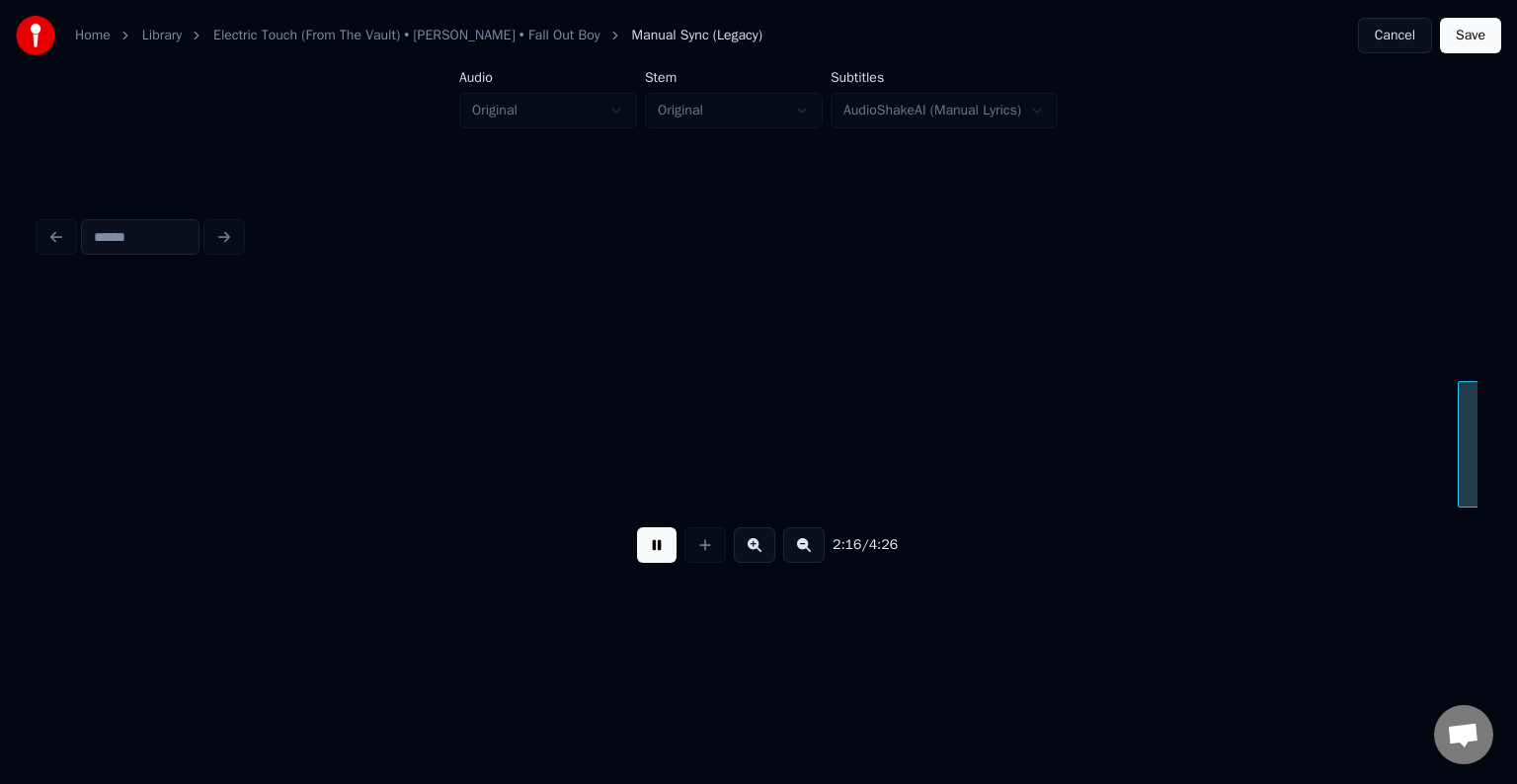 scroll, scrollTop: 0, scrollLeft: 20152, axis: horizontal 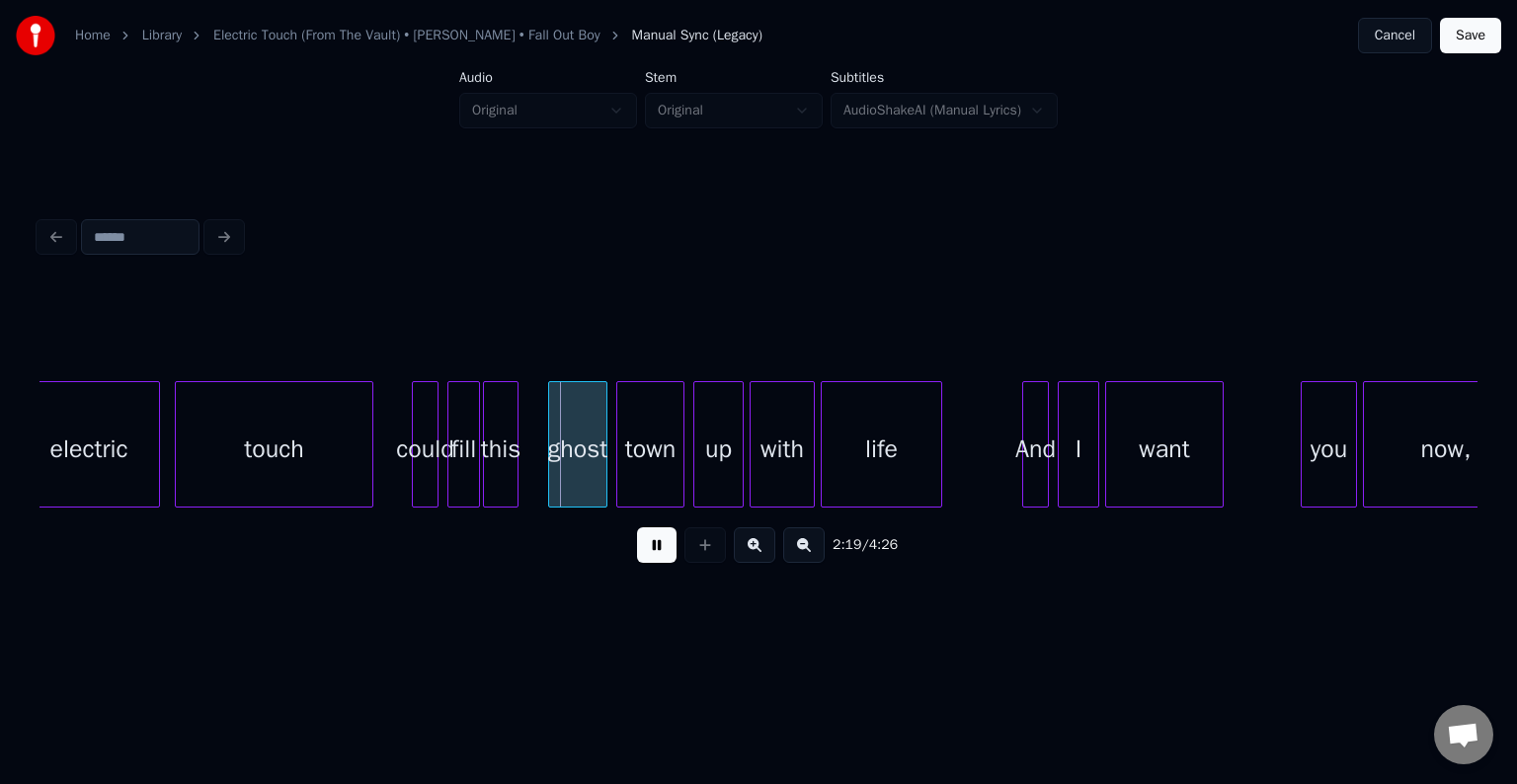 click at bounding box center [657, 545] 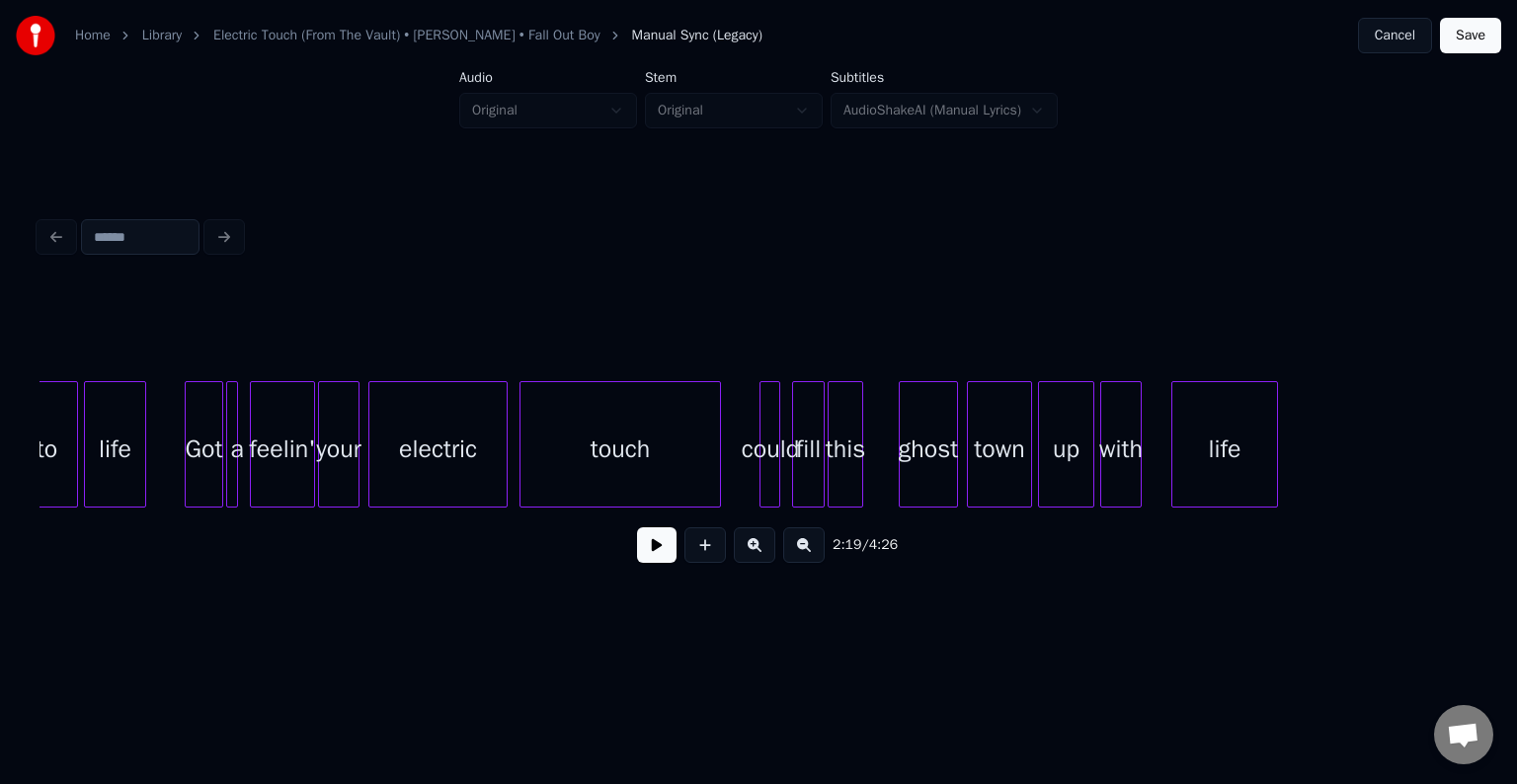 scroll, scrollTop: 0, scrollLeft: 9683, axis: horizontal 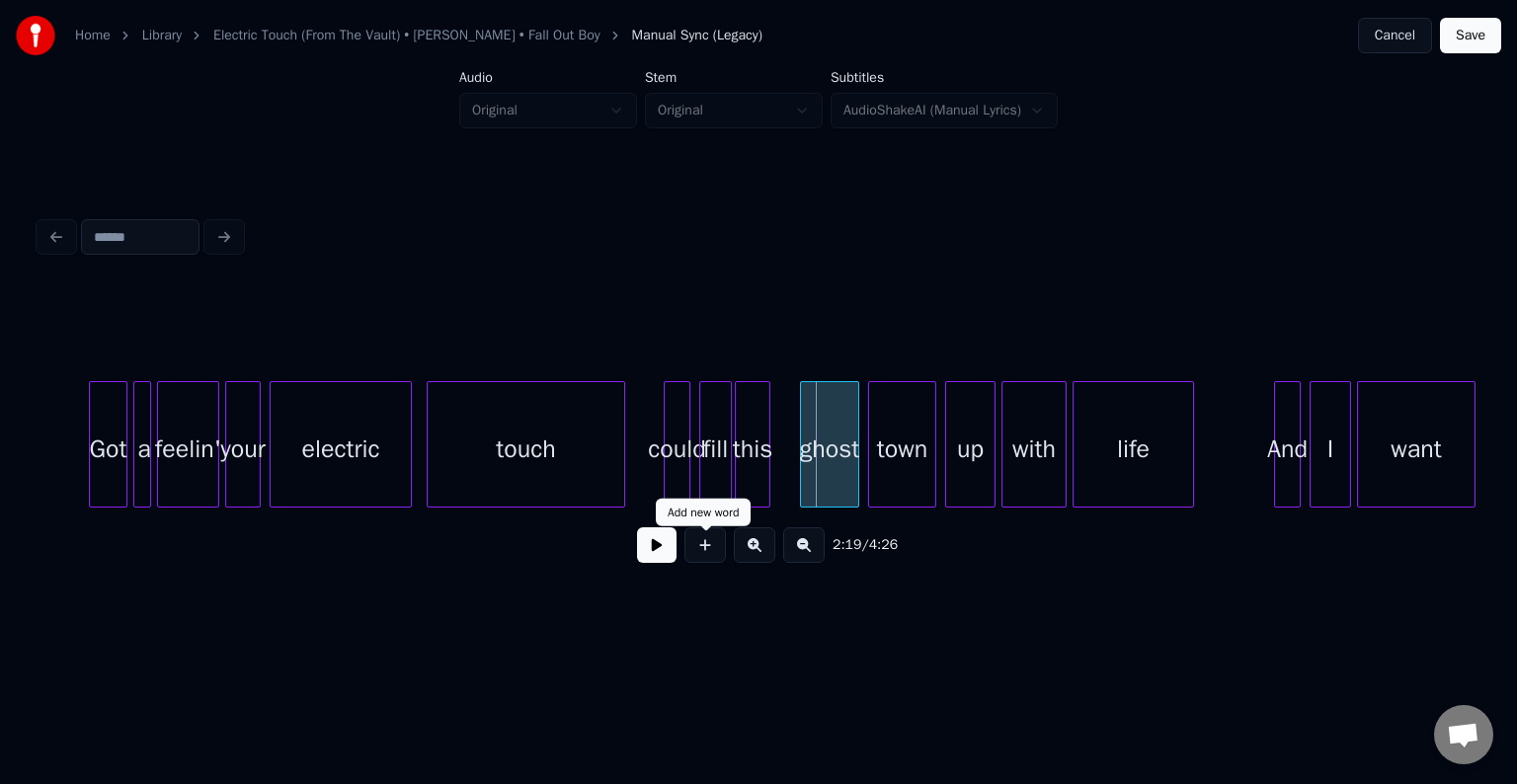 click at bounding box center [657, 545] 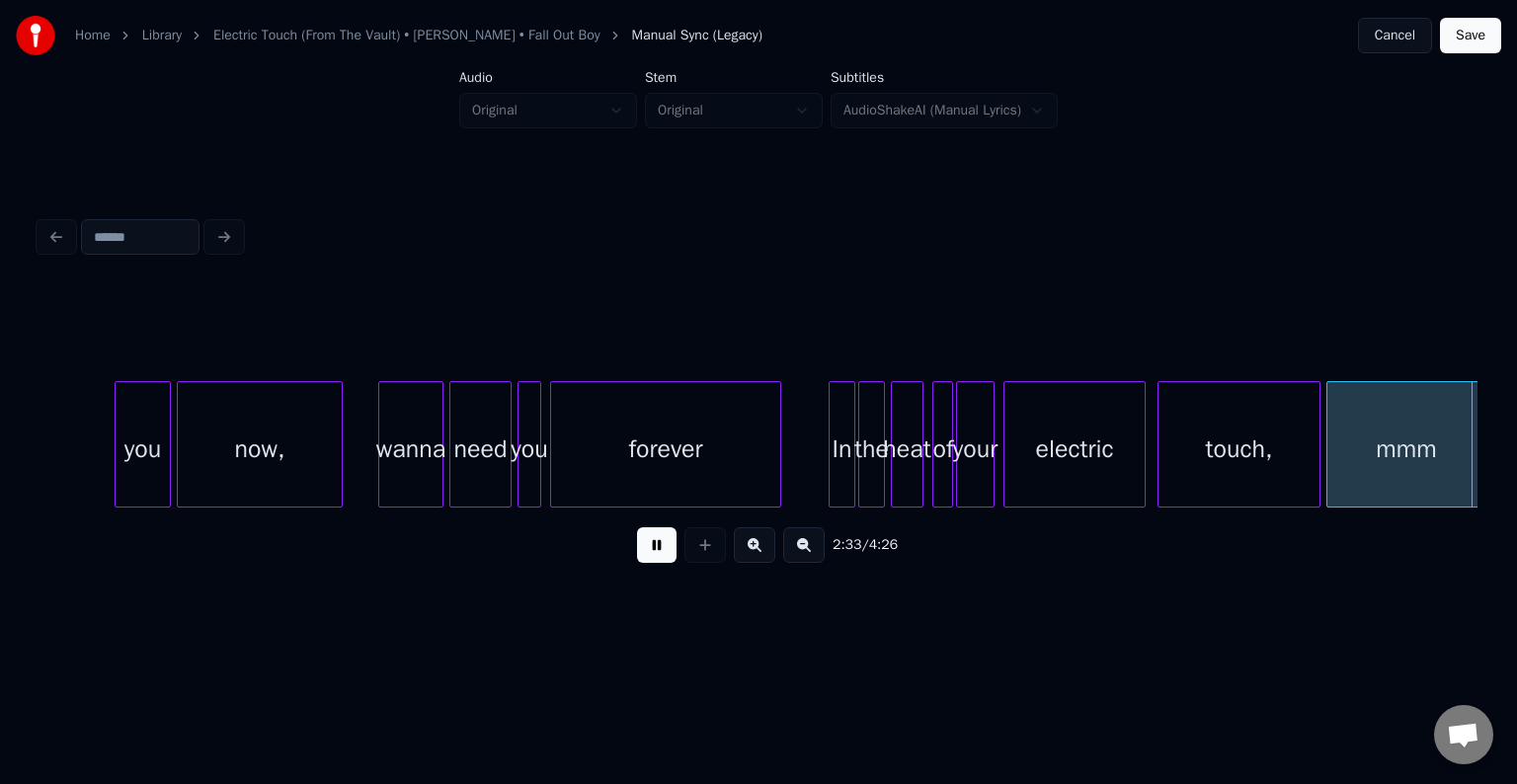 scroll, scrollTop: 0, scrollLeft: 22778, axis: horizontal 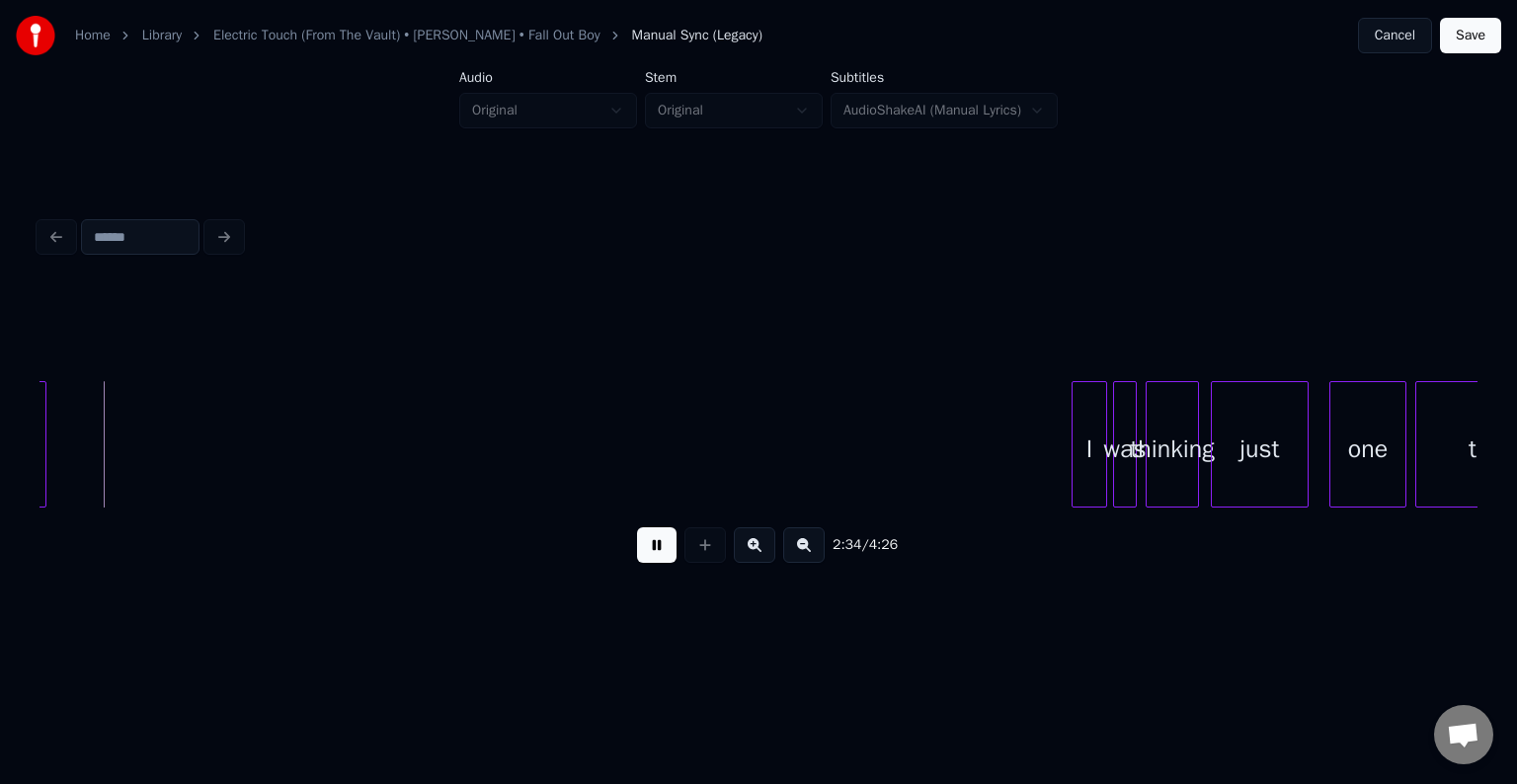 click at bounding box center (657, 545) 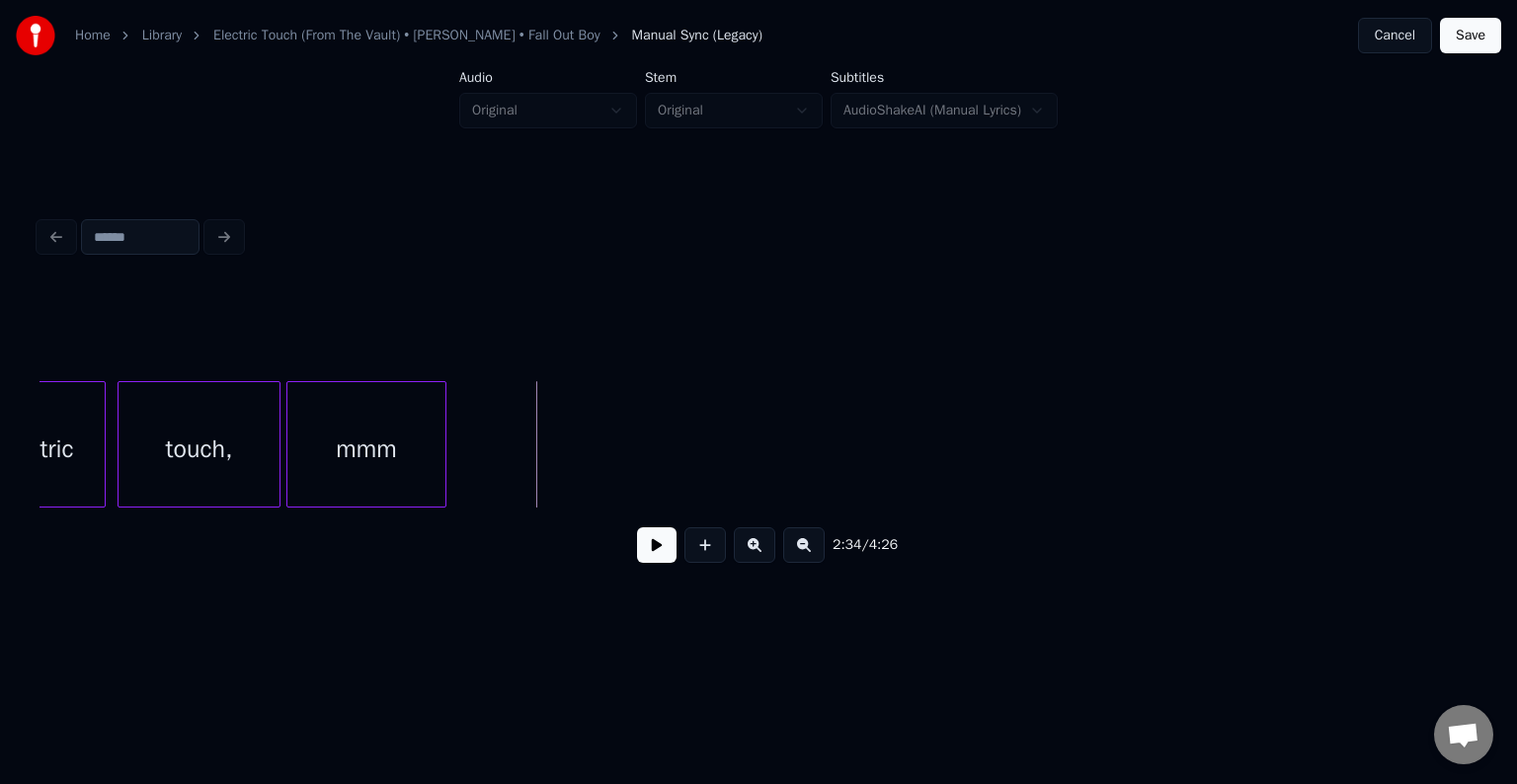 scroll, scrollTop: 0, scrollLeft: 22343, axis: horizontal 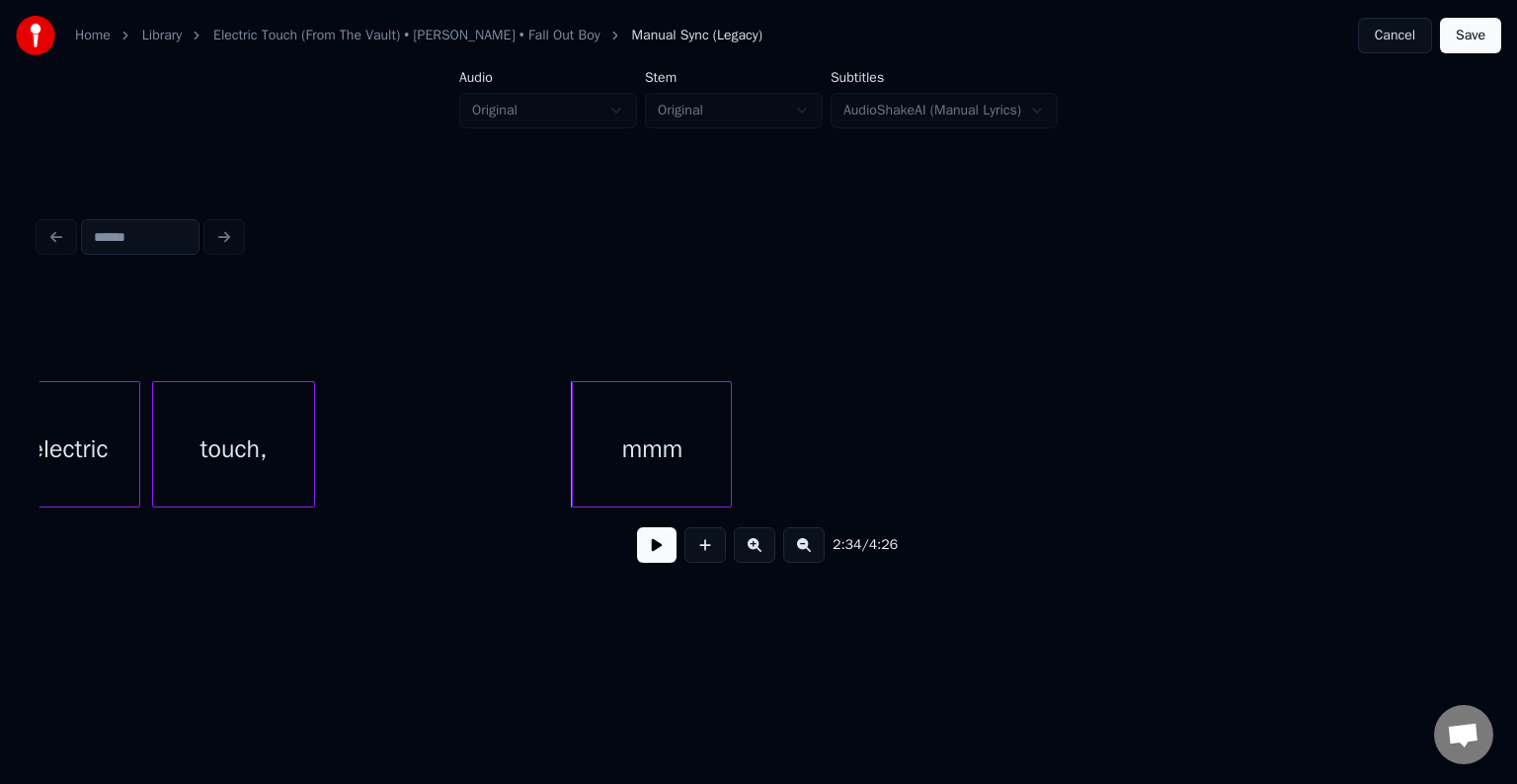 click on "mmm" at bounding box center (652, 449) 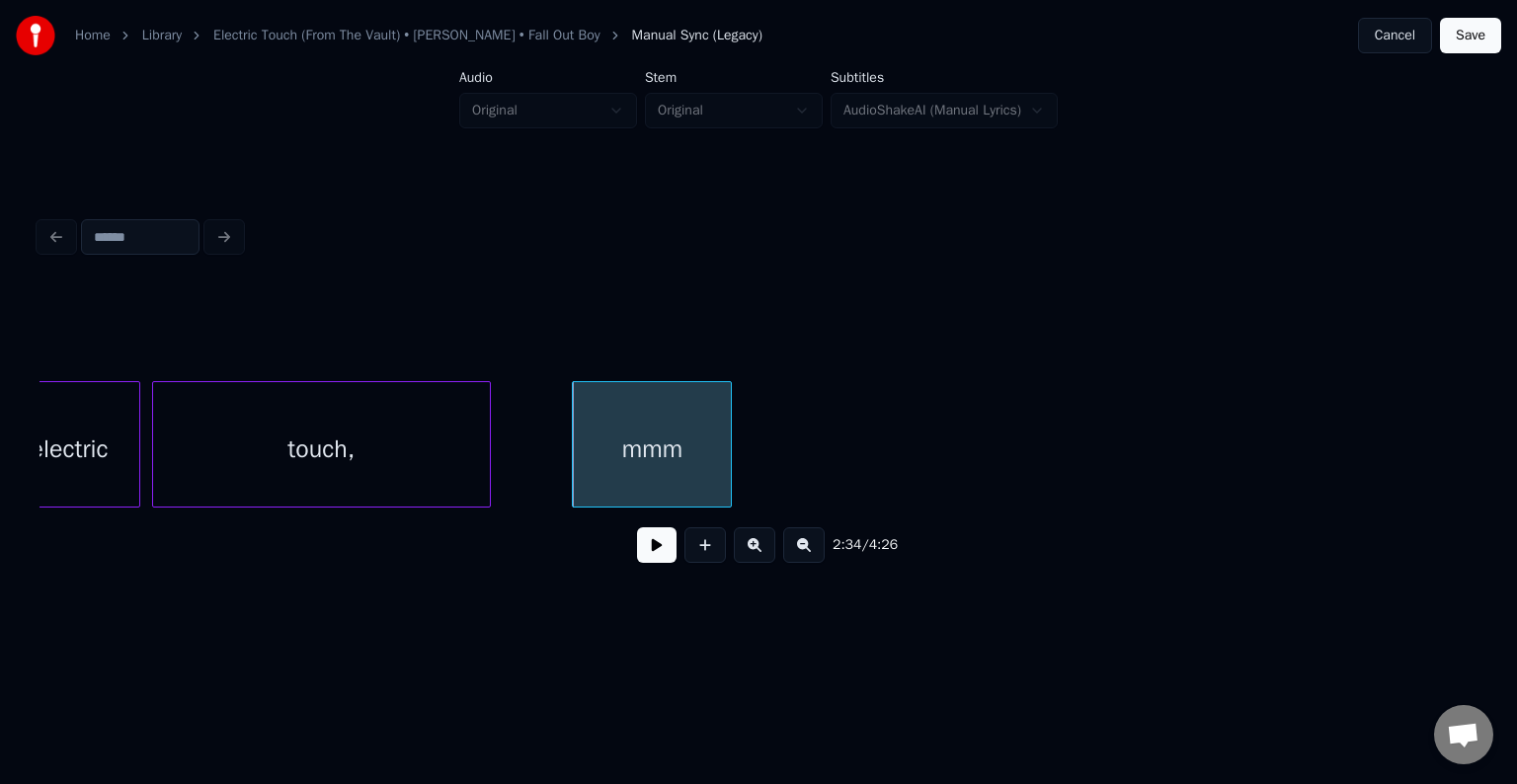 click at bounding box center [487, 444] 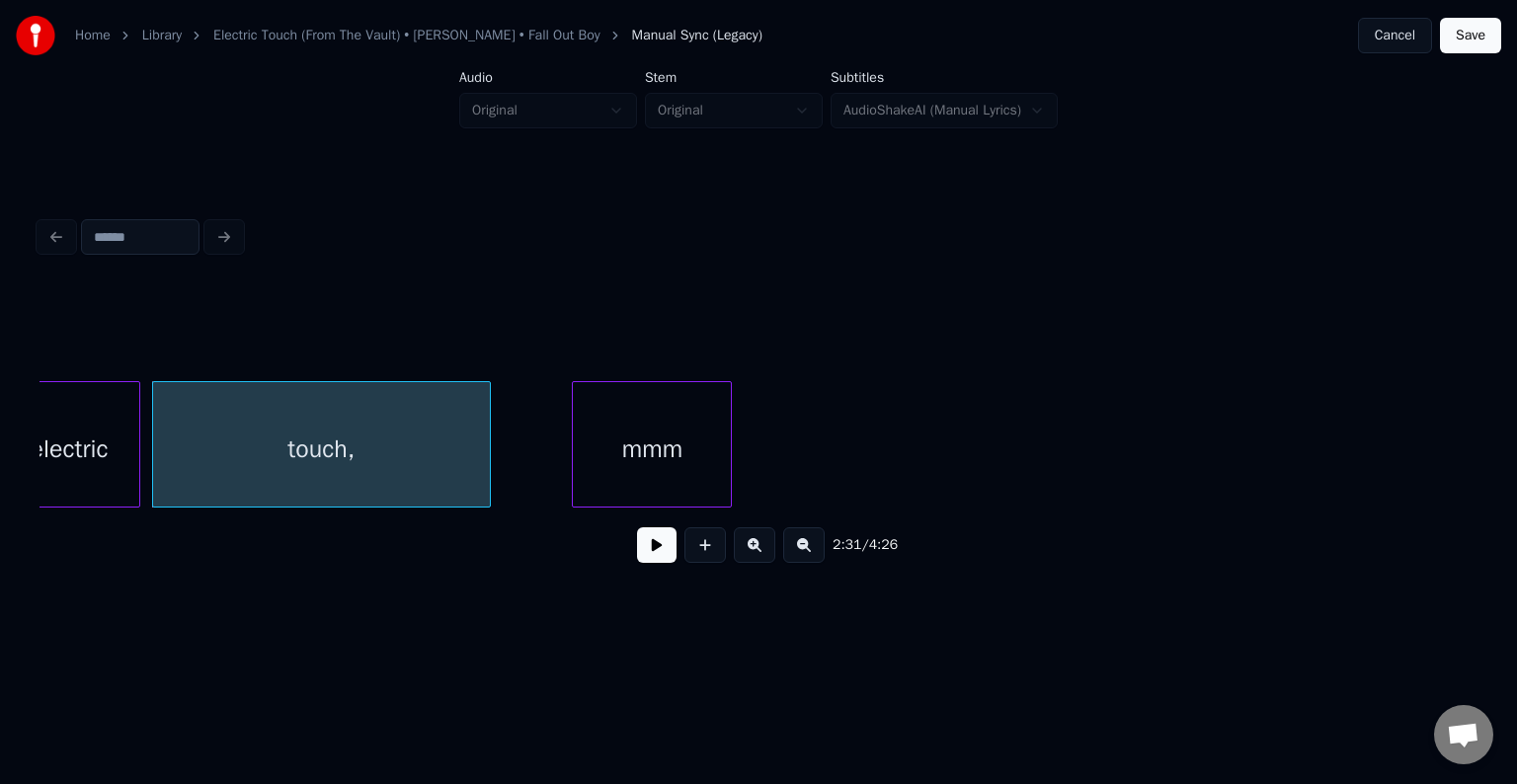 click at bounding box center (657, 545) 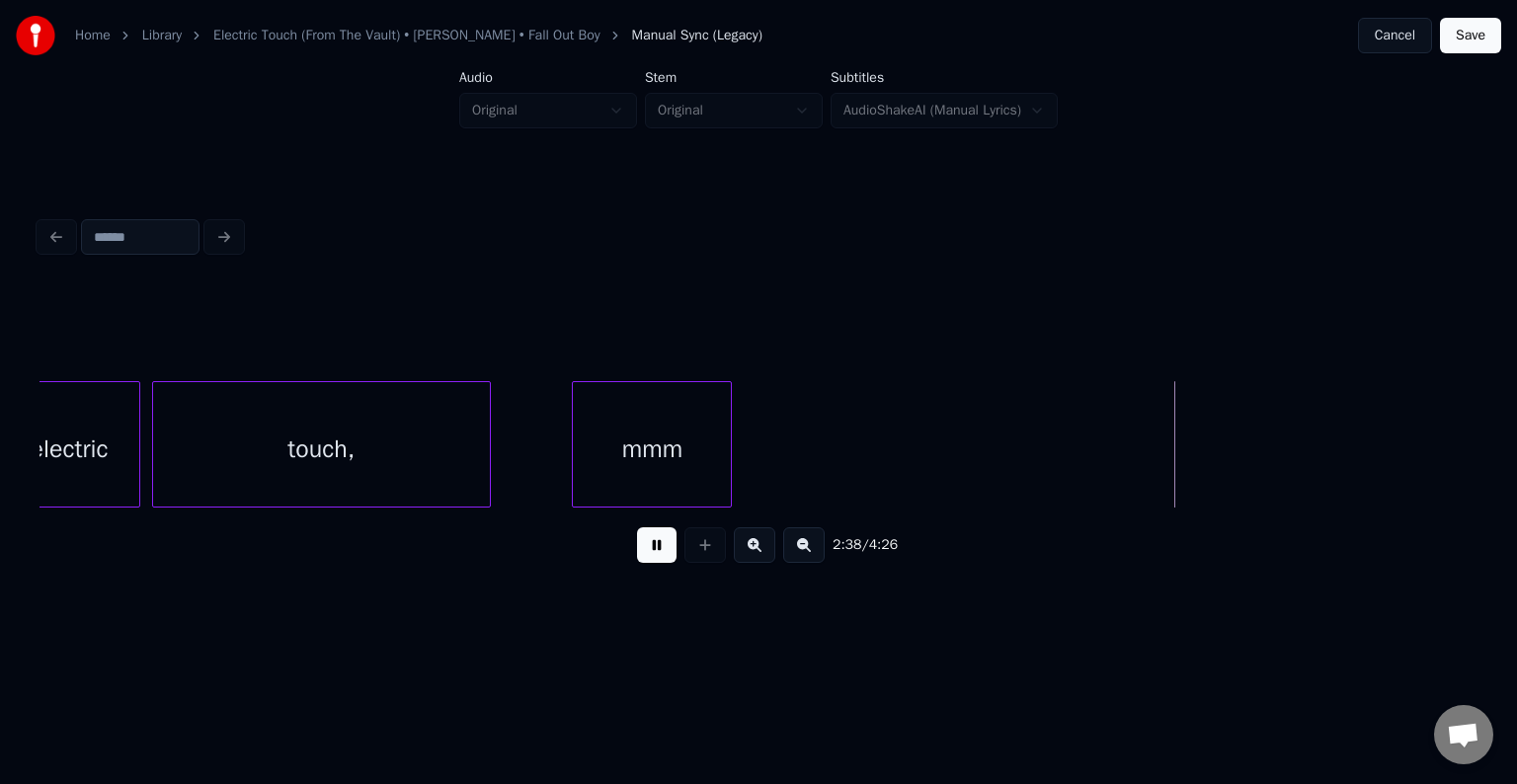 click at bounding box center (657, 545) 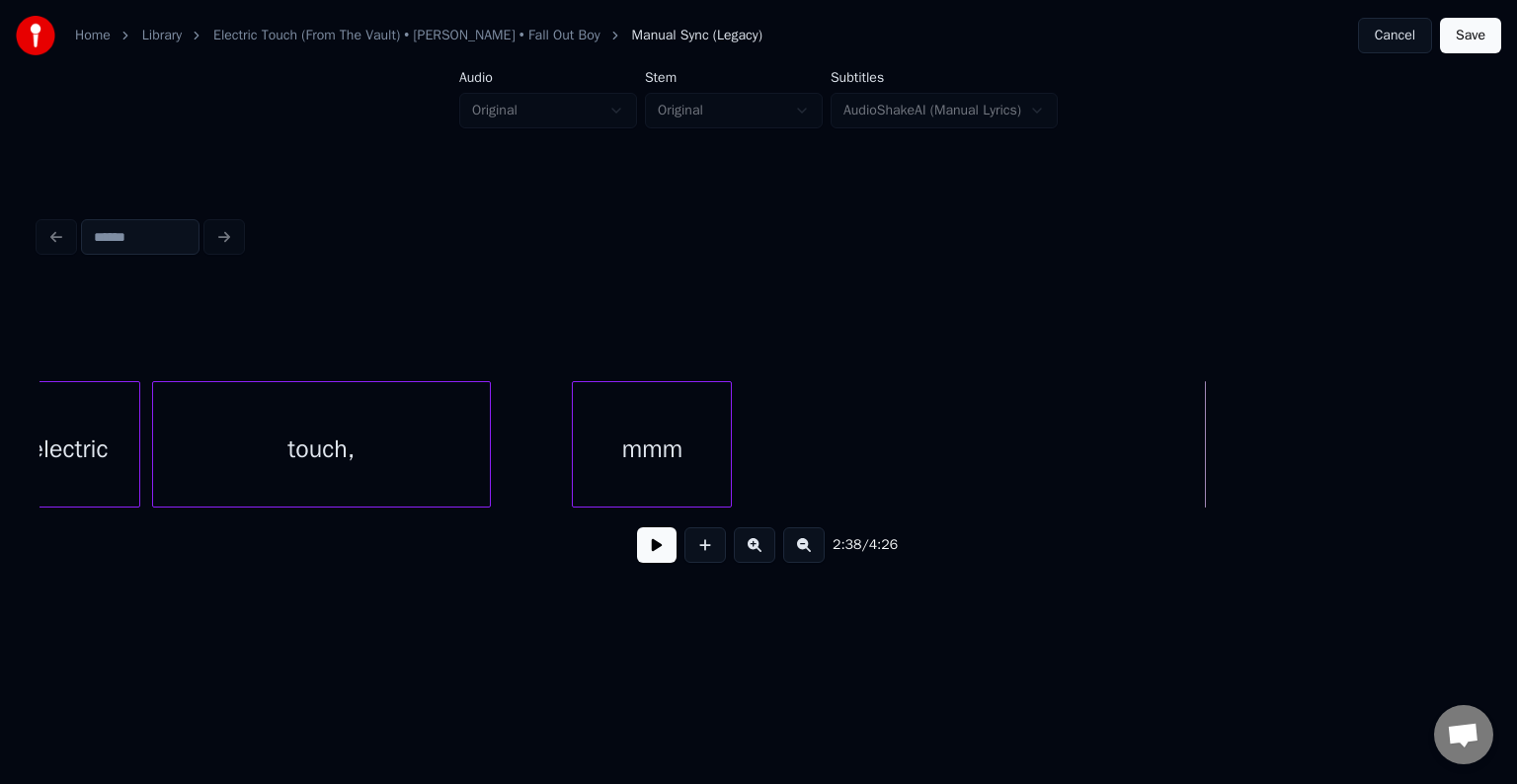 click at bounding box center [657, 545] 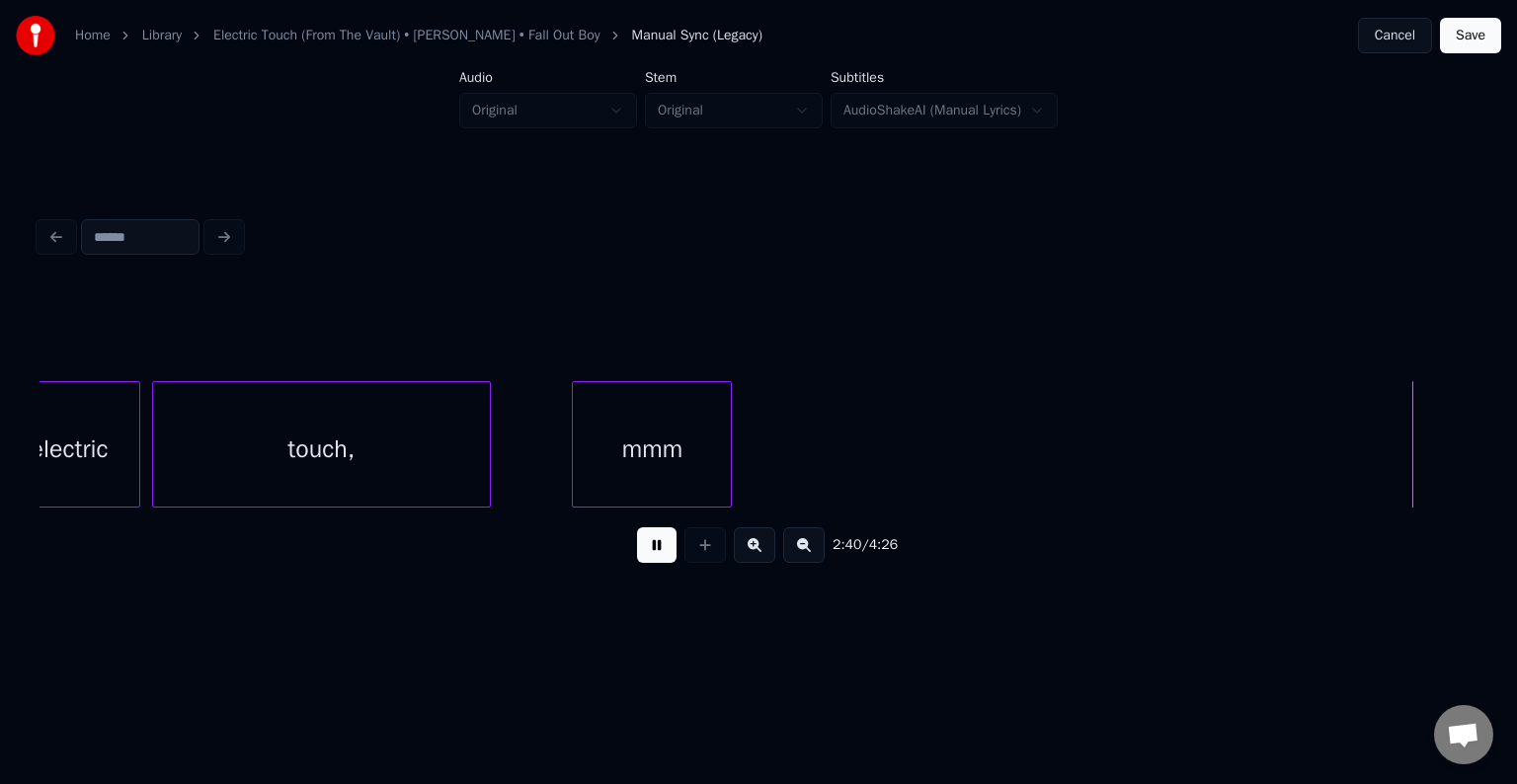 click at bounding box center [657, 545] 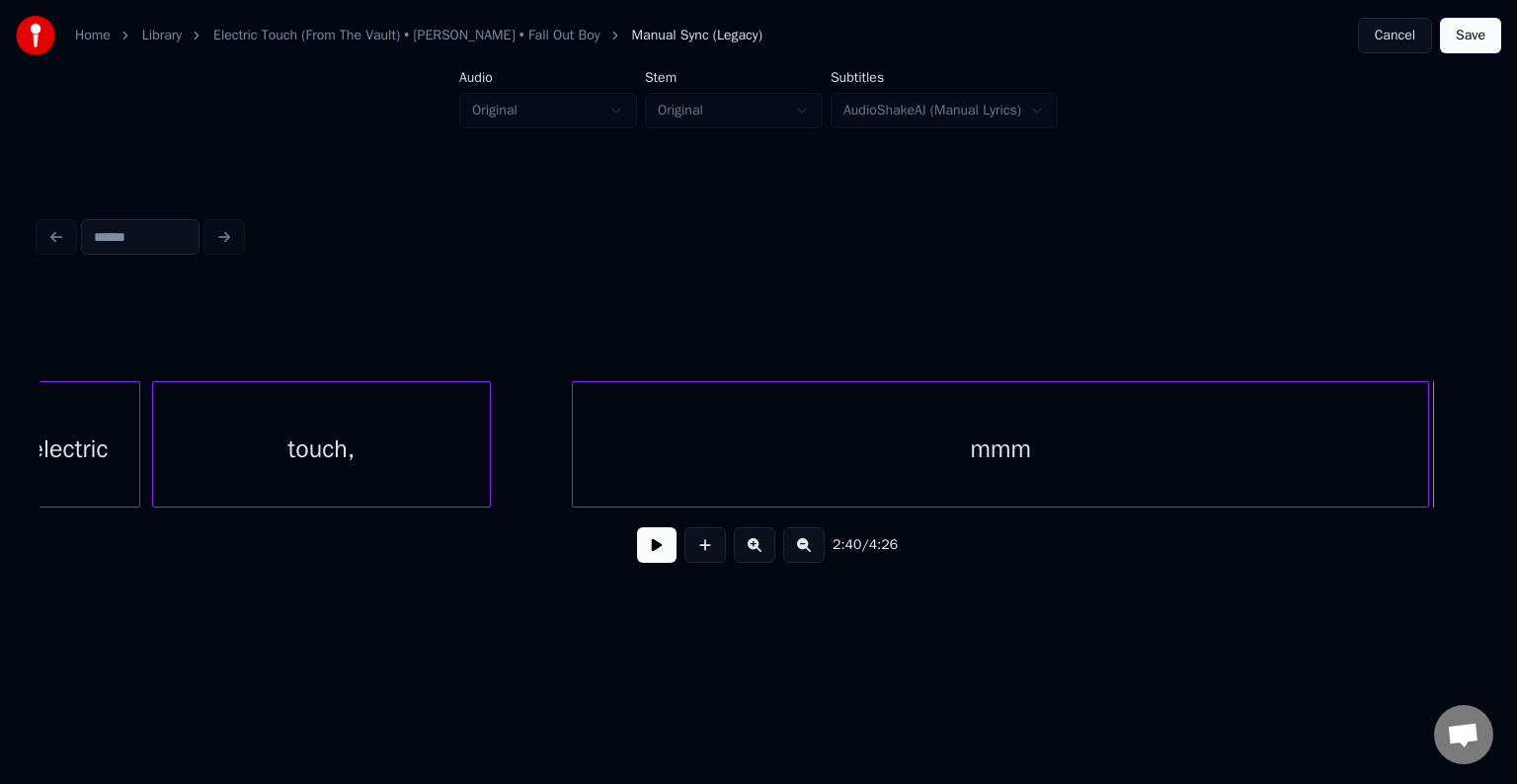 click at bounding box center (1425, 444) 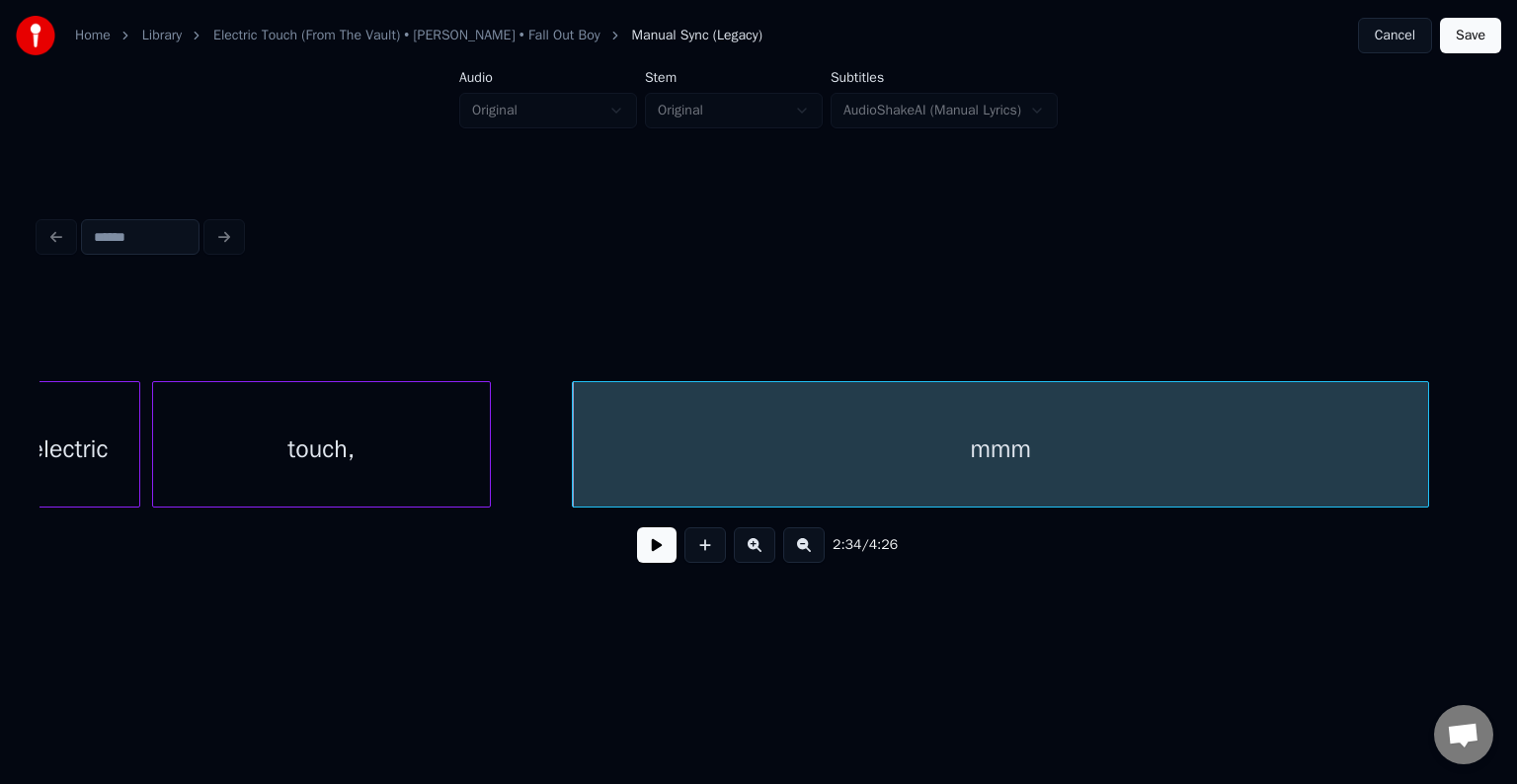 click at bounding box center [657, 545] 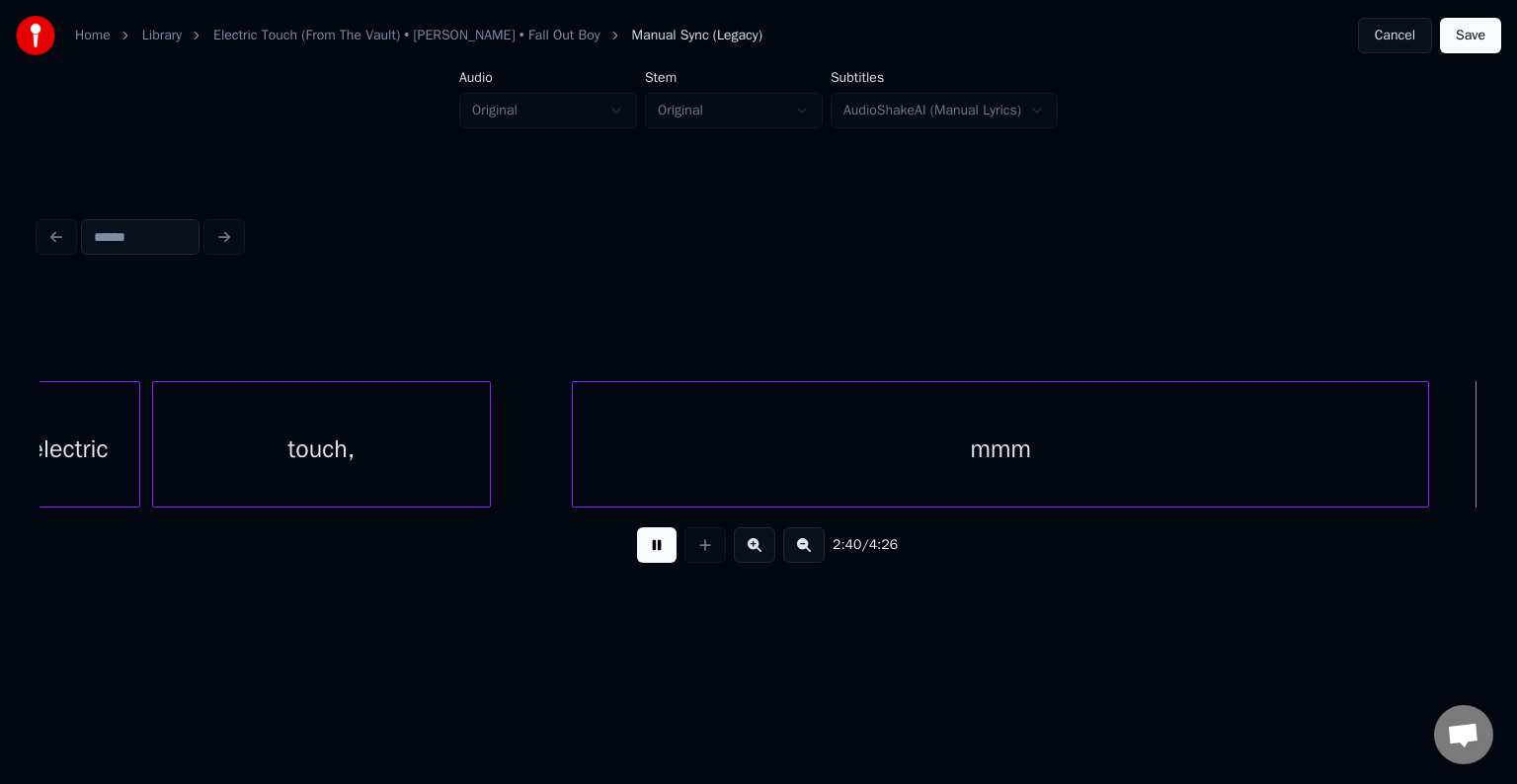 scroll, scrollTop: 0, scrollLeft: 23781, axis: horizontal 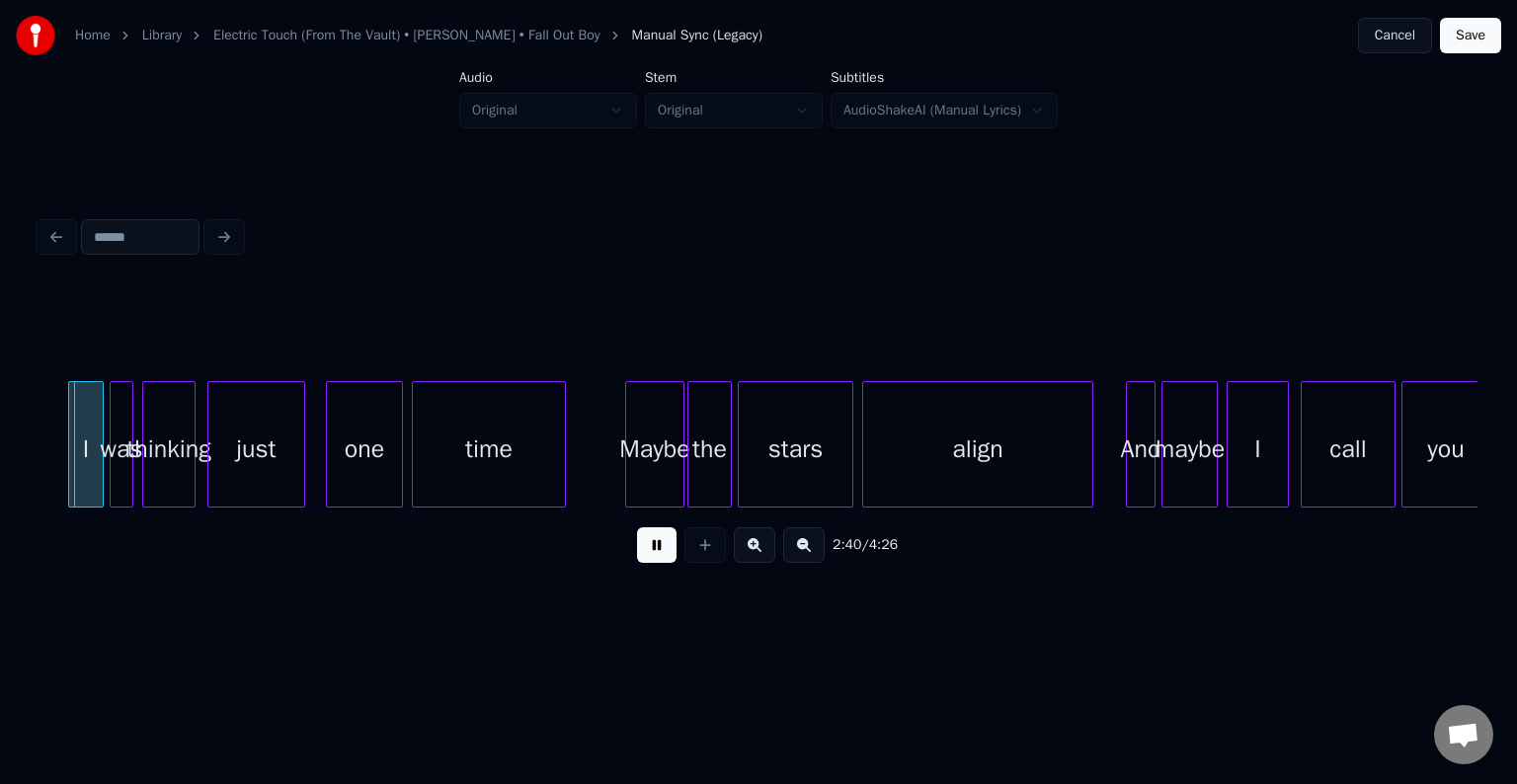 click at bounding box center [657, 545] 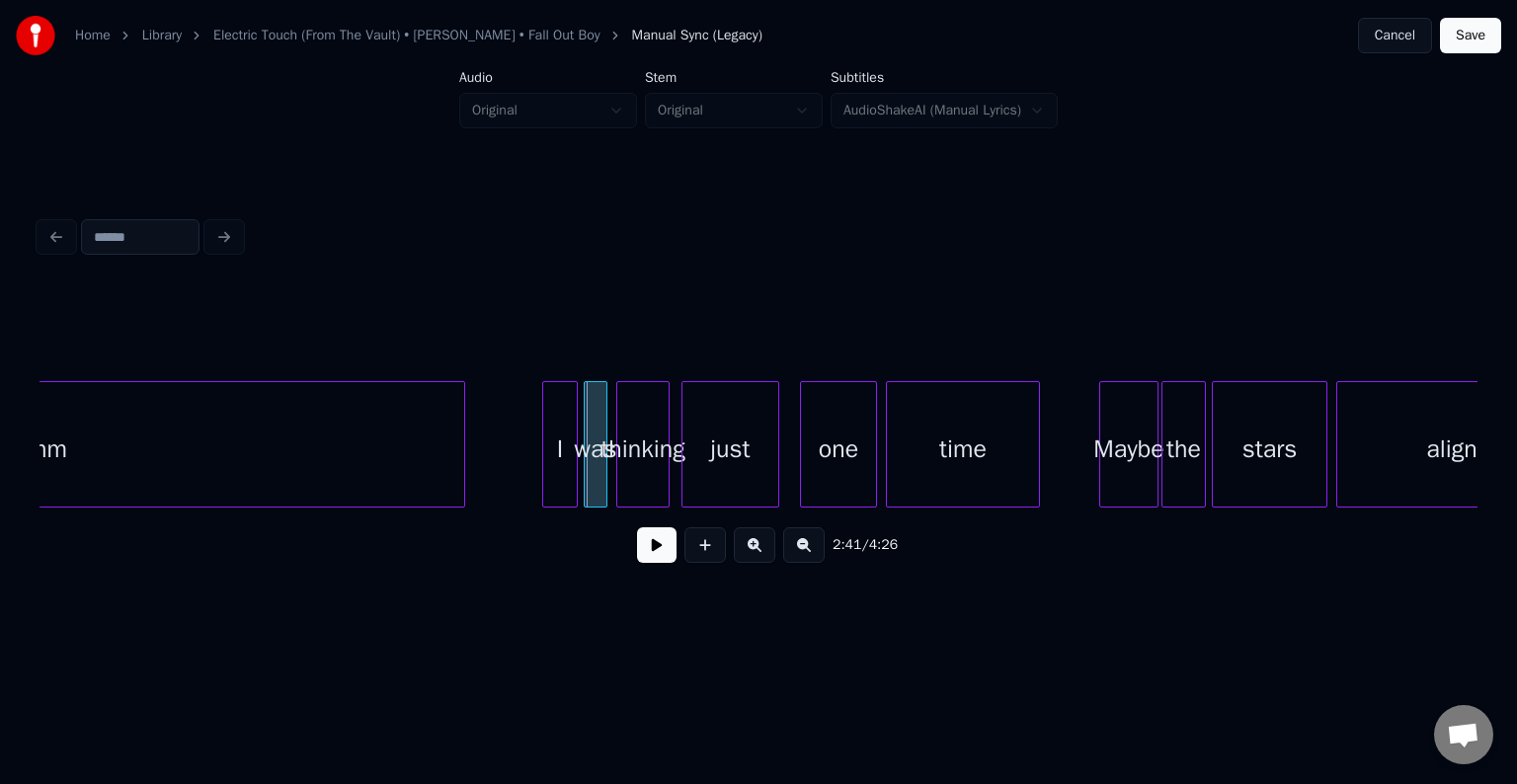 click on "mmm" at bounding box center (37, 449) 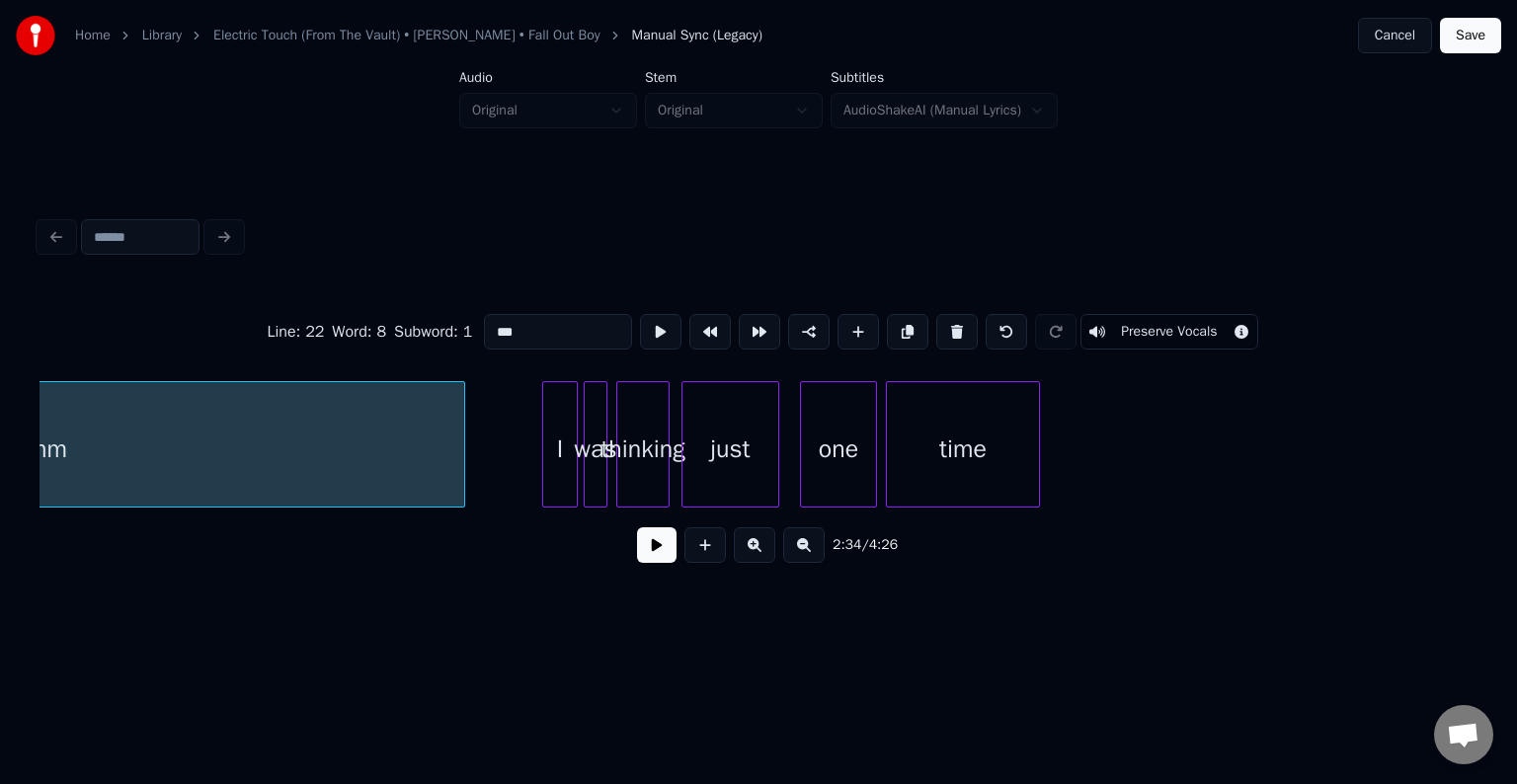 scroll, scrollTop: 0, scrollLeft: 22875, axis: horizontal 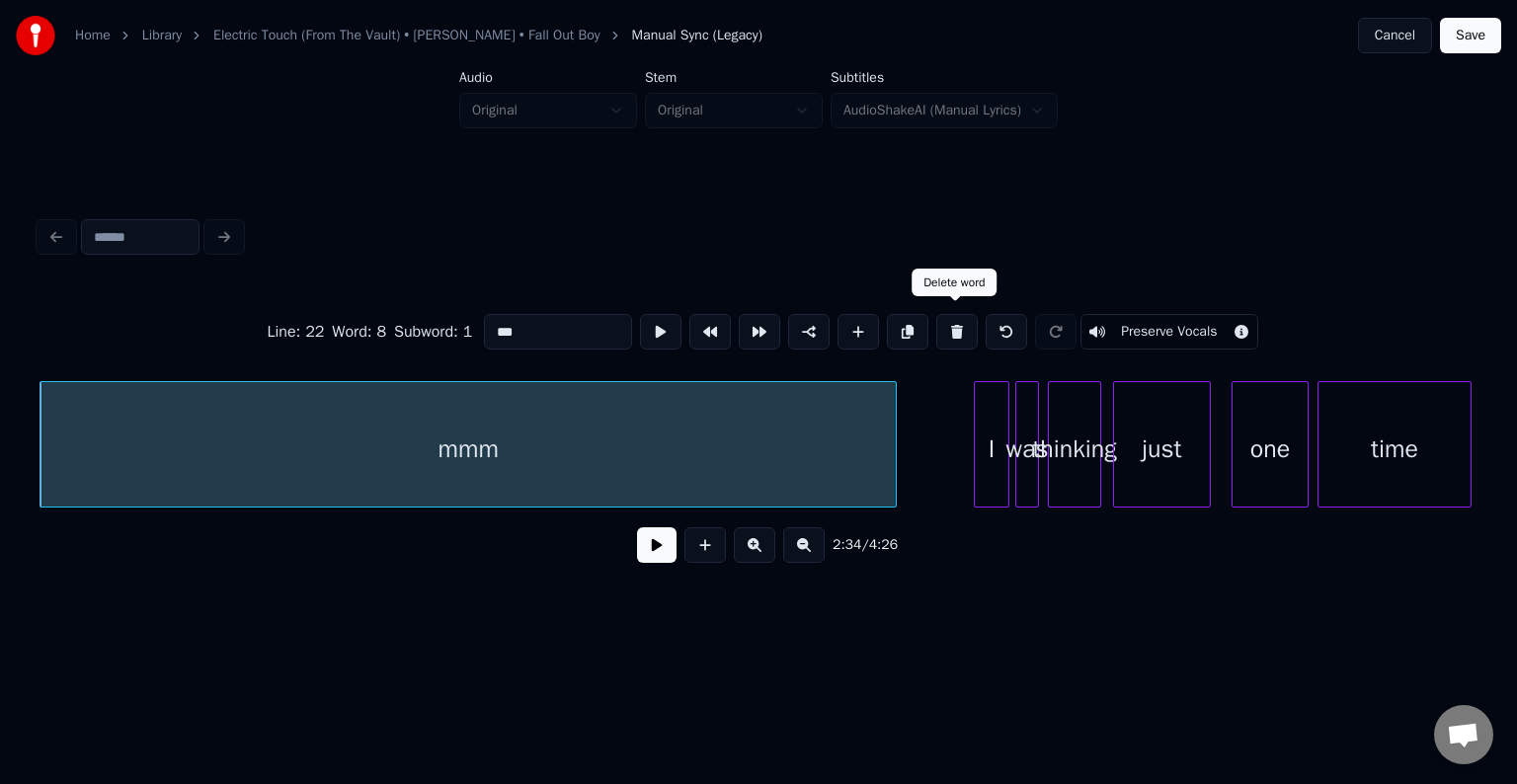 click at bounding box center [957, 332] 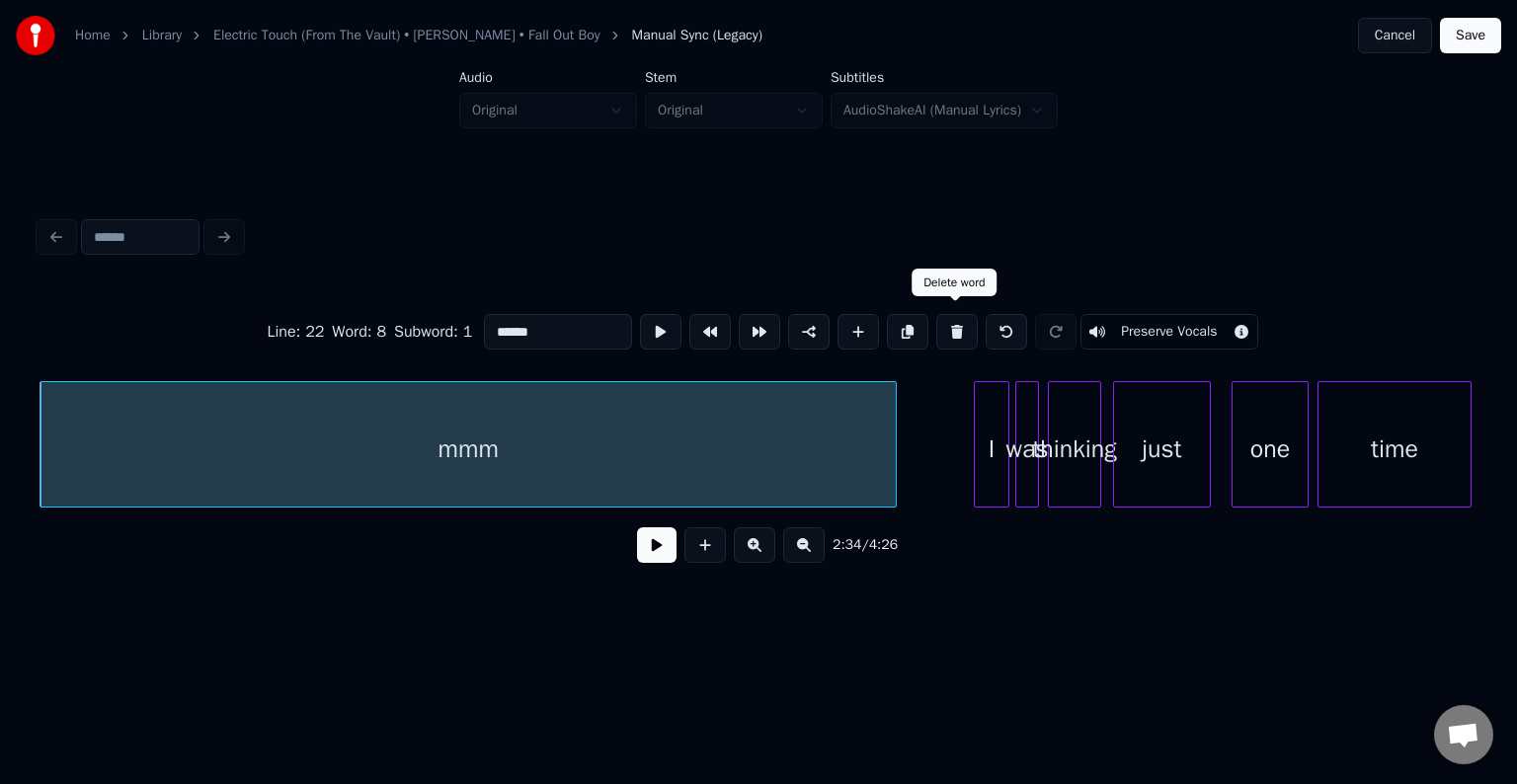 scroll, scrollTop: 0, scrollLeft: 22455, axis: horizontal 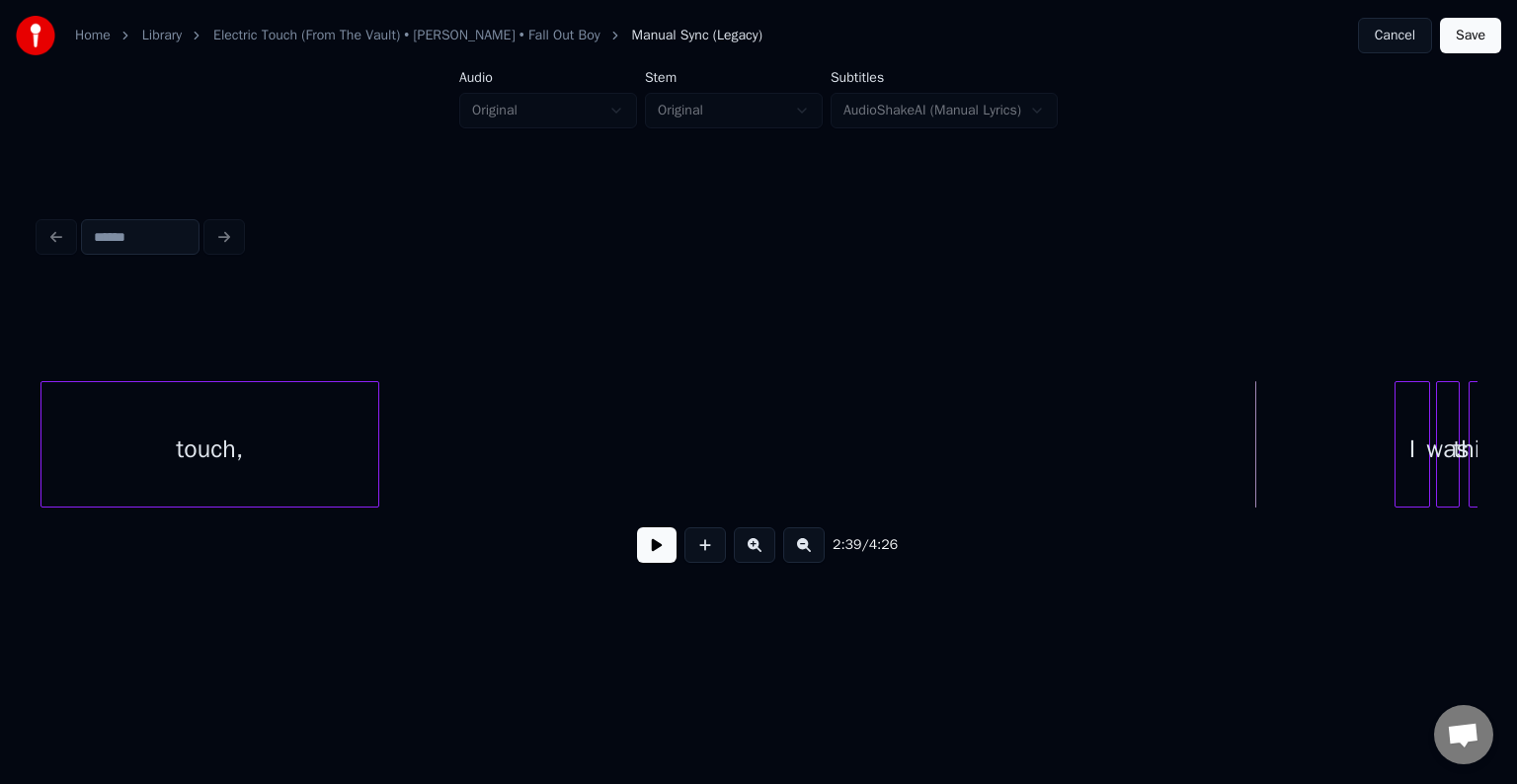 click at bounding box center [657, 545] 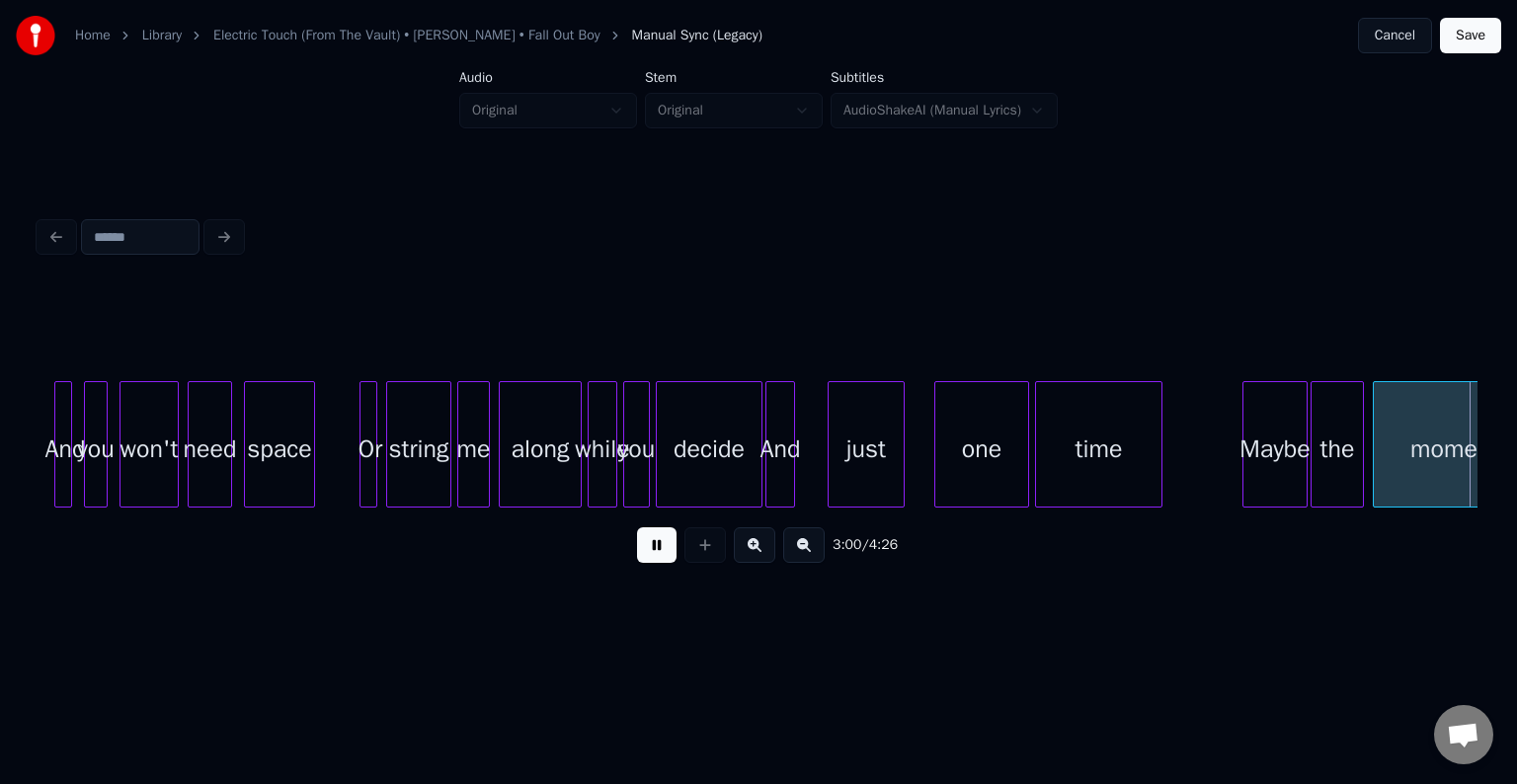 scroll, scrollTop: 0, scrollLeft: 26773, axis: horizontal 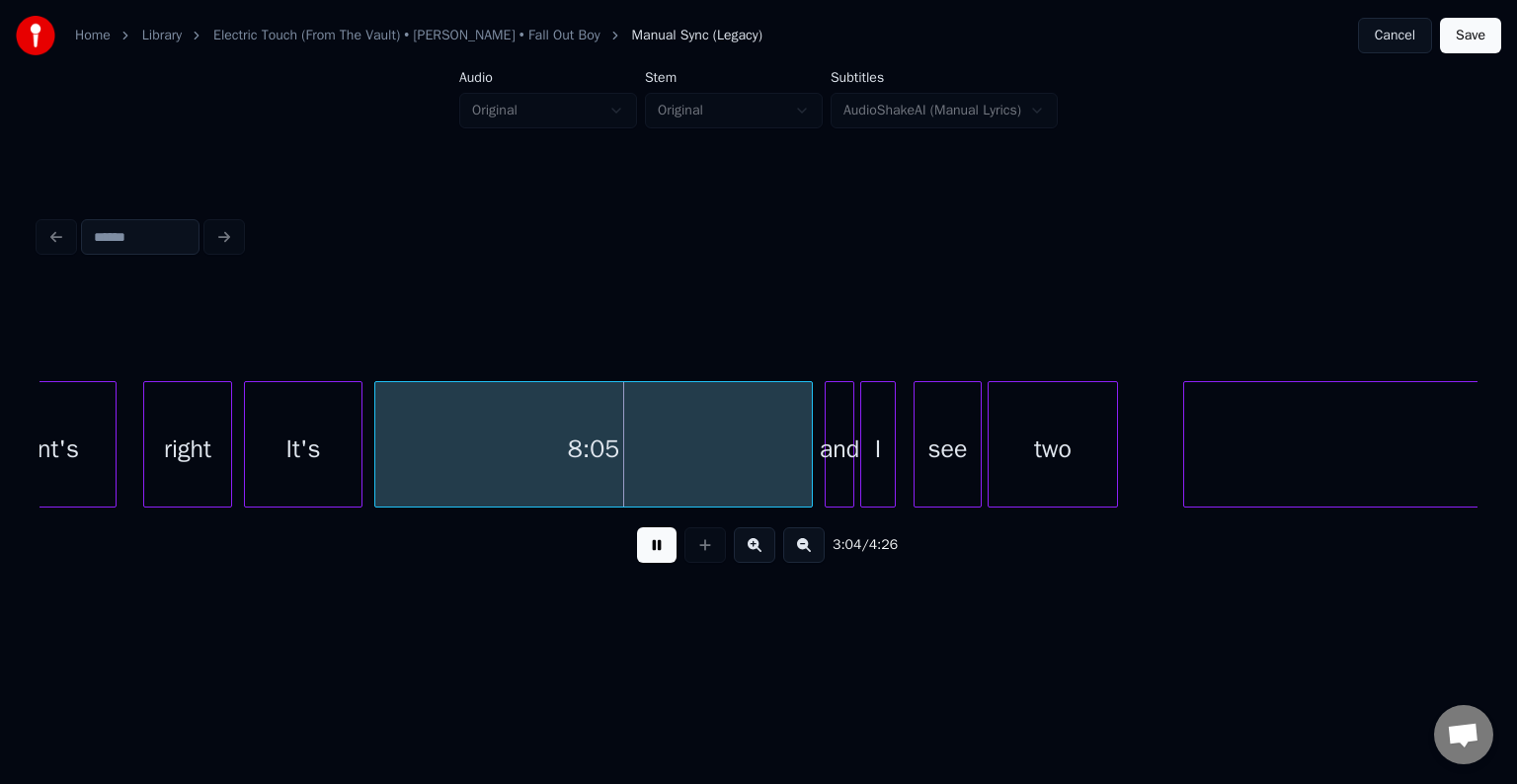 click at bounding box center (657, 545) 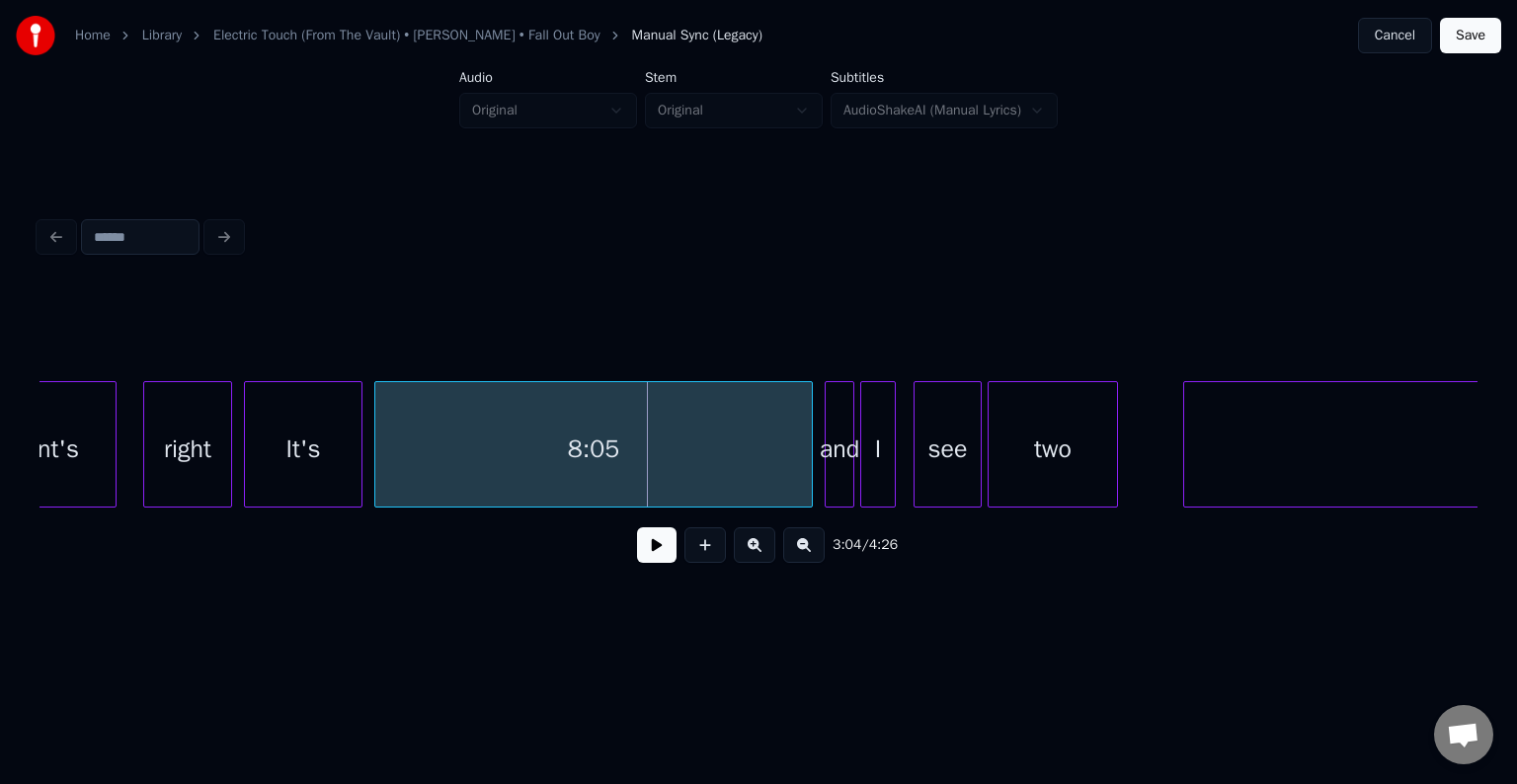 click on "right" at bounding box center [188, 449] 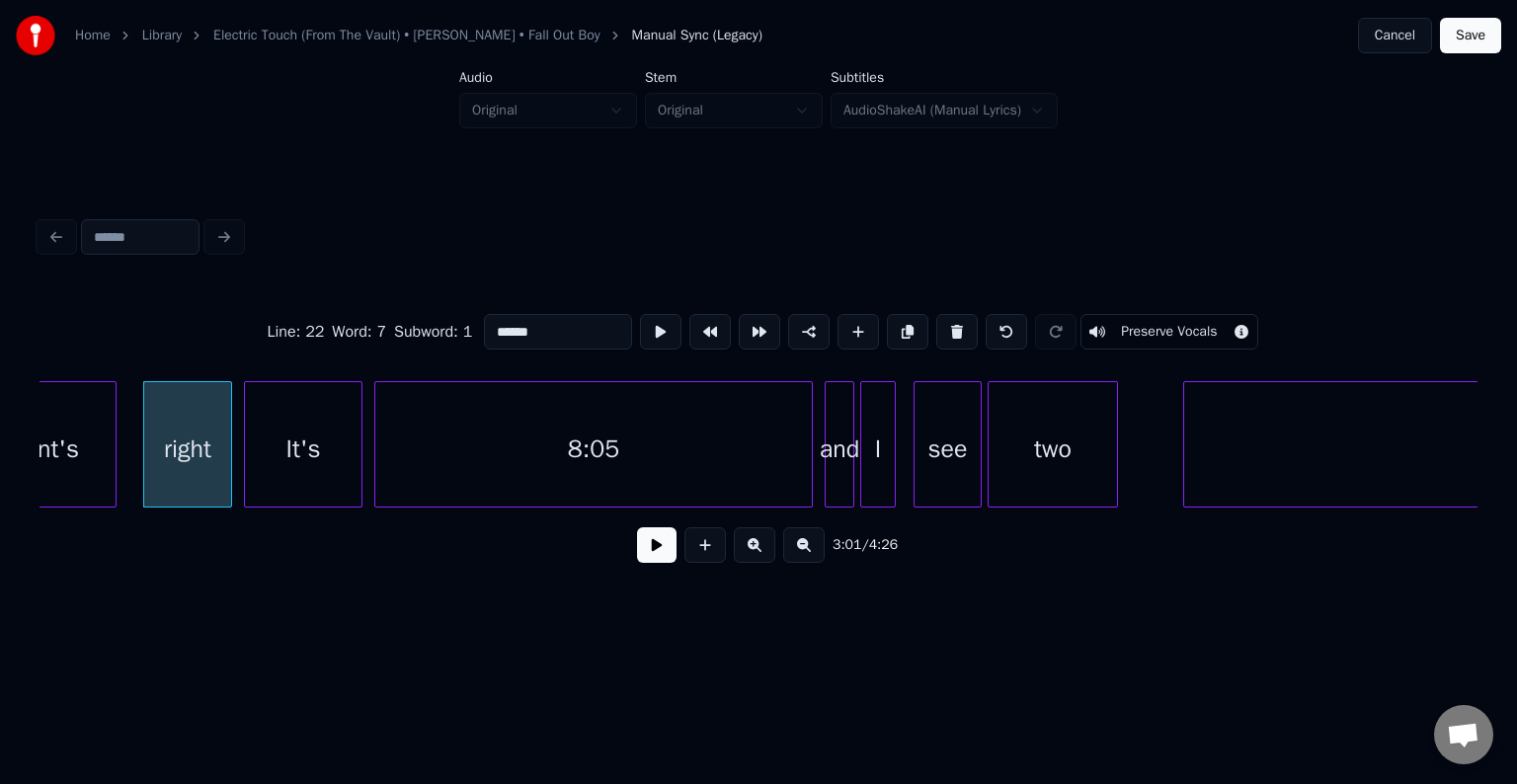 type on "*****" 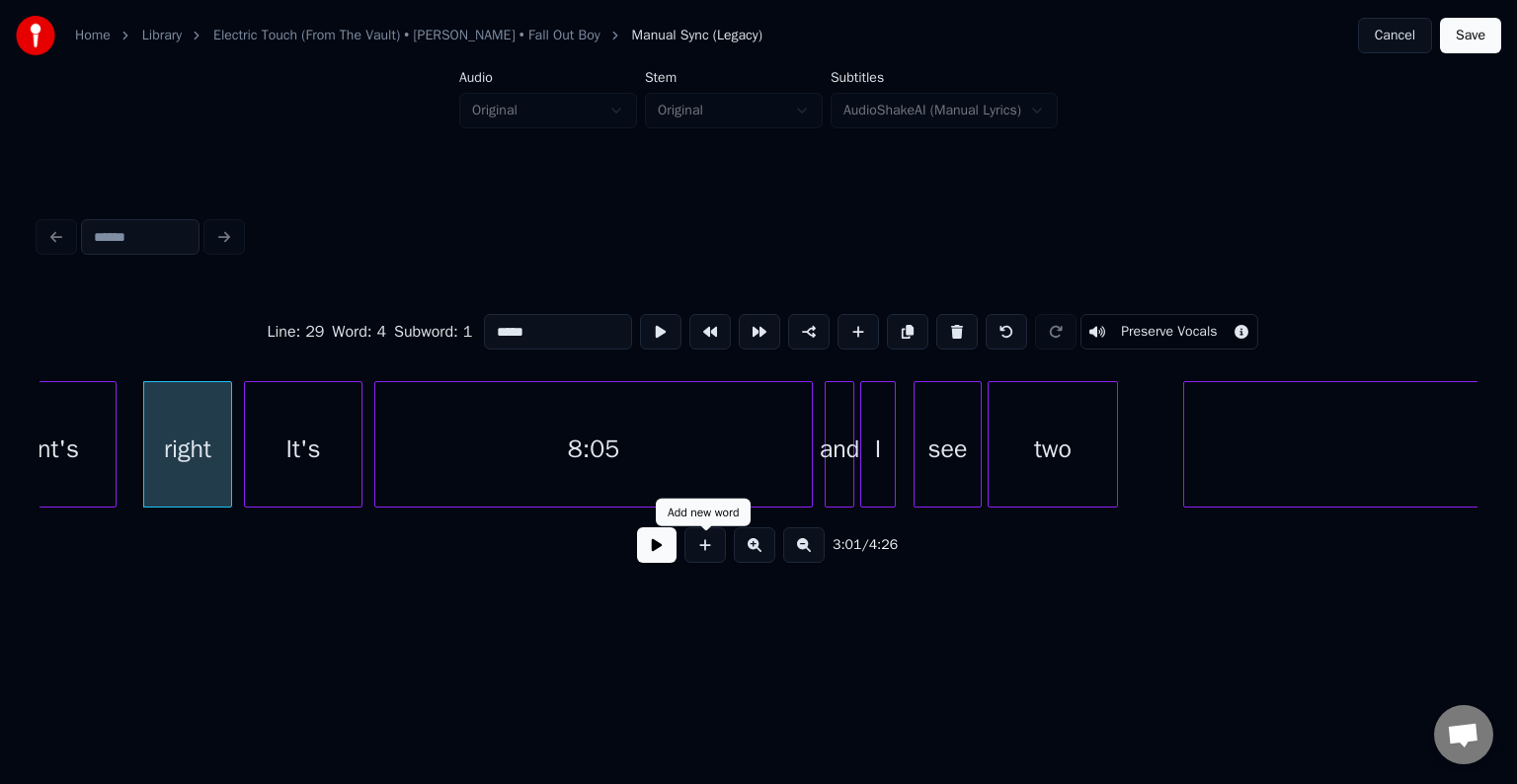 click at bounding box center [657, 545] 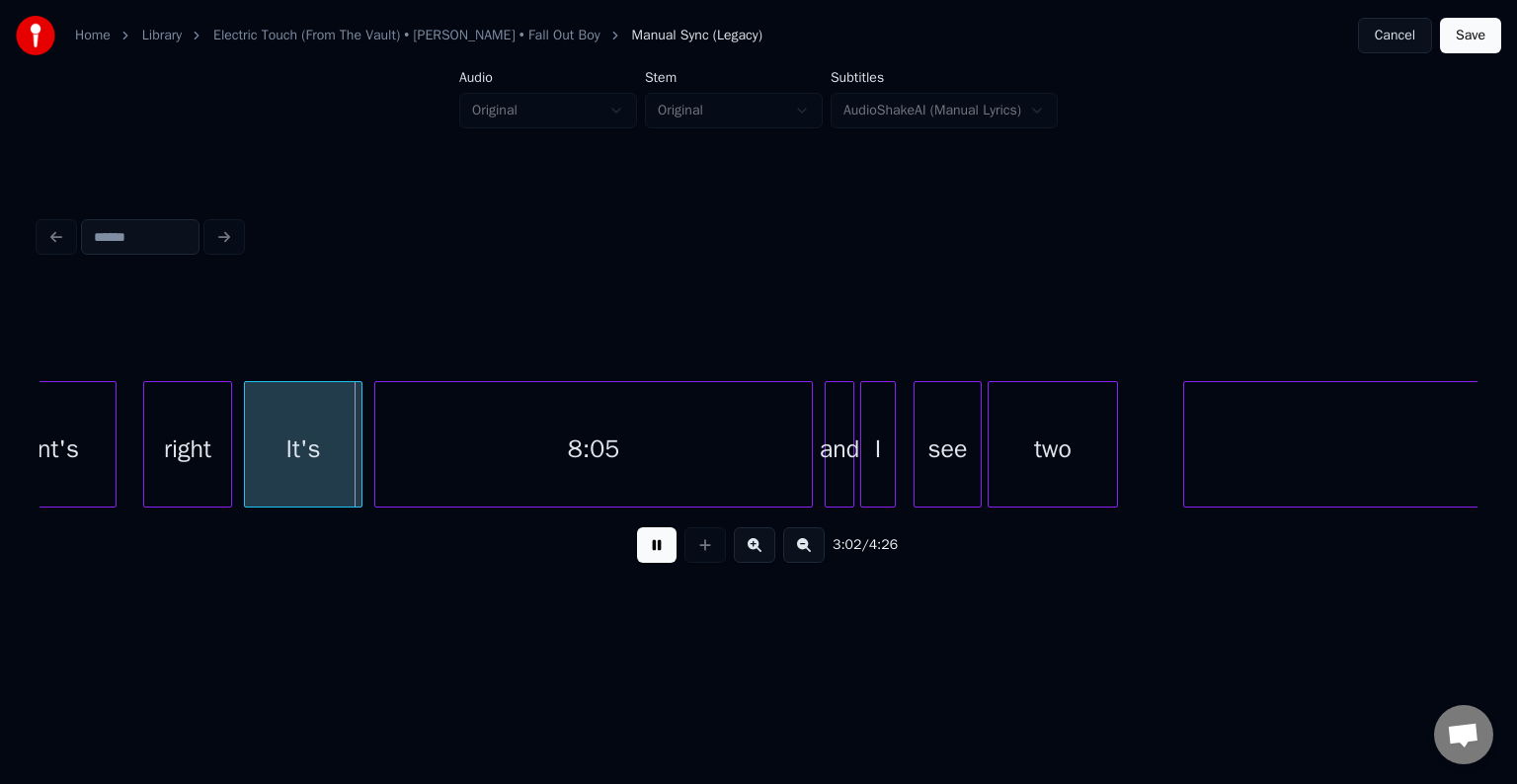 click at bounding box center [657, 545] 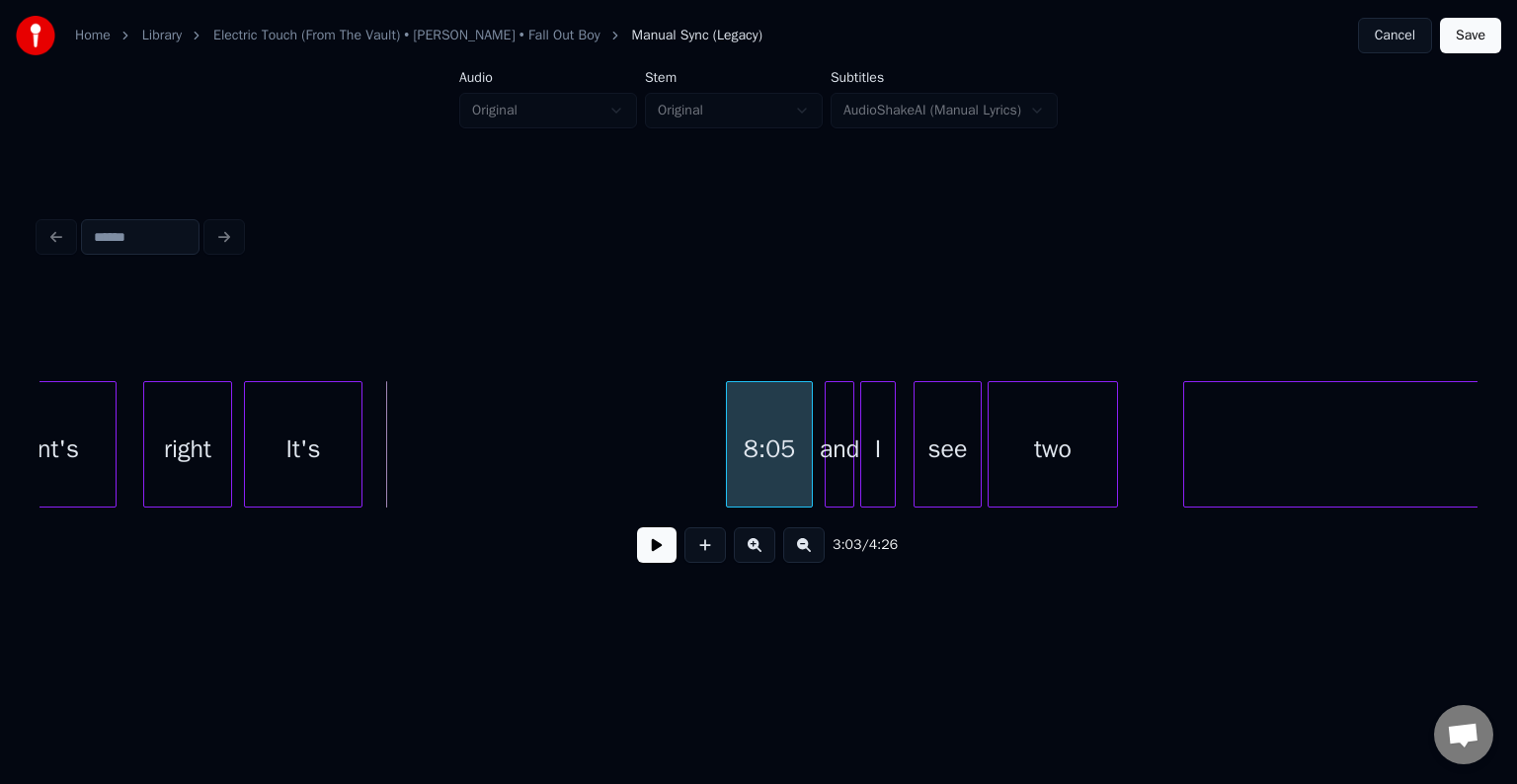 click at bounding box center [730, 444] 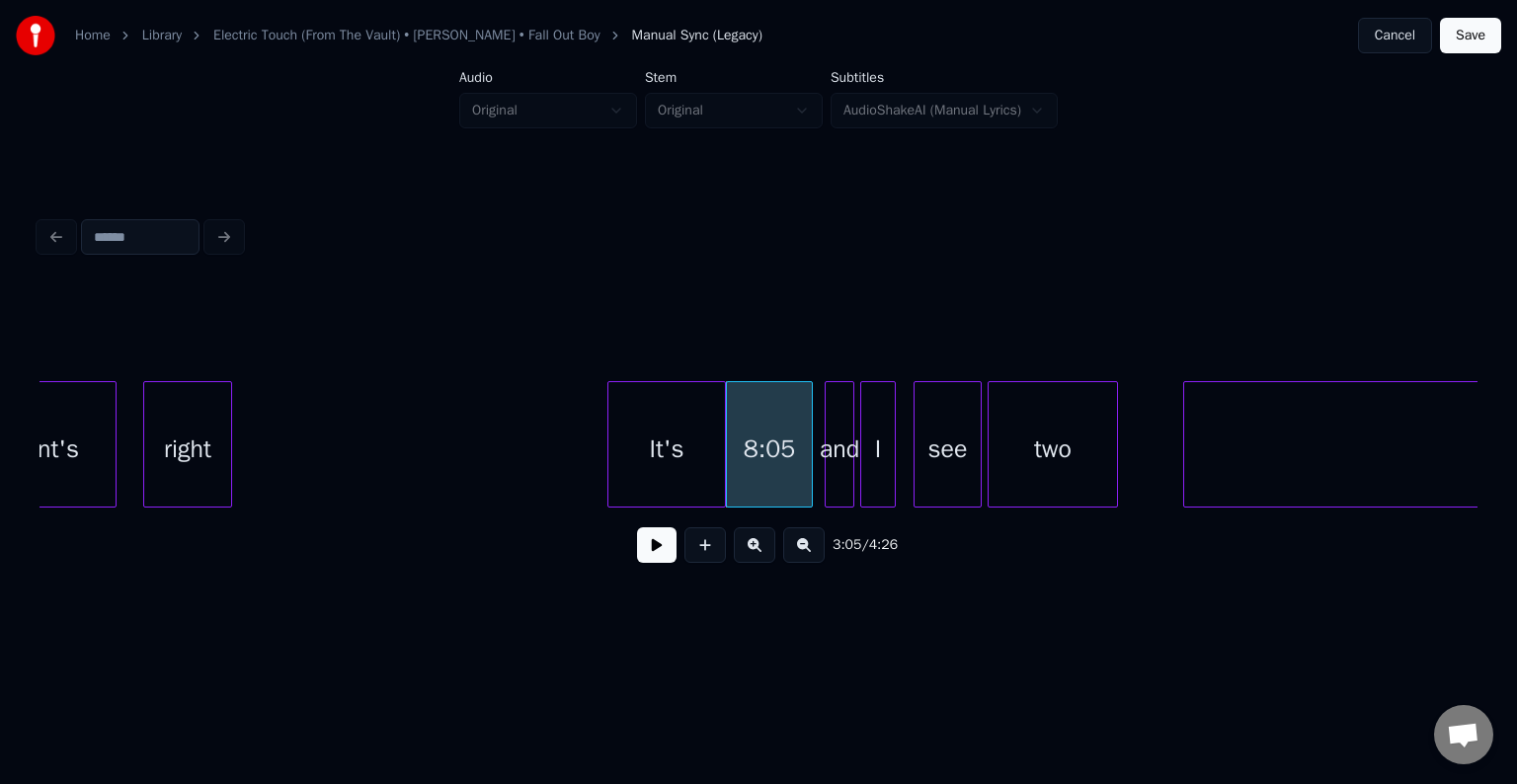 click on "It's" at bounding box center [667, 449] 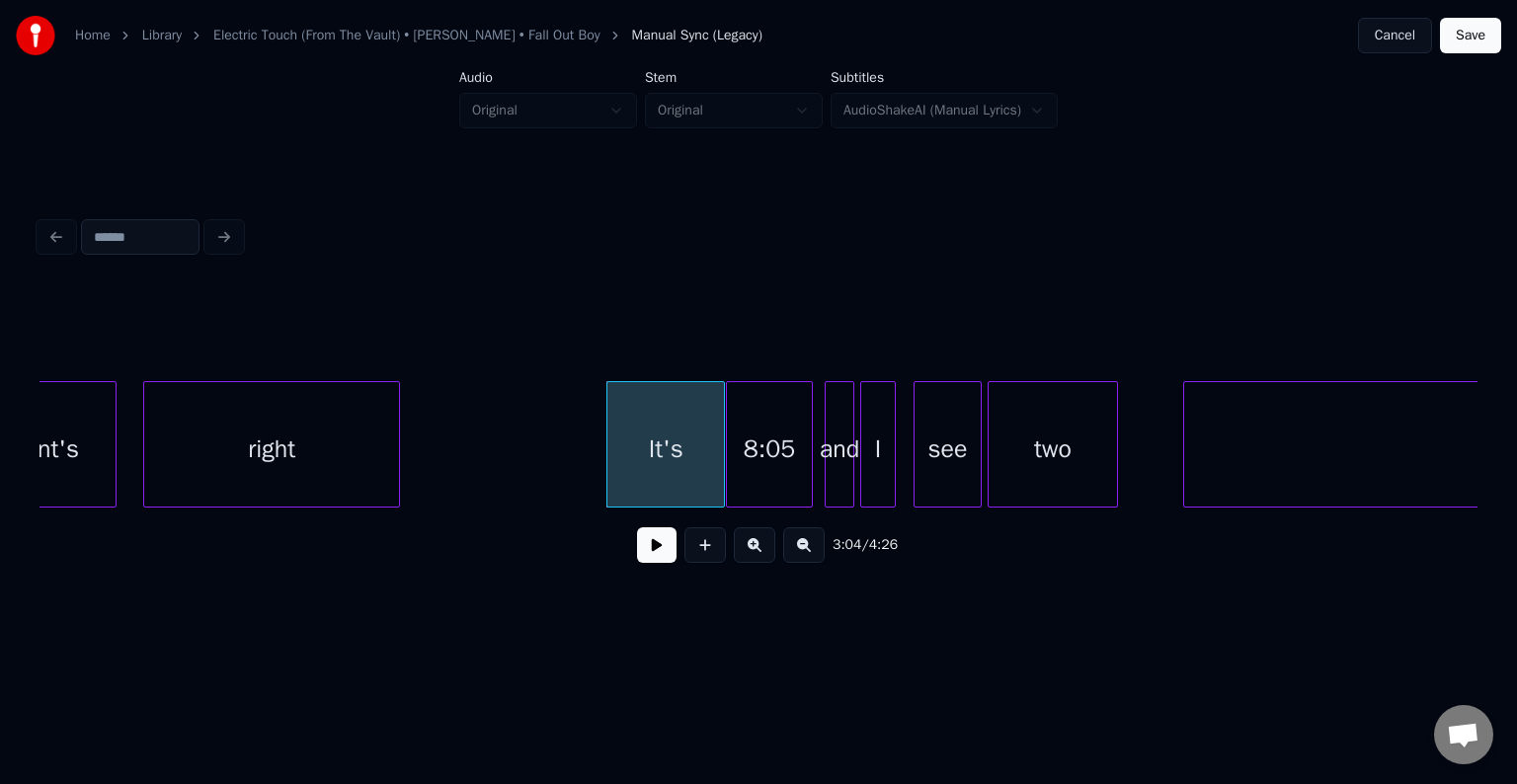 click at bounding box center (396, 444) 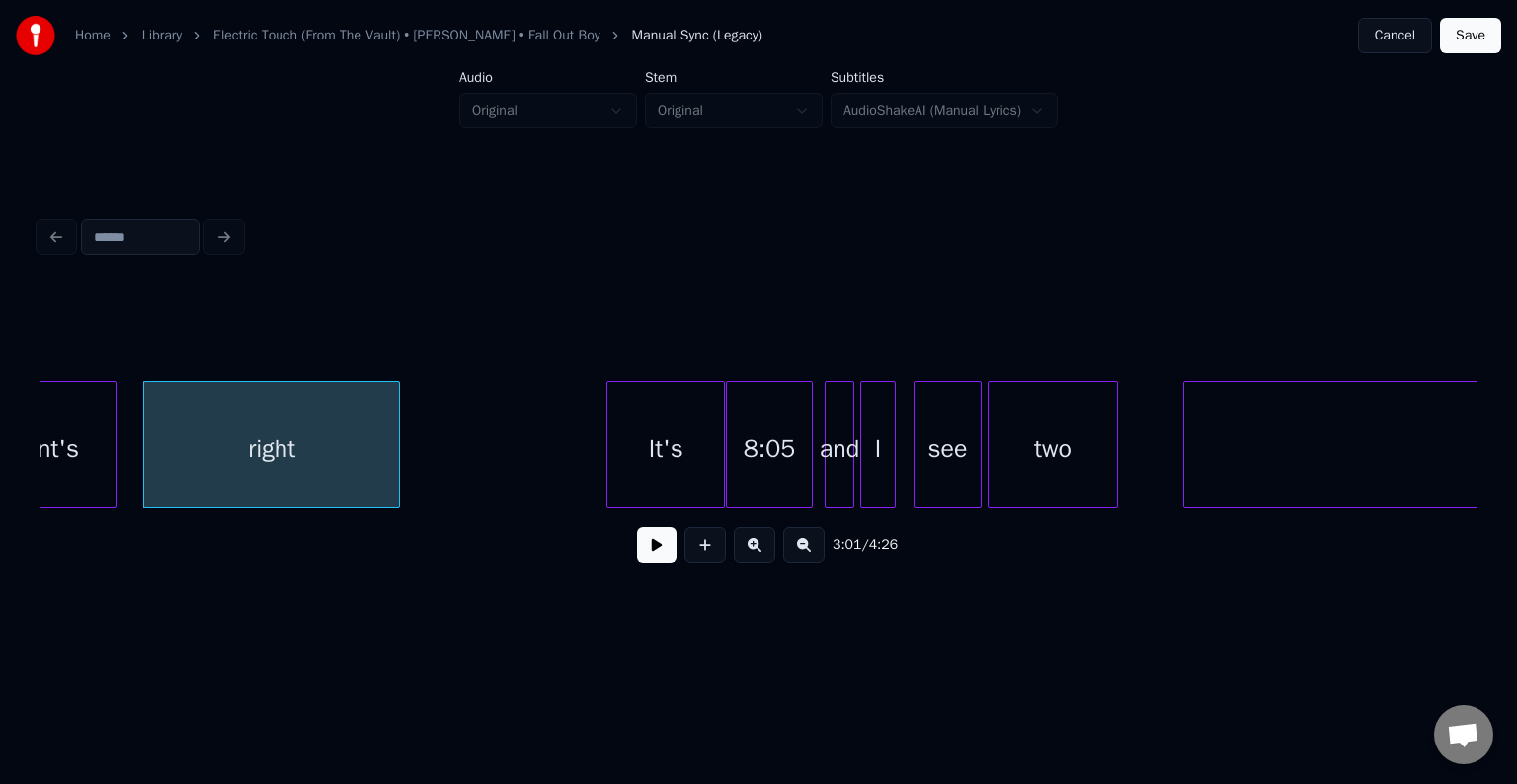 click at bounding box center [657, 545] 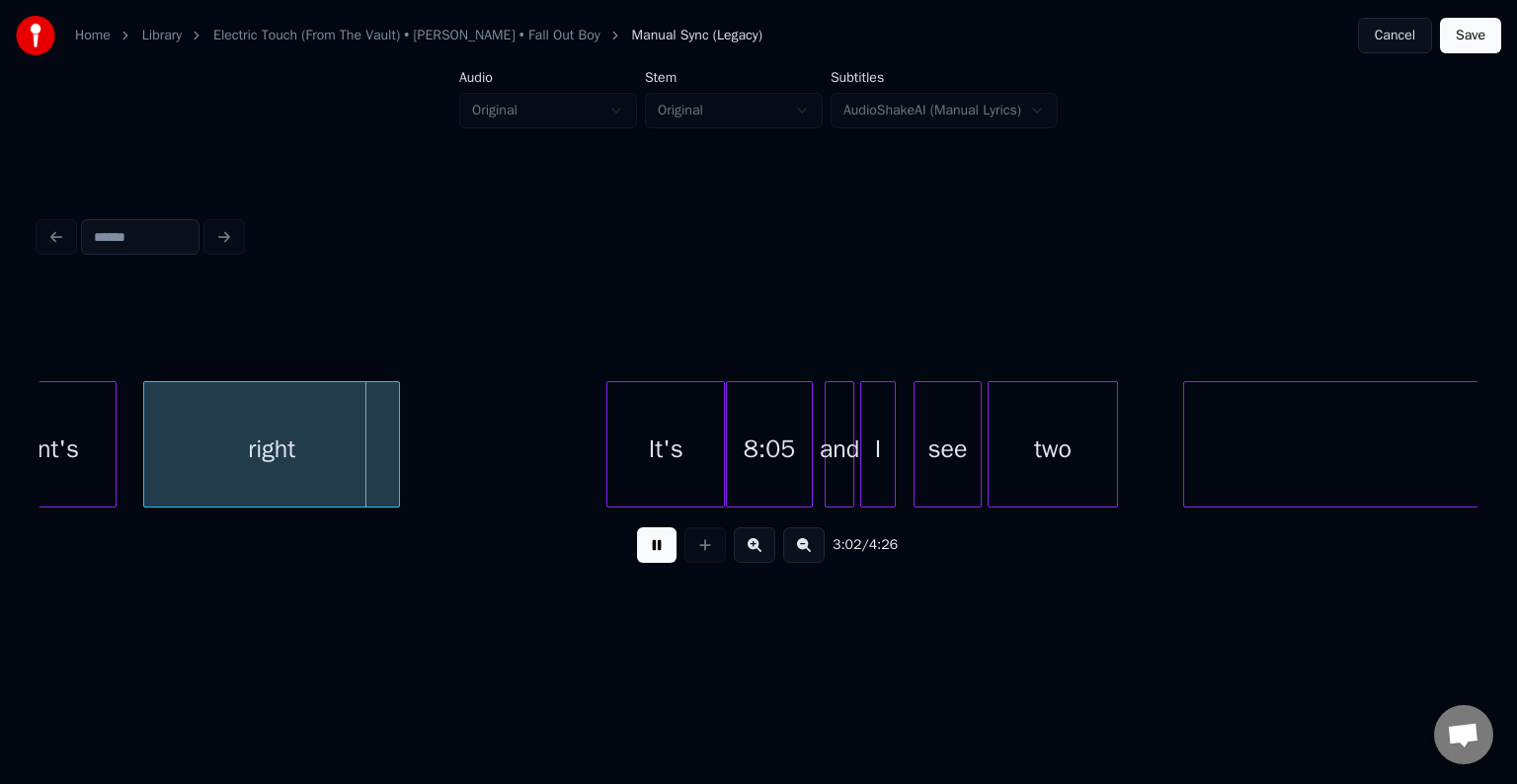 click at bounding box center [657, 545] 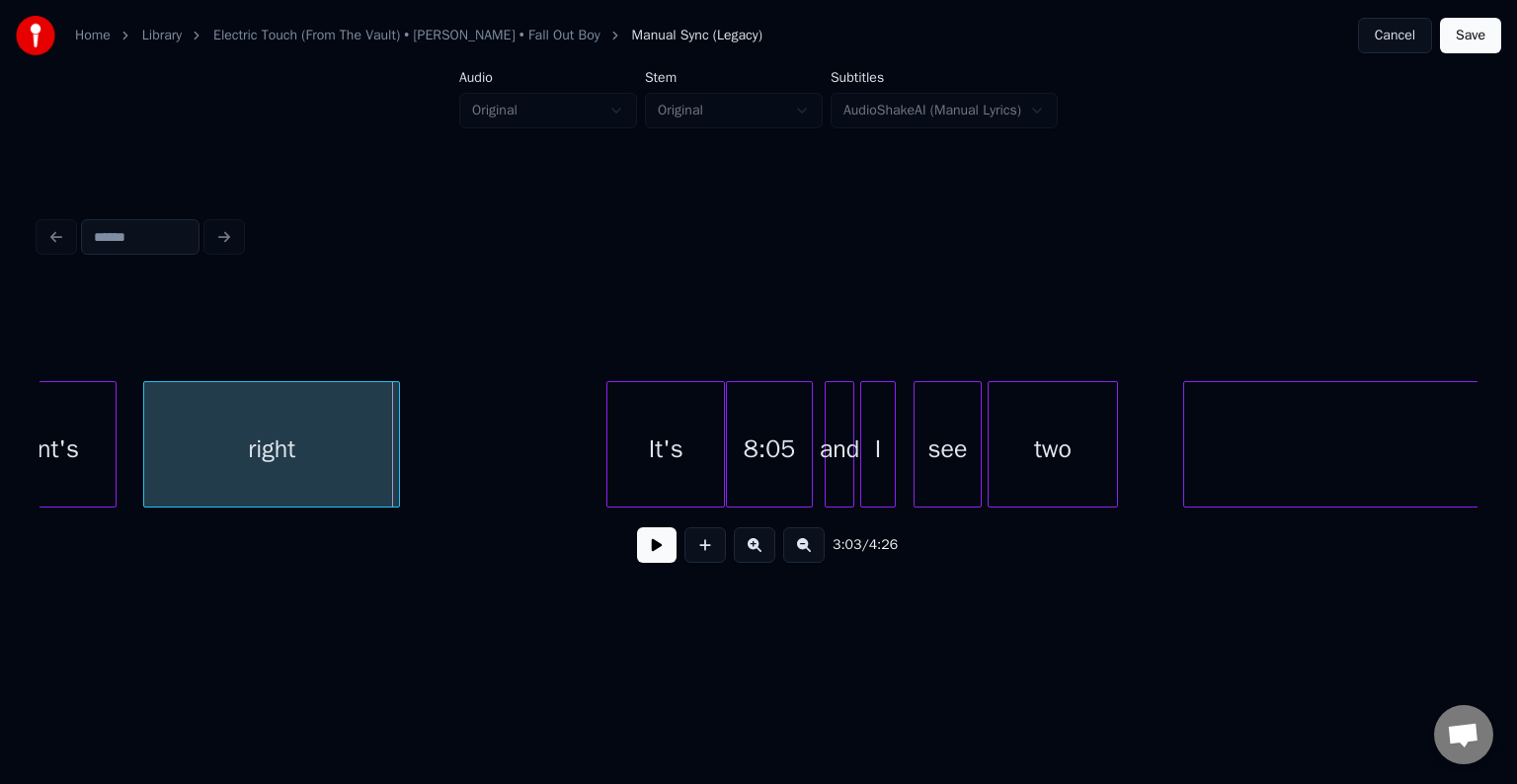click on "right" at bounding box center (272, 444) 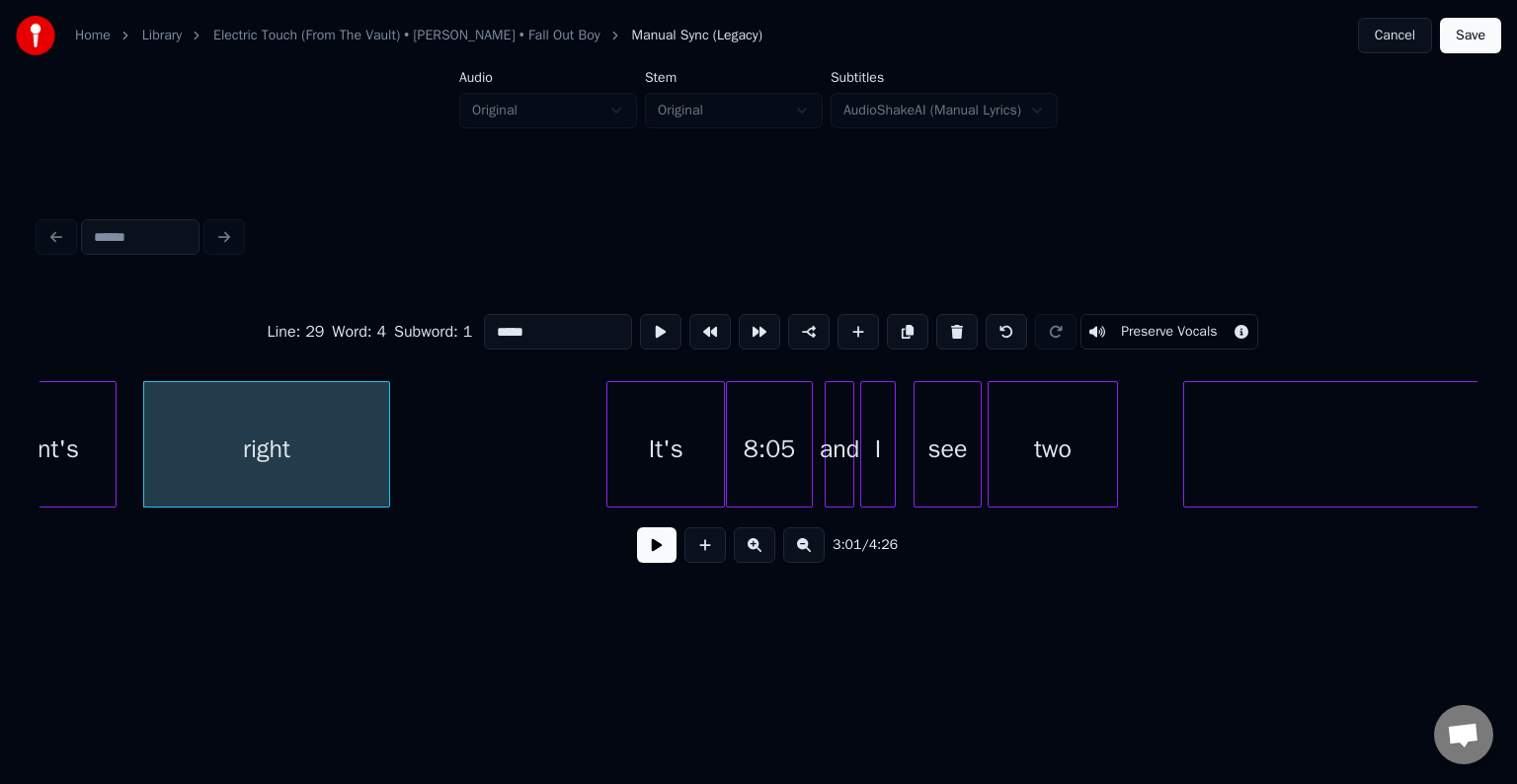 click at bounding box center [386, 444] 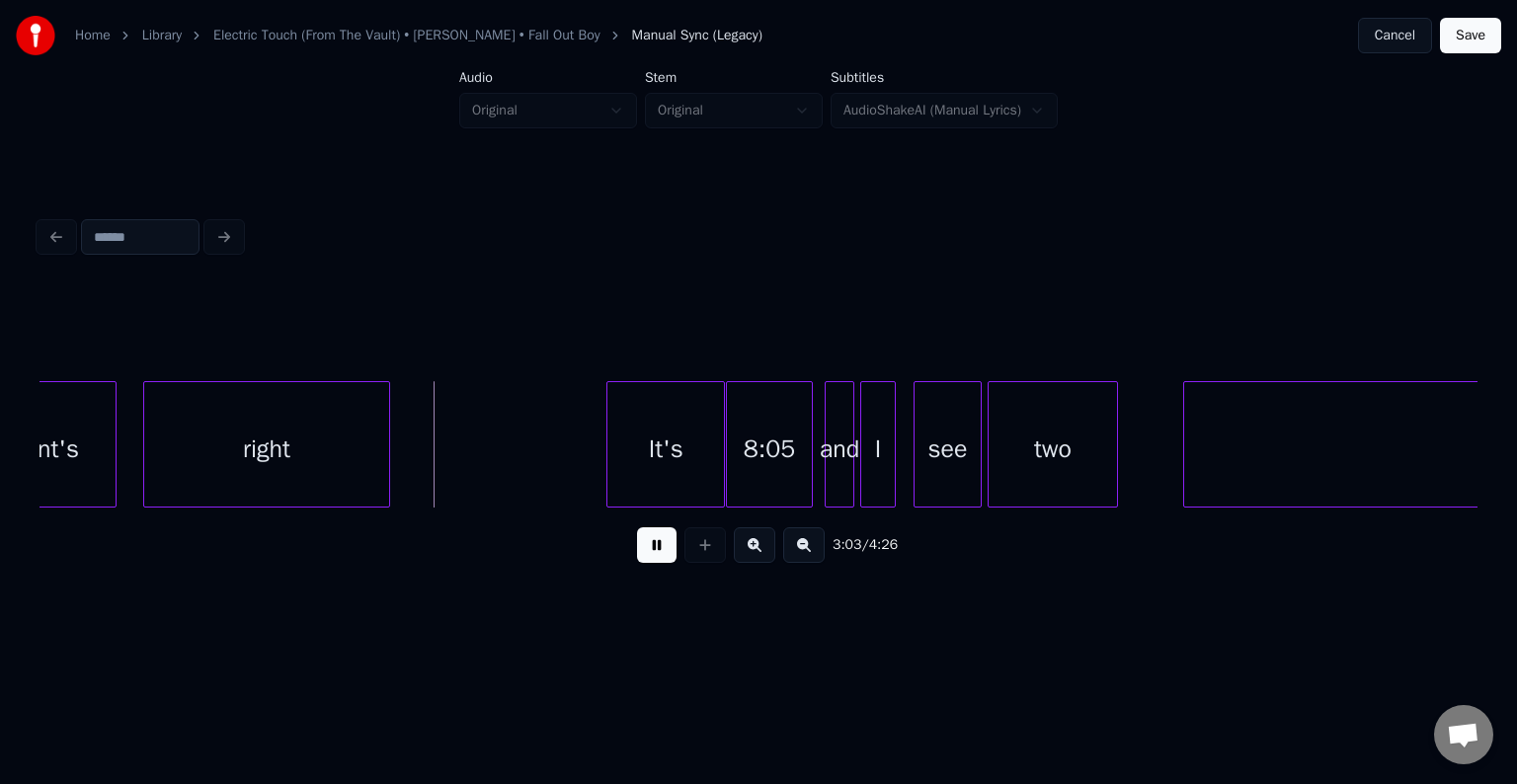 click at bounding box center (657, 545) 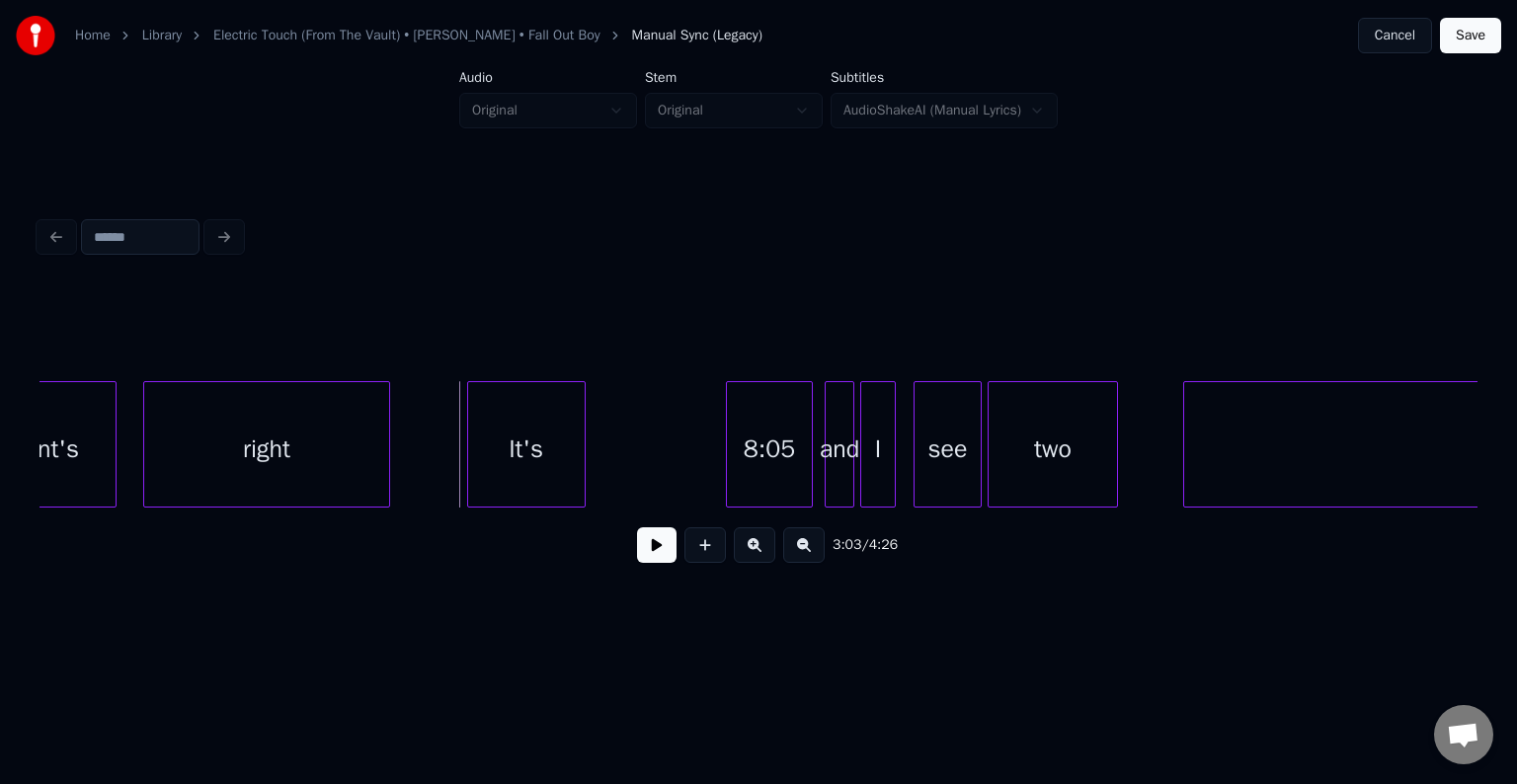 click on "It's" at bounding box center [526, 449] 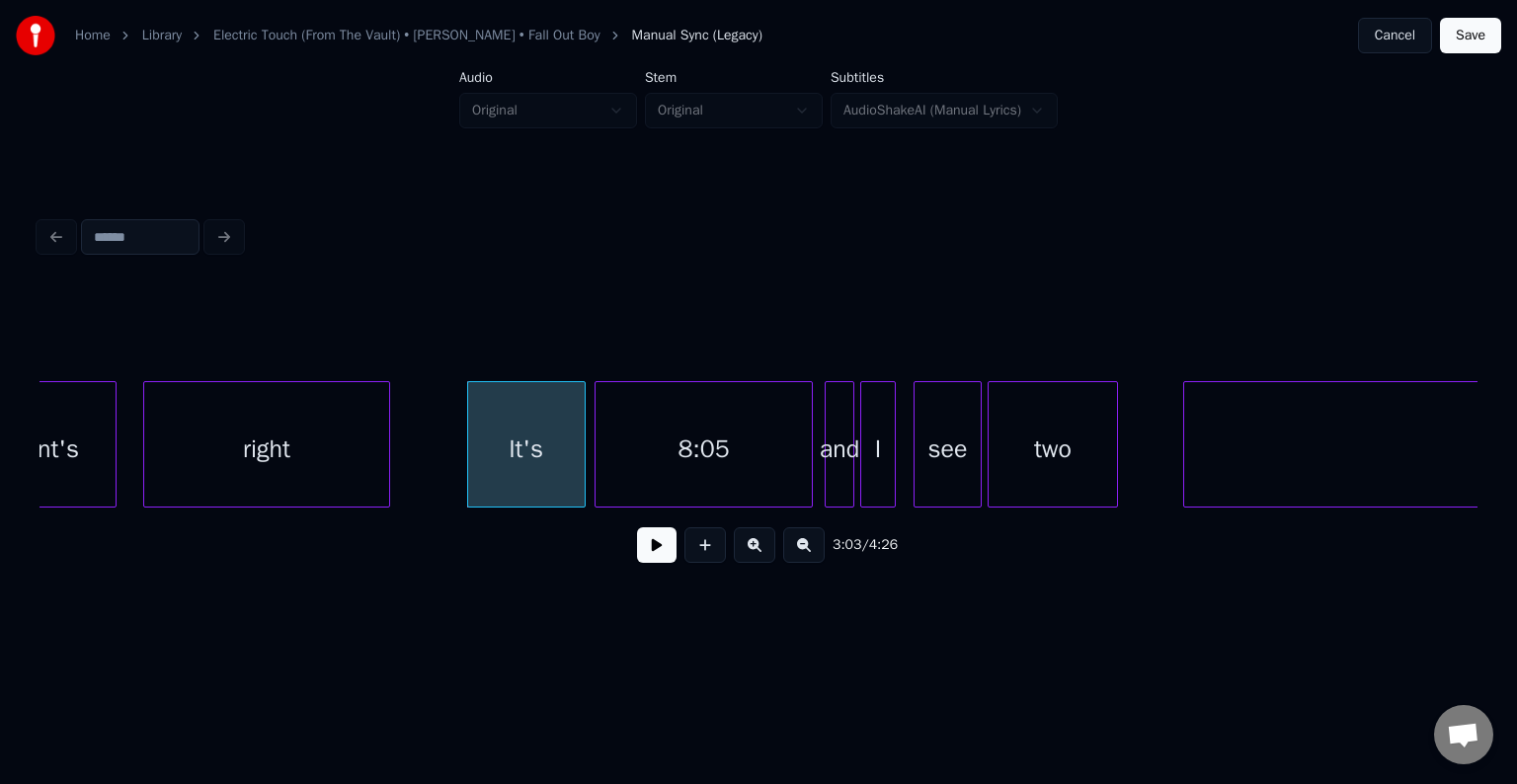 click at bounding box center (599, 444) 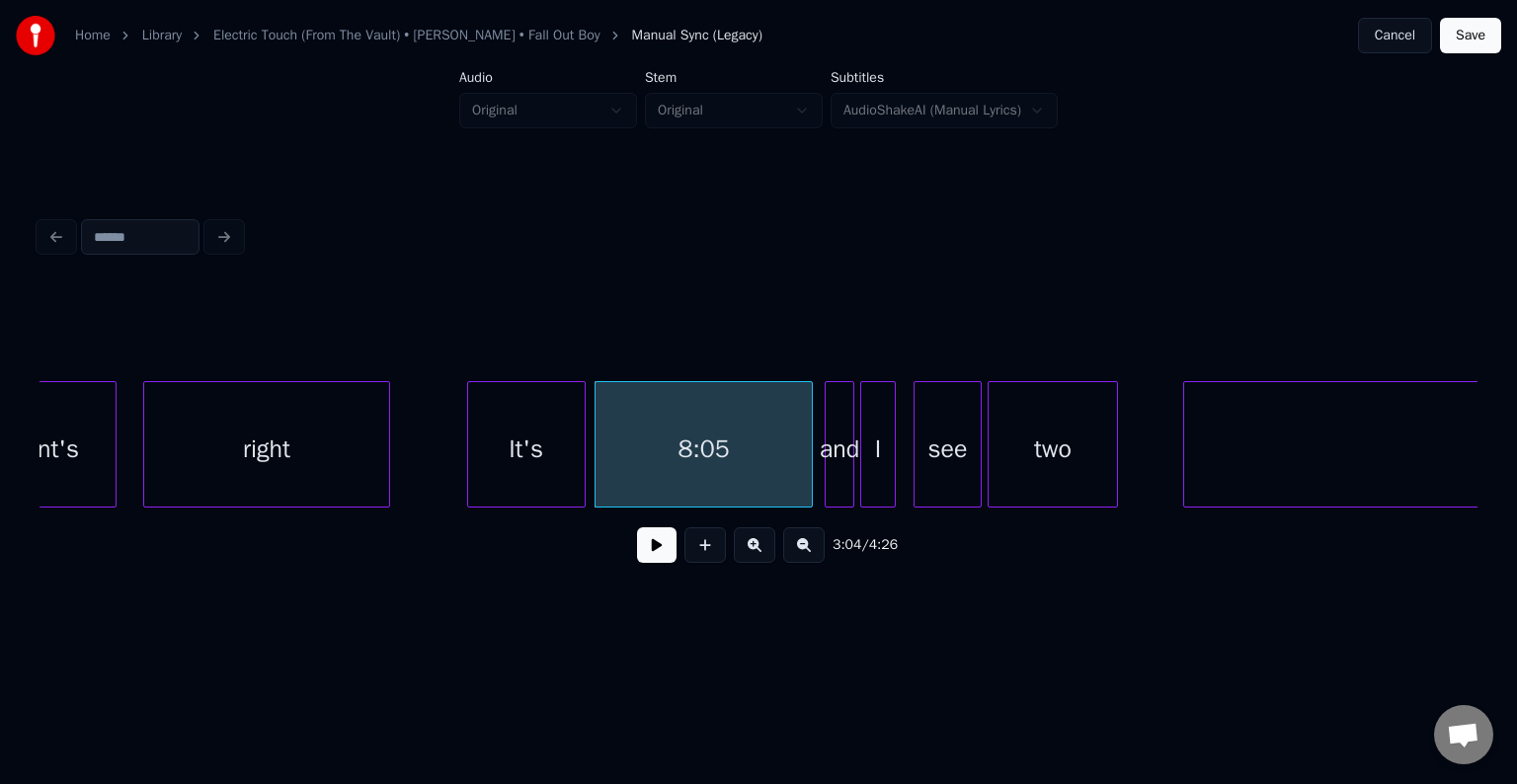 click on "moment's right It's 8:05 and I see two headlights" at bounding box center (-6991, 444) 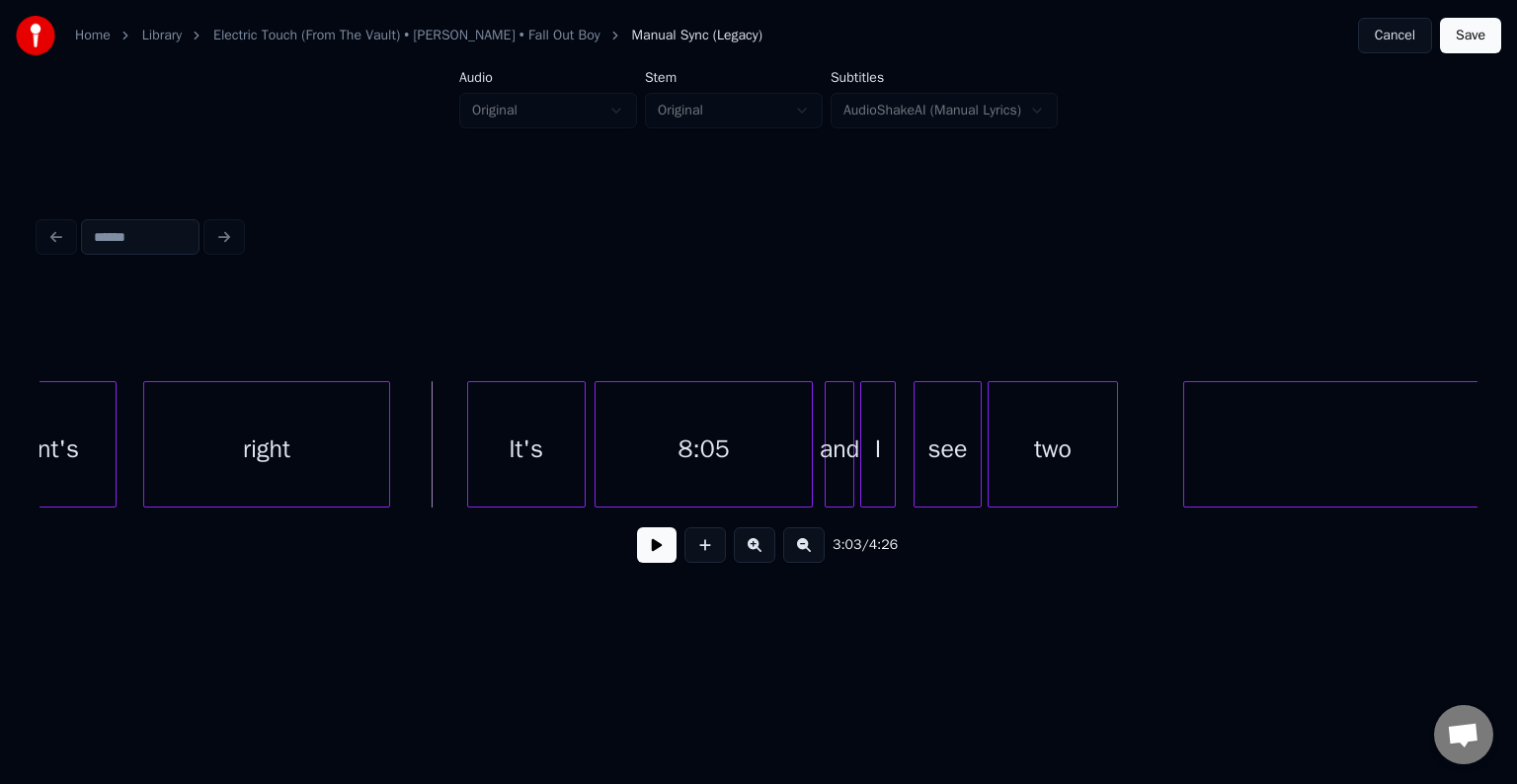 click at bounding box center (657, 545) 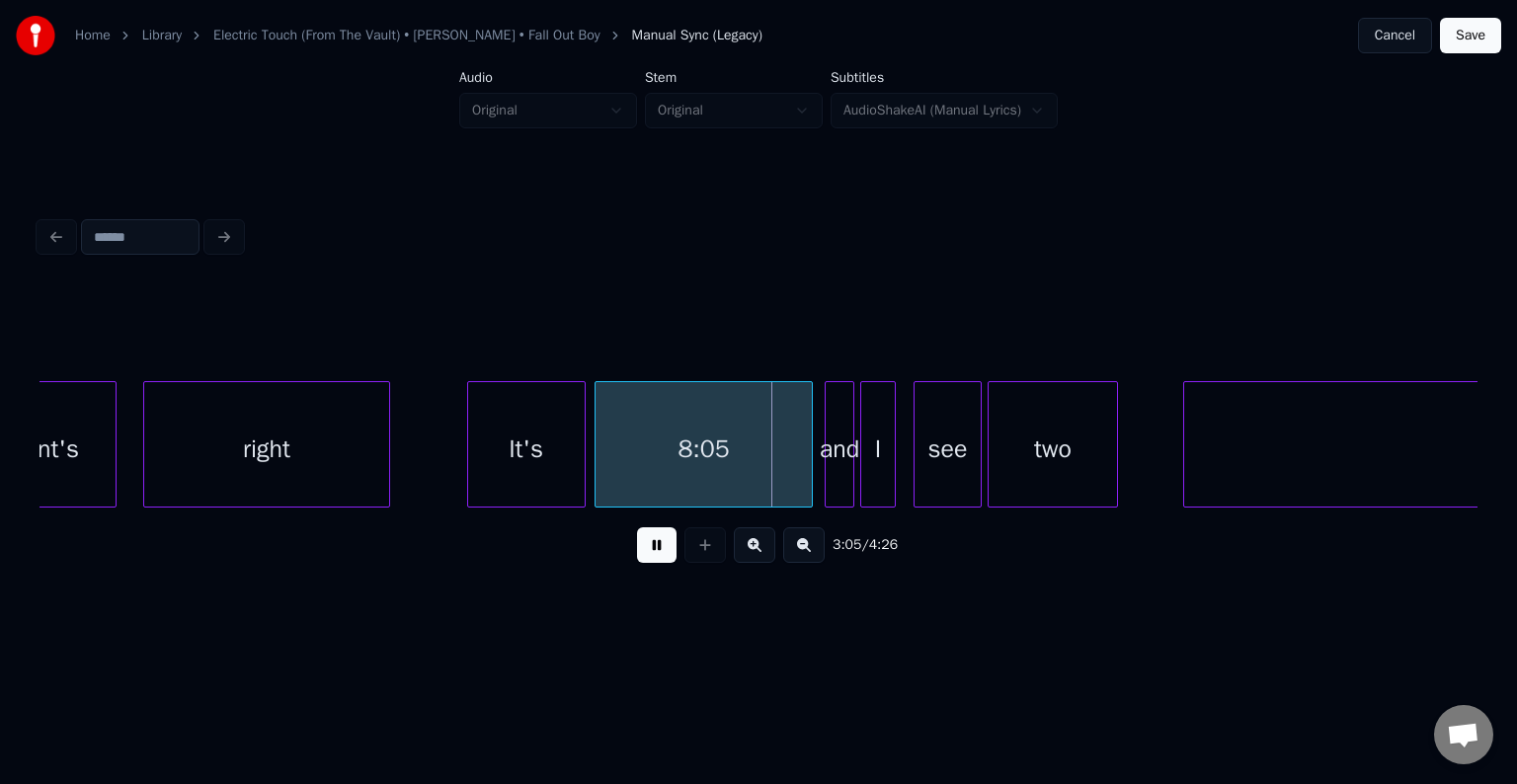 click at bounding box center [657, 545] 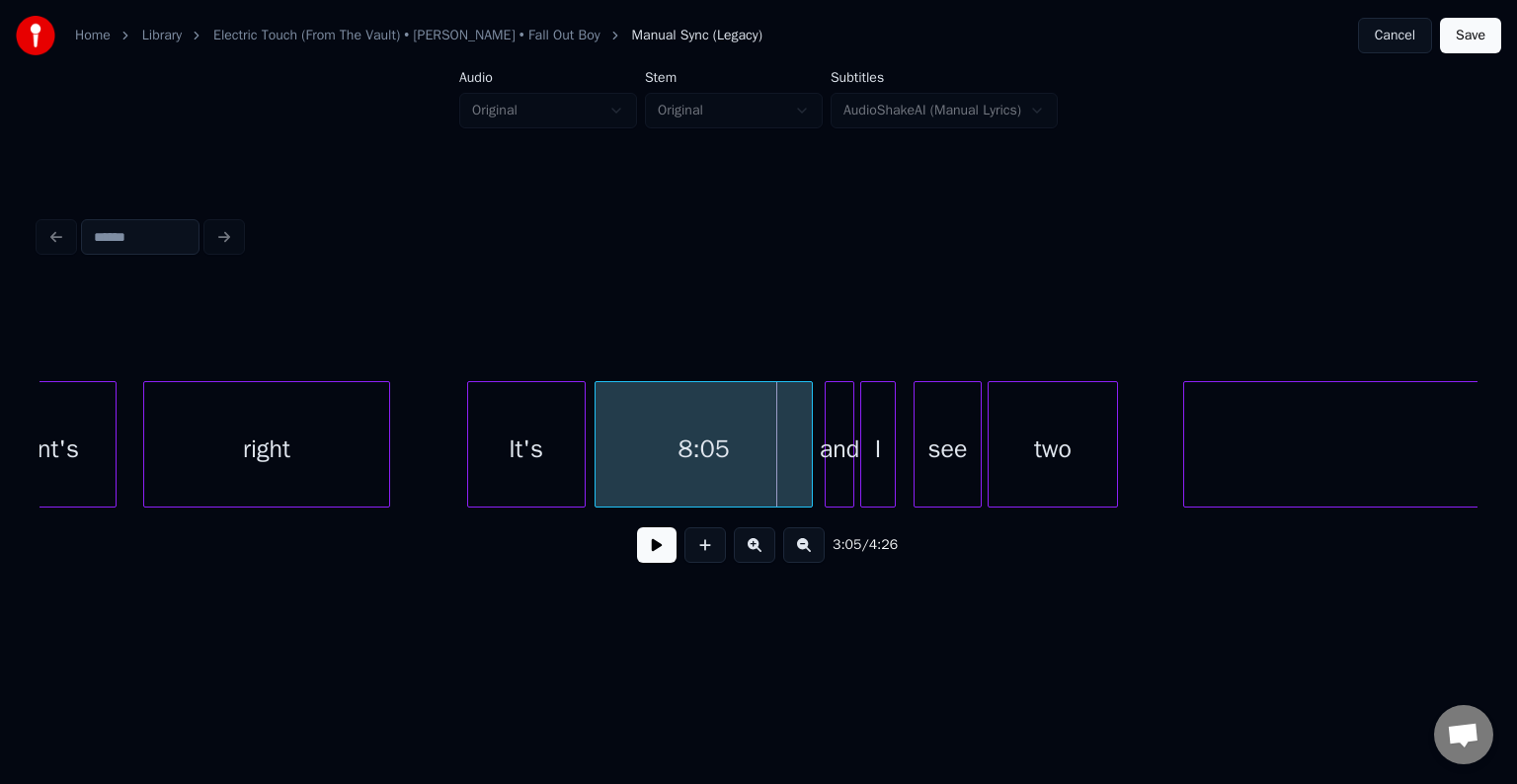 click on "right" at bounding box center (267, 449) 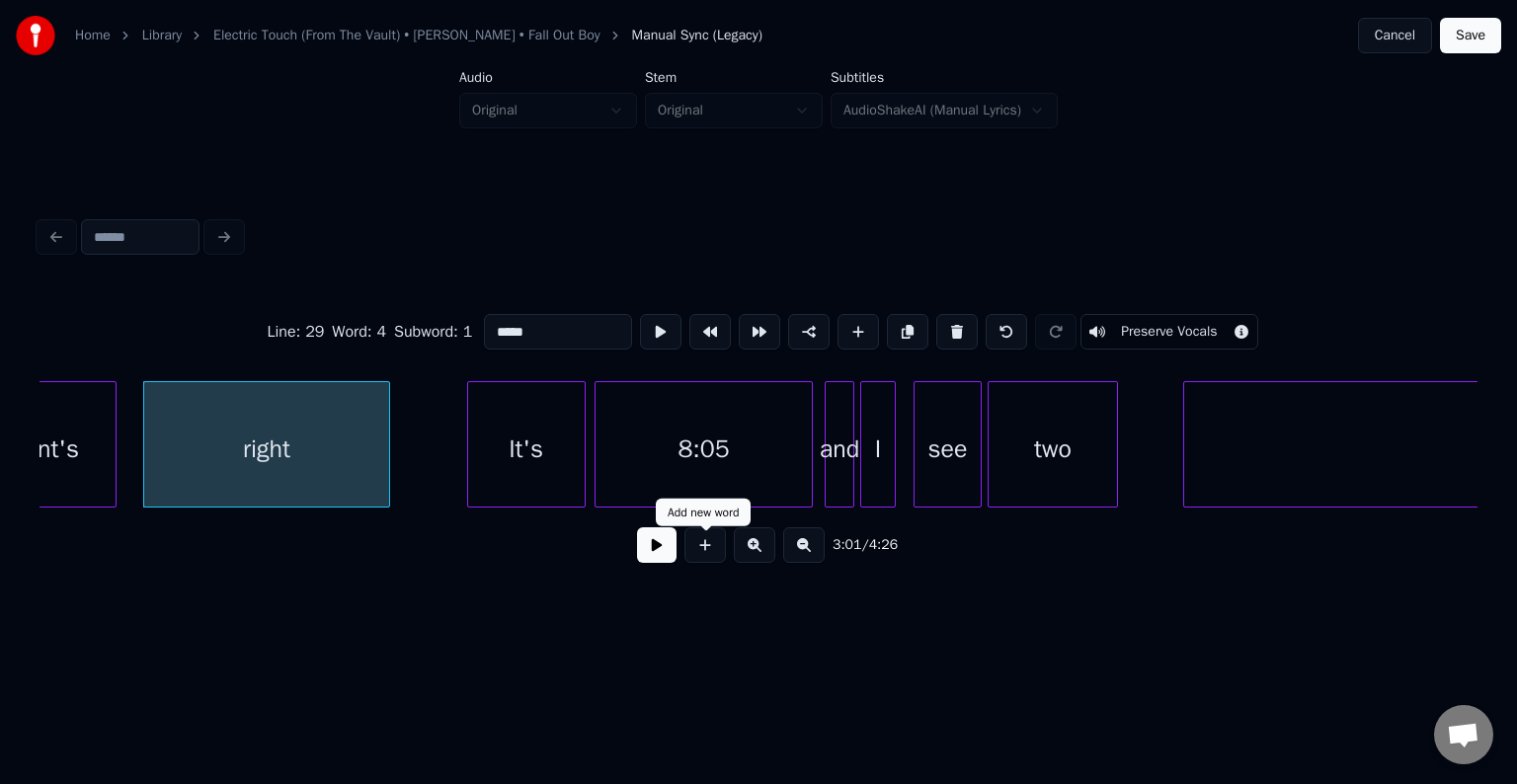 click at bounding box center [657, 545] 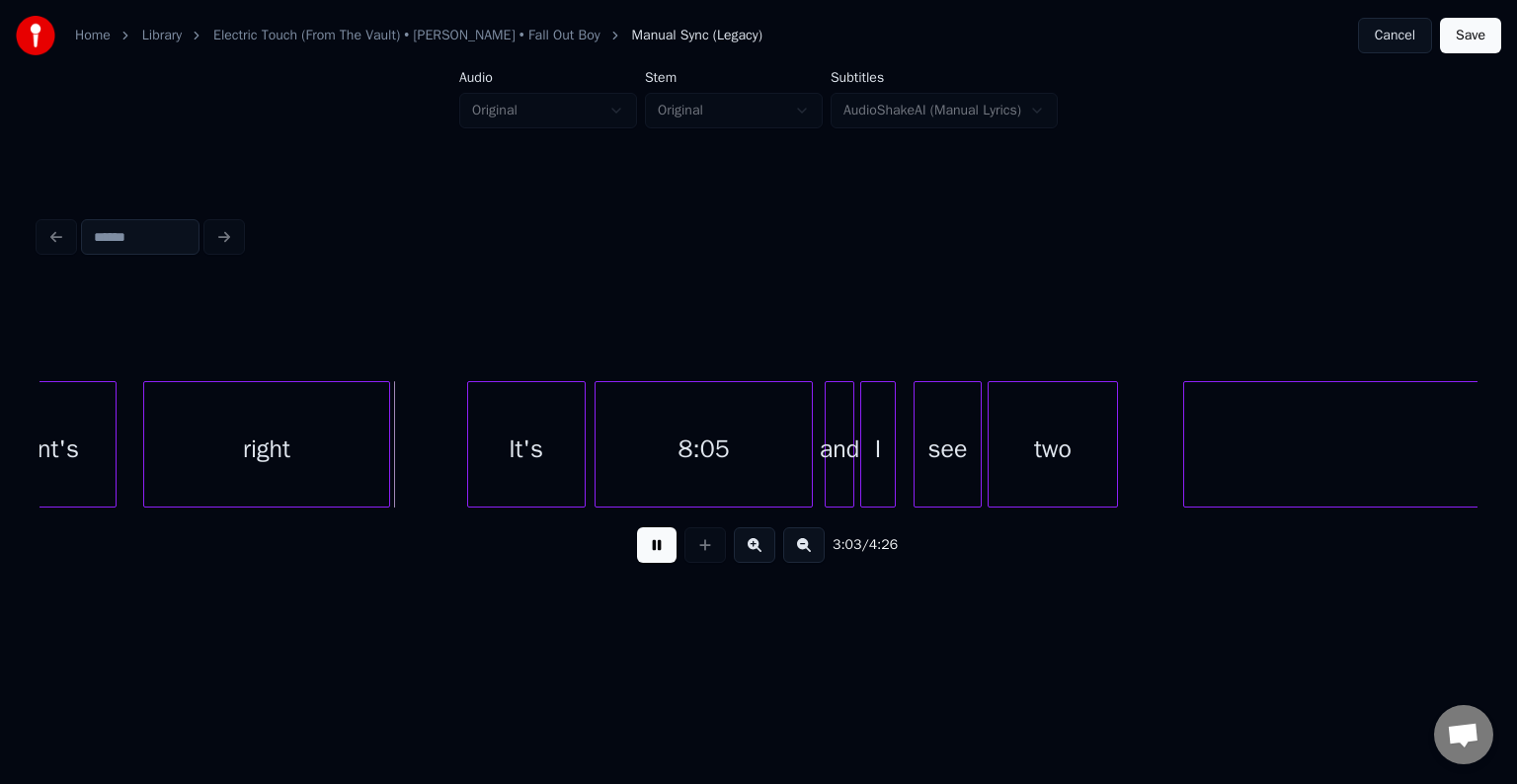 click at bounding box center (657, 545) 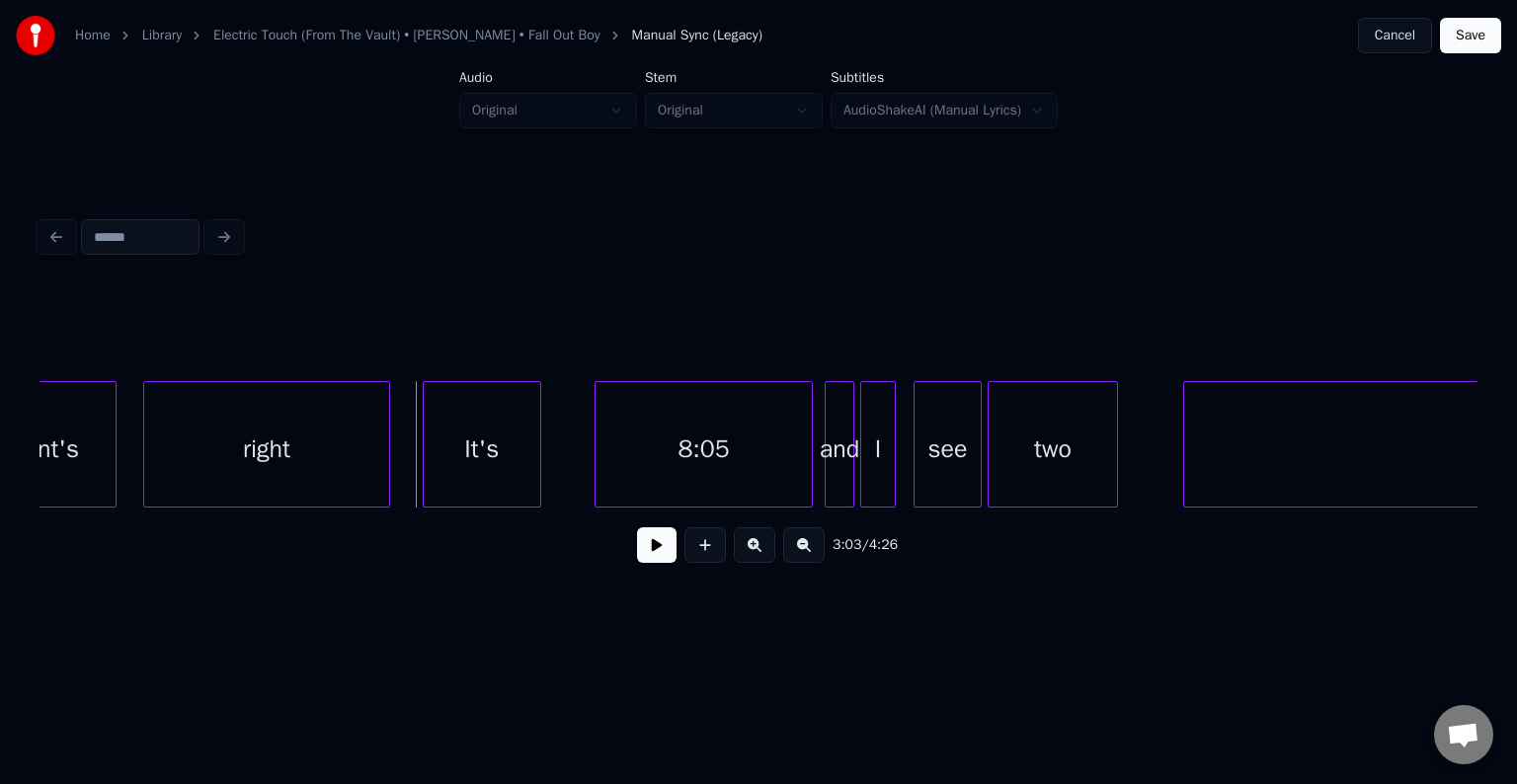 click on "It's" at bounding box center [482, 449] 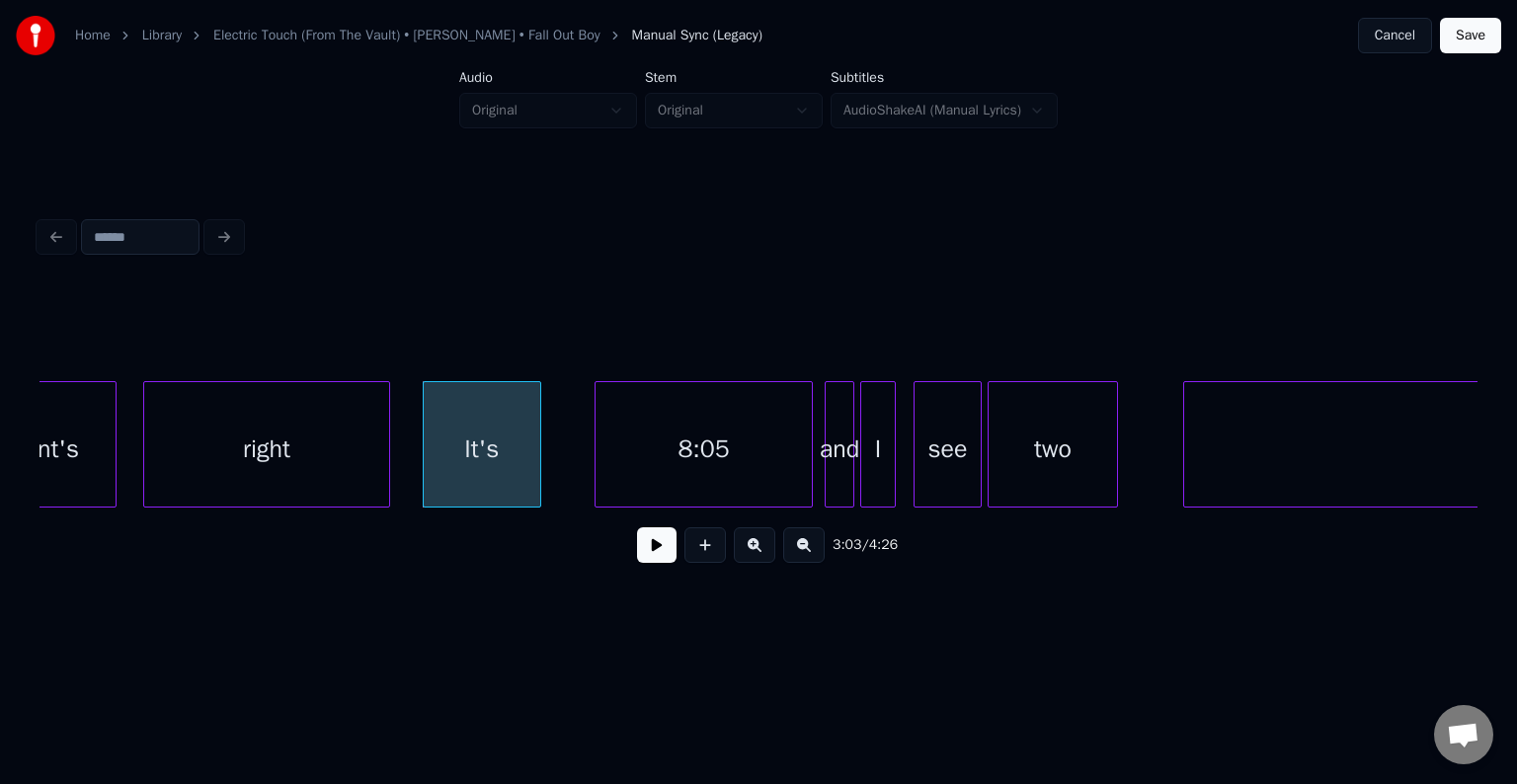 click at bounding box center [657, 545] 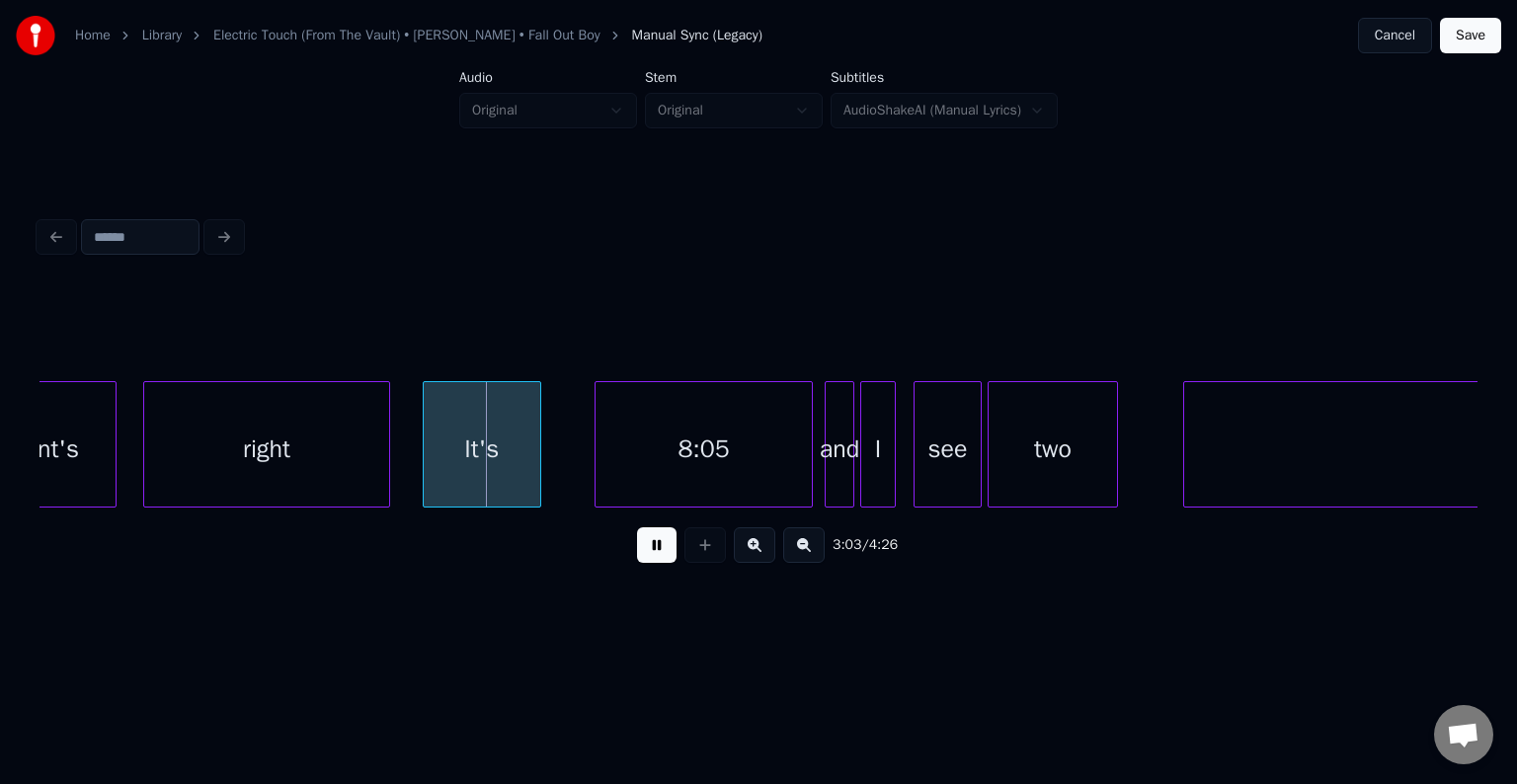 click at bounding box center [657, 545] 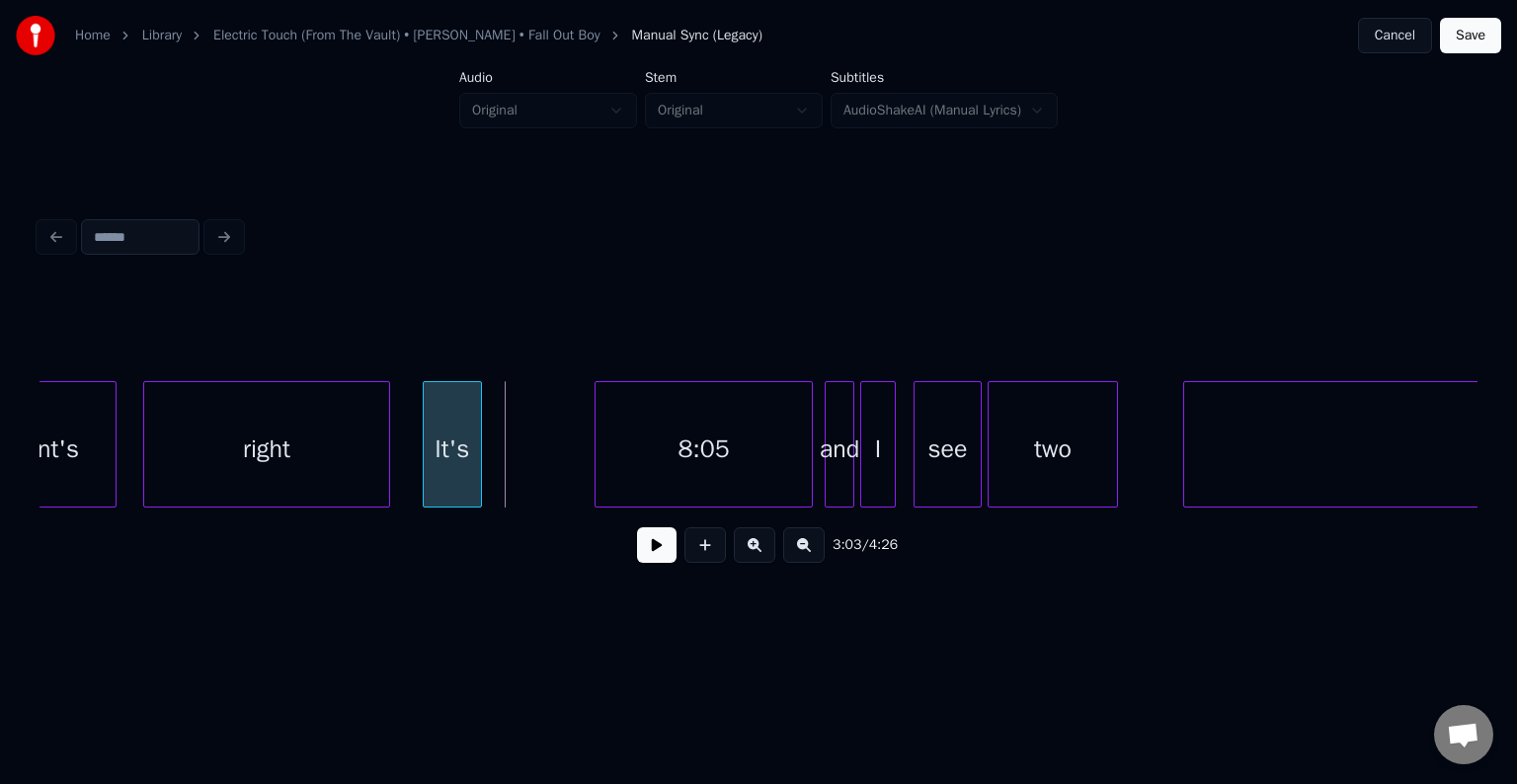 click at bounding box center (478, 444) 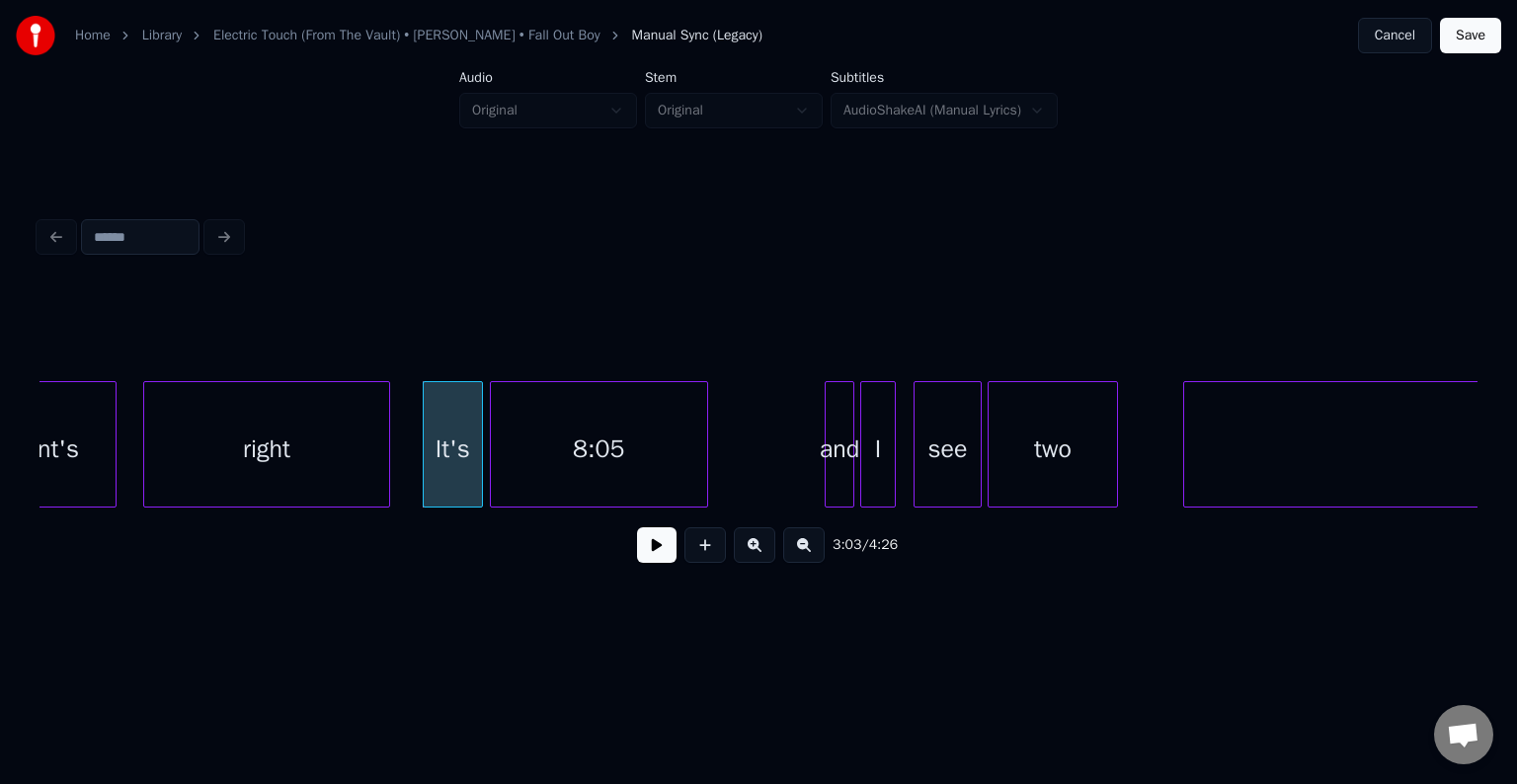 click on "8:05" at bounding box center [599, 449] 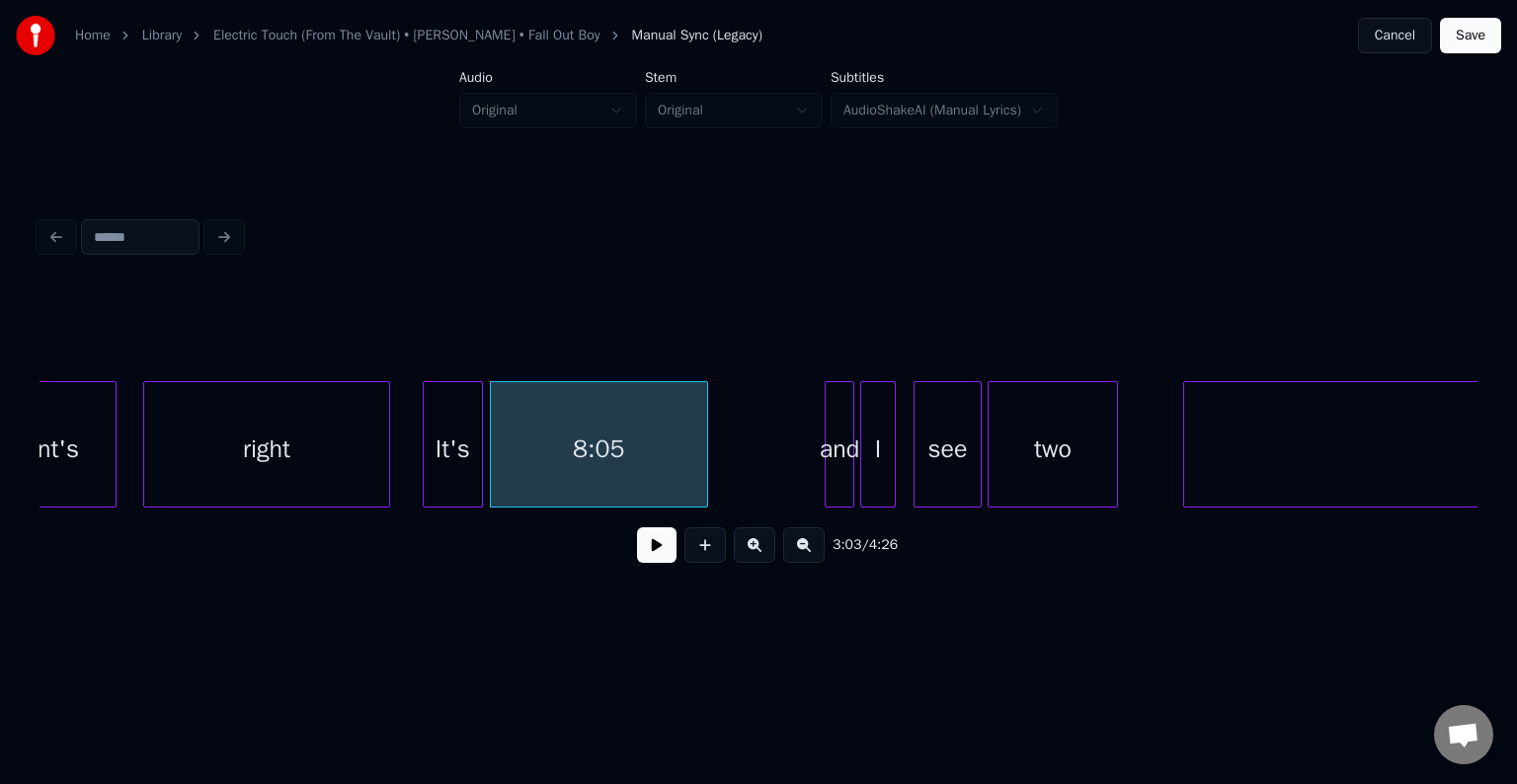 click on "It's" at bounding box center [452, 449] 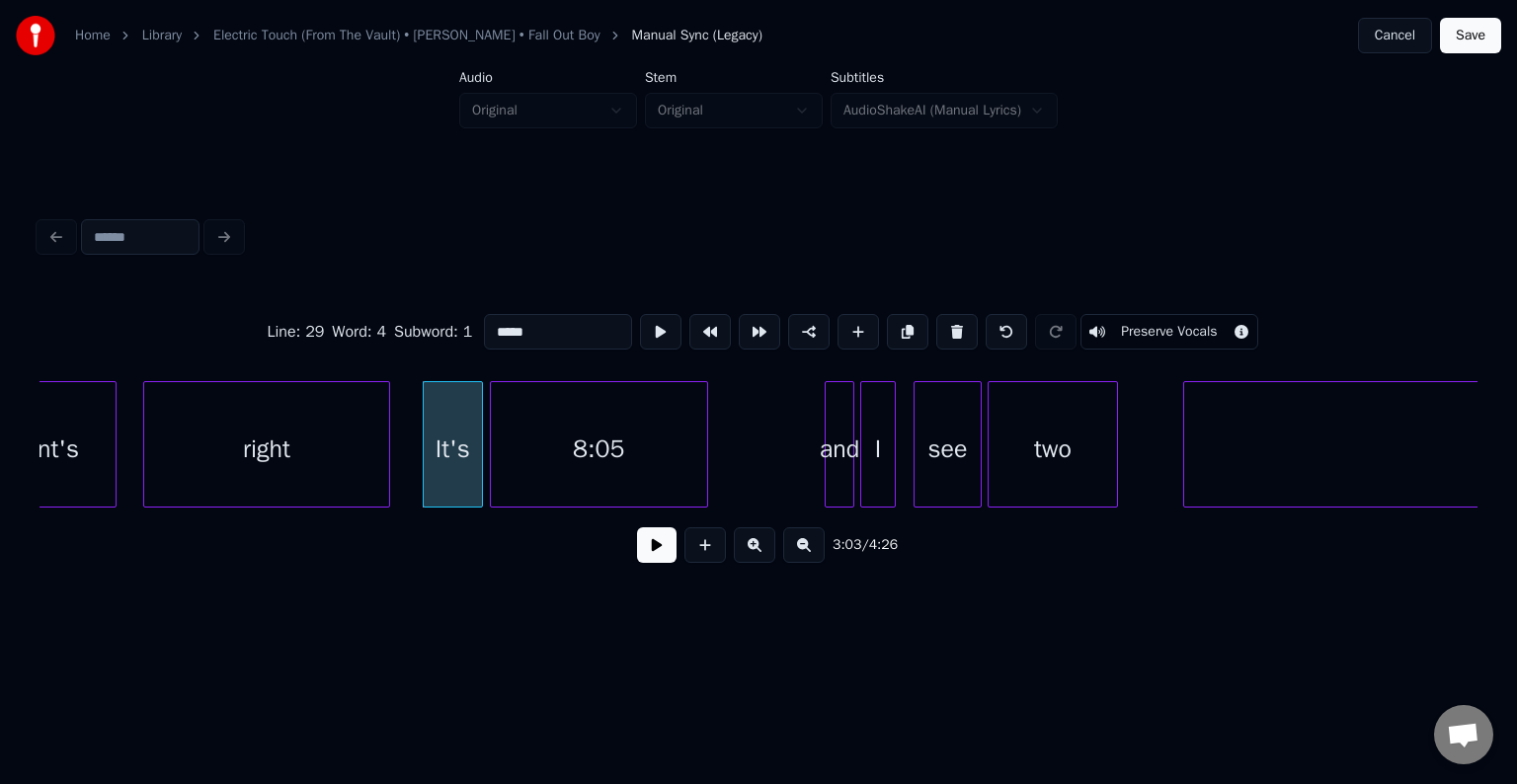 type on "****" 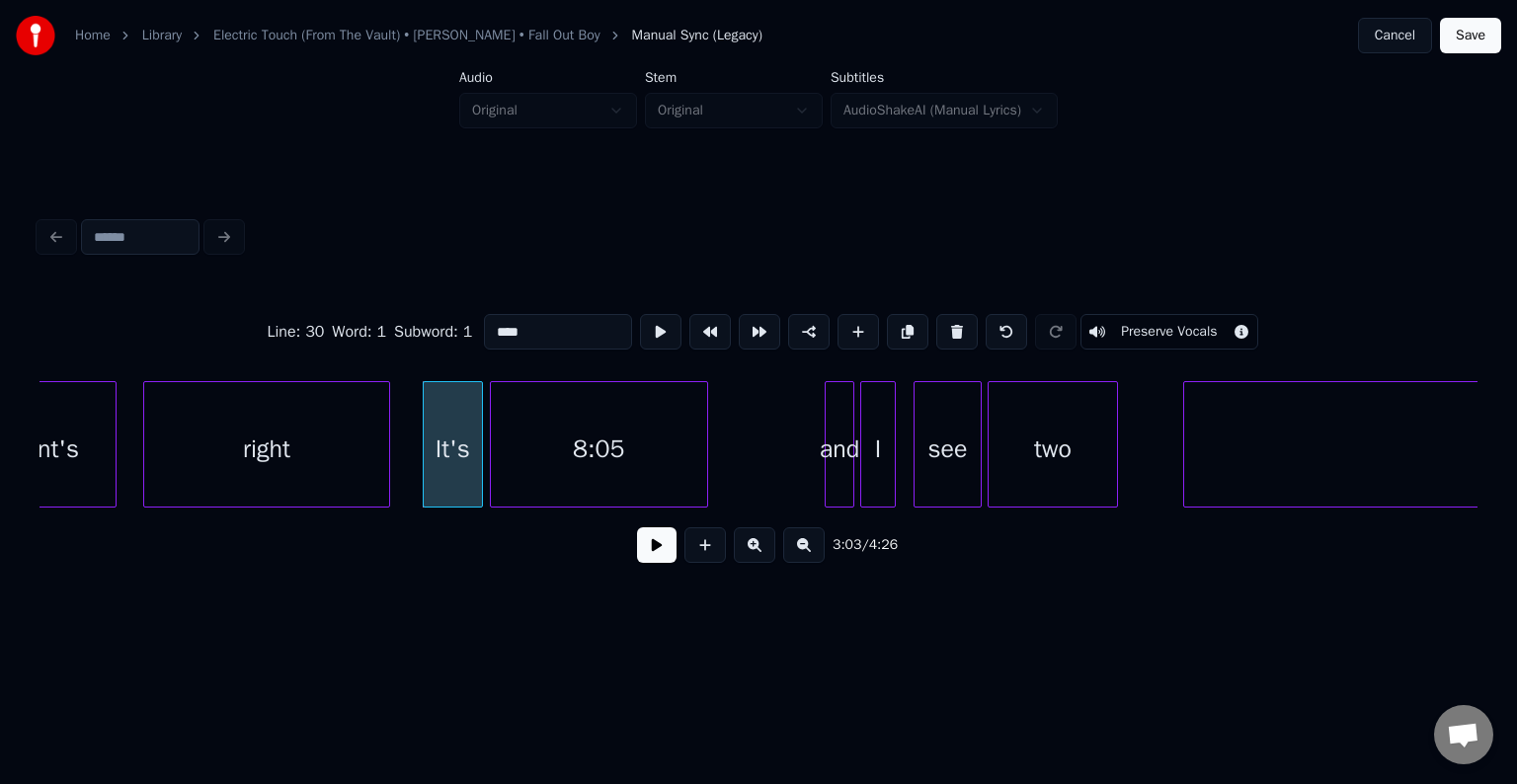 click at bounding box center [657, 545] 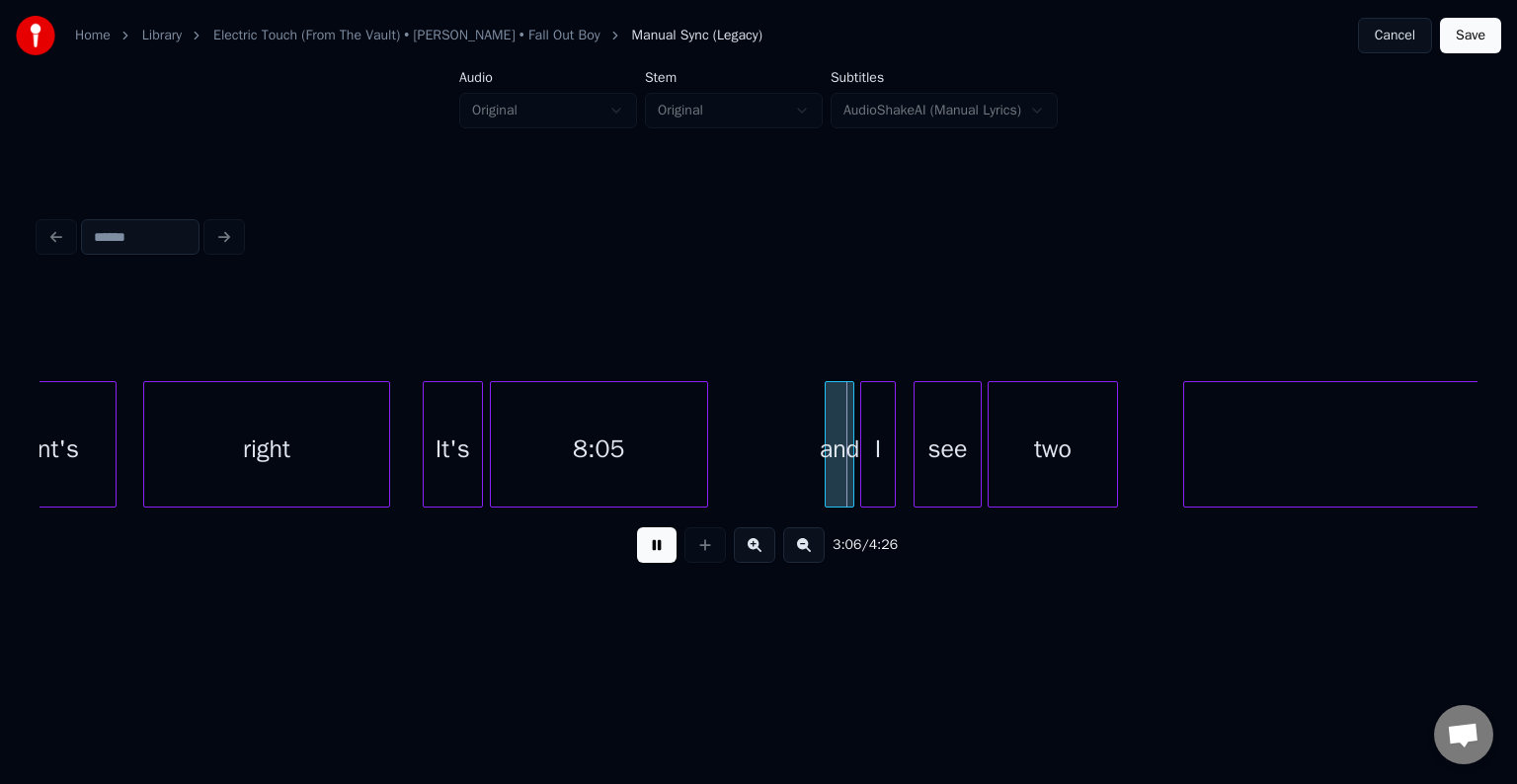 click at bounding box center [657, 545] 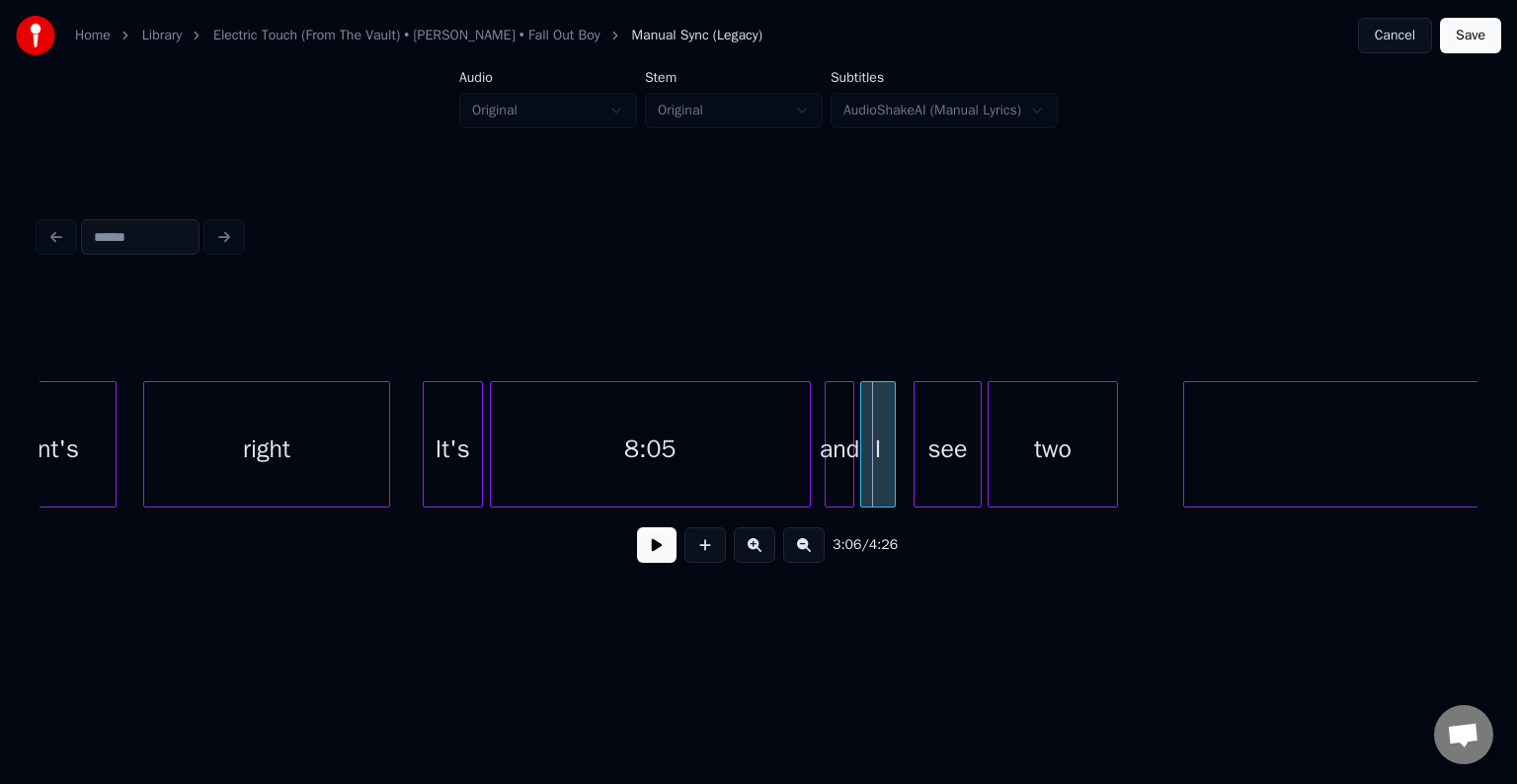 click at bounding box center (807, 444) 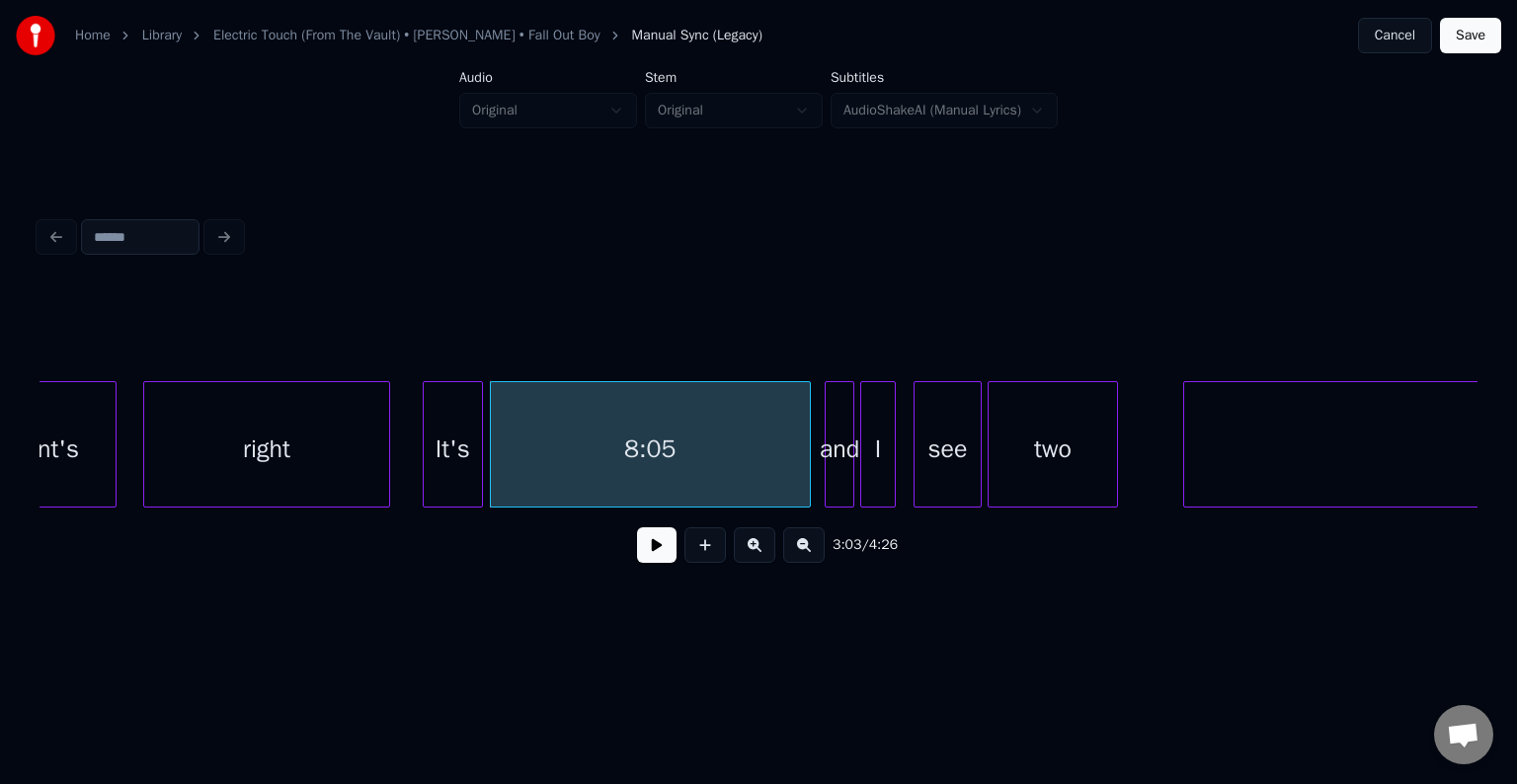 click at bounding box center [657, 545] 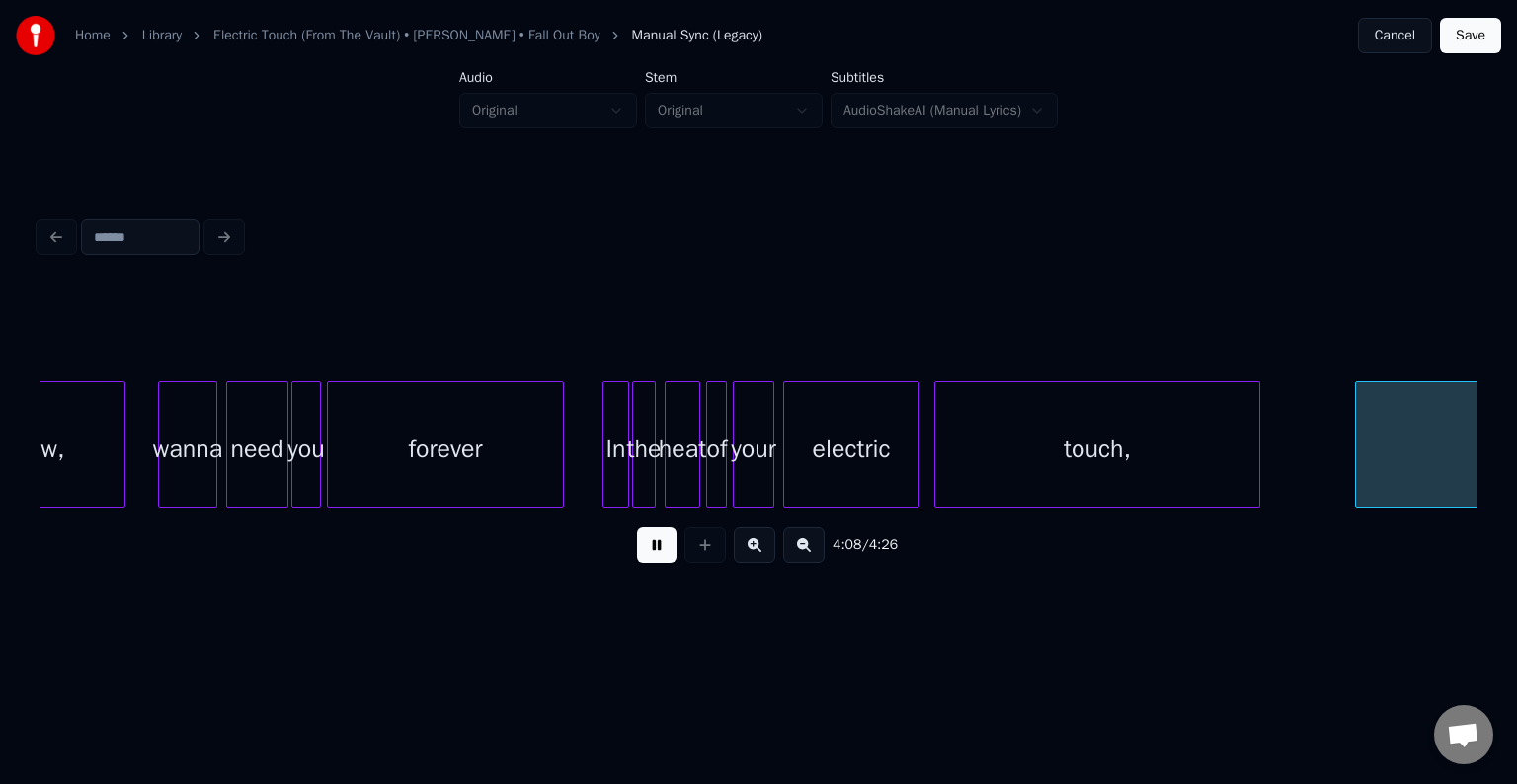 scroll, scrollTop: 0, scrollLeft: 36843, axis: horizontal 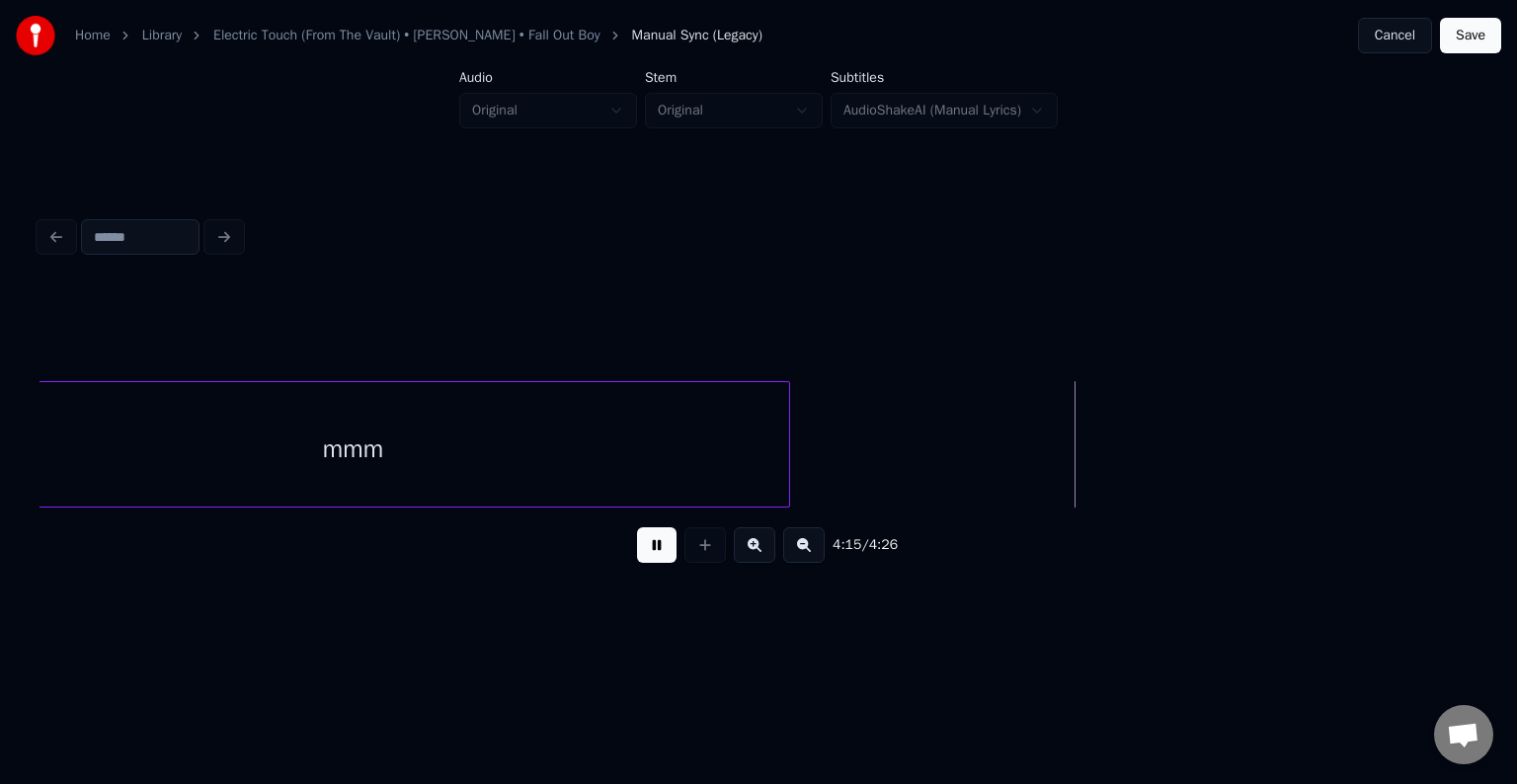 click at bounding box center [657, 545] 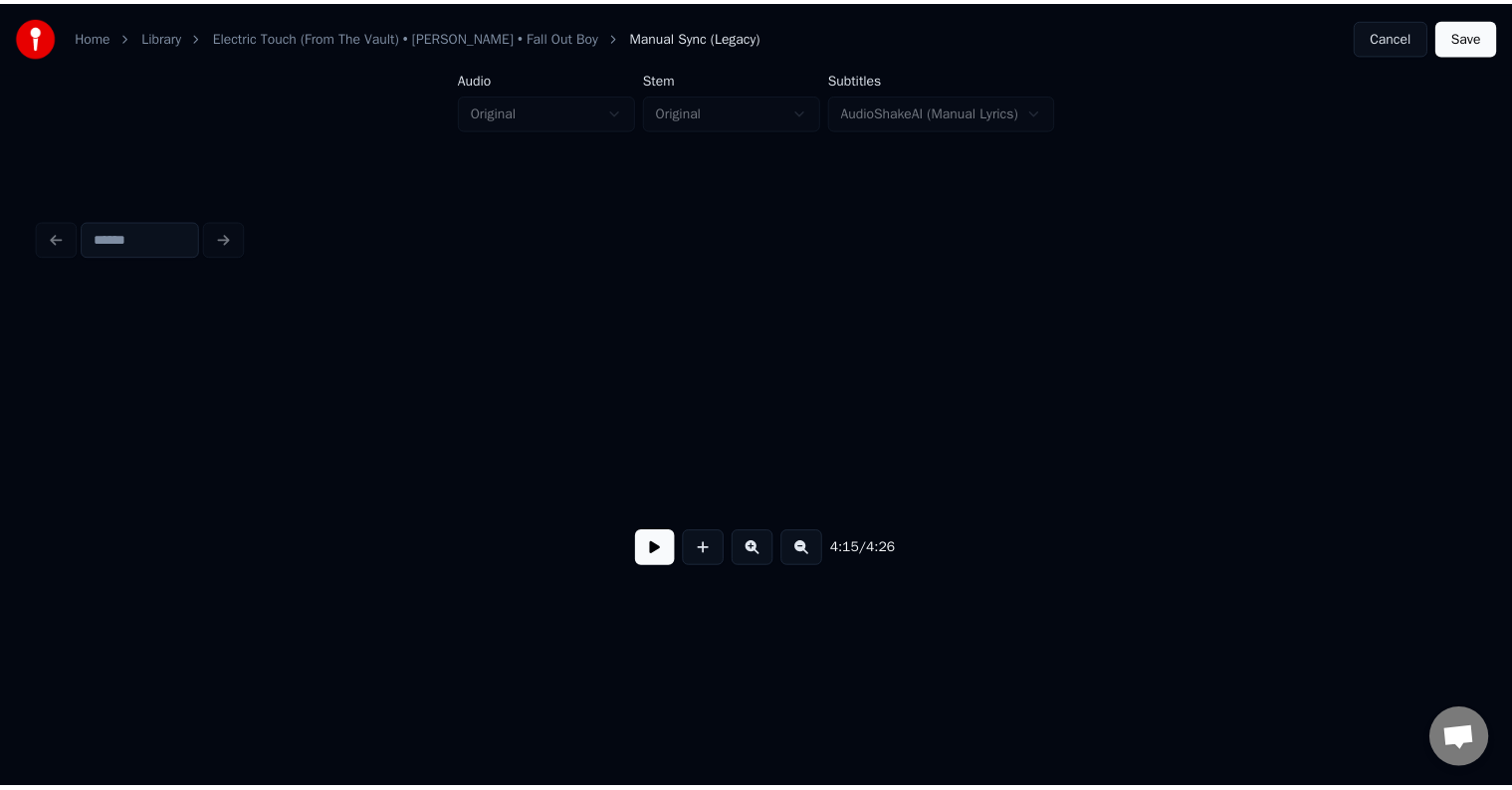 scroll, scrollTop: 0, scrollLeft: 38344, axis: horizontal 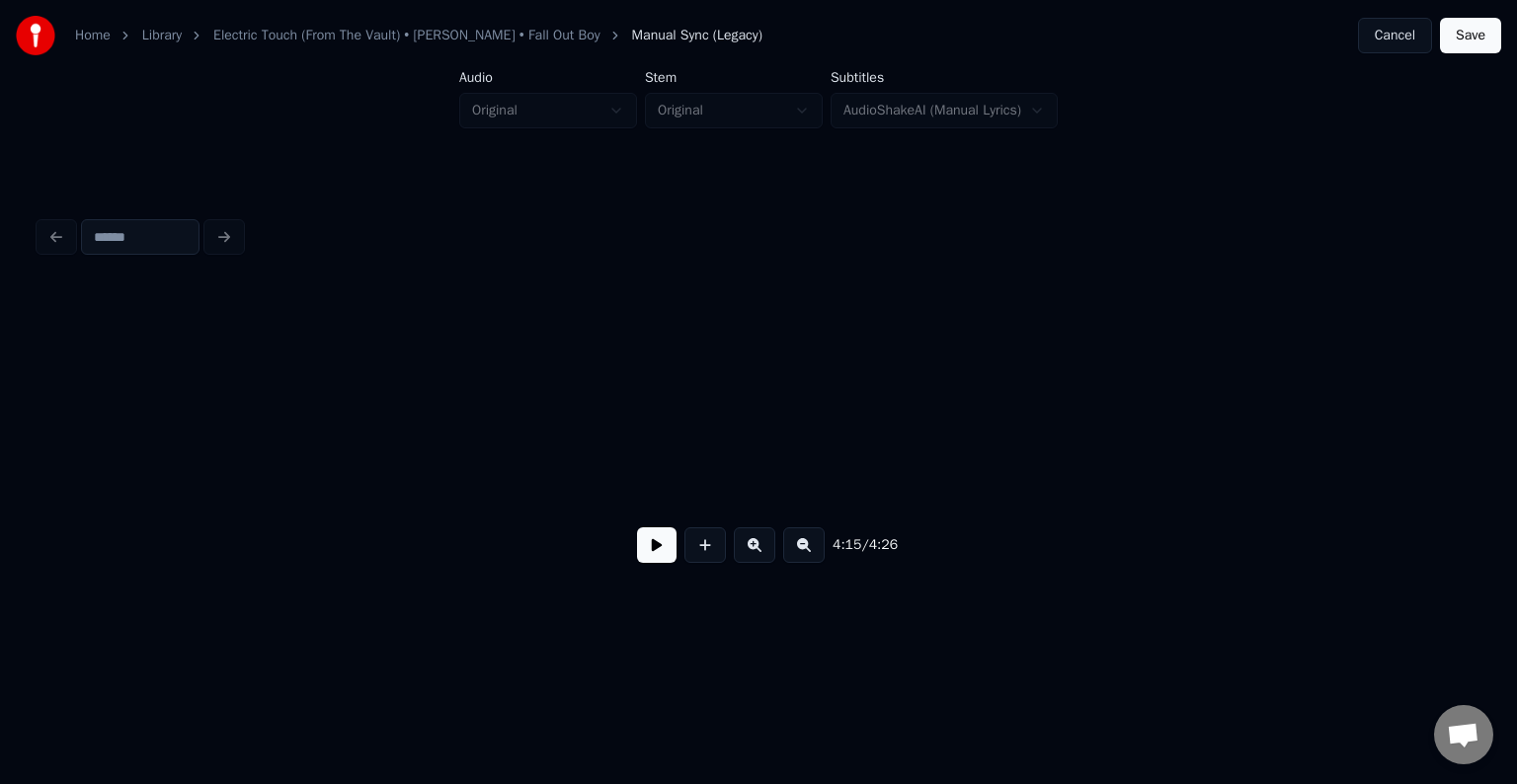 click on "Save" at bounding box center (1471, 36) 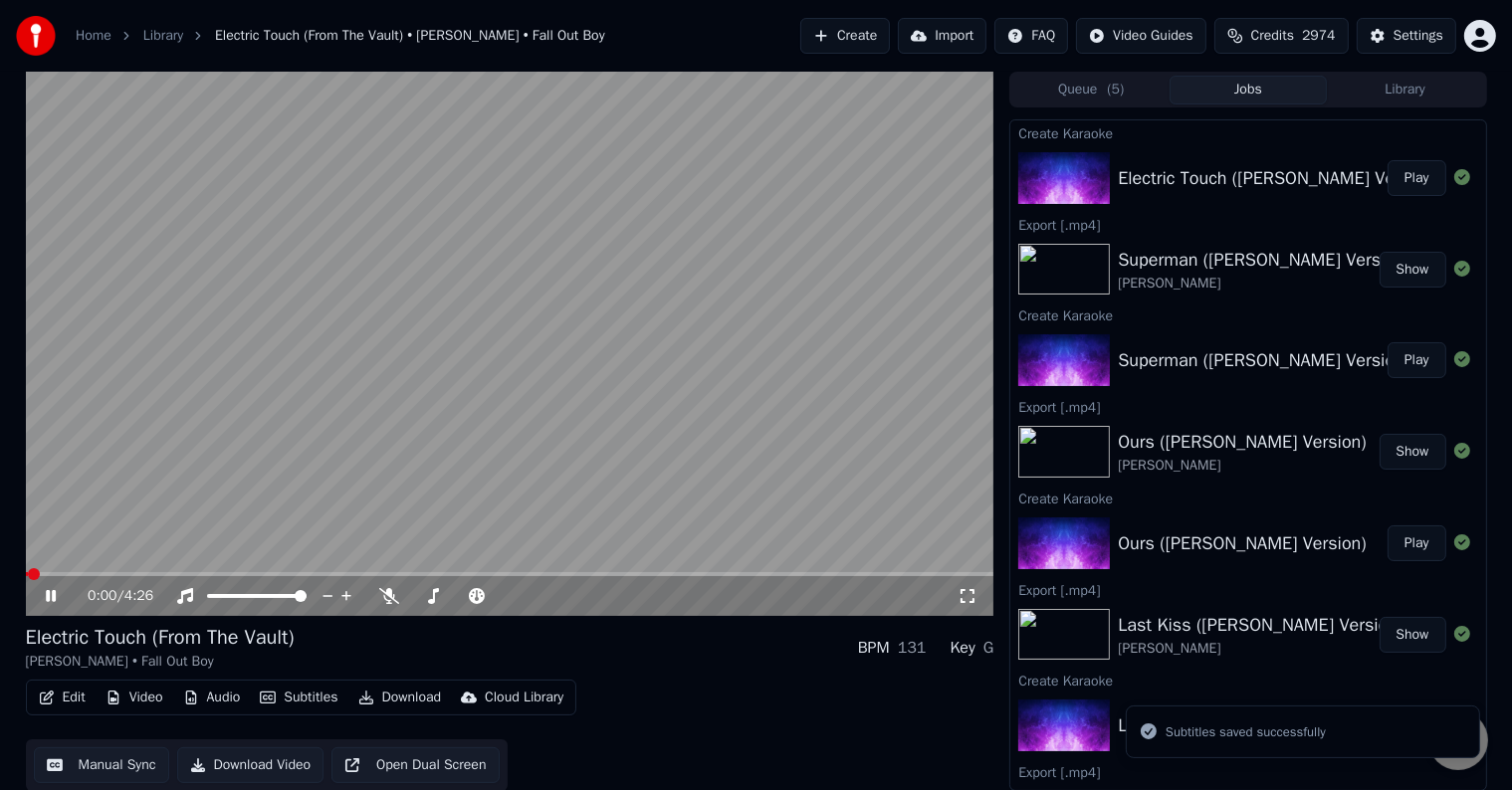 click on "Download" at bounding box center [400, 697] 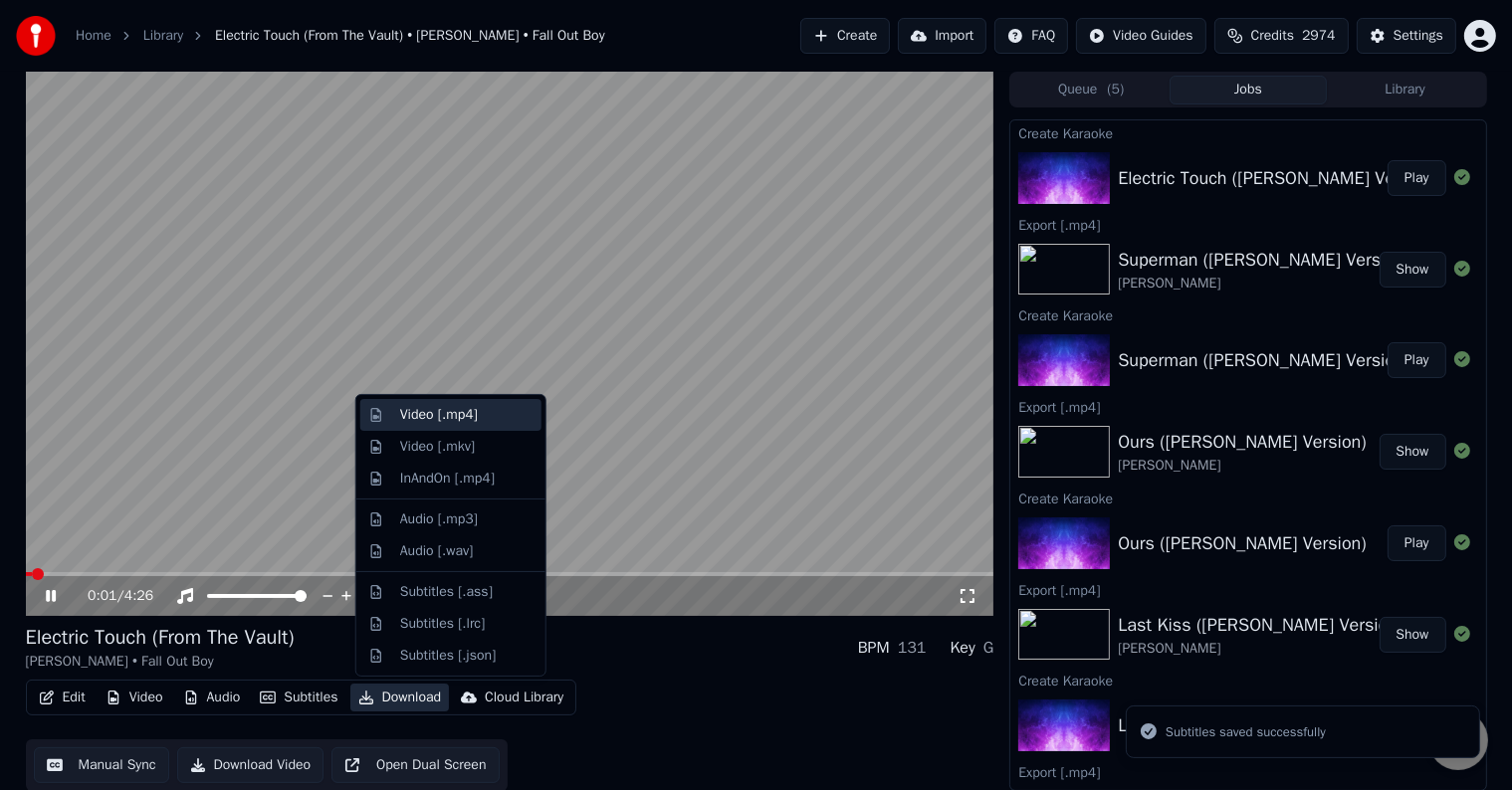 click on "Video [.mp4]" at bounding box center (439, 415) 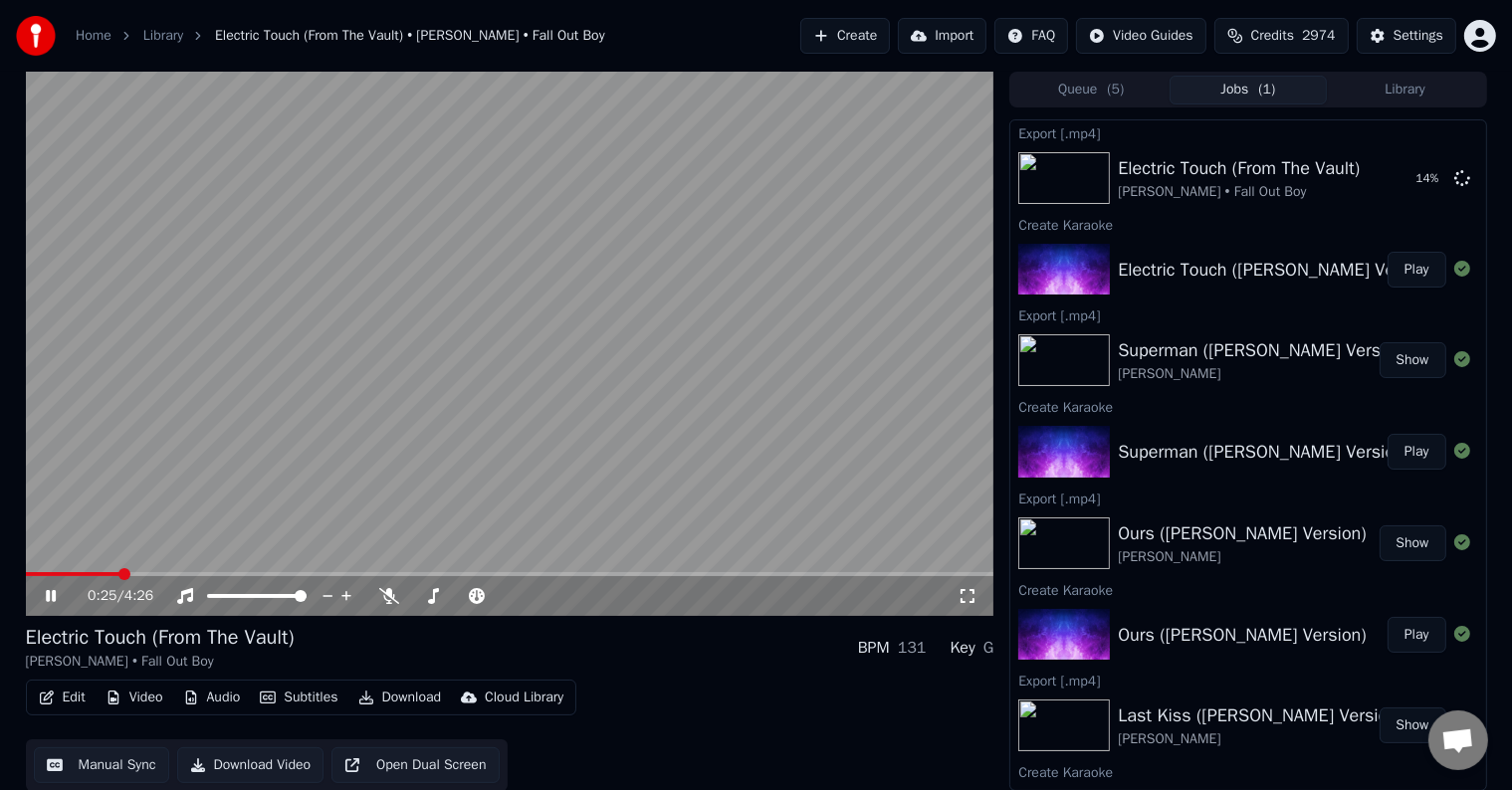 click 